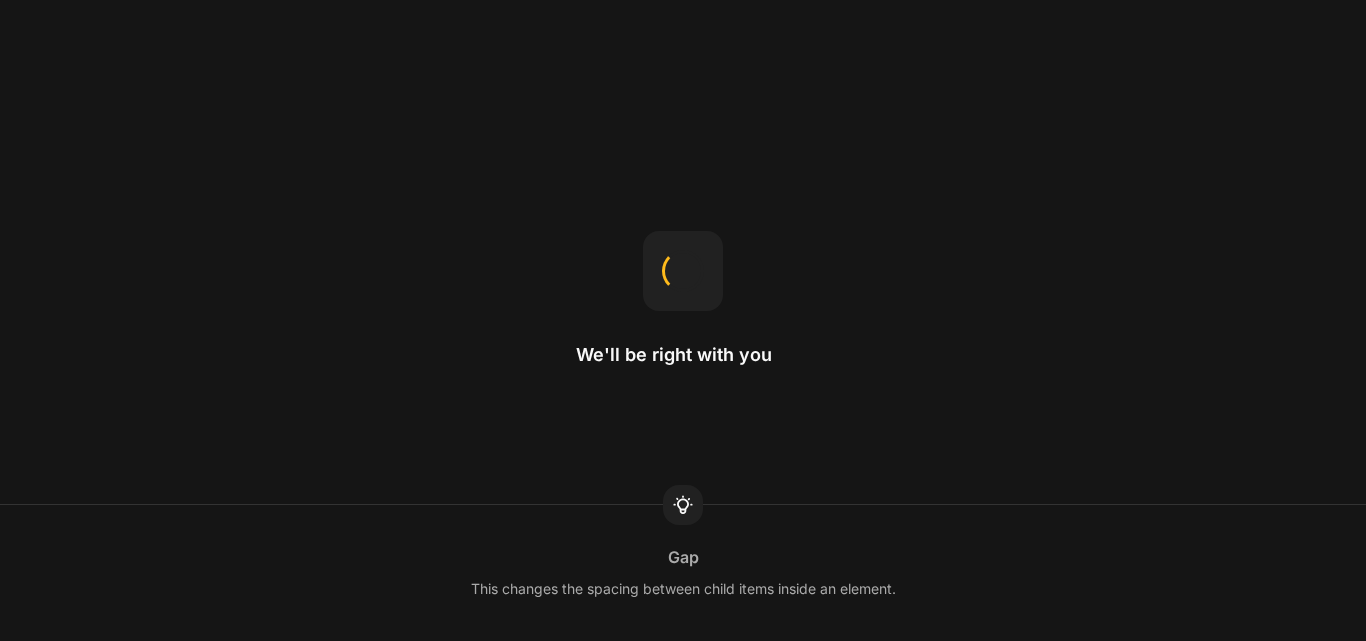 scroll, scrollTop: 0, scrollLeft: 0, axis: both 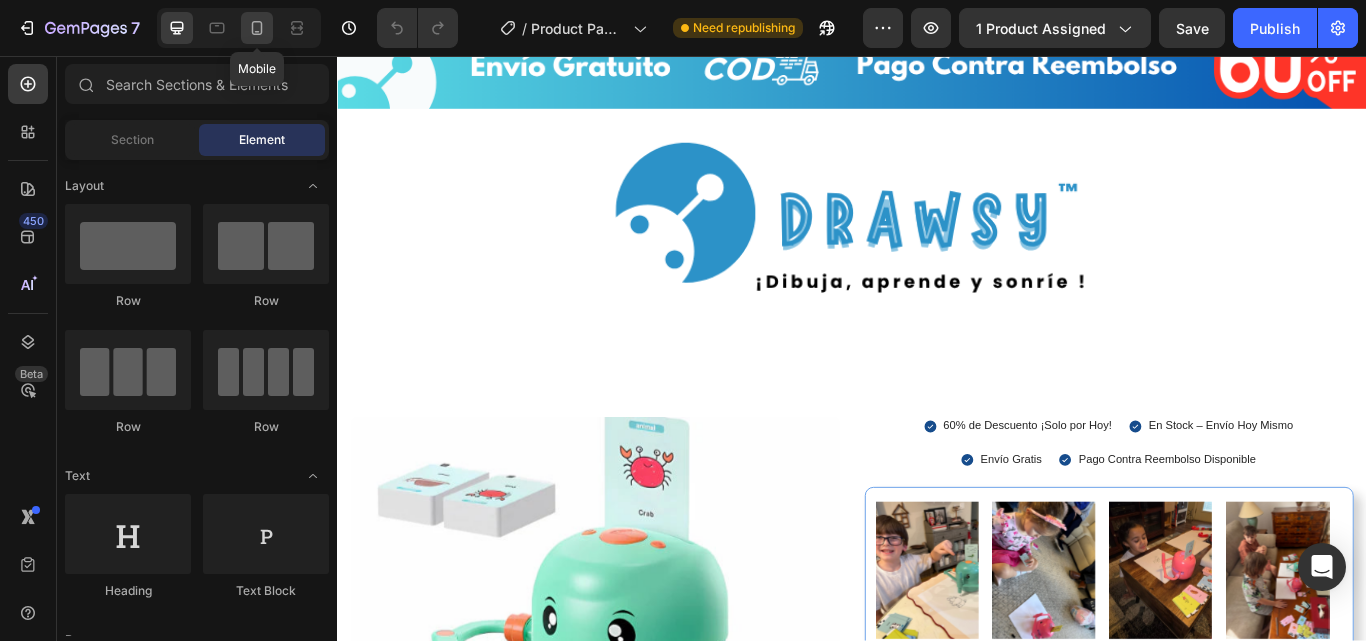 click 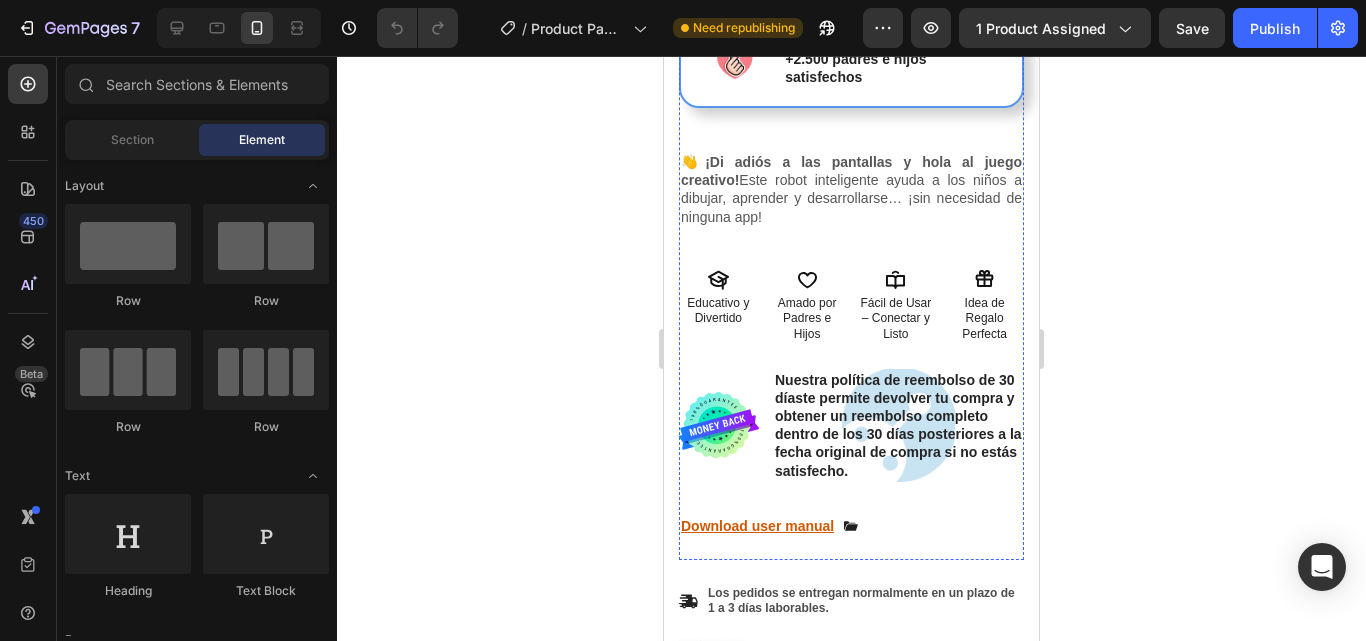 scroll, scrollTop: 928, scrollLeft: 0, axis: vertical 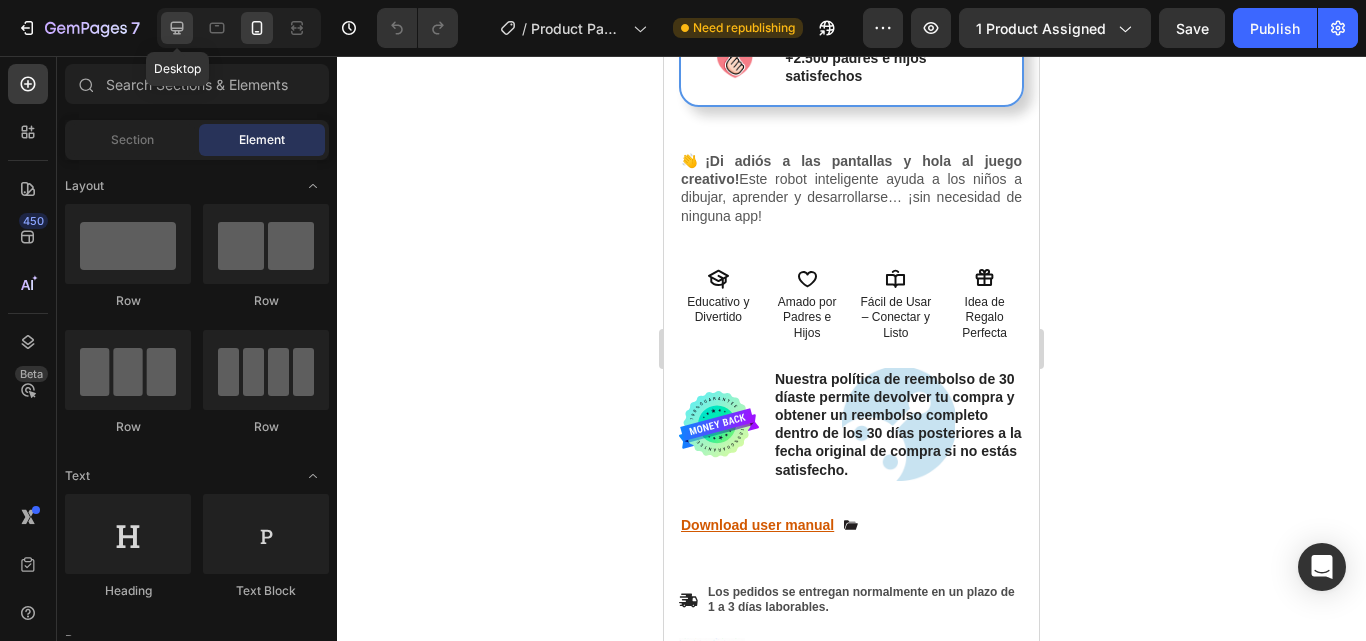 click 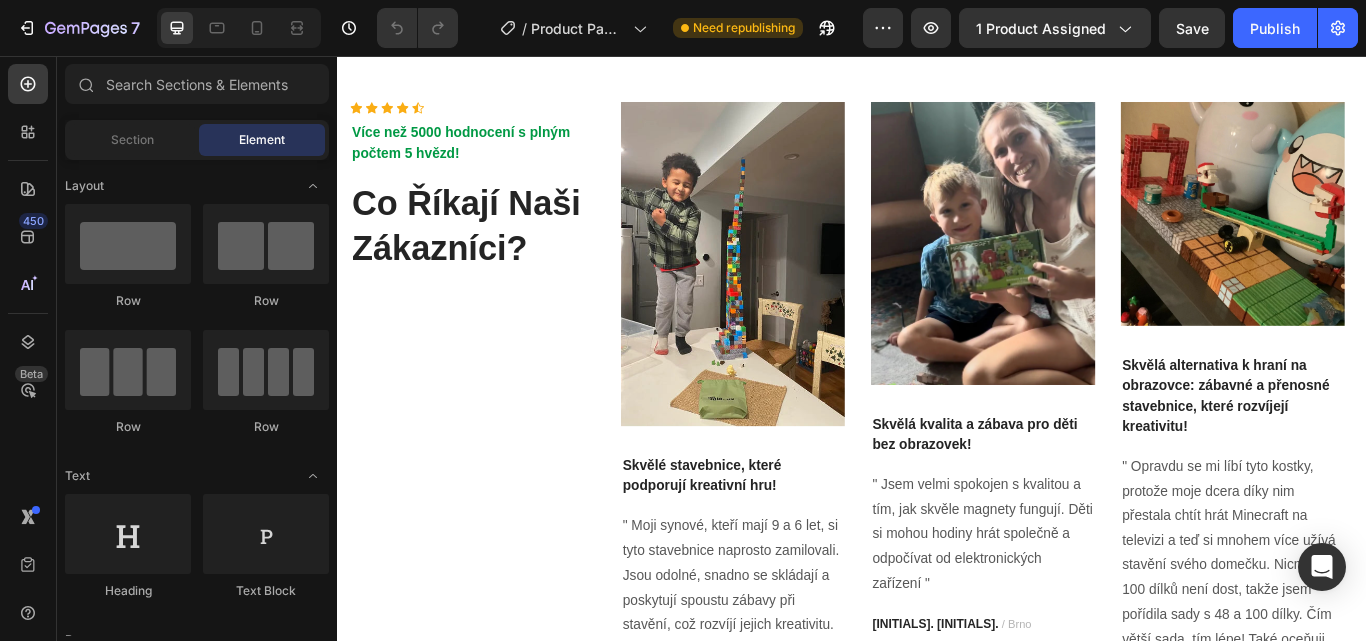 scroll, scrollTop: 7194, scrollLeft: 0, axis: vertical 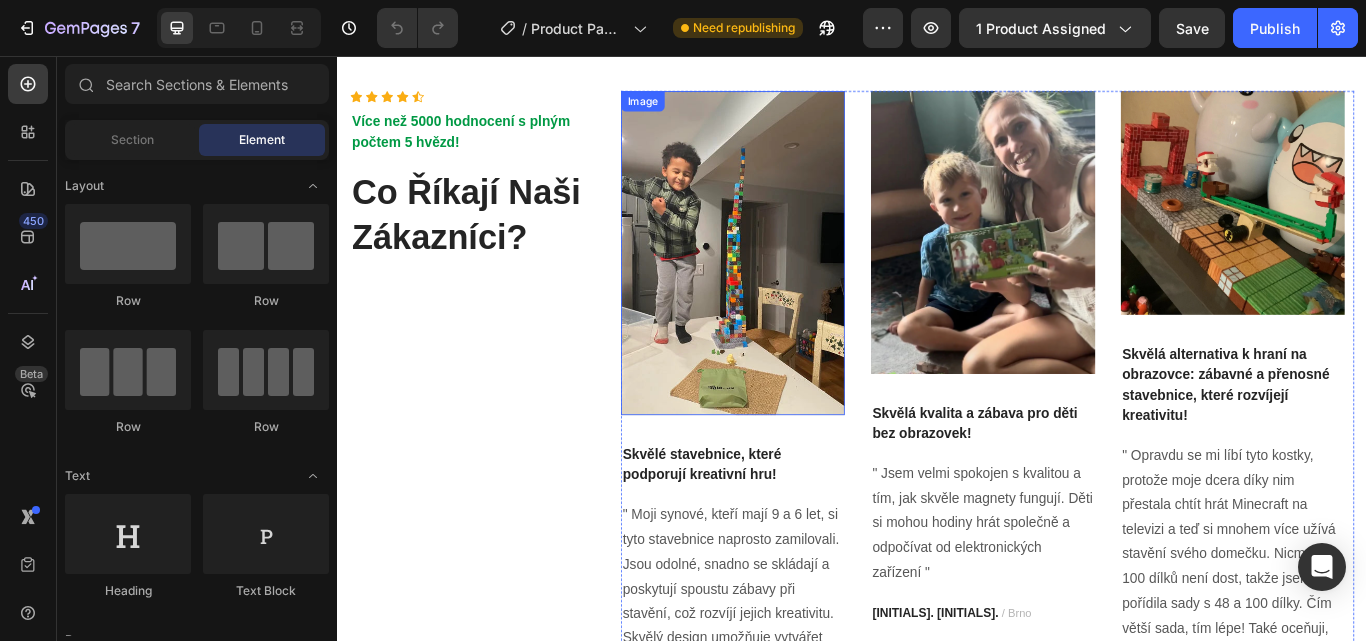 click at bounding box center (797, 286) 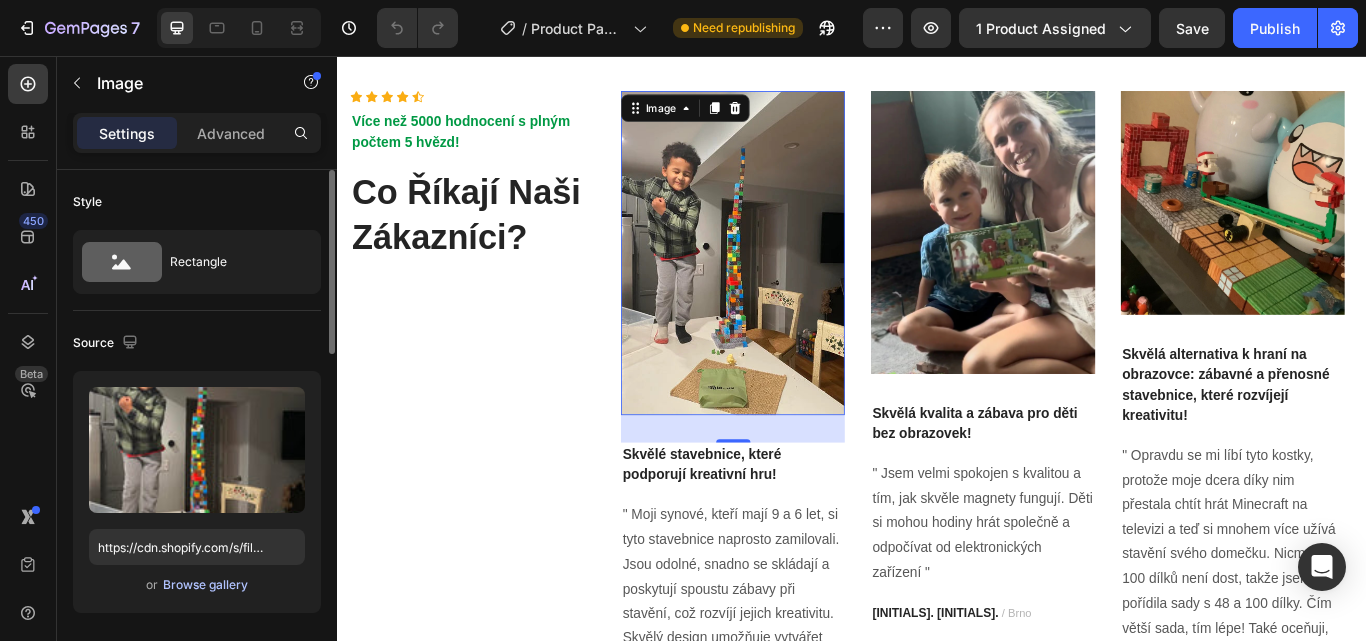 click on "Browse gallery" at bounding box center [205, 585] 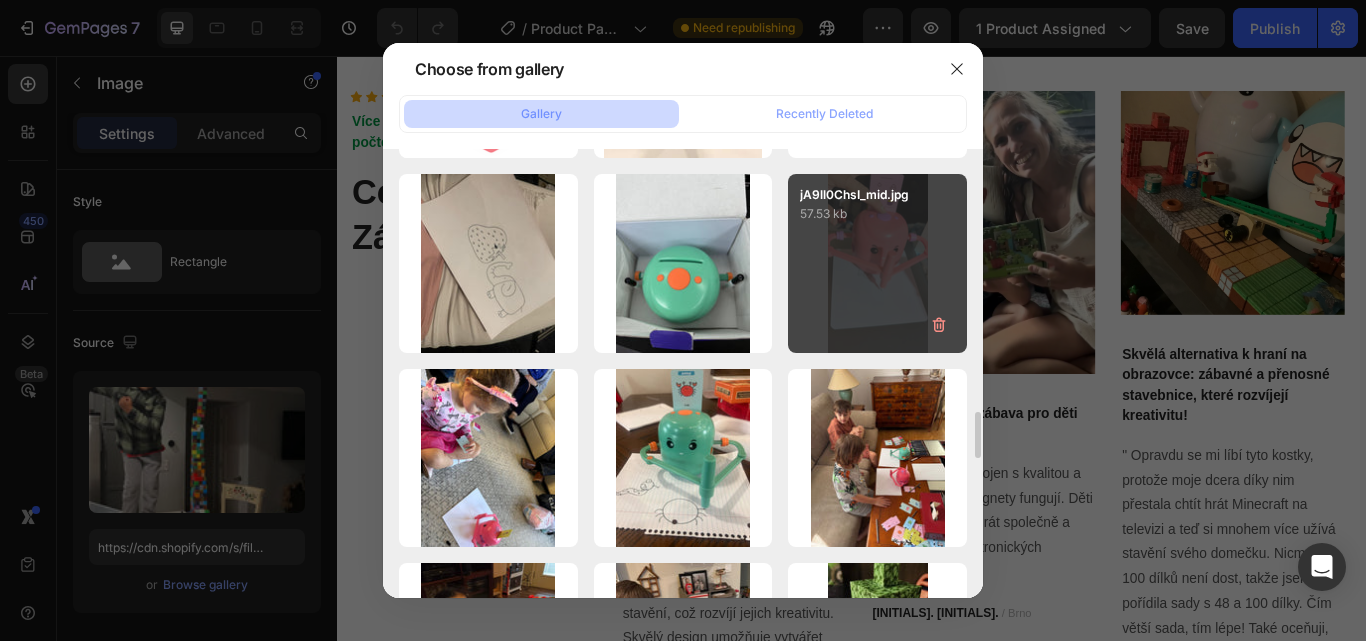 scroll, scrollTop: 3167, scrollLeft: 0, axis: vertical 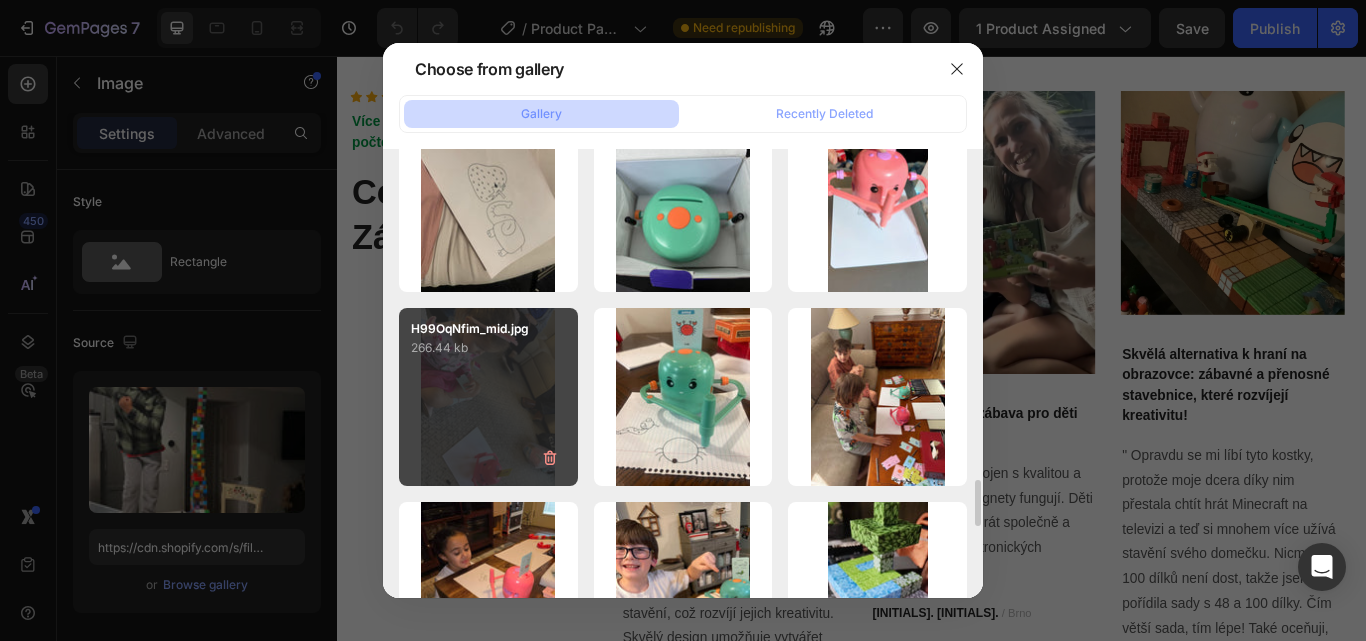 click on "266.44 kb" at bounding box center [488, 348] 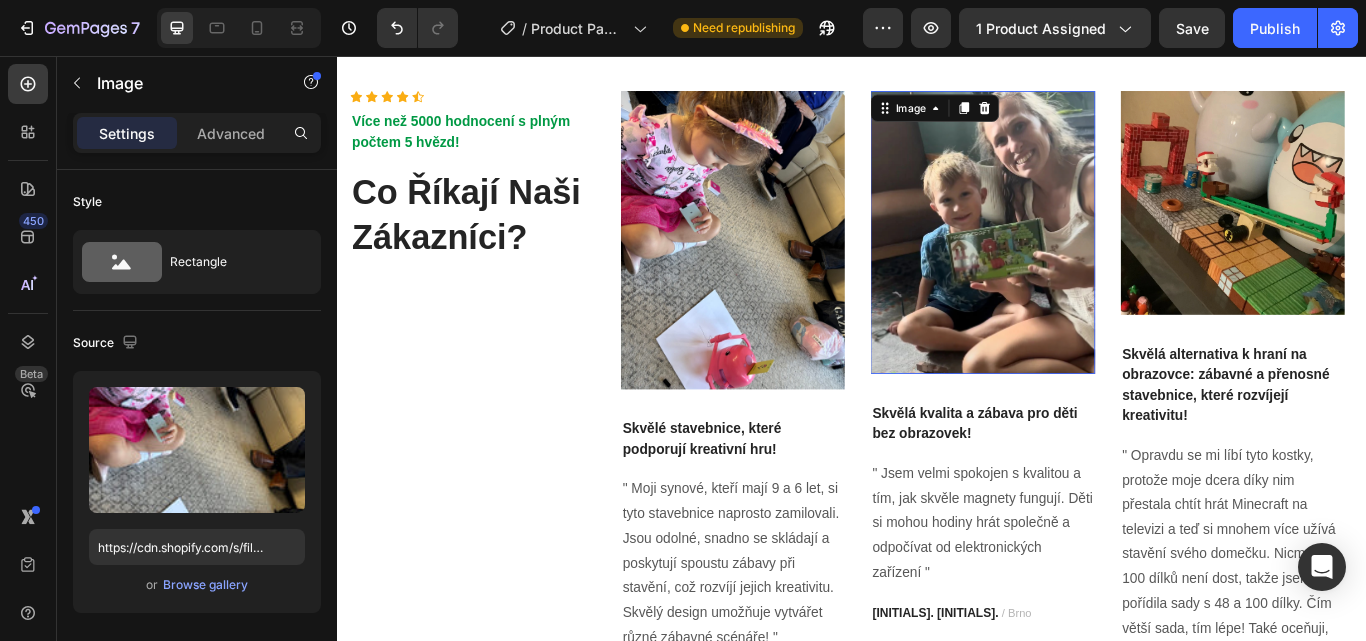 click at bounding box center [1088, 262] 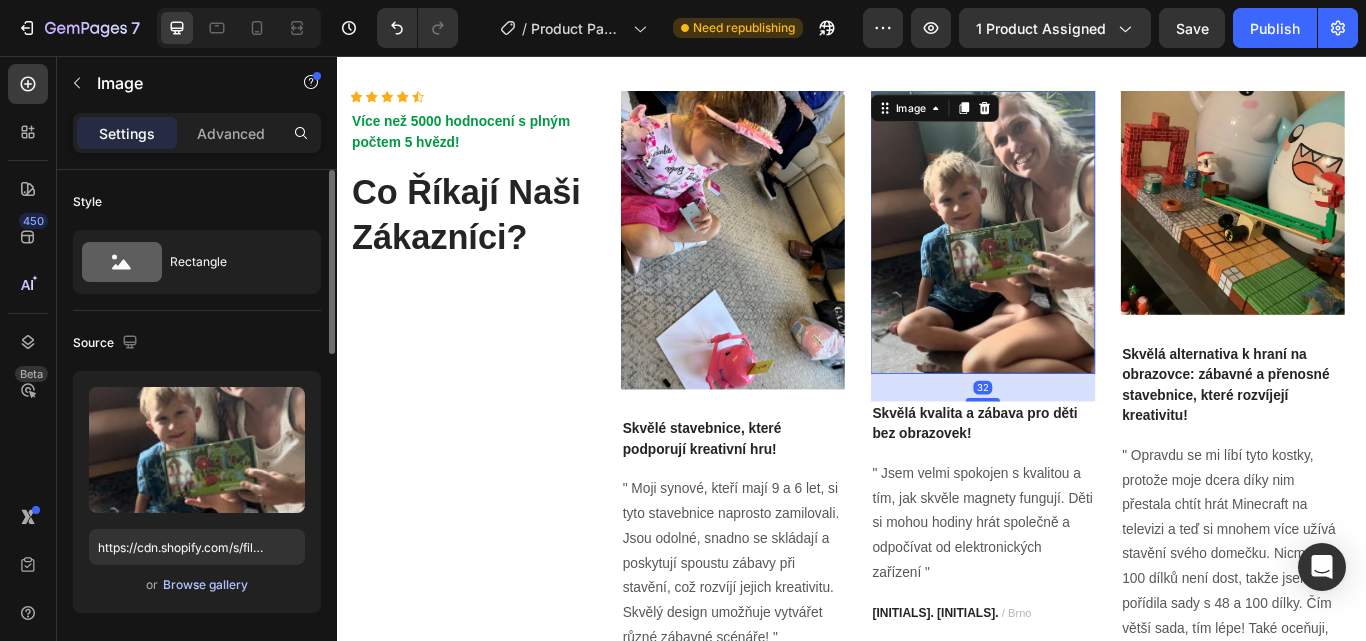 click on "Browse gallery" at bounding box center [205, 585] 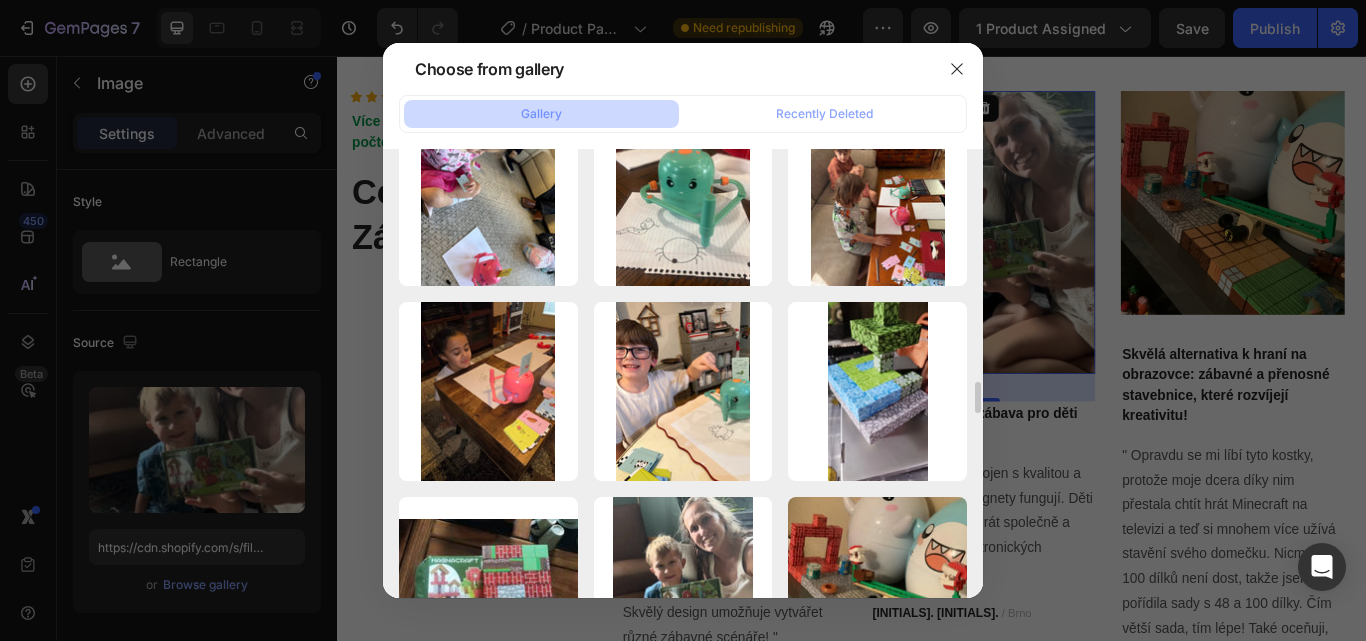 scroll, scrollTop: 3363, scrollLeft: 0, axis: vertical 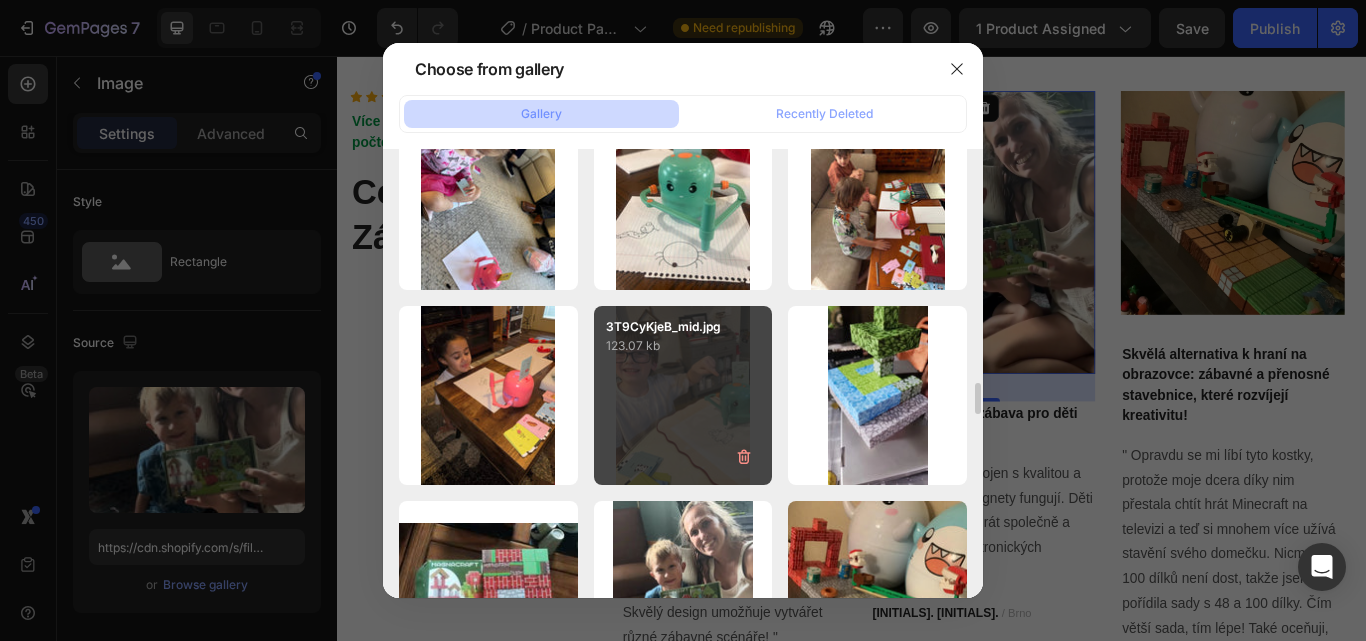 click on "3T9CyKjeB_mid.jpg 123.07 kb" at bounding box center (683, 395) 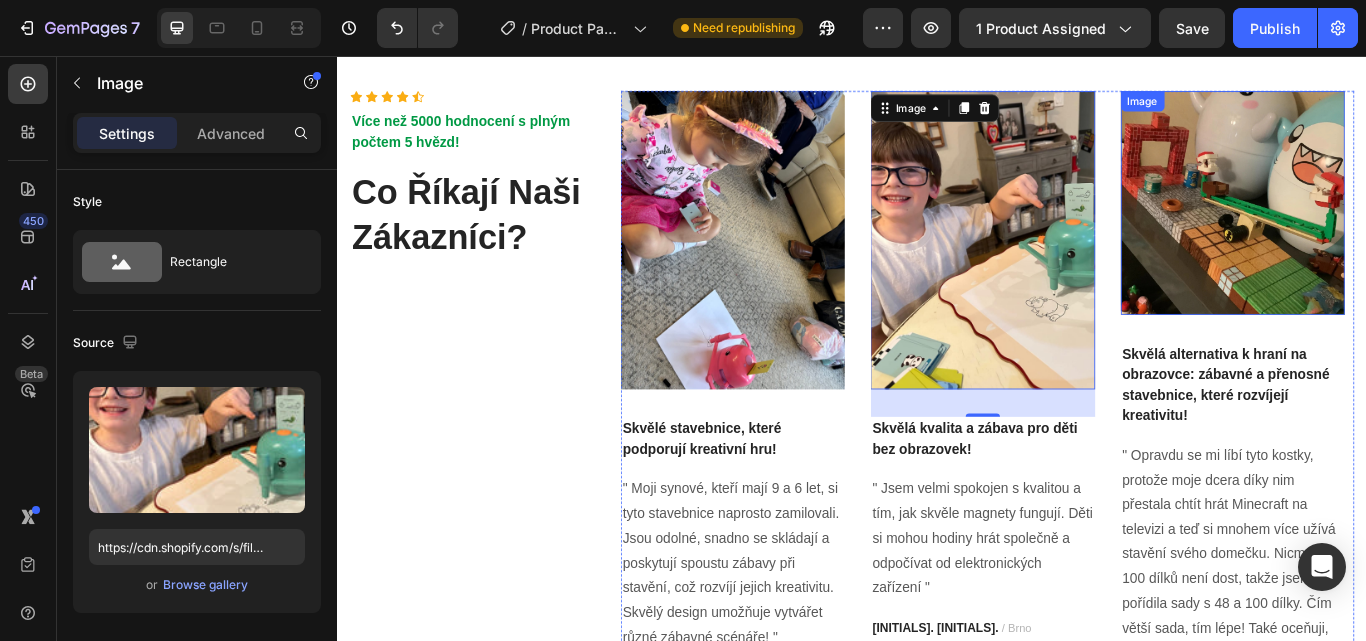 click at bounding box center [1380, 227] 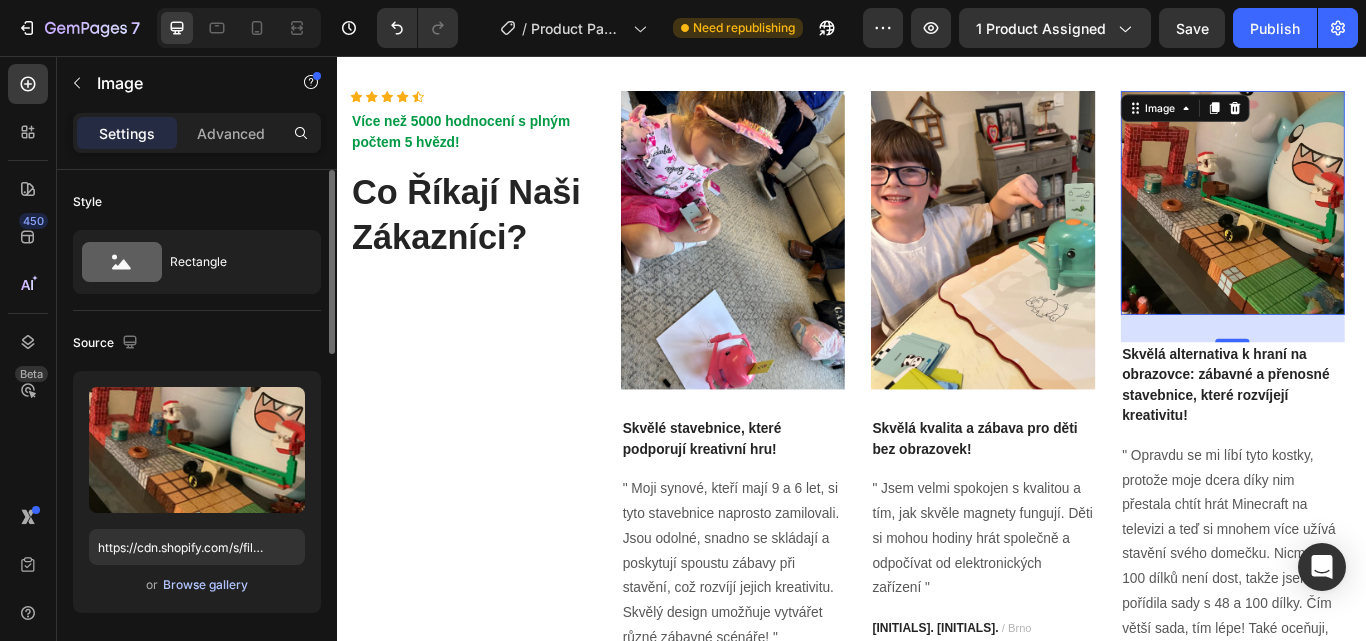 click on "Browse gallery" at bounding box center [205, 585] 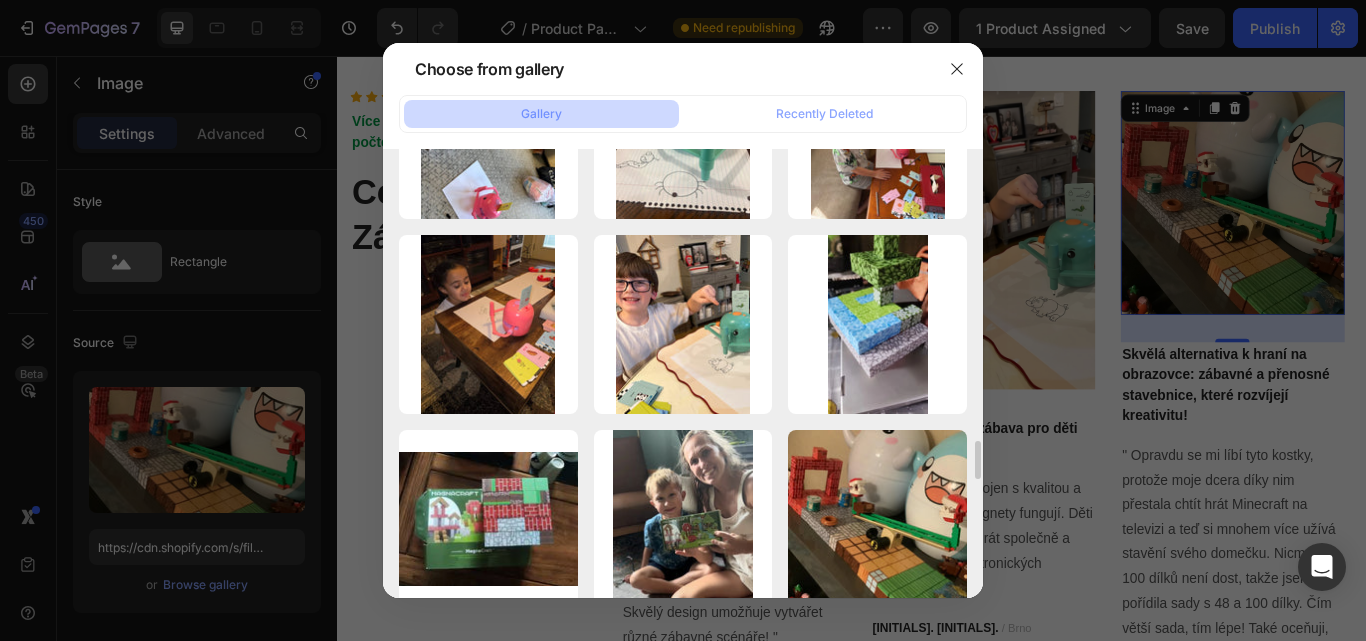scroll, scrollTop: 3288, scrollLeft: 0, axis: vertical 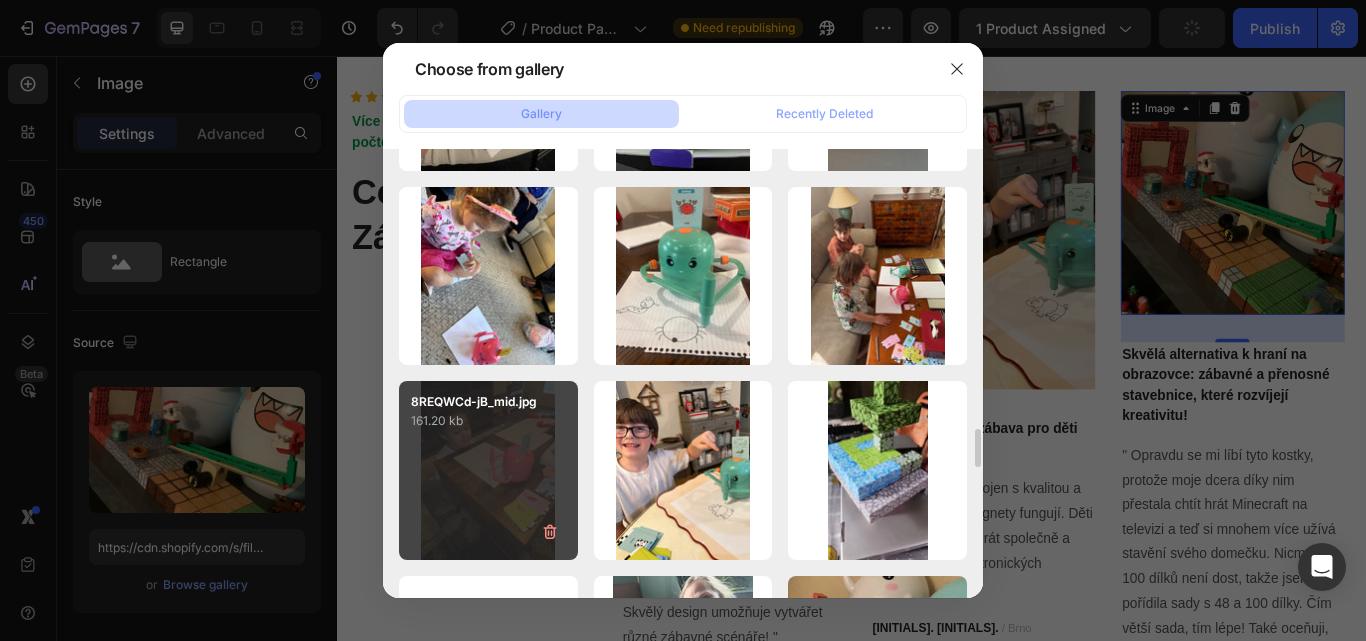 click on "8REQWCd-jB_mid.jpg 161.20 kb" at bounding box center (488, 470) 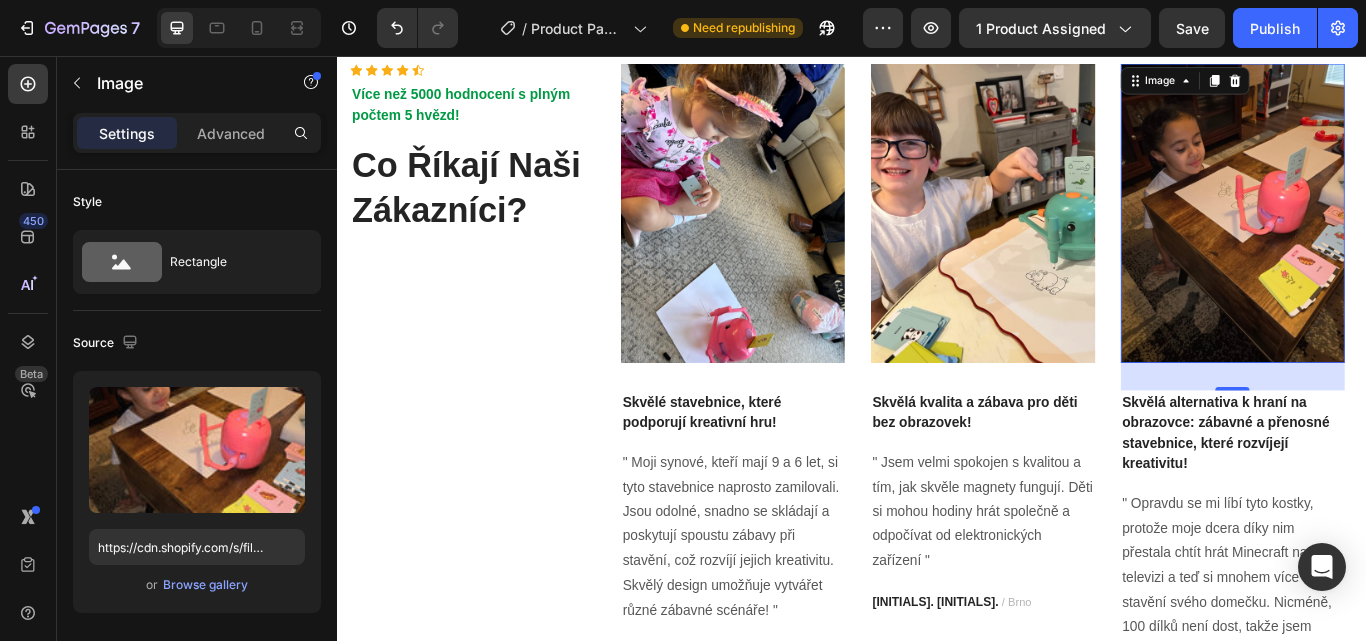 scroll, scrollTop: 7117, scrollLeft: 0, axis: vertical 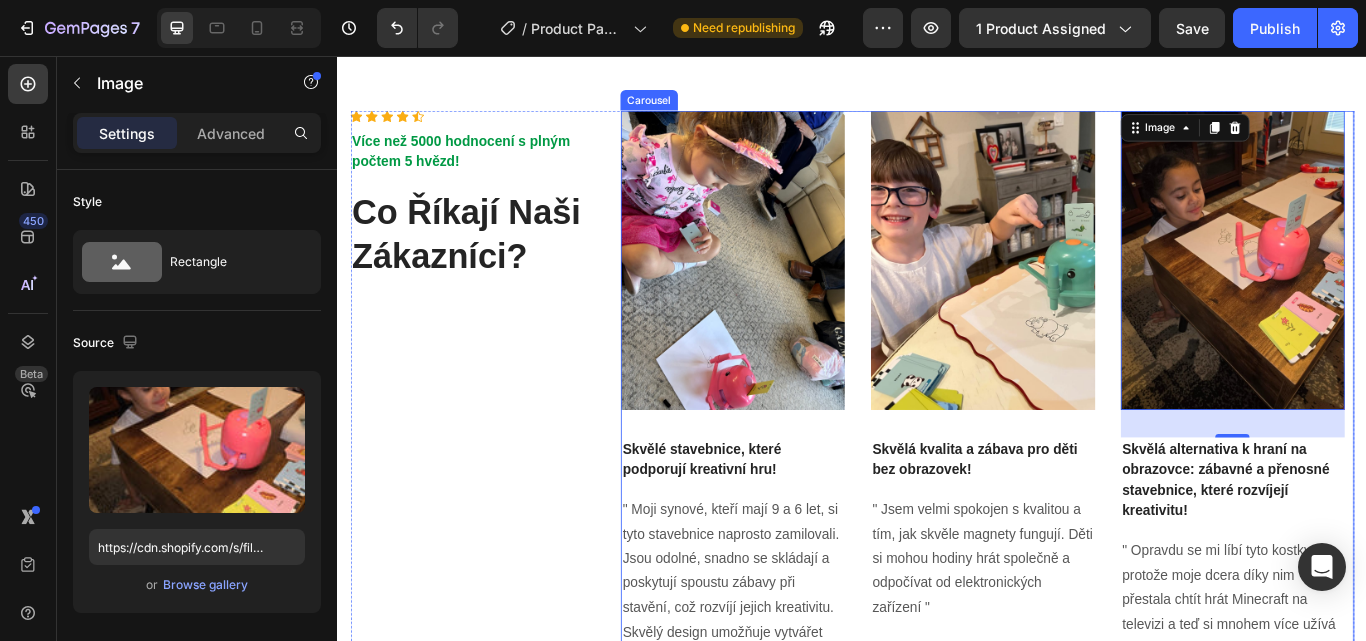 click on "Image Skvělé stavebnice, které podporují kreativní hru! Text block " Moji synové, kteří mají 9 a 6 let, si tyto stavebnice naprosto zamilovali. Jsou odolné, snadno se skládají a poskytují spoustu zábavy při stavění, což rozvíjí jejich kreativitu. Skvělý design umožňuje vytvářet různé zábavné scénáře! " Text block [INITIALS]. [INITIALS].  /[CITY] Text block Image Skvělá kvalita a zábava pro děti bez obrazovek! Text block " Jsem velmi spokojen s kvalitou a tím, jak skvěle magnety fungují. Děti si mohou hodiny hrát společně a odpočívat od elektronických zařízení " Text block [INITIALS]. [INITIALS].  /[CITY] Text block Image   32 Skvělá alternativa k hraní na obrazovce: zábavné a přenosné stavebnice, které rozvíjejí kreativitu! Text block Text block [INITIALS]. [INITIALS].  /[CITY] Text block Image Kreativní a zábavná stavebnice, která zaručí dlouhé hodiny zábavy! Text block Text block [INITIALS]. [INITIALS].  /[CITY] Text block Image Skvělý dárek, který zaujme na dlouho Text block Text block [INITIALS]. [INITIALS].  /[CITY]" at bounding box center [1094, 537] 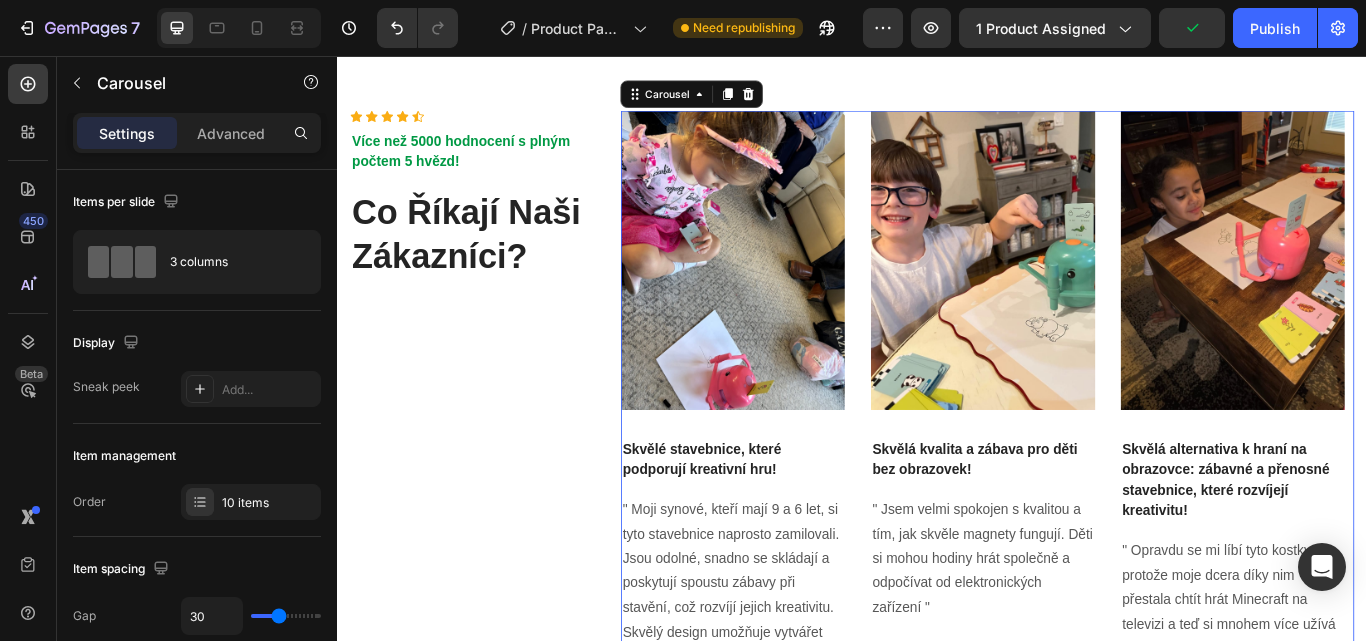 click on "450 Beta" at bounding box center [28, 348] 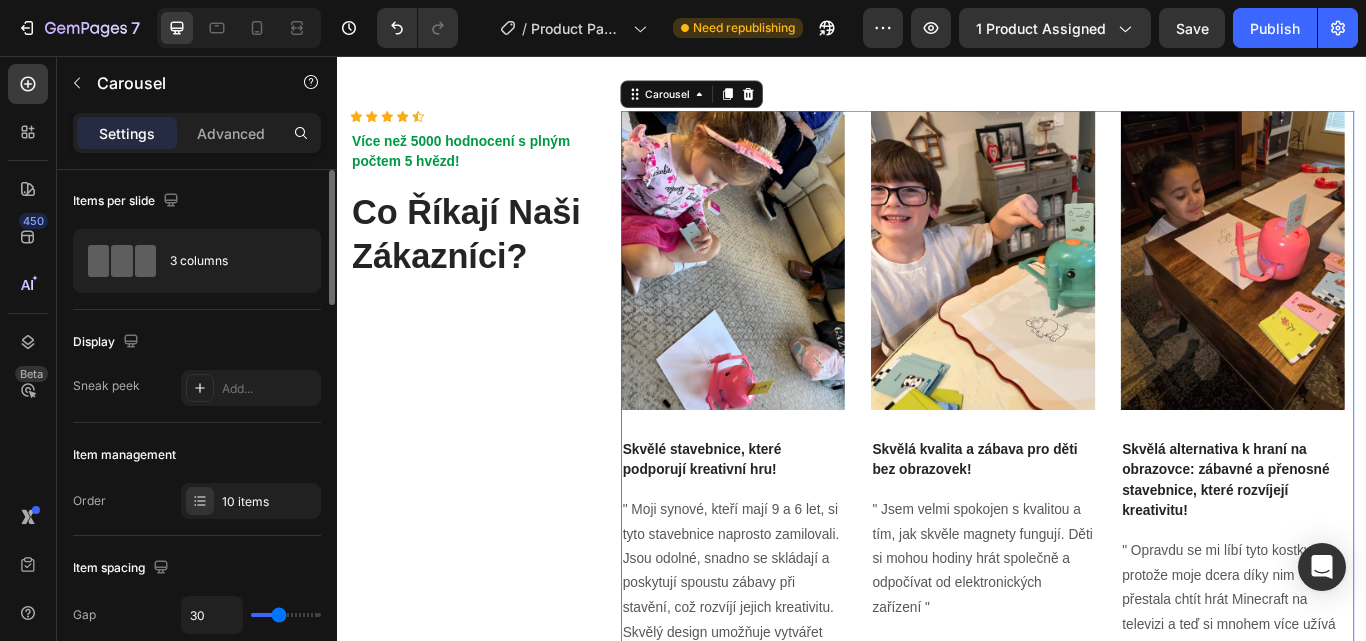 scroll, scrollTop: 2, scrollLeft: 0, axis: vertical 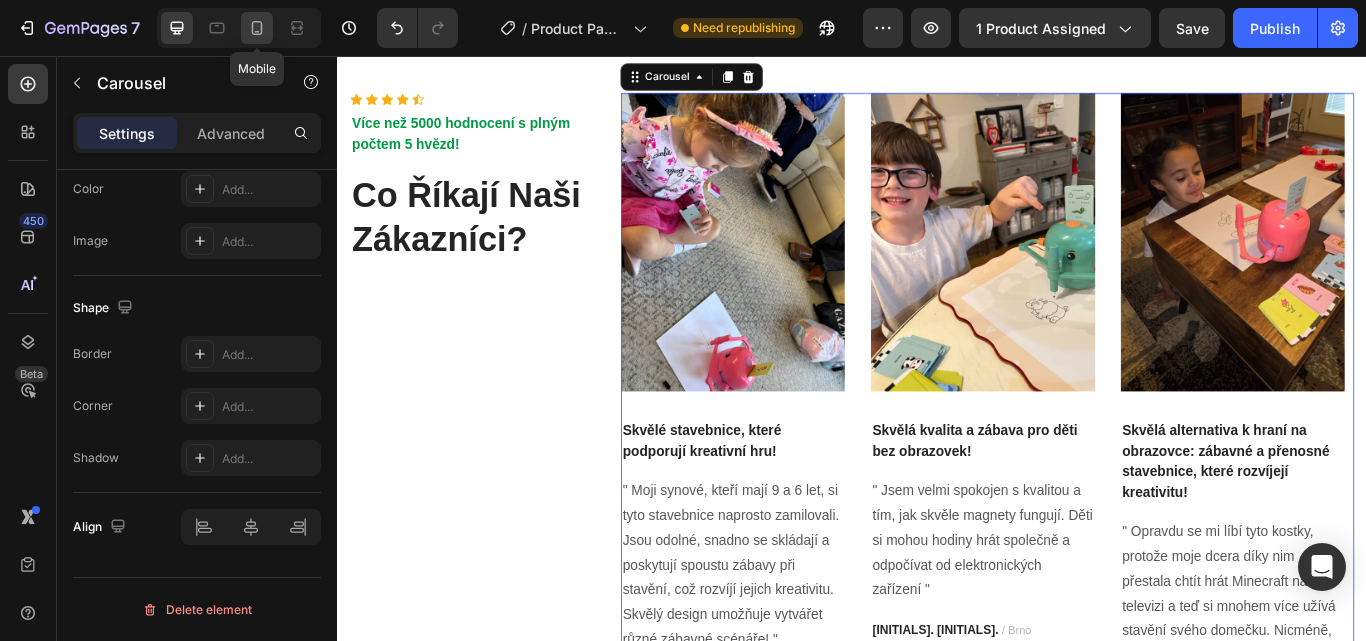 click 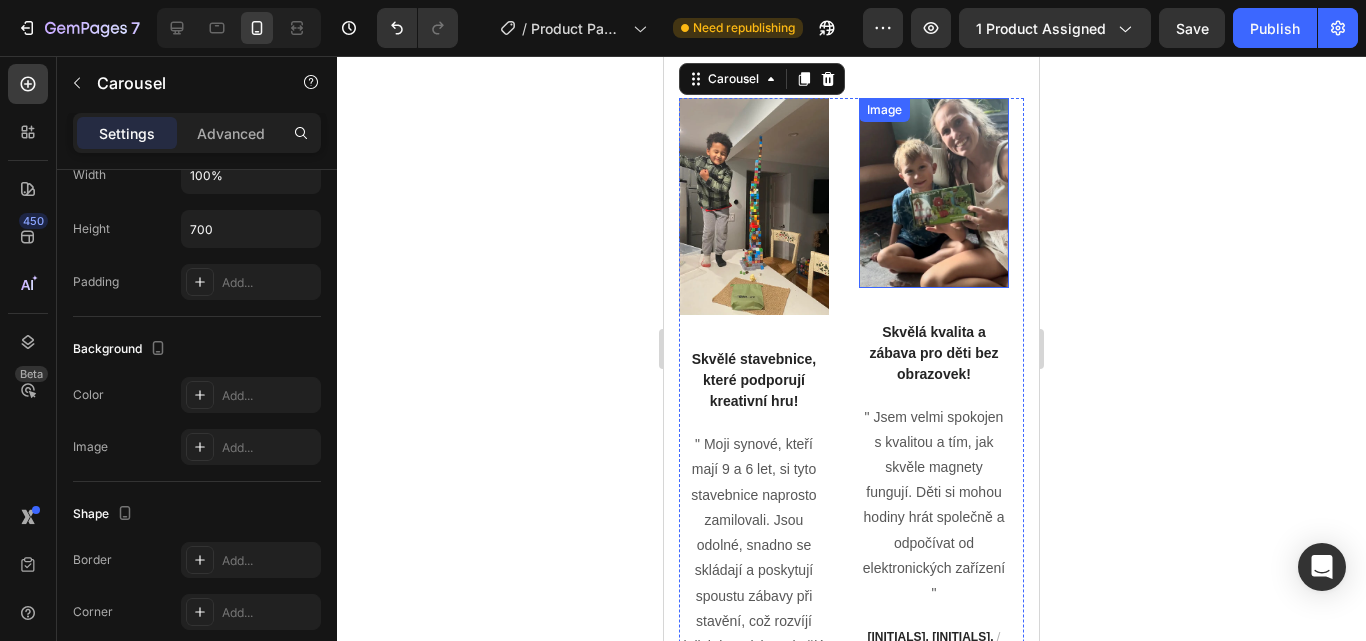 scroll, scrollTop: 7114, scrollLeft: 0, axis: vertical 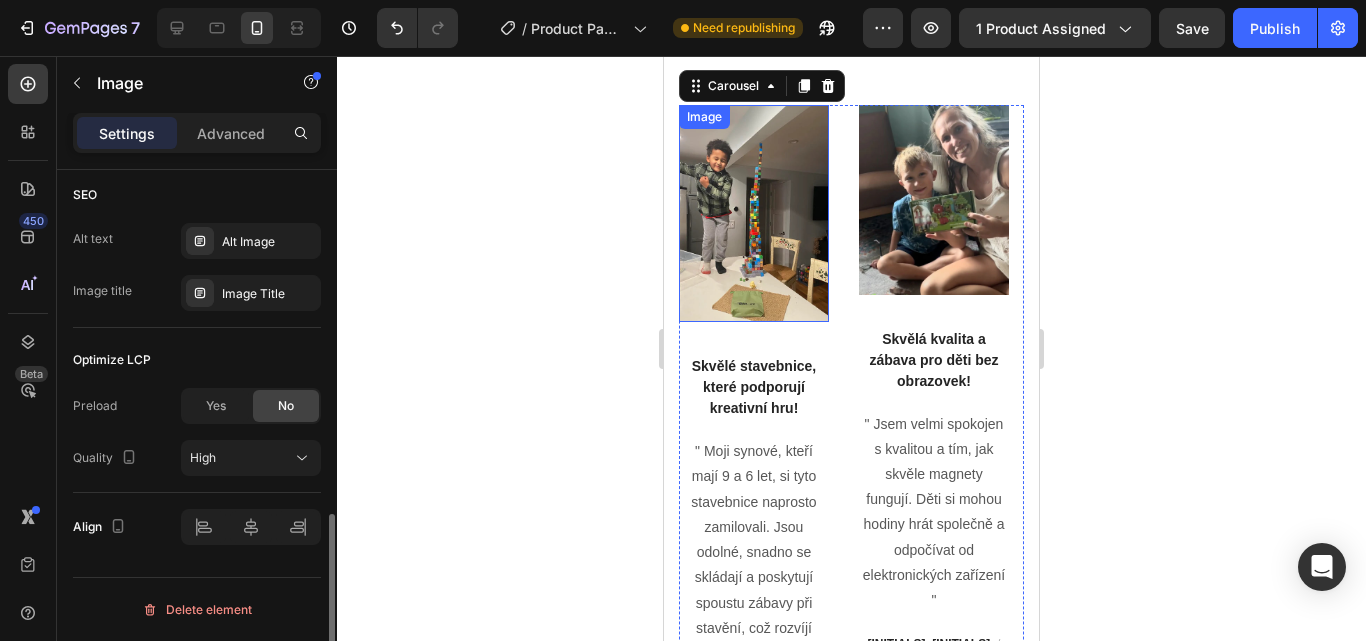 click at bounding box center [754, 213] 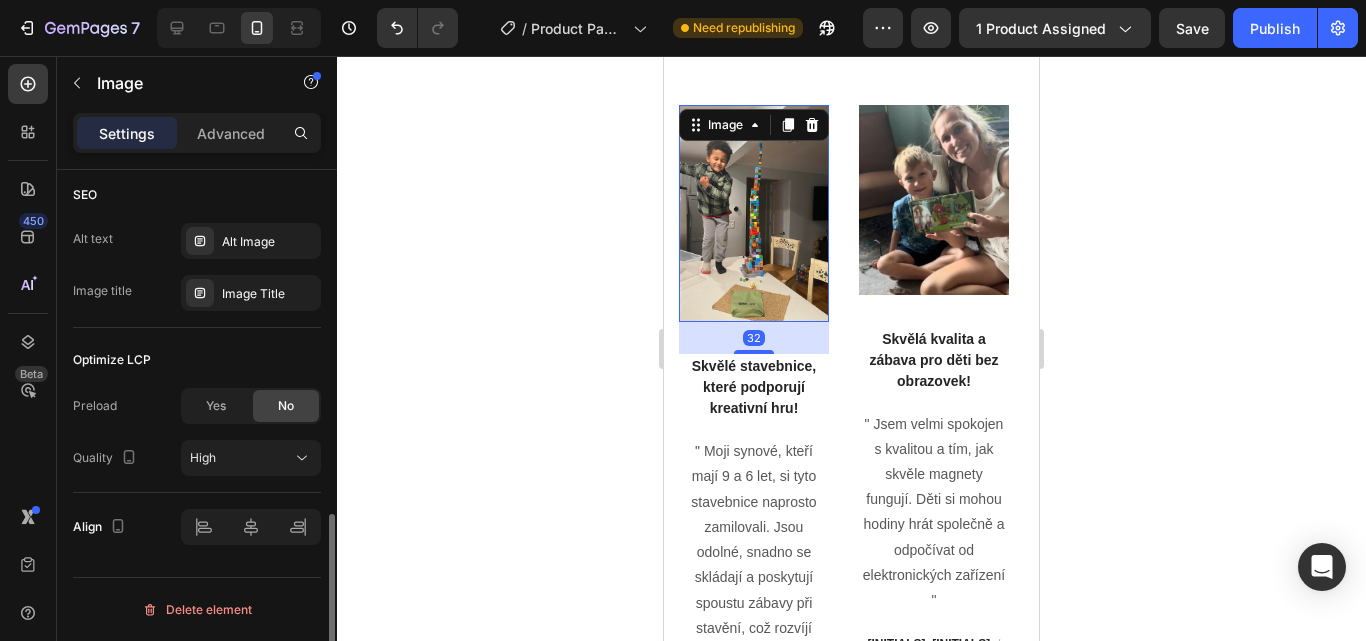 scroll, scrollTop: 0, scrollLeft: 0, axis: both 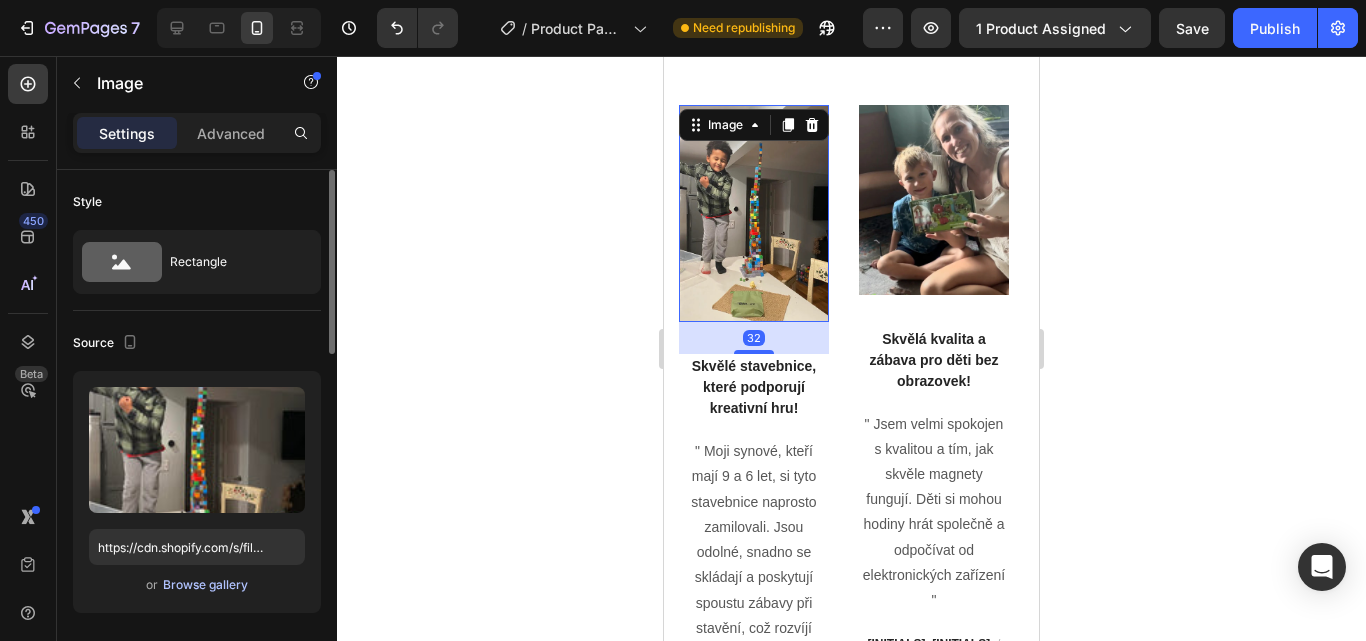 click on "Browse gallery" at bounding box center [205, 585] 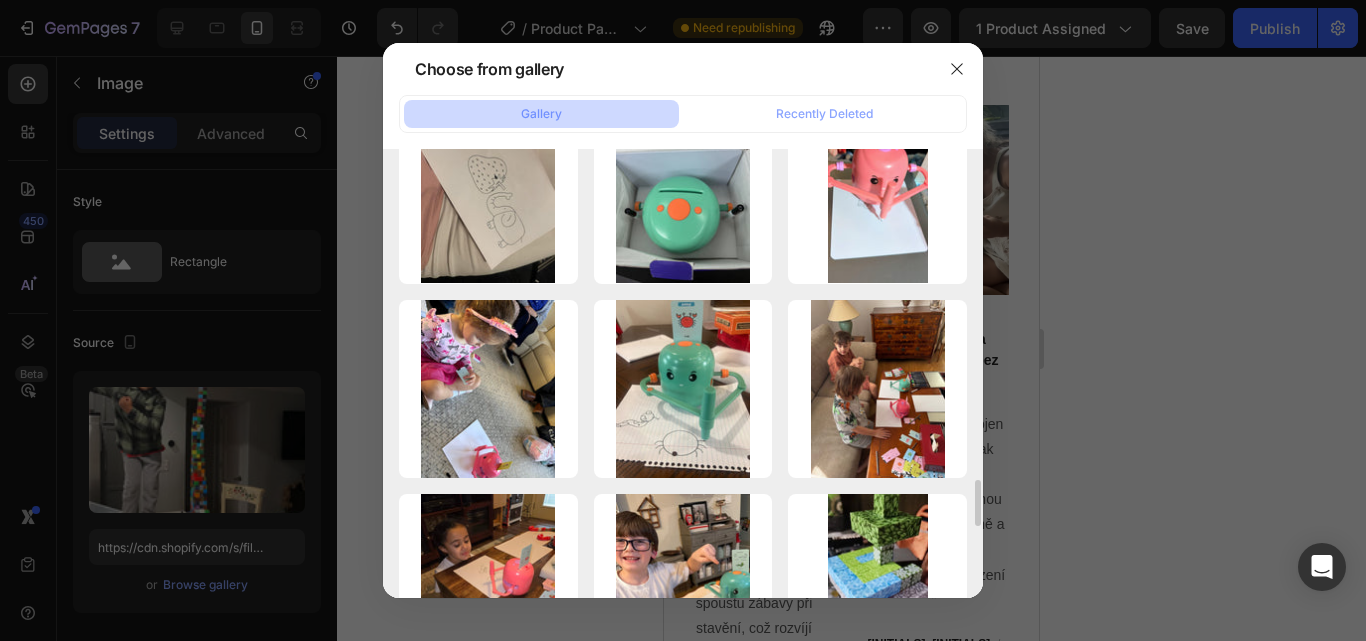 scroll, scrollTop: 3173, scrollLeft: 0, axis: vertical 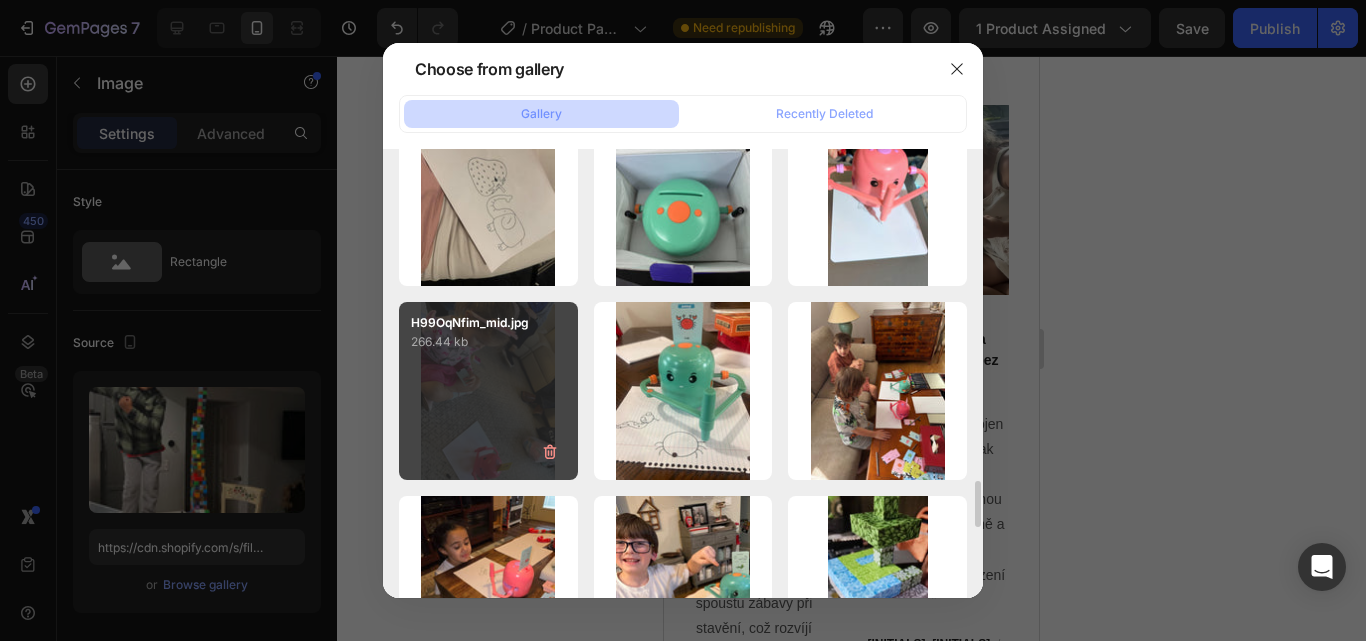 click on "[FILENAME].jpg" at bounding box center [488, 391] 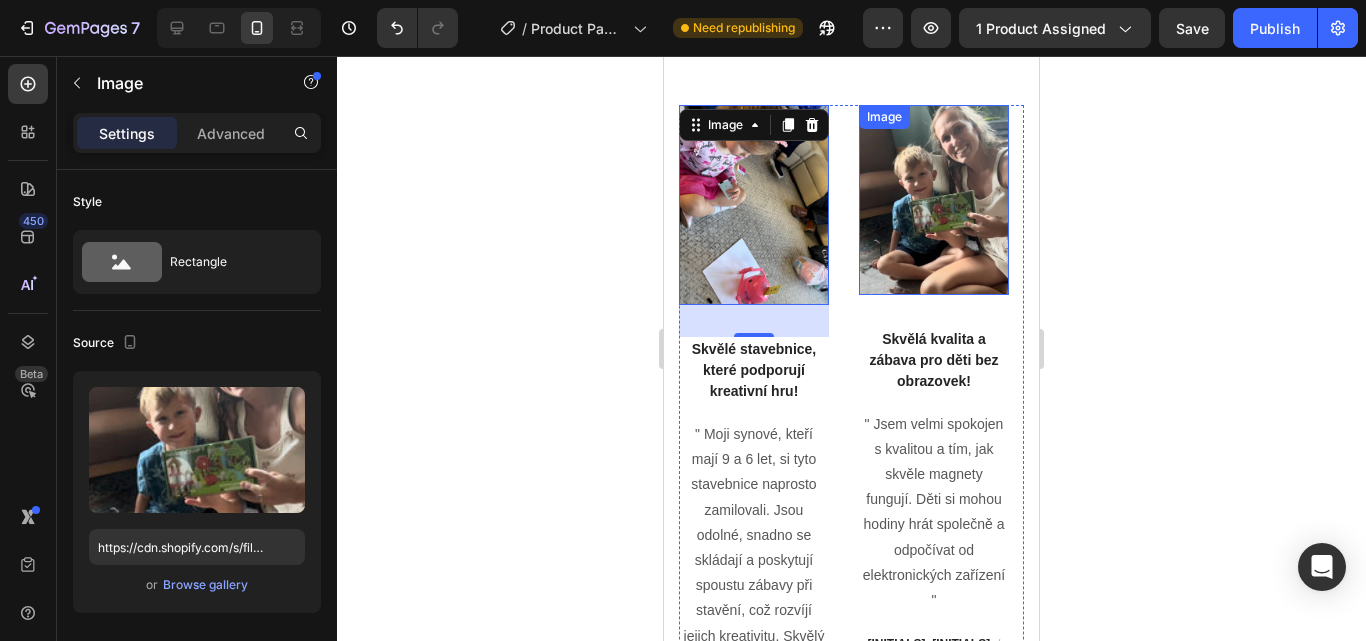 click at bounding box center (934, 200) 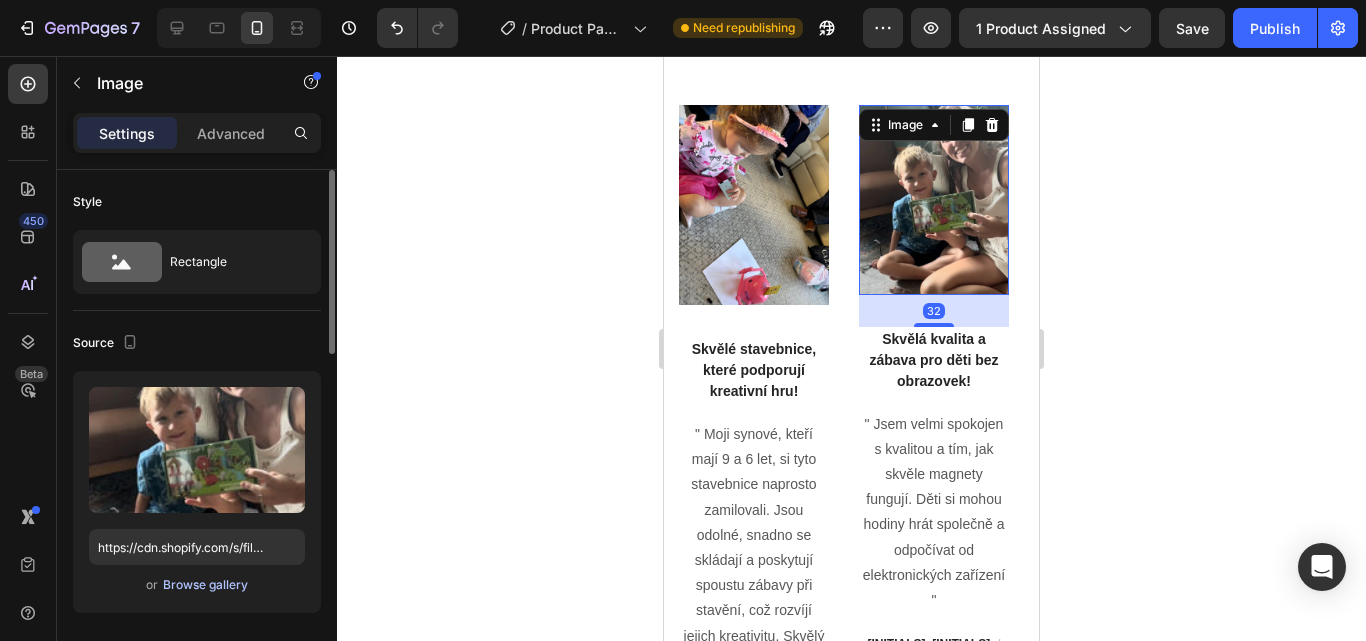 click on "Browse gallery" at bounding box center (205, 585) 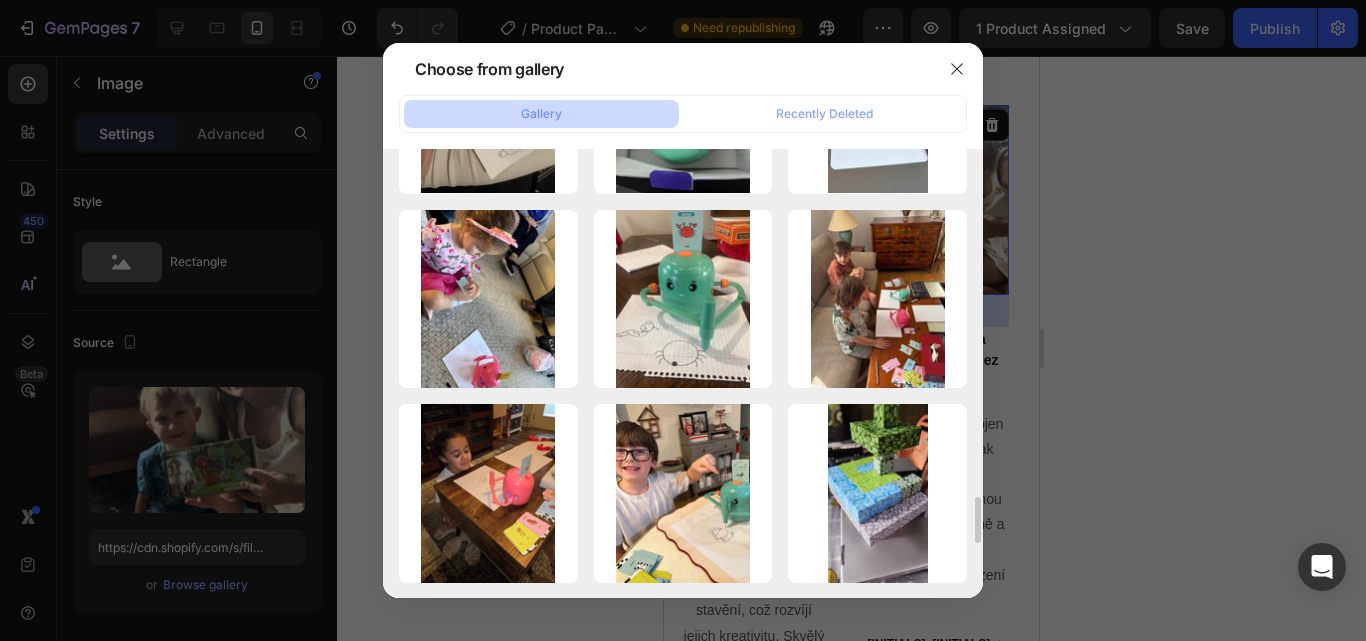 scroll, scrollTop: 3272, scrollLeft: 0, axis: vertical 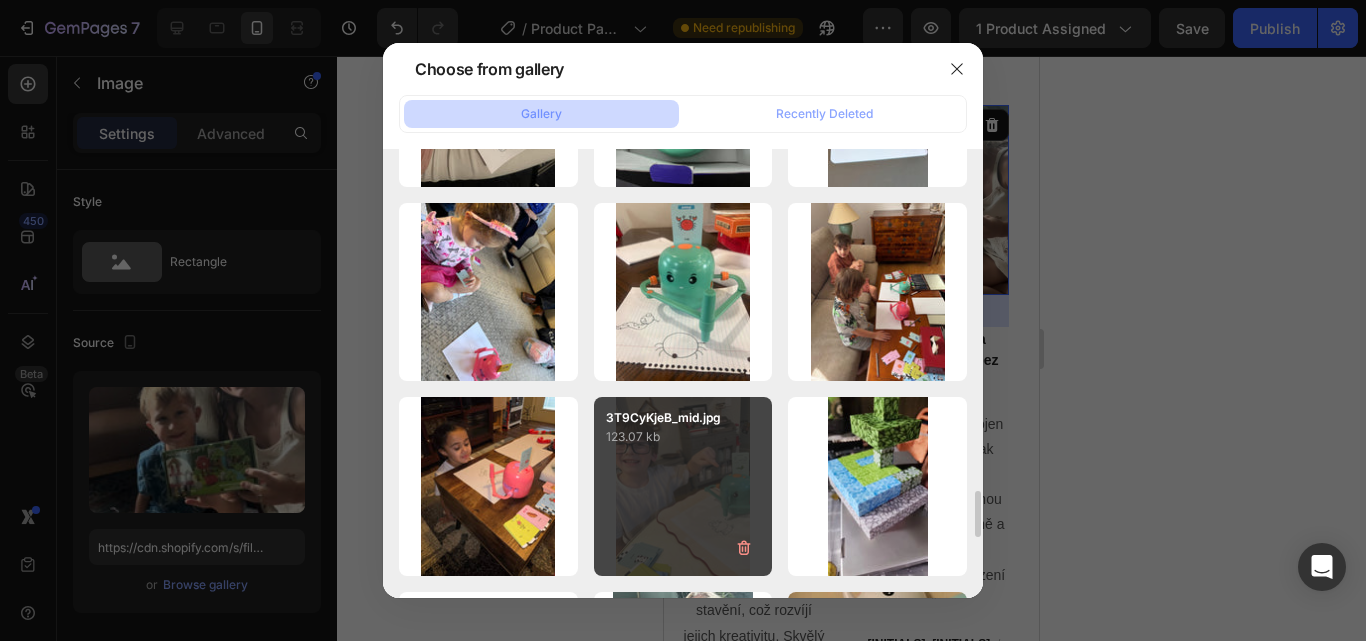 click on "3T9CyKjeB_mid.jpg 123.07 kb" at bounding box center (683, 486) 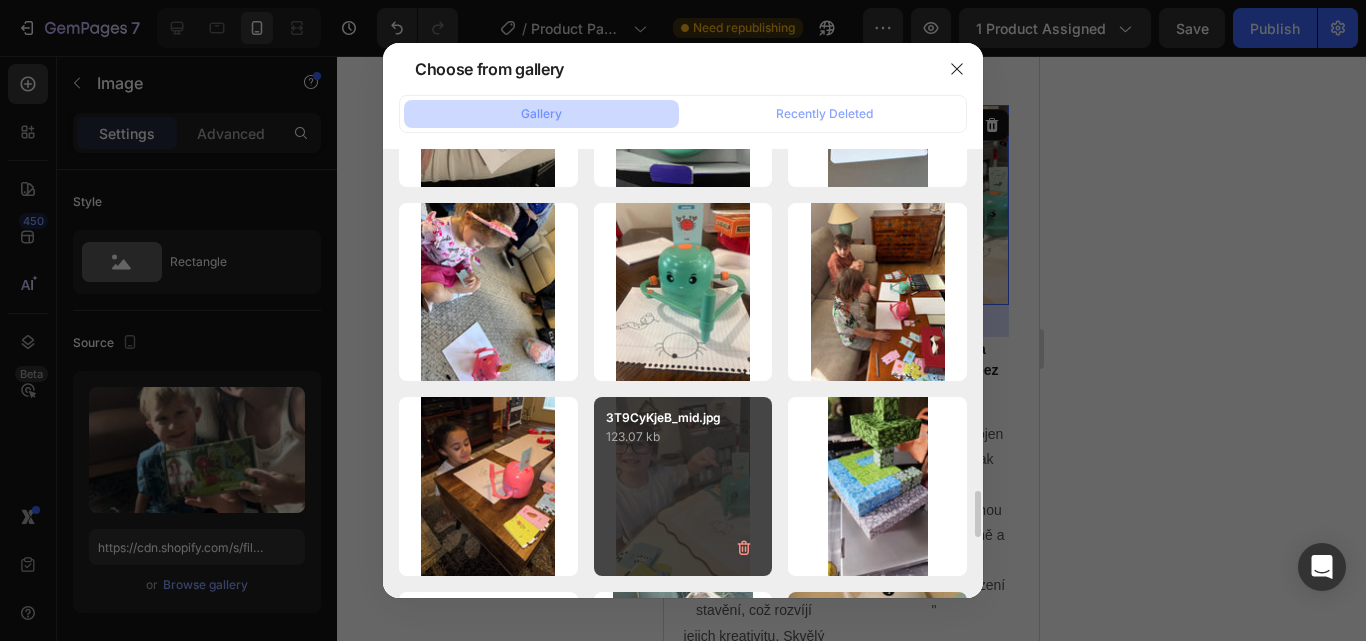 type on "https://cdn.shopify.com/s/files/1/0668/8777/8392/files/gempages_577773056173278149-5034909a-e3ec-474e-99e2-bfa08ceb4e8a.jpg" 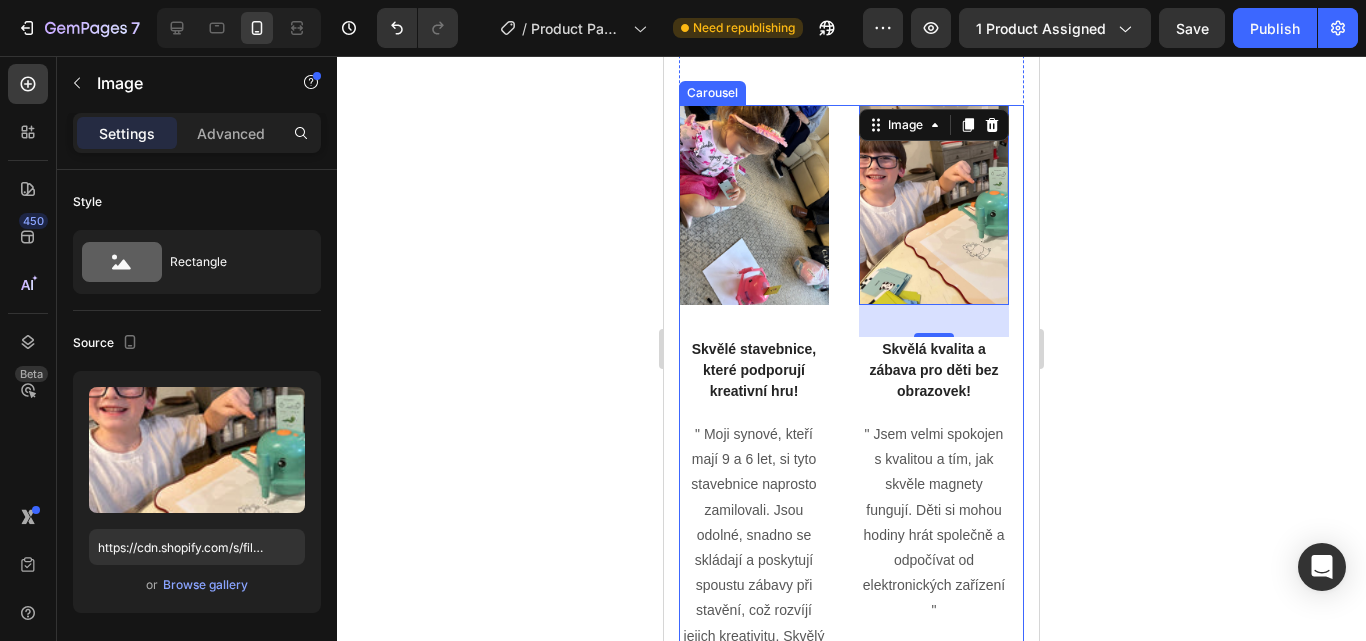 click on "Image Skvělé stavebnice, které podporují kreativní hru! Text block " Moji synové, kteří mají 9 a 6 let, si tyto stavebnice naprosto zamilovali. Jsou odolné, snadno se skládají a poskytují spoustu zábavy při stavění, což rozvíjí jejich kreativitu. Skvělý design umožňuje vytvářet různé zábavné scénáře! " Text block [INITIALS]. [INITIALS].  /[CITY] Text block Image Skvělá kvalita a zábava pro děti bez obrazovek! Text block " Jsem velmi spokojen s kvalitou a tím, jak skvěle magnety fungují. Děti si mohou hodiny hrát společně a odpočívat od elektronických zařízení " Text block [INITIALS]. [INITIALS].  /[CITY] Text block Image Skvělá alternativa k hraní na obrazovce: zábavné a přenosné stavebnice, které rozvíjejí kreativitu! Text block Text block [INITIALS]. [INITIALS].  /[CITY] Text block Image Kreativní a zábavná stavebnice, která zaručí dlouhé hodiny zábavy! Text block Text block [INITIALS]. [INITIALS].  /[CITY] Text block Image Skvělý dárek, který zaujme na dlouho Text block Text block [INITIALS]. [INITIALS].  /[CITY]" at bounding box center (851, 455) 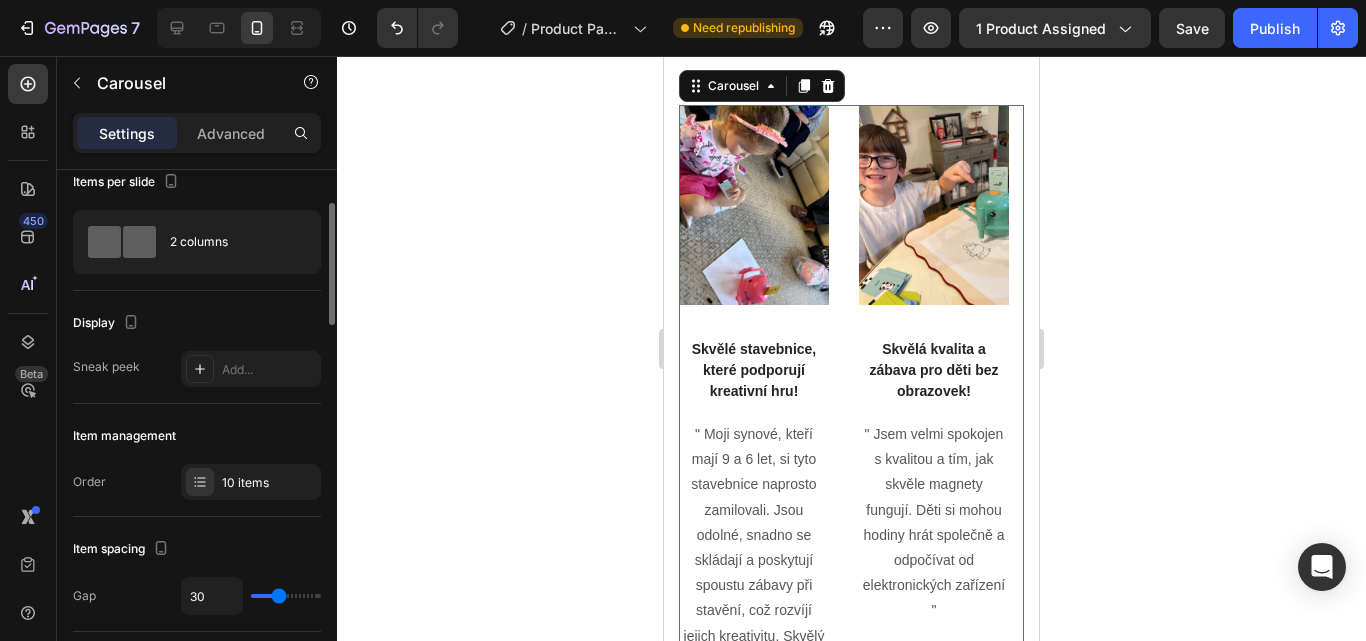 scroll, scrollTop: 0, scrollLeft: 0, axis: both 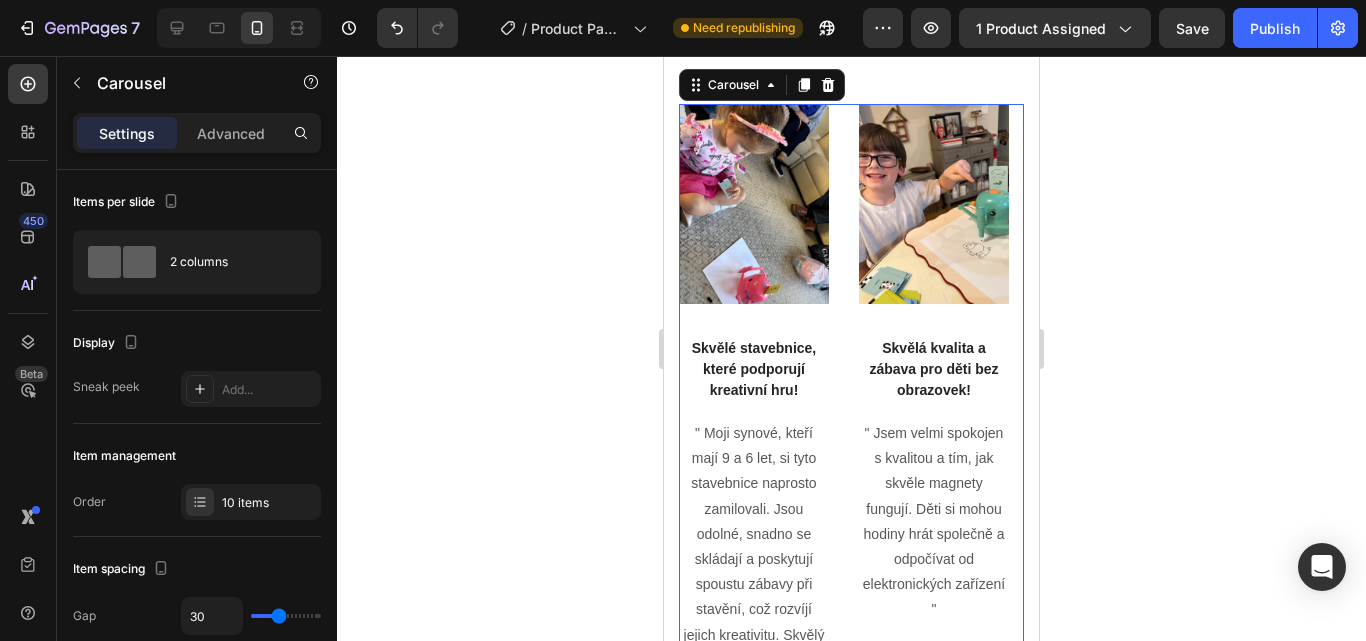 click on "Image Skvělé stavebnice, které podporují kreativní hru! Text block " Moji synové, kteří mají 9 a 6 let, si tyto stavebnice naprosto zamilovali. Jsou odolné, snadno se skládají a poskytují spoustu zábavy při stavění, což rozvíjí jejich kreativitu. Skvělý design umožňuje vytvářet různé zábavné scénáře! " Text block [INITIALS]. [INITIALS].  /[CITY] Text block Image Skvělá kvalita a zábava pro děti bez obrazovek! Text block " Jsem velmi spokojen s kvalitou a tím, jak skvěle magnety fungují. Děti si mohou hodiny hrát společně a odpočívat od elektronických zařízení " Text block [INITIALS]. [INITIALS].  /[CITY] Text block Image Skvělá alternativa k hraní na obrazovce: zábavné a přenosné stavebnice, které rozvíjejí kreativitu! Text block Text block [INITIALS]. [INITIALS].  /[CITY] Text block Image Kreativní a zábavná stavebnice, která zaručí dlouhé hodiny zábavy! Text block Text block [INITIALS]. [INITIALS].  /[CITY] Text block Image Skvělý dárek, který zaujme na dlouho Text block Text block [INITIALS]. [INITIALS].  /[CITY] Image" at bounding box center [851, 454] 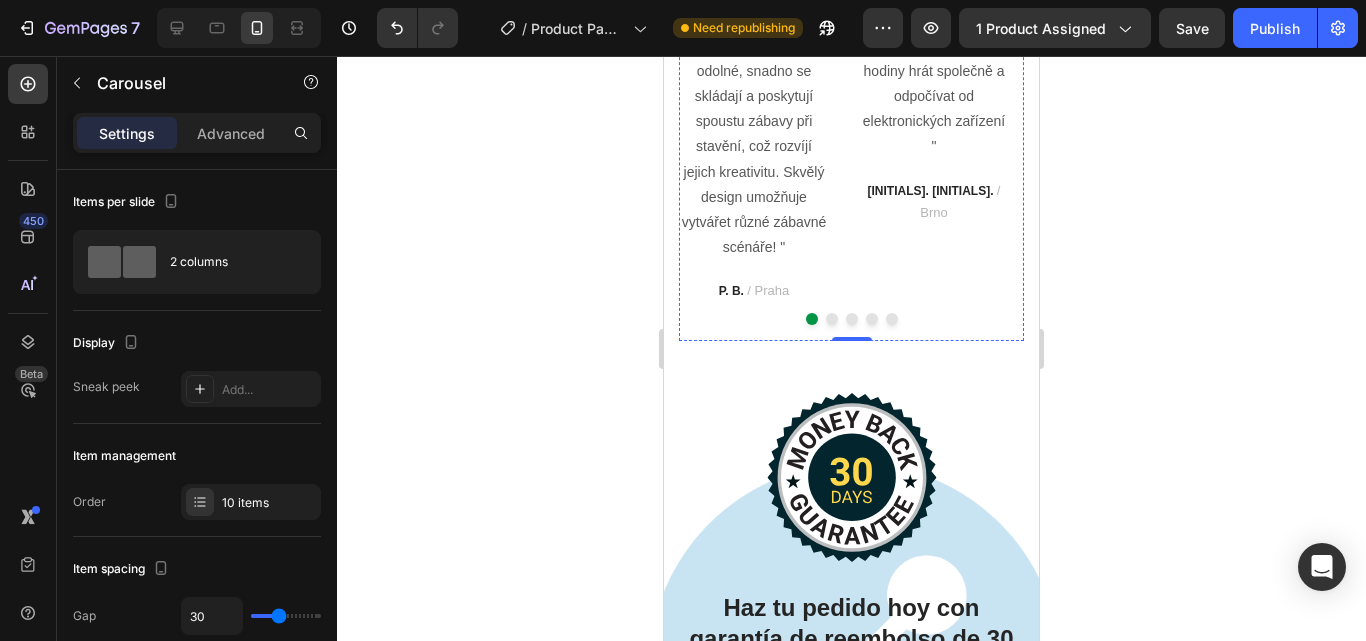 scroll, scrollTop: 7576, scrollLeft: 0, axis: vertical 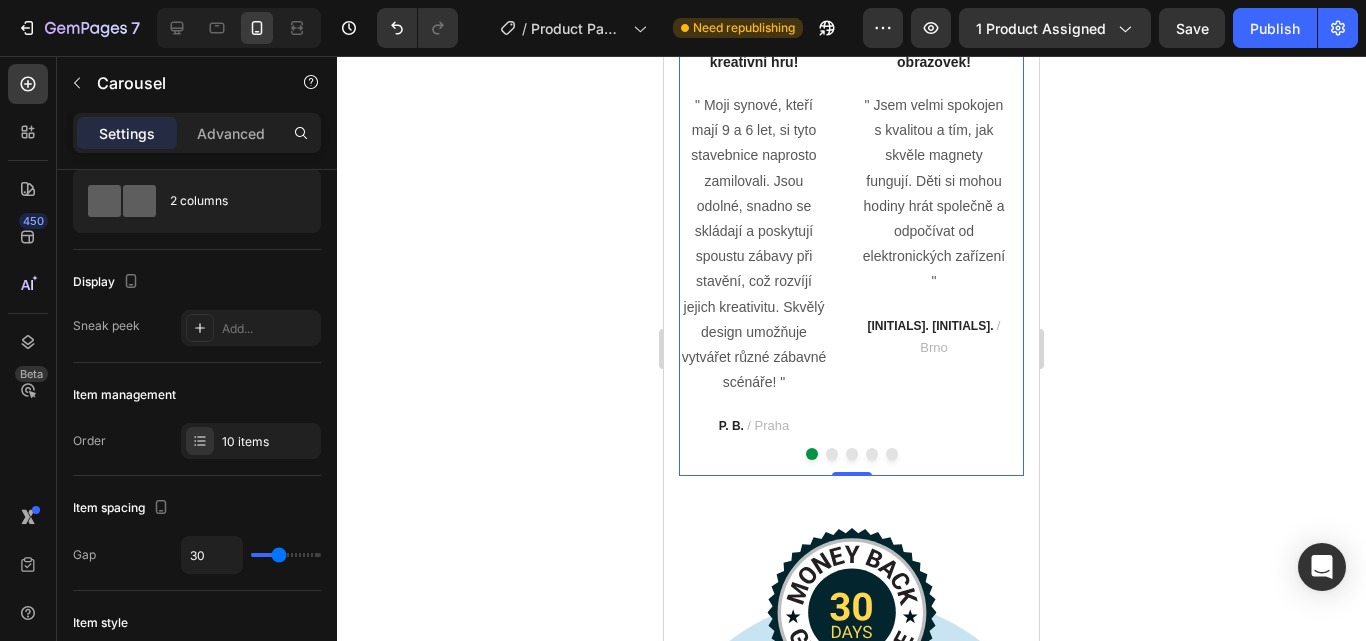 click at bounding box center (832, 454) 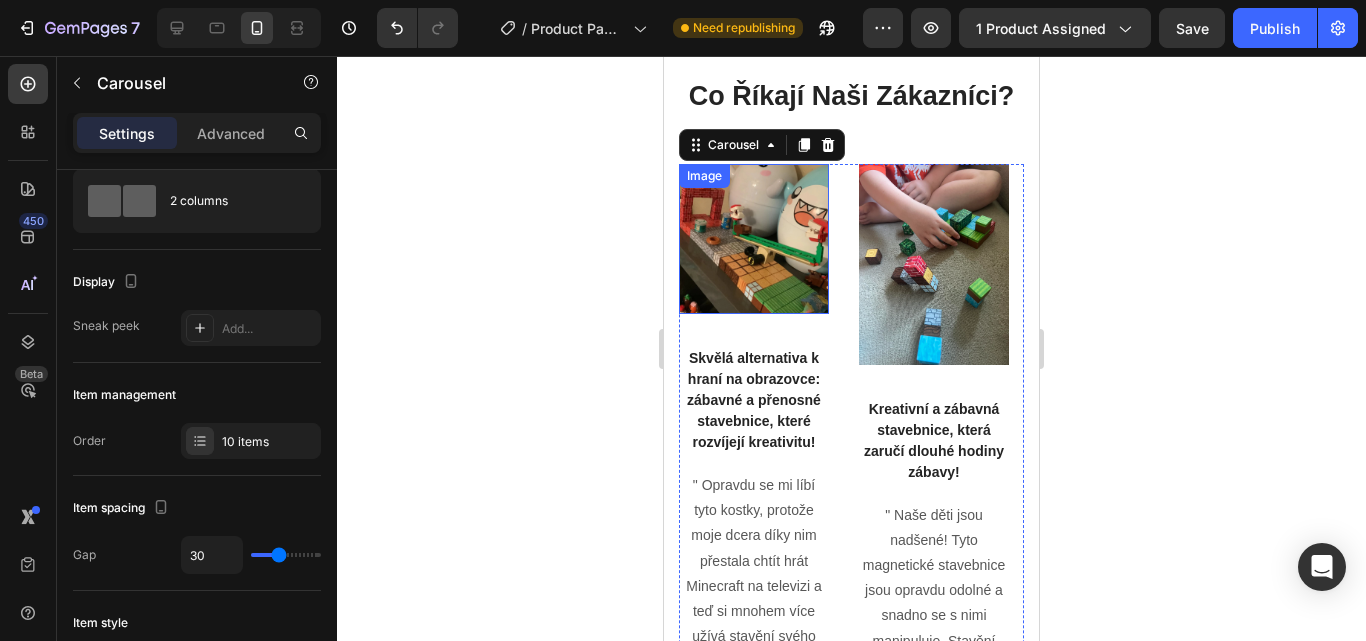 scroll, scrollTop: 7055, scrollLeft: 0, axis: vertical 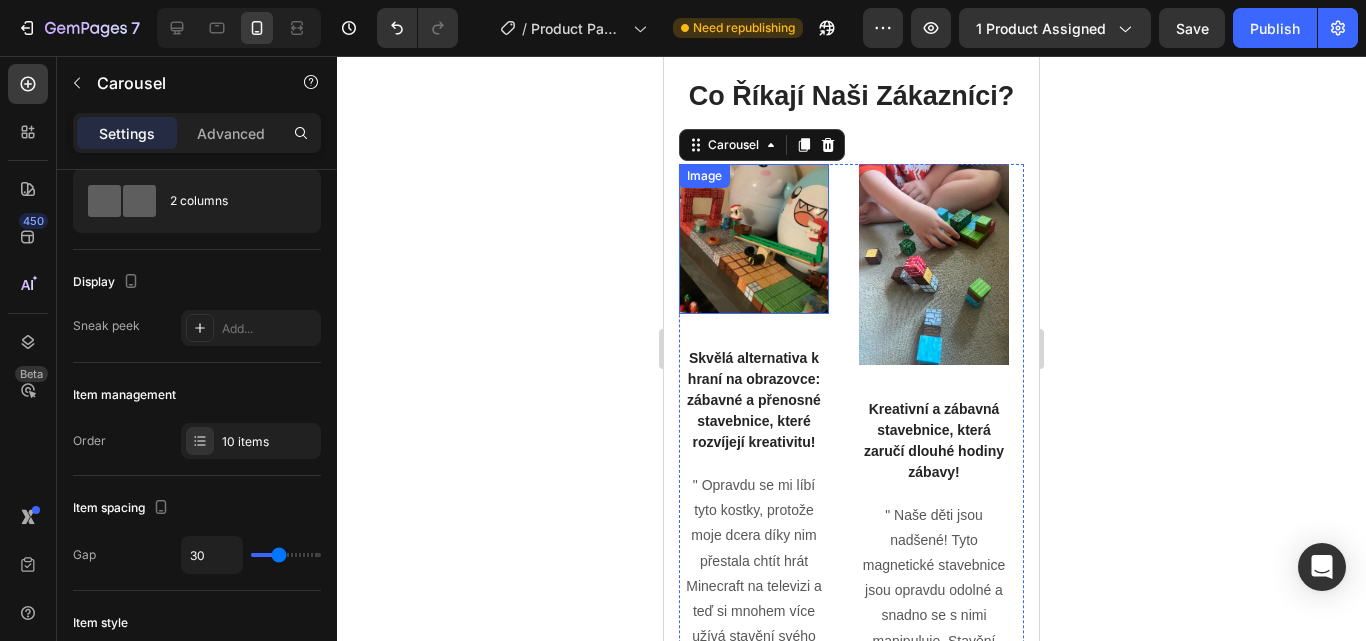 click at bounding box center [754, 239] 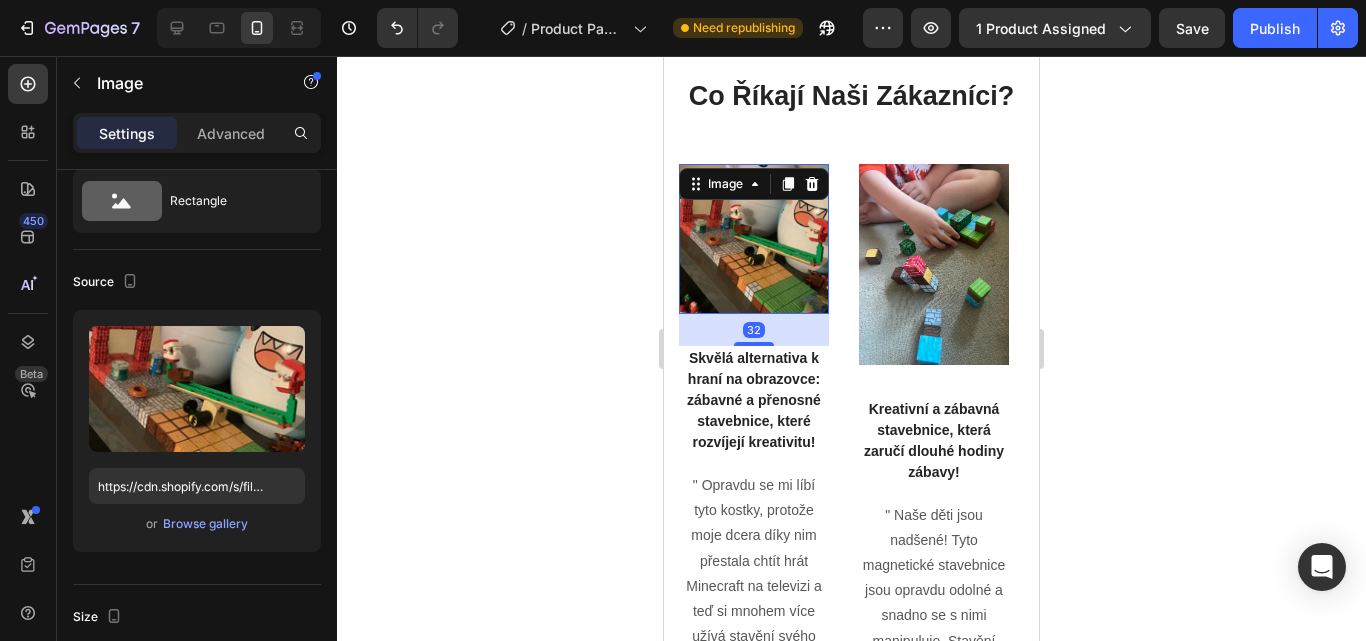 scroll, scrollTop: 0, scrollLeft: 0, axis: both 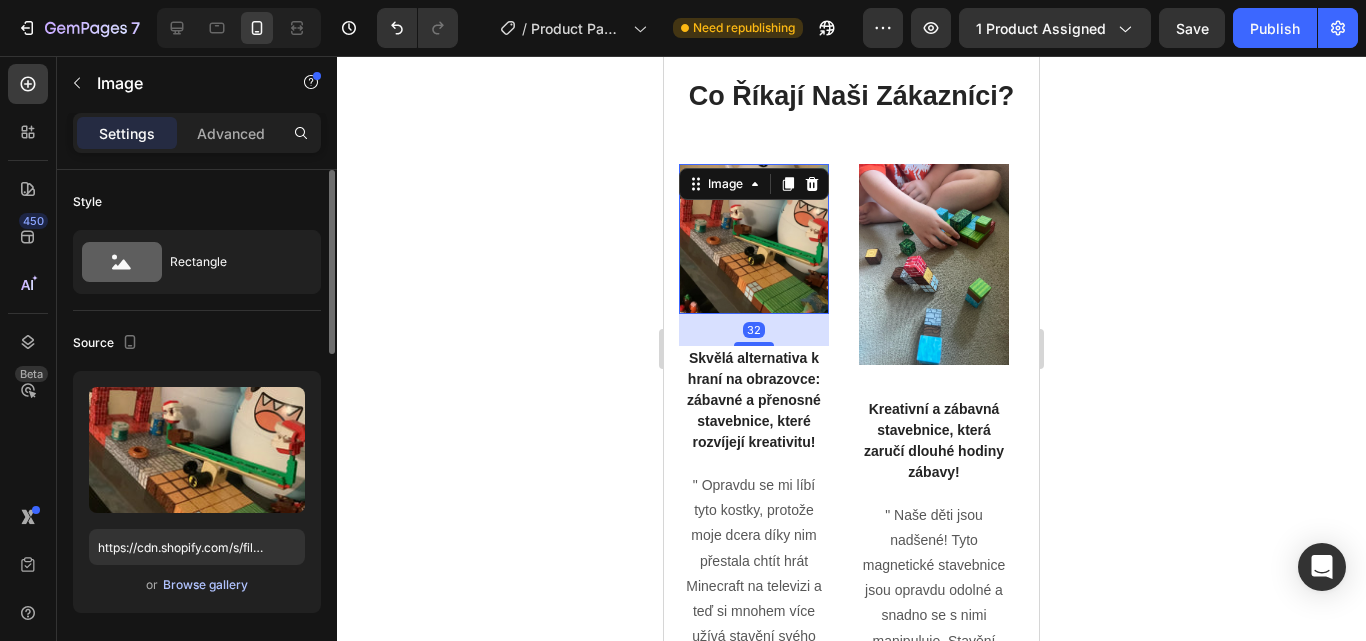 click on "Browse gallery" at bounding box center (205, 585) 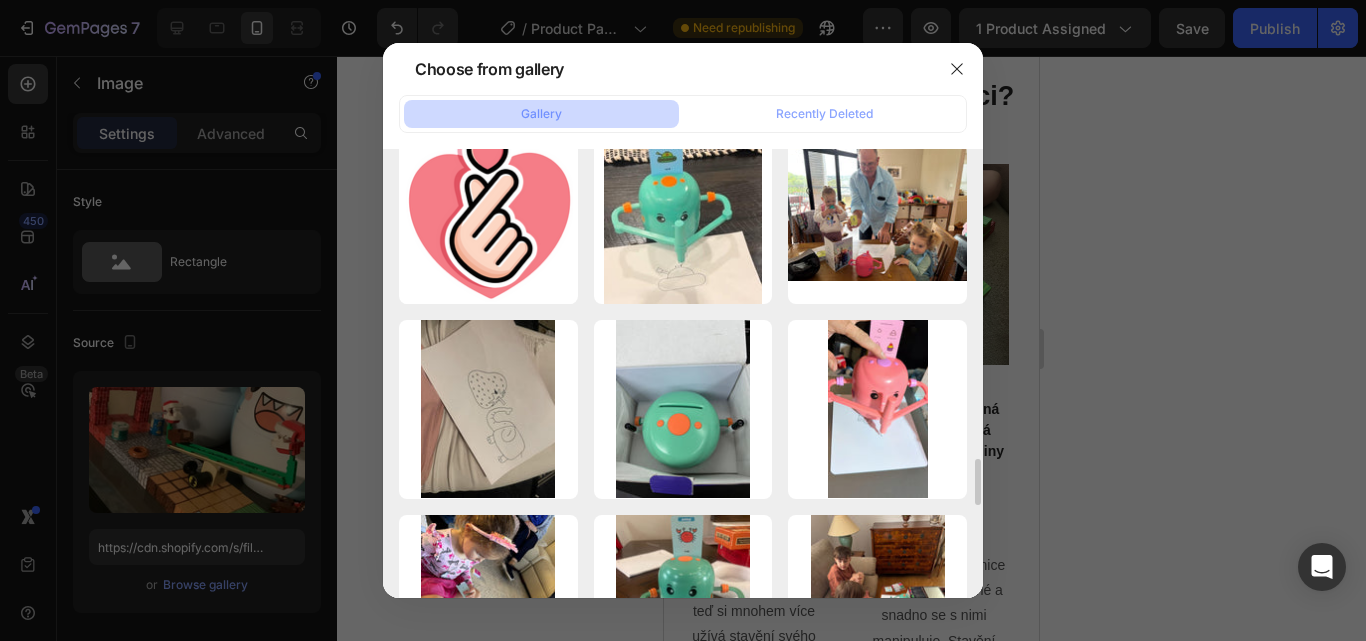 scroll, scrollTop: 2961, scrollLeft: 0, axis: vertical 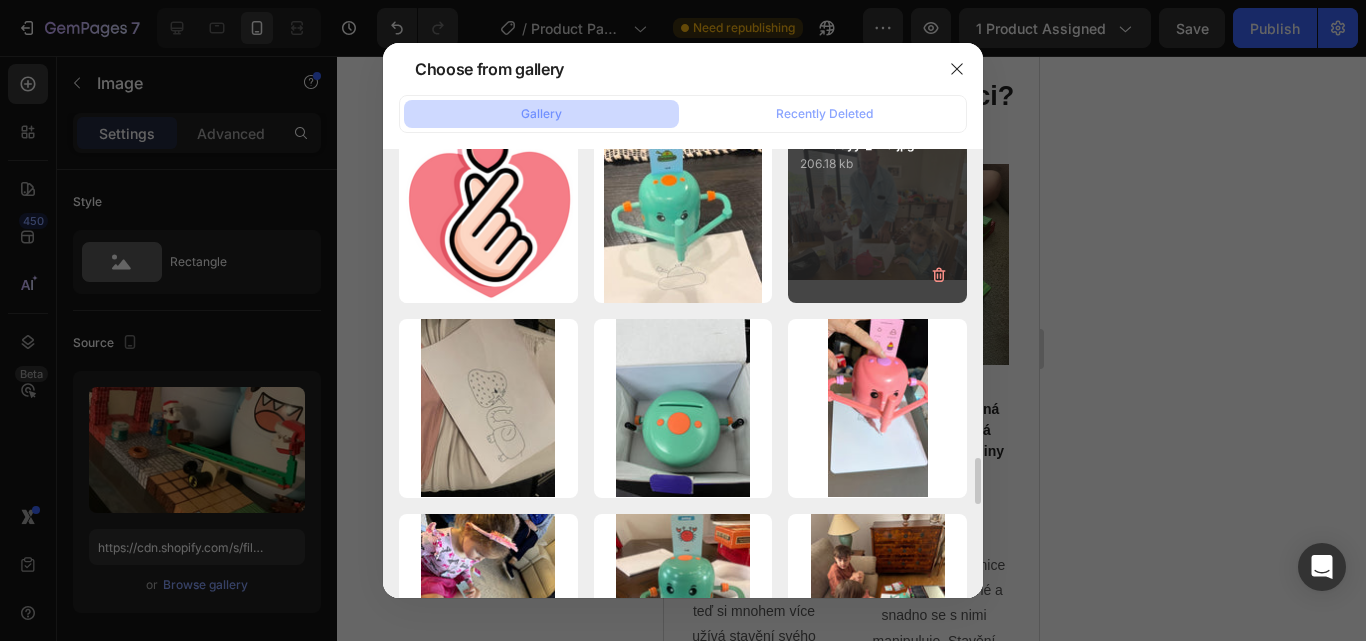 click on "cKkwd3yyf_mid.jpg 206.18 kb" at bounding box center (877, 213) 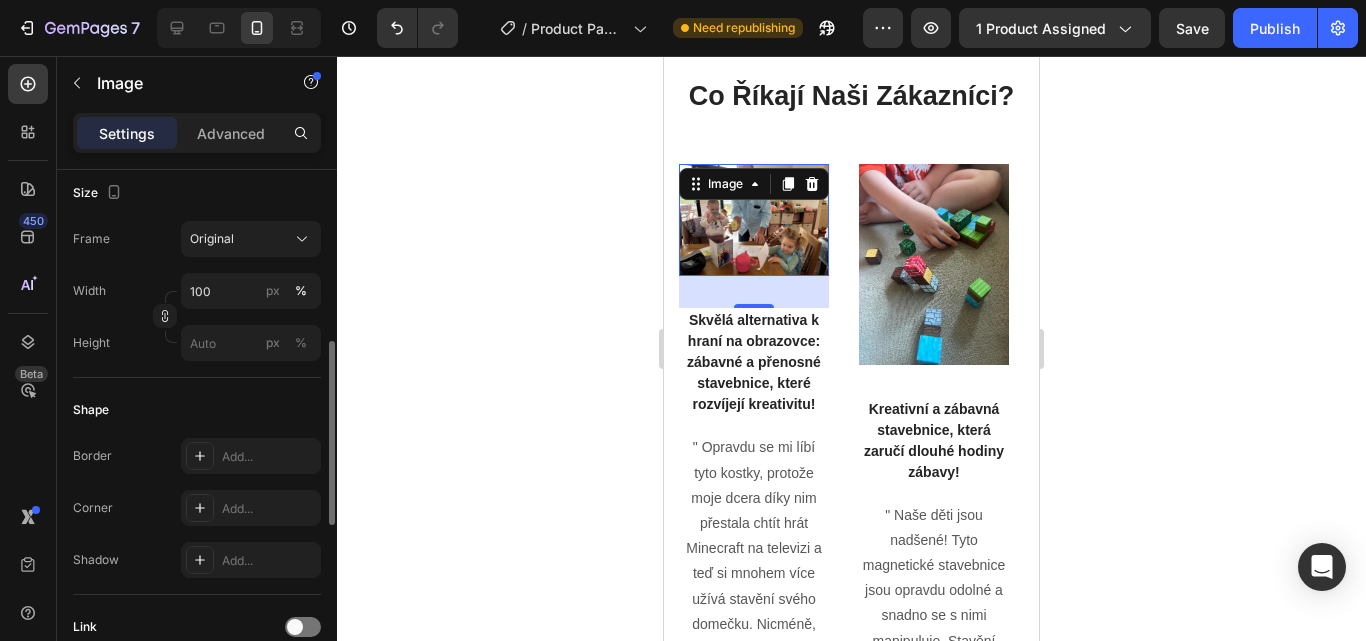 scroll, scrollTop: 486, scrollLeft: 0, axis: vertical 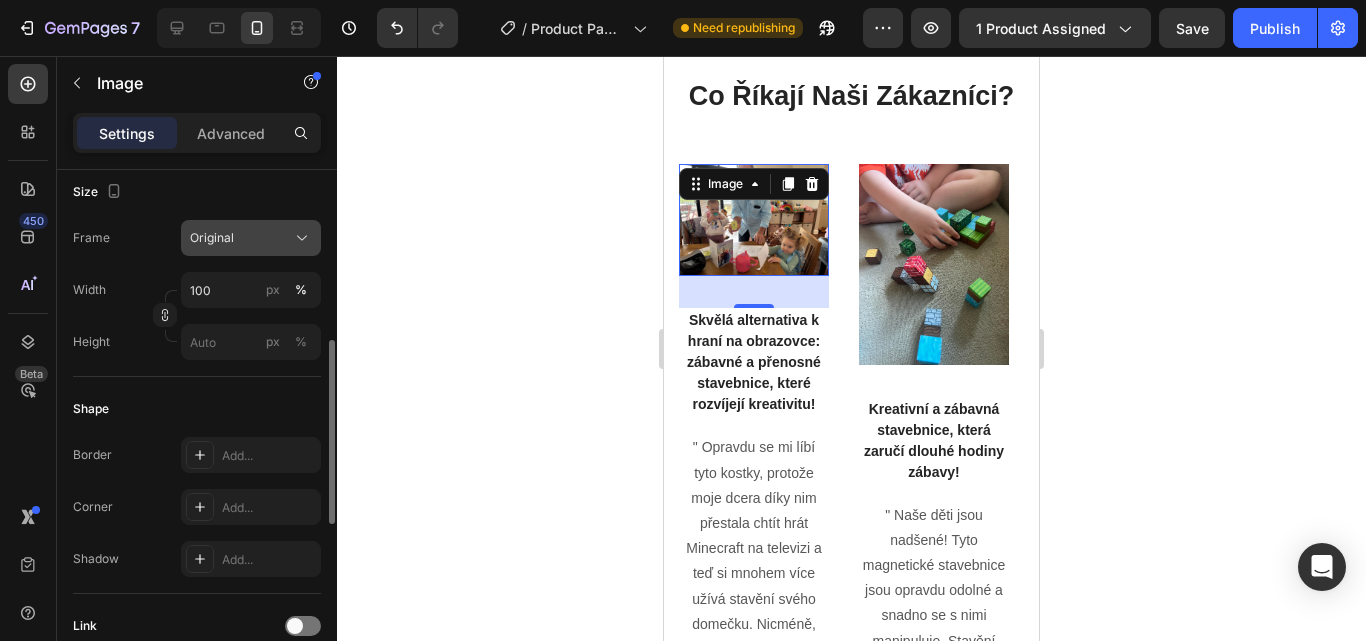 click on "Original" 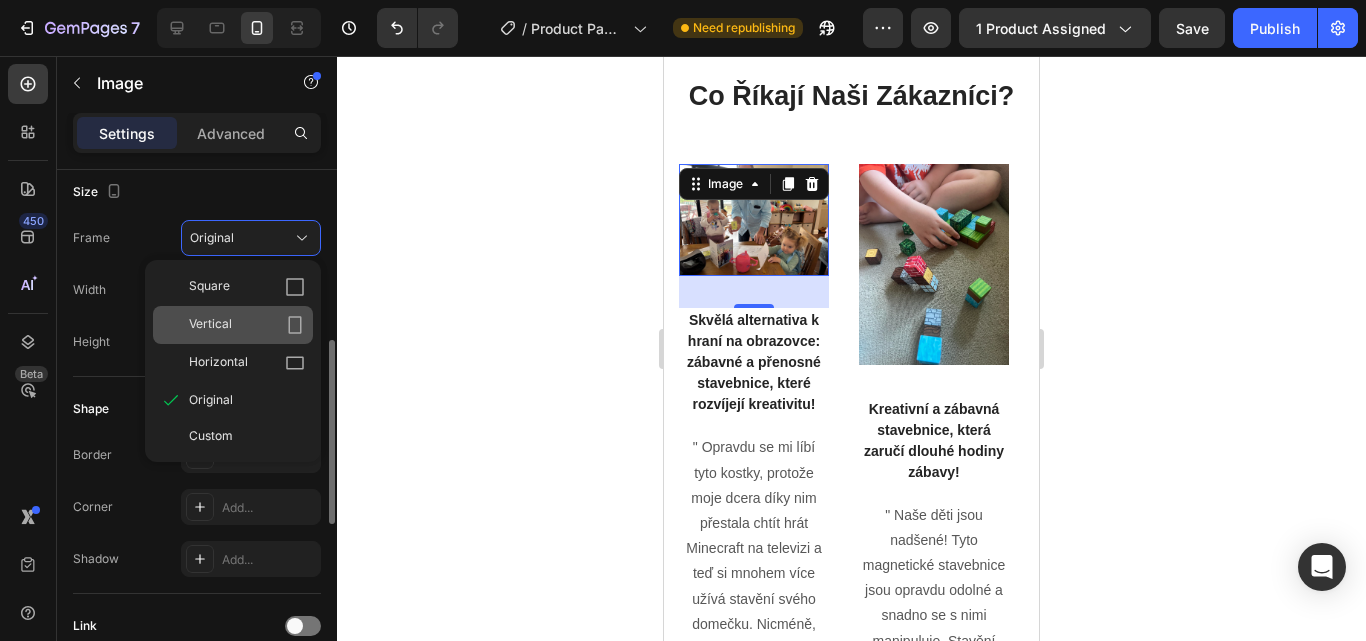 click on "Vertical" at bounding box center (247, 325) 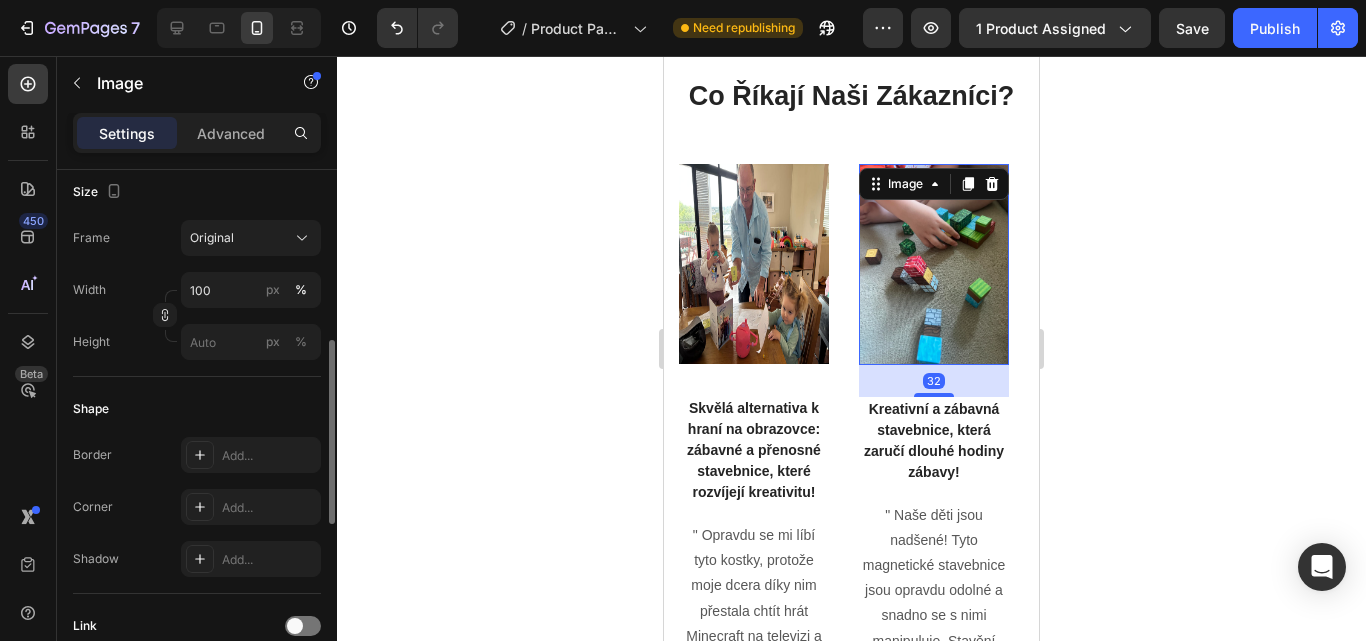 click at bounding box center (934, 264) 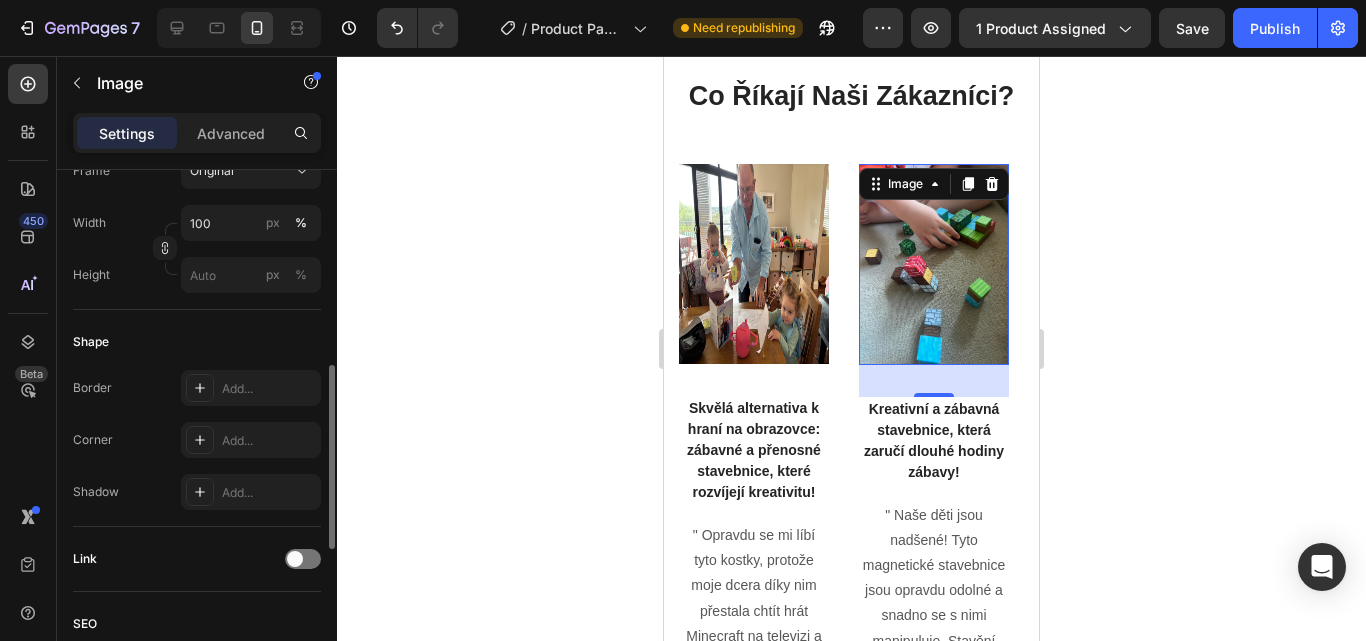 scroll, scrollTop: 569, scrollLeft: 0, axis: vertical 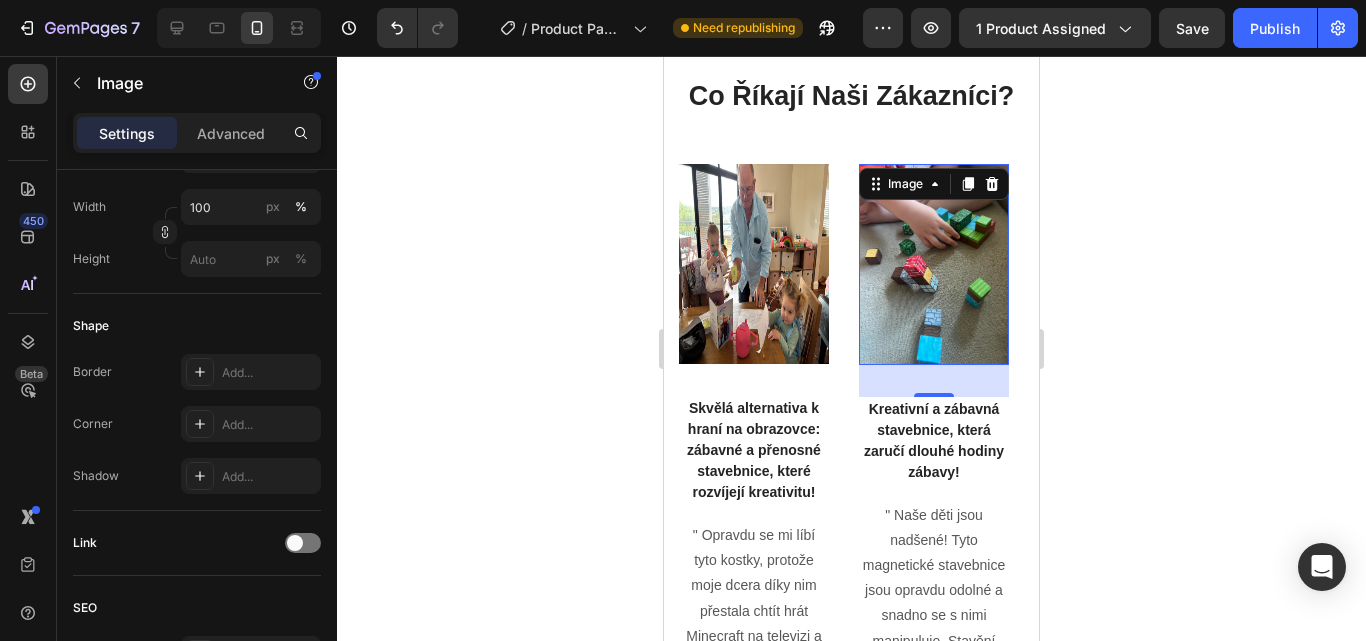 click at bounding box center [934, 264] 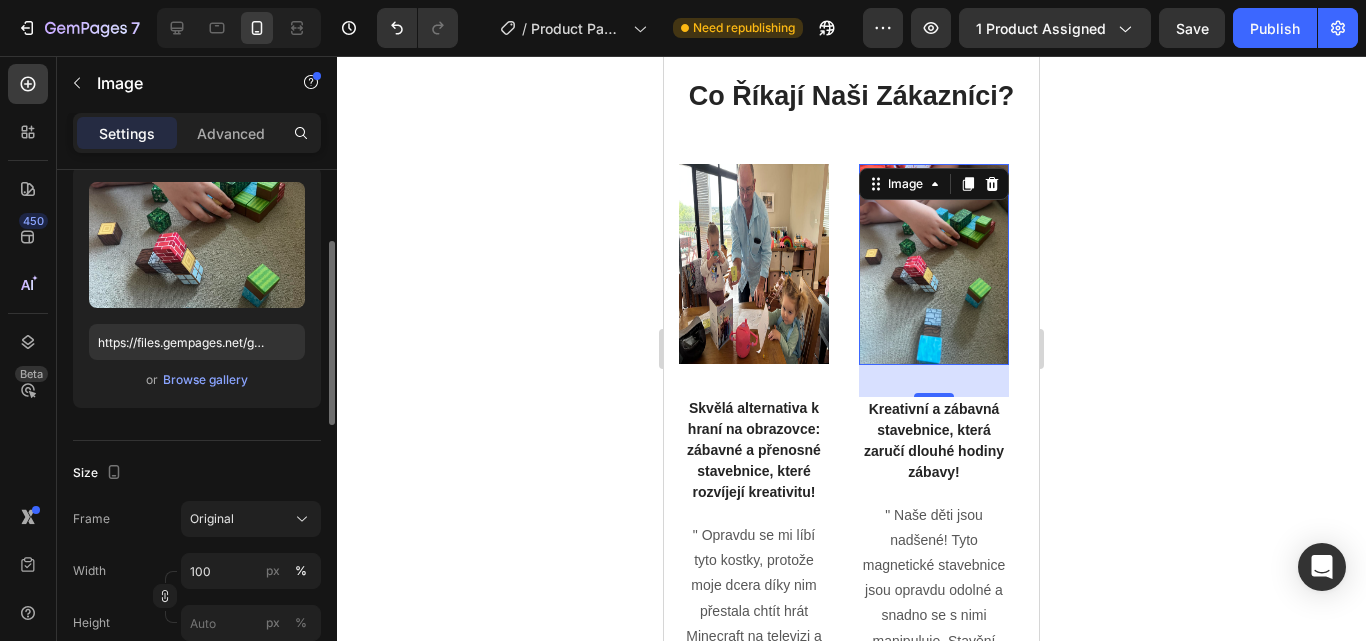scroll, scrollTop: 0, scrollLeft: 0, axis: both 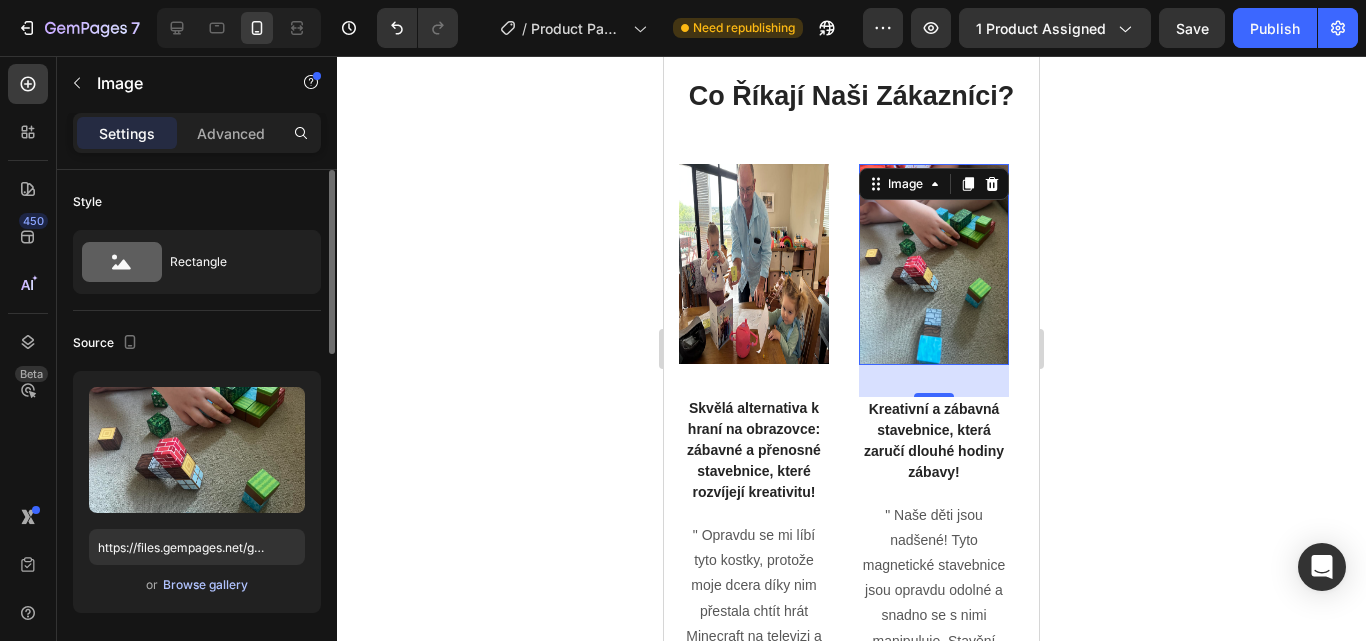 click on "Browse gallery" at bounding box center (205, 585) 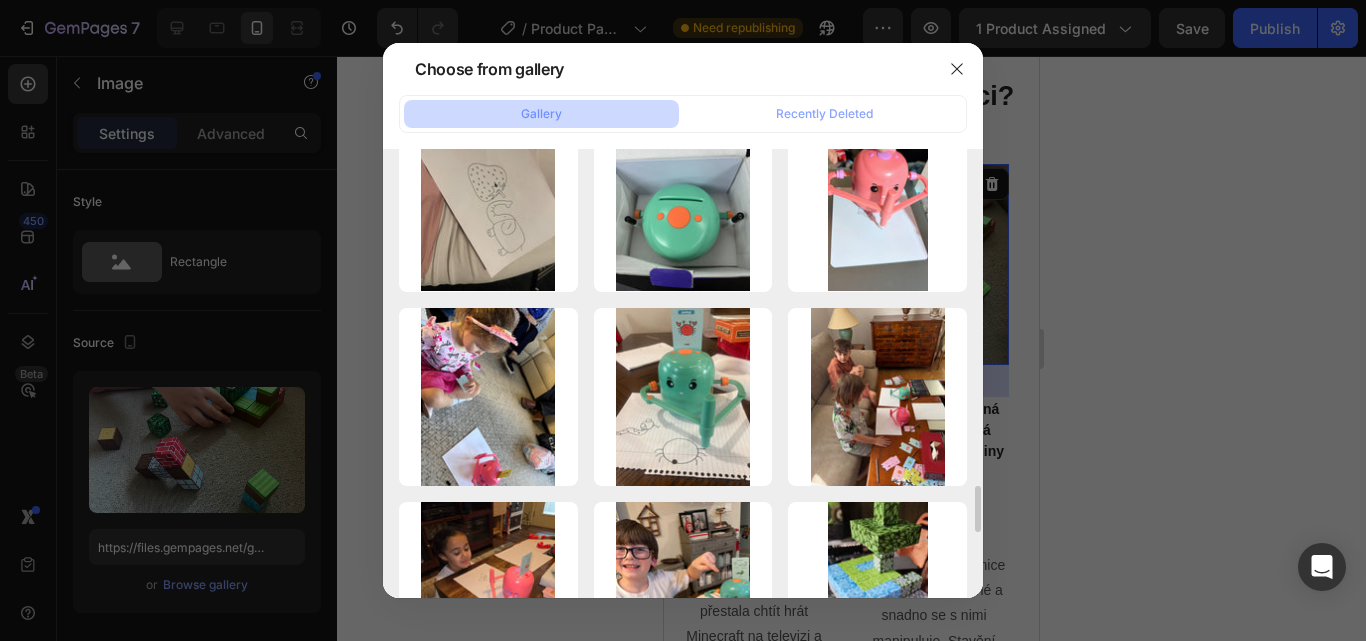 scroll, scrollTop: 3229, scrollLeft: 0, axis: vertical 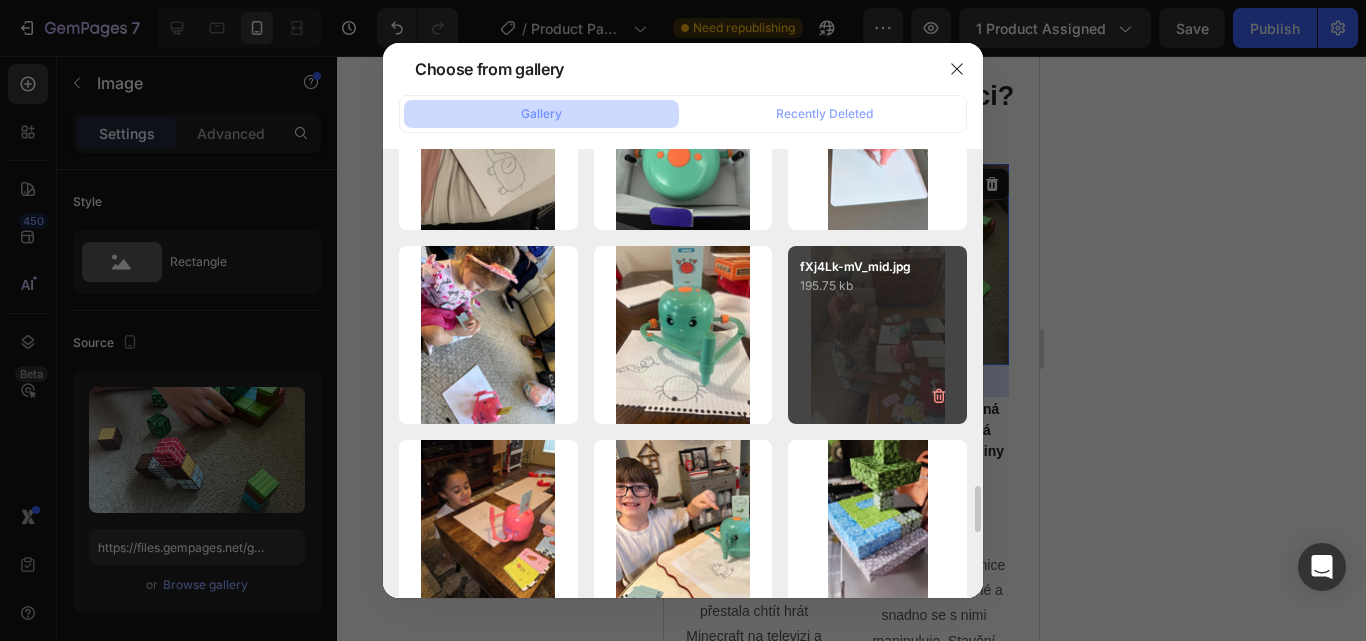 click on "fXj4Lk-mV_mid.jpg 195.75 kb" at bounding box center (877, 335) 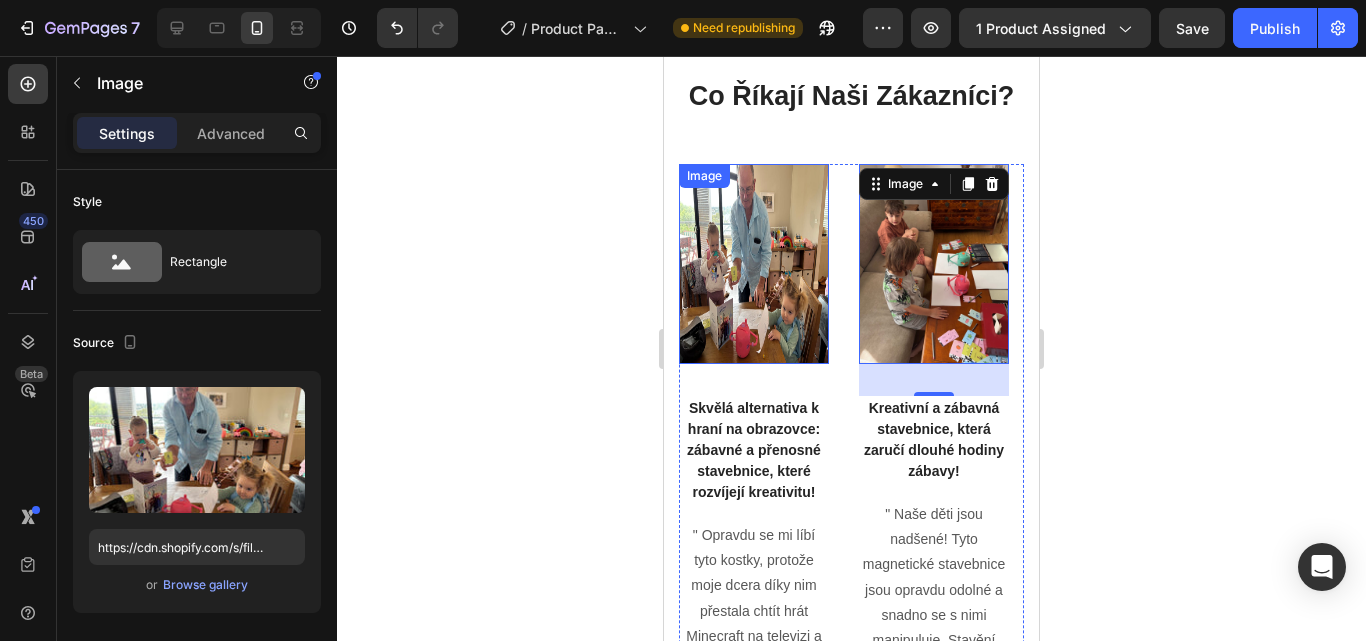 click at bounding box center [754, 264] 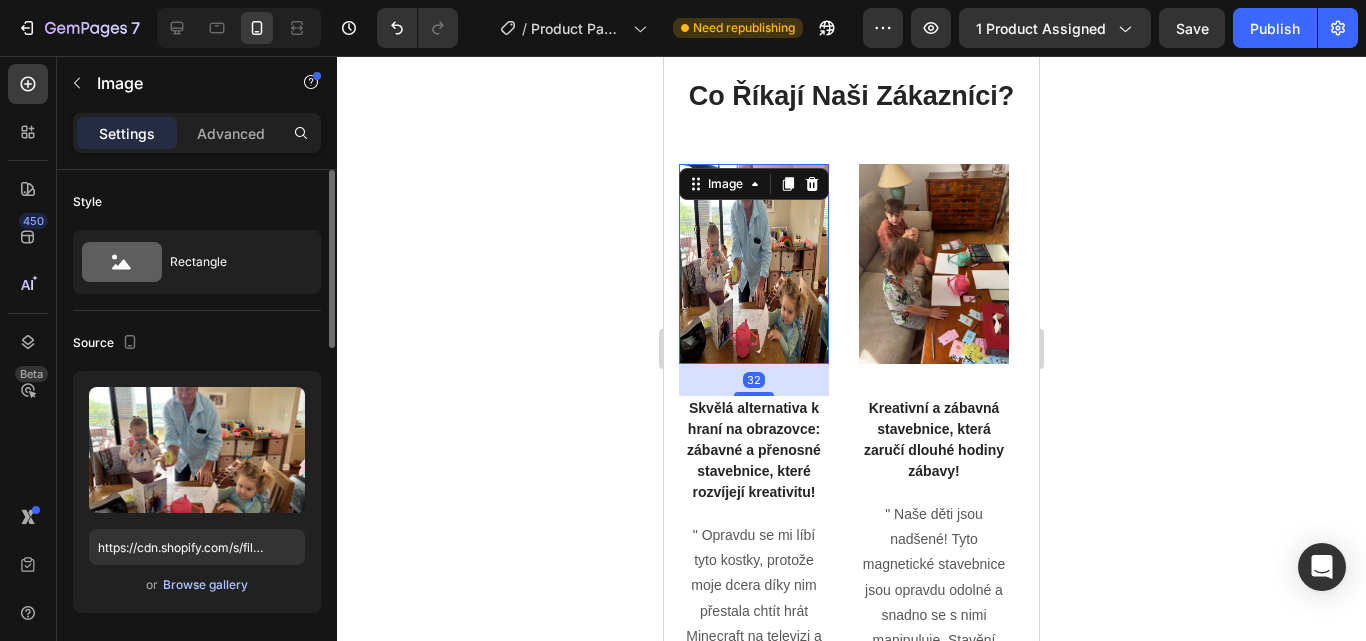 click on "Browse gallery" at bounding box center (205, 585) 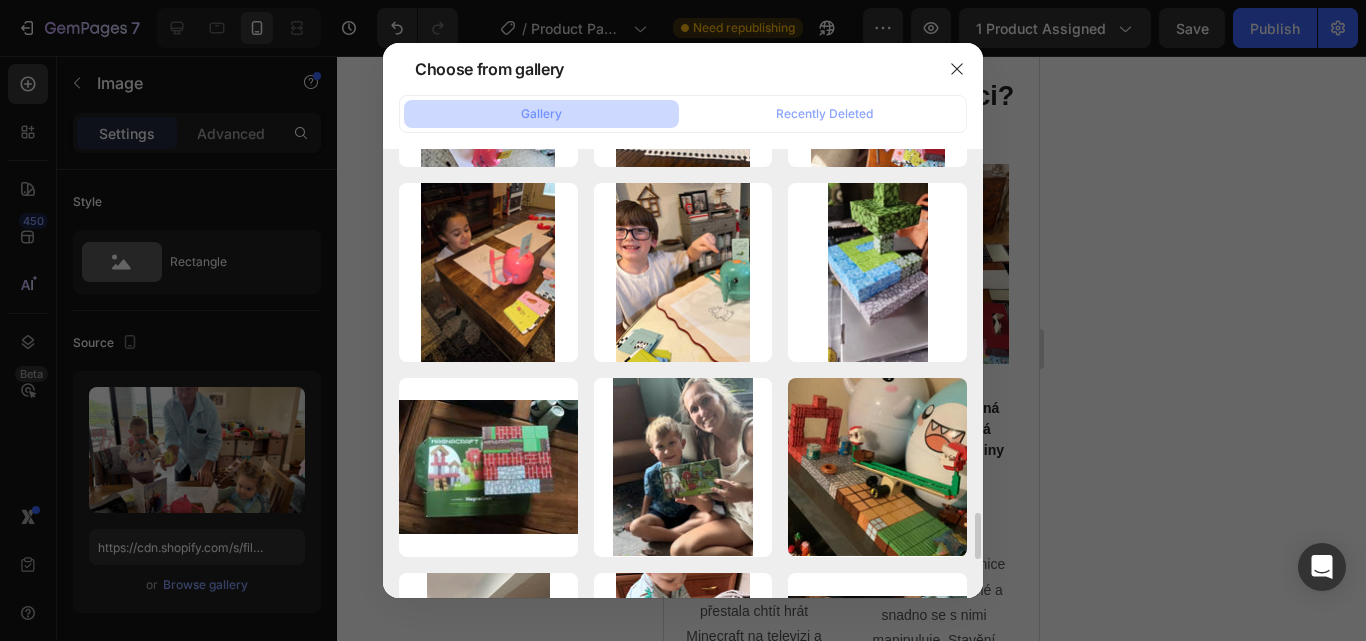 scroll, scrollTop: 3487, scrollLeft: 0, axis: vertical 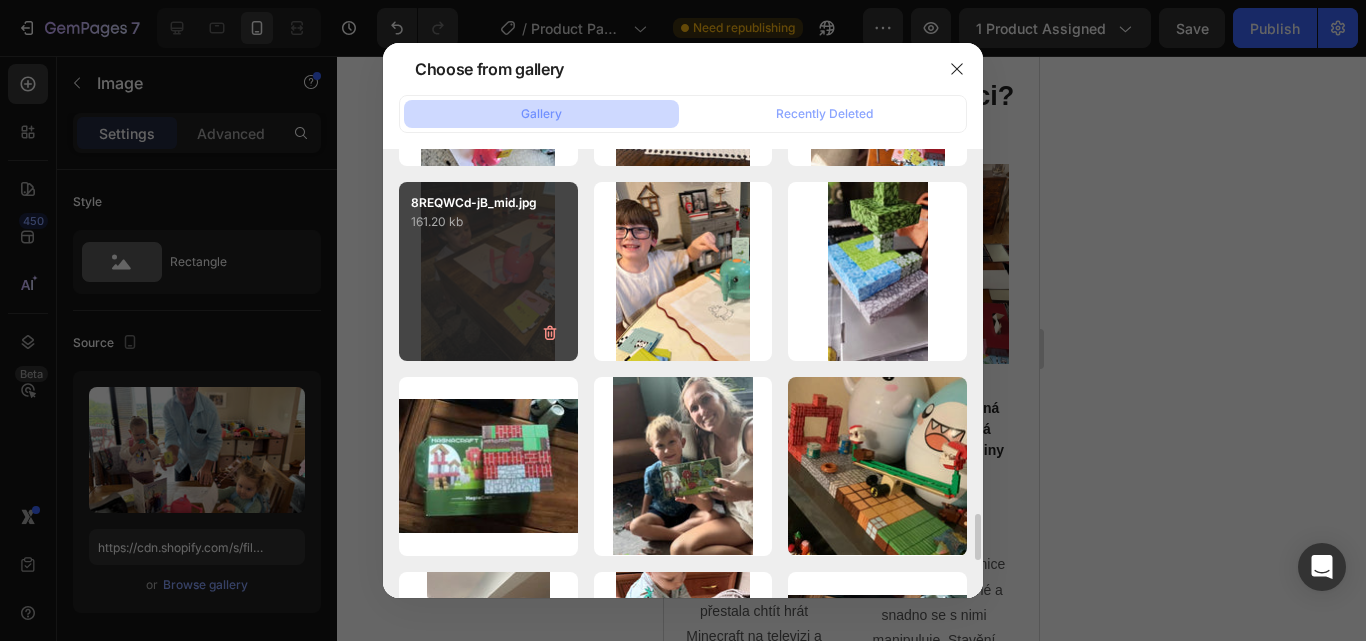 click on "8REQWCd-jB_mid.jpg 161.20 kb" at bounding box center (488, 271) 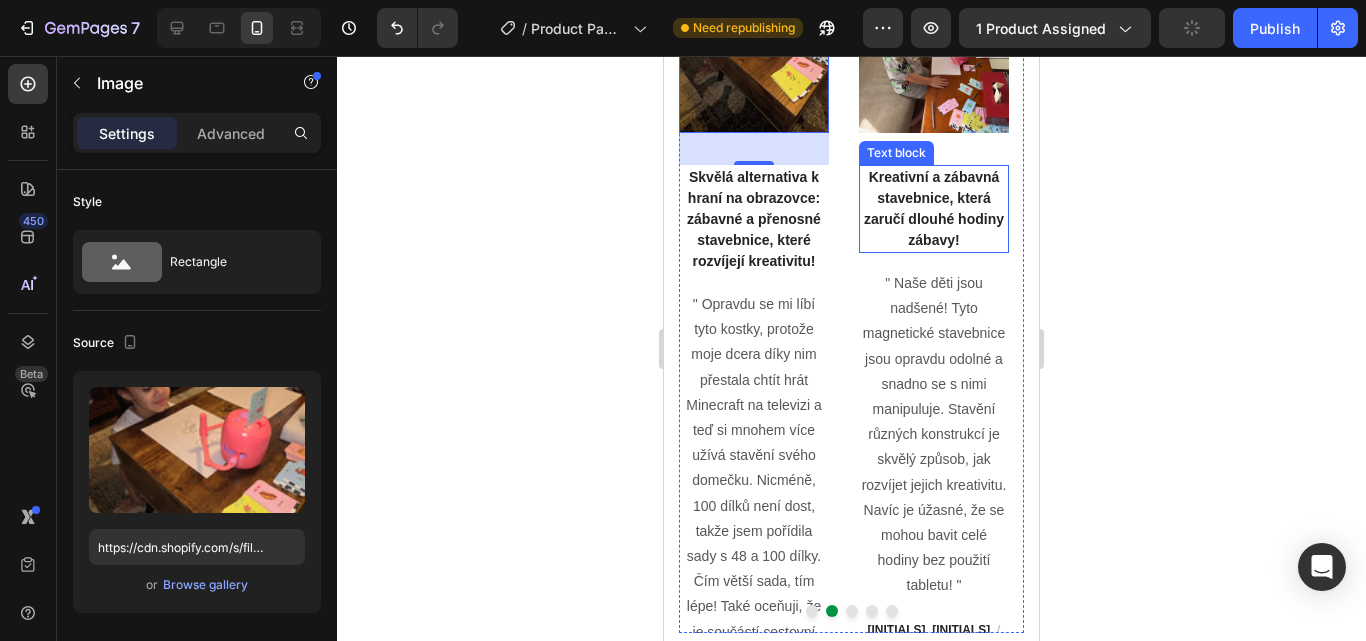 scroll, scrollTop: 7404, scrollLeft: 0, axis: vertical 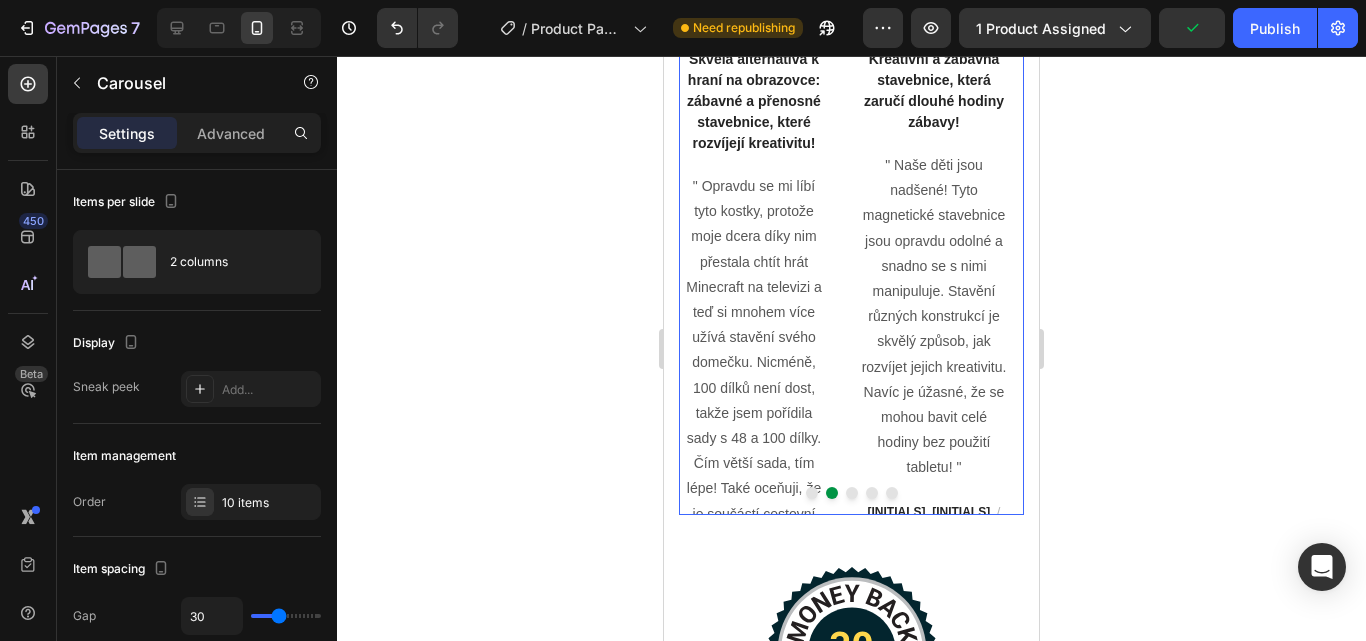 click at bounding box center [852, 493] 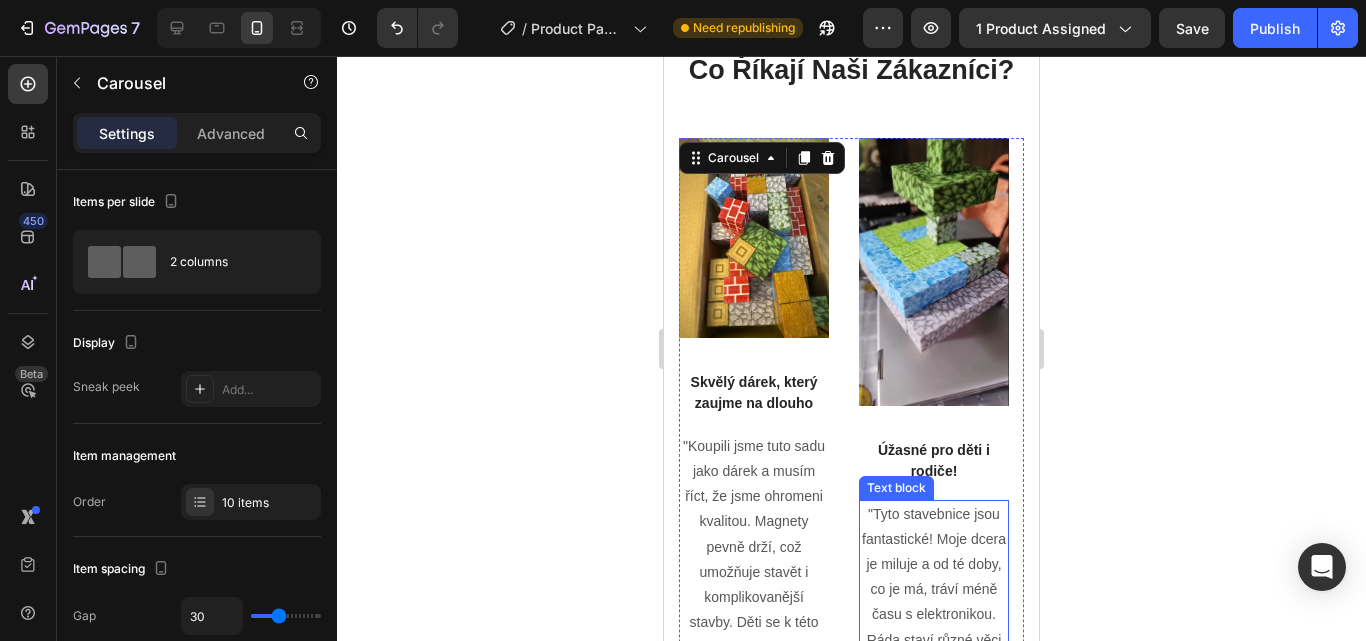 scroll, scrollTop: 7080, scrollLeft: 0, axis: vertical 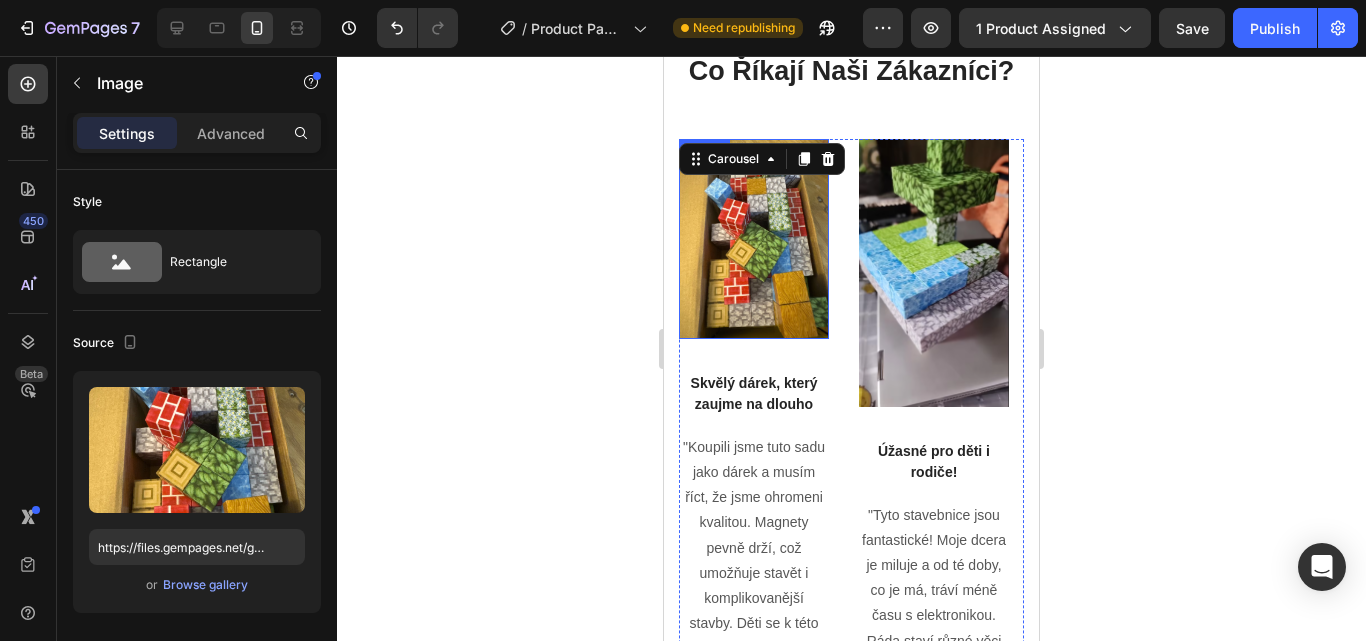 click at bounding box center (754, 239) 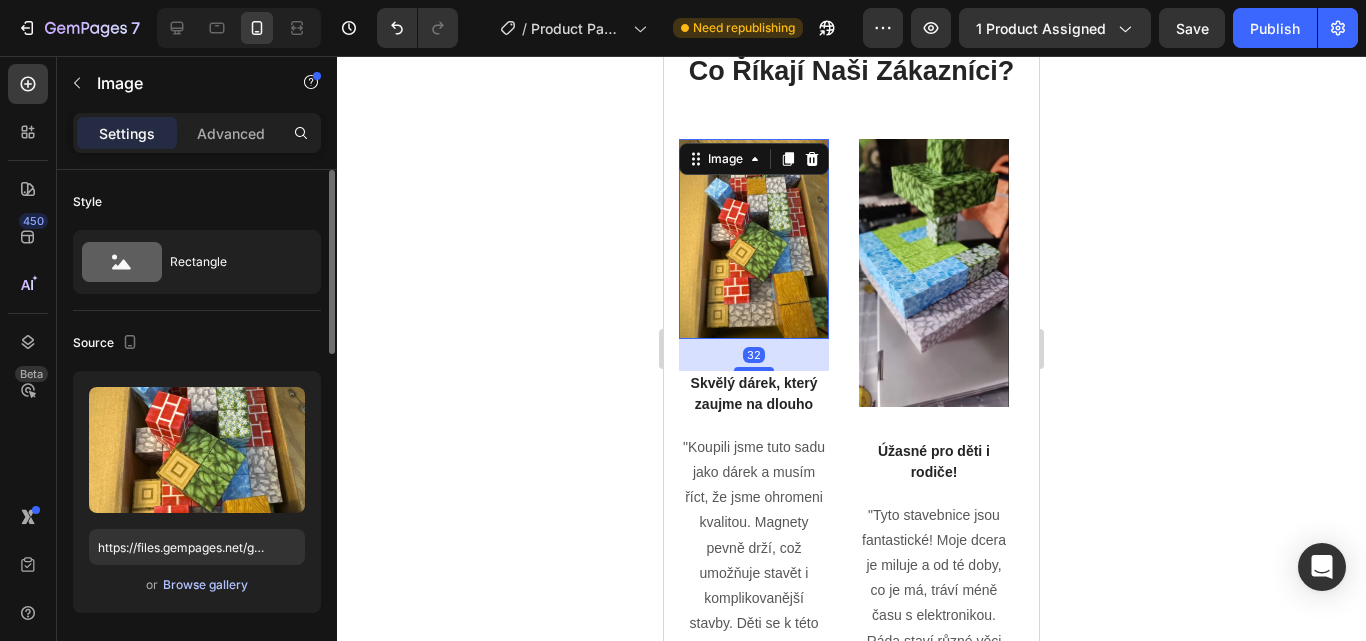 click on "Browse gallery" at bounding box center (205, 585) 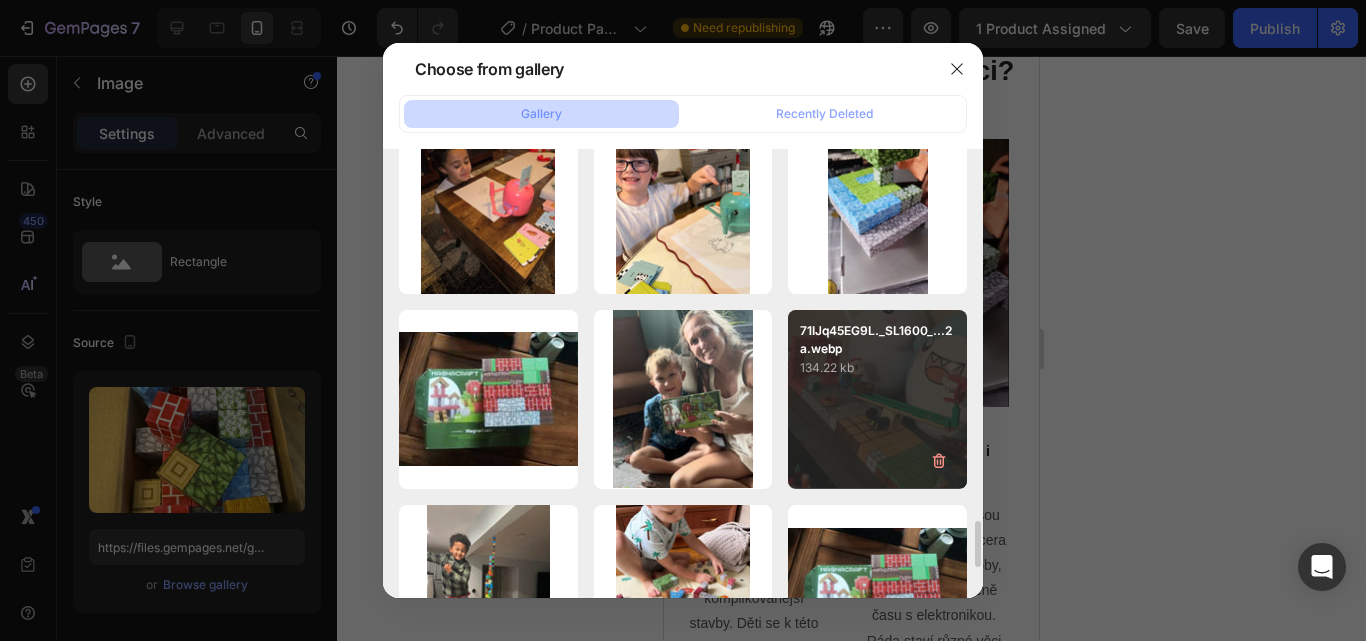 scroll, scrollTop: 3555, scrollLeft: 0, axis: vertical 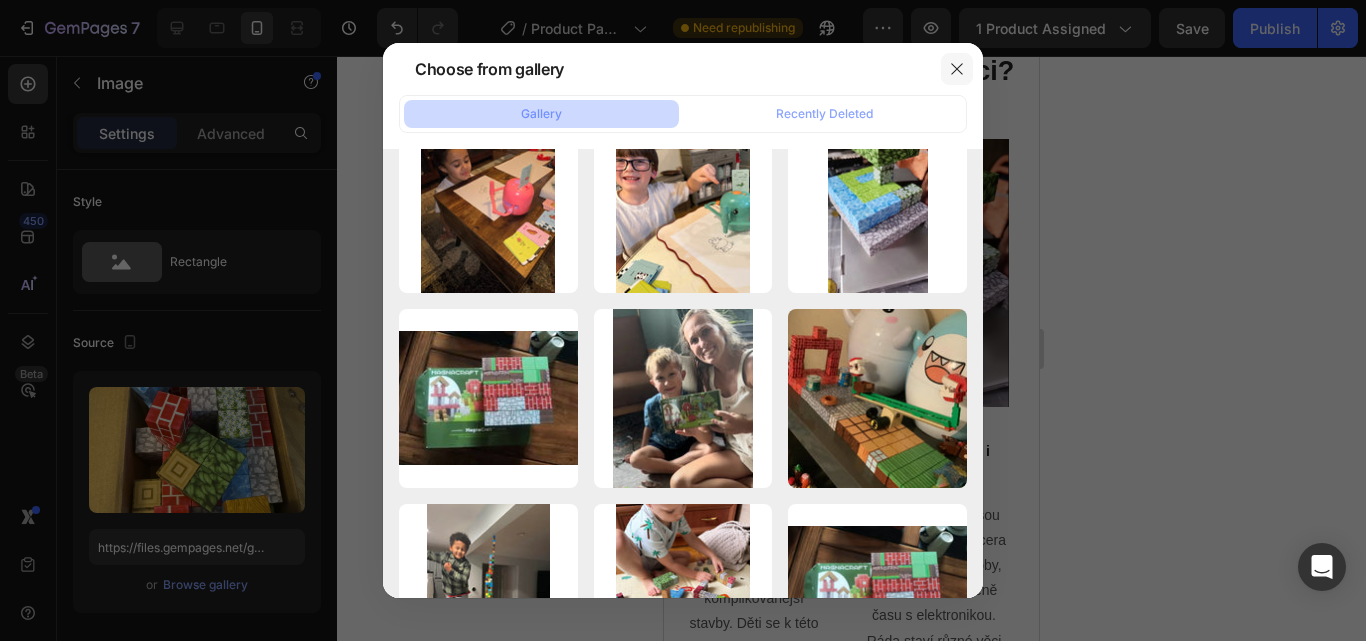 click 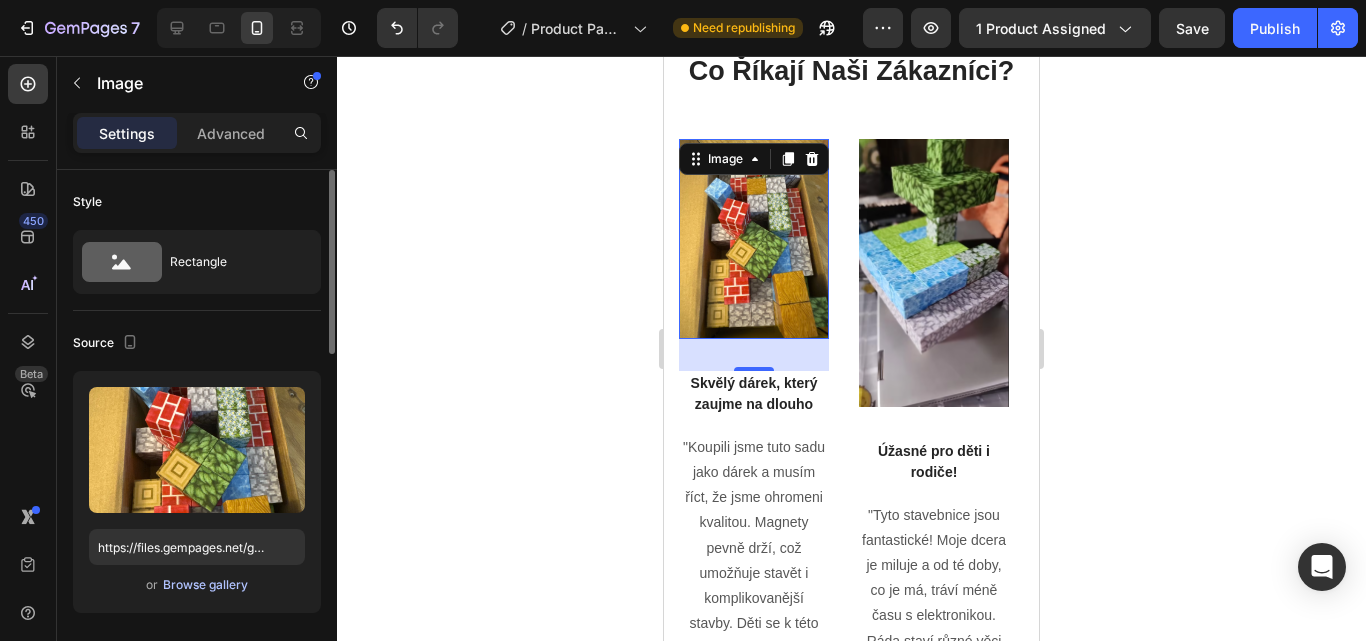 click on "Browse gallery" at bounding box center [205, 585] 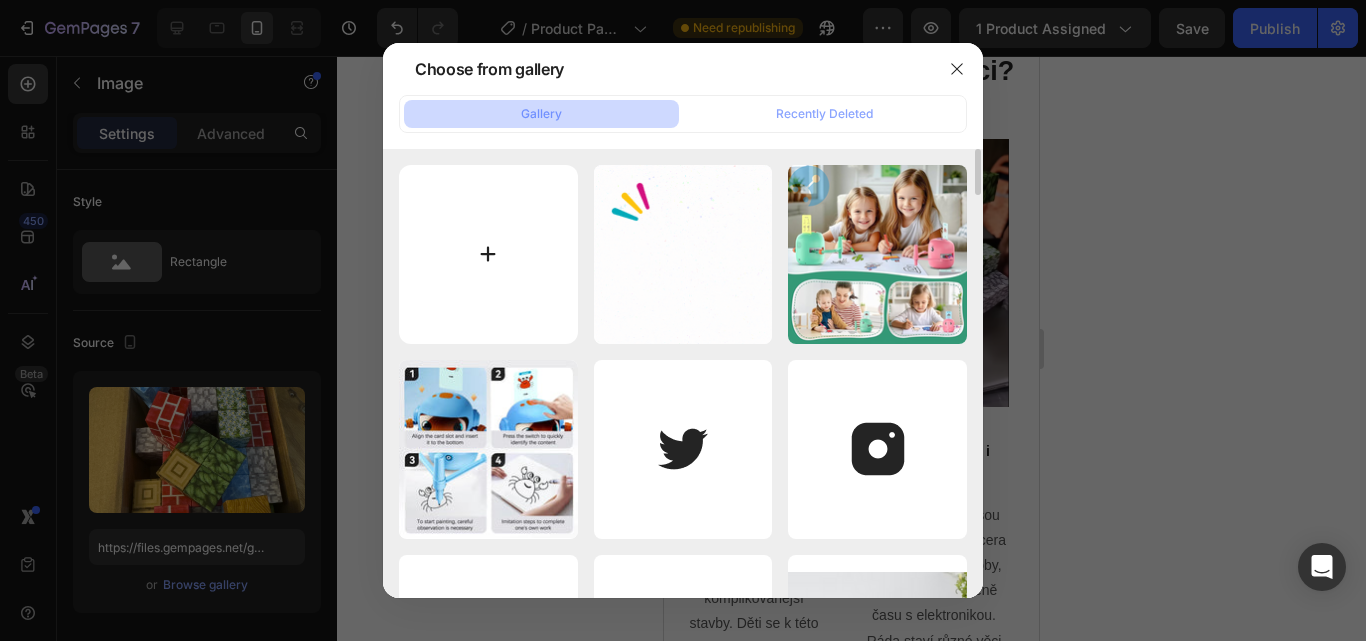 click at bounding box center (488, 254) 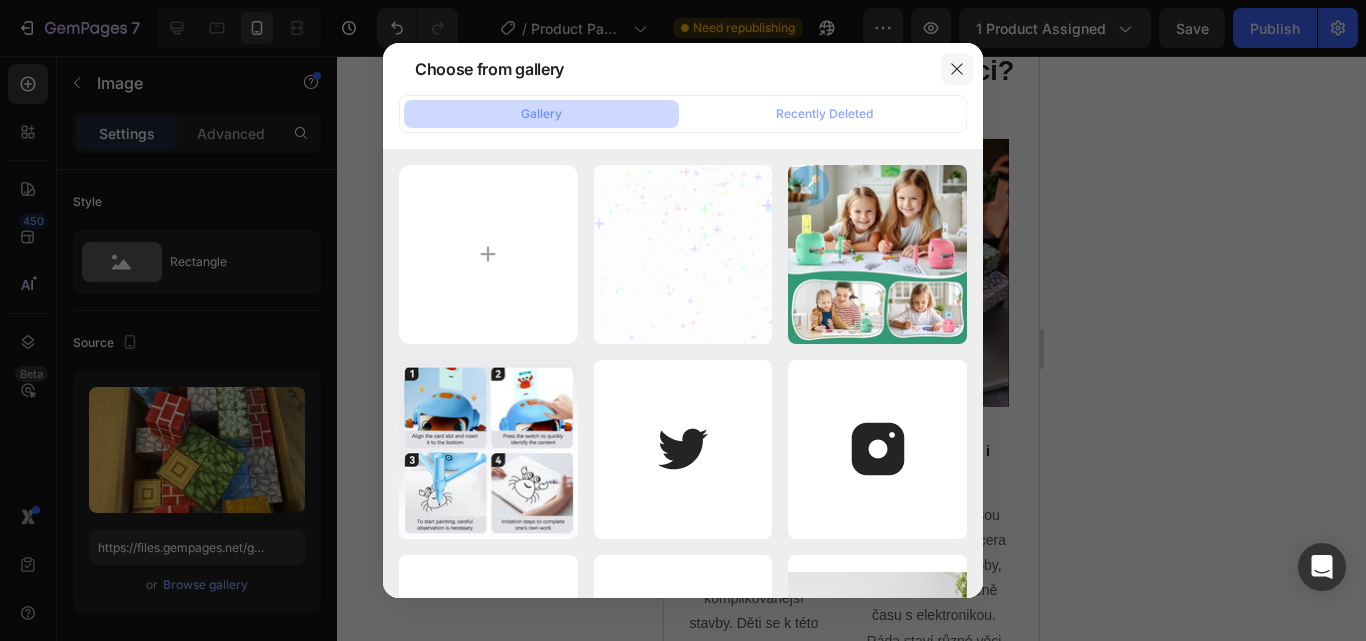 click at bounding box center [957, 69] 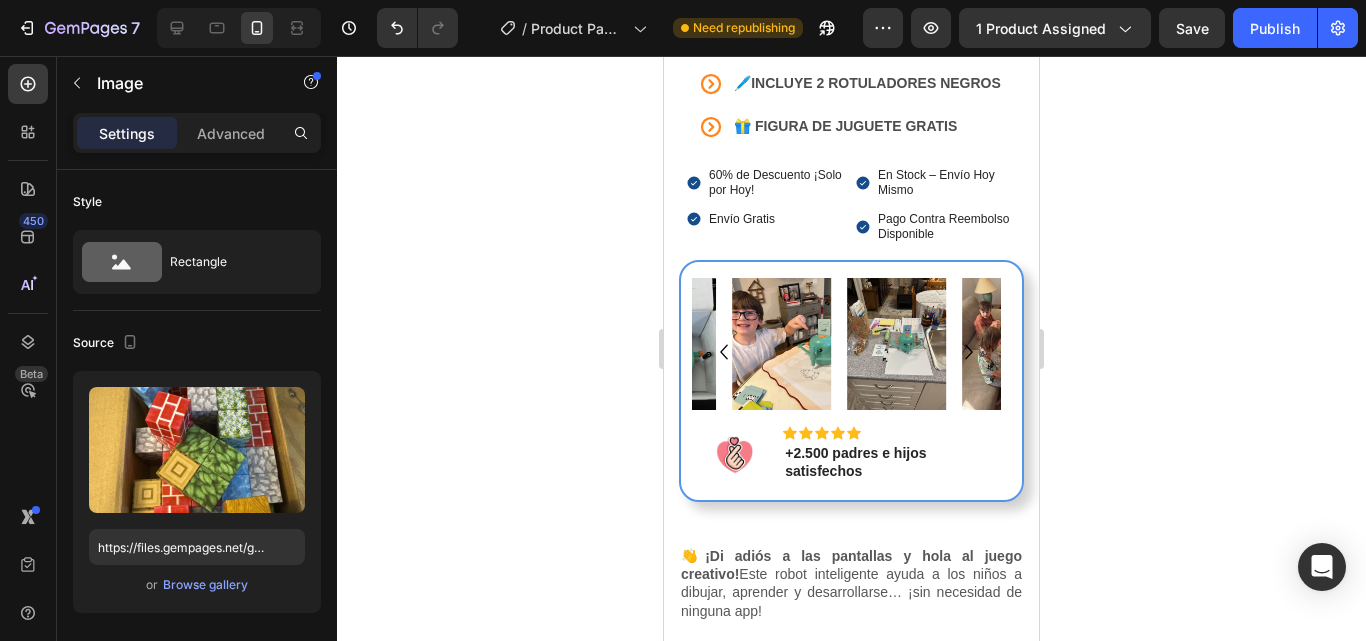 scroll, scrollTop: 442, scrollLeft: 0, axis: vertical 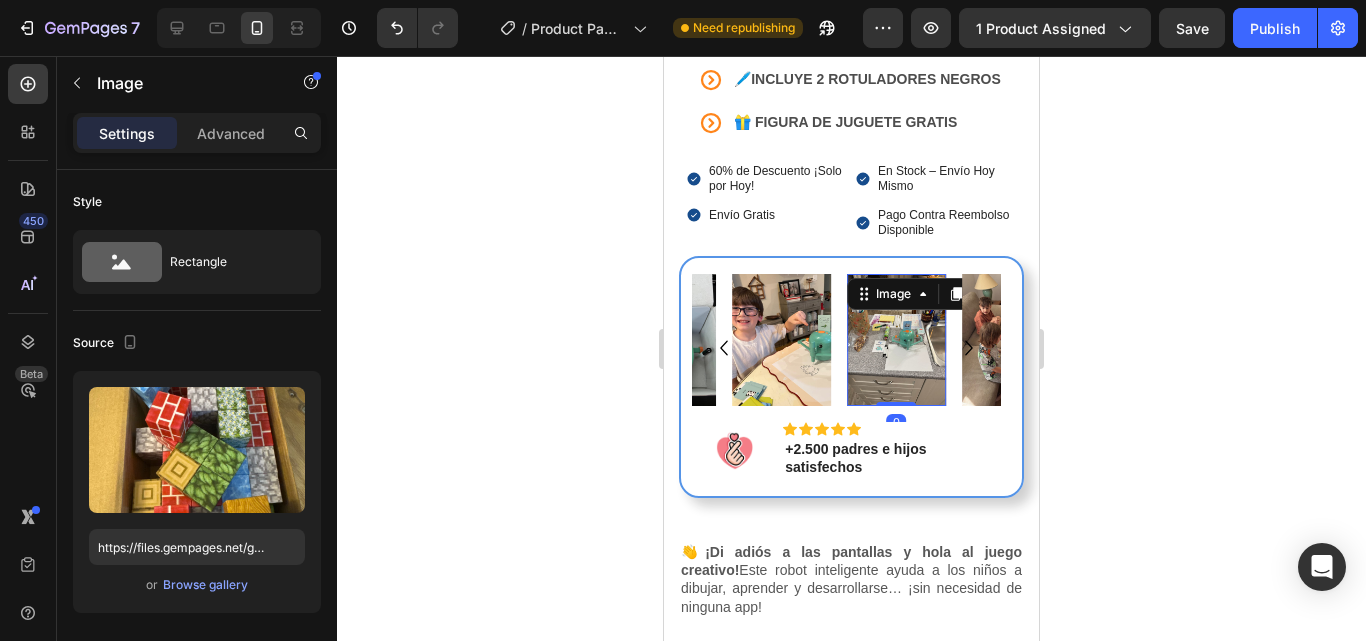 click at bounding box center (896, 340) 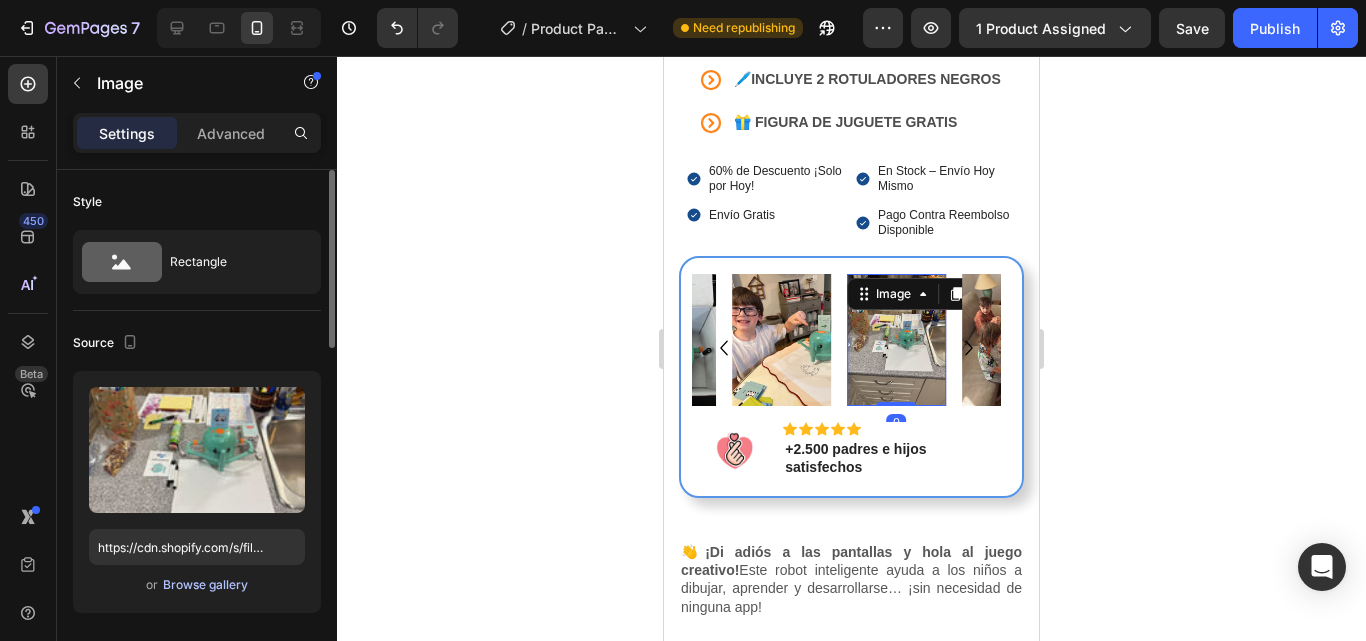 click on "Browse gallery" at bounding box center (205, 585) 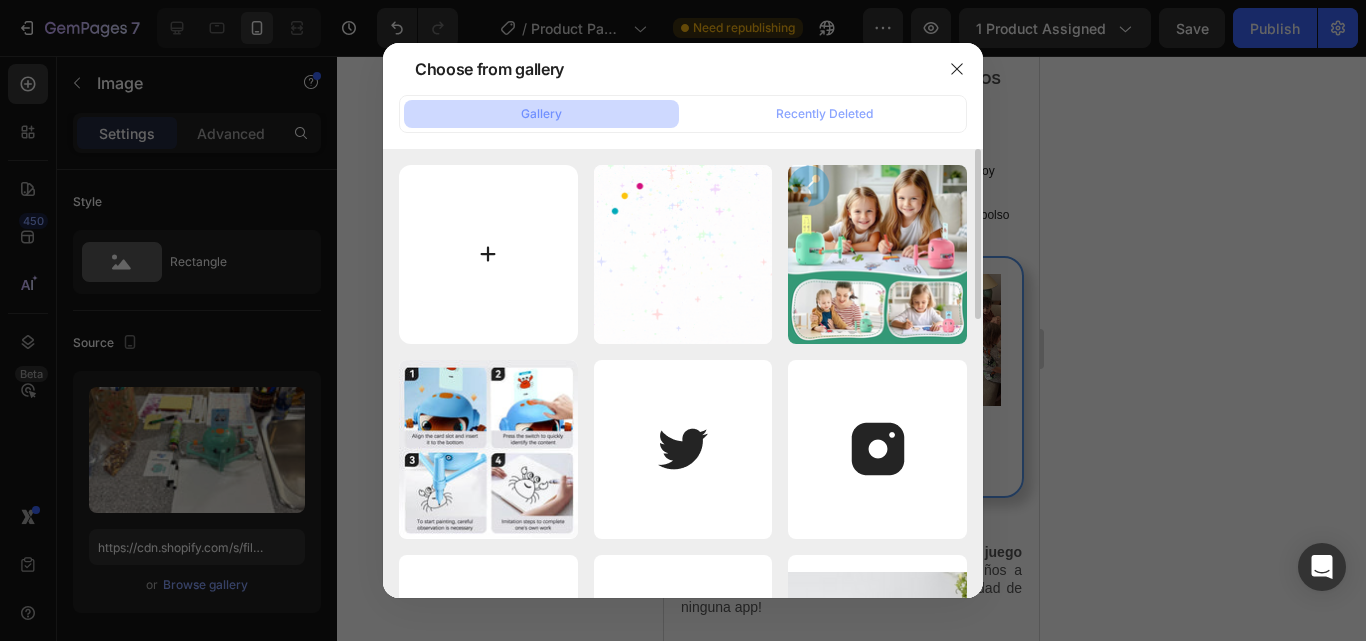 click at bounding box center (488, 254) 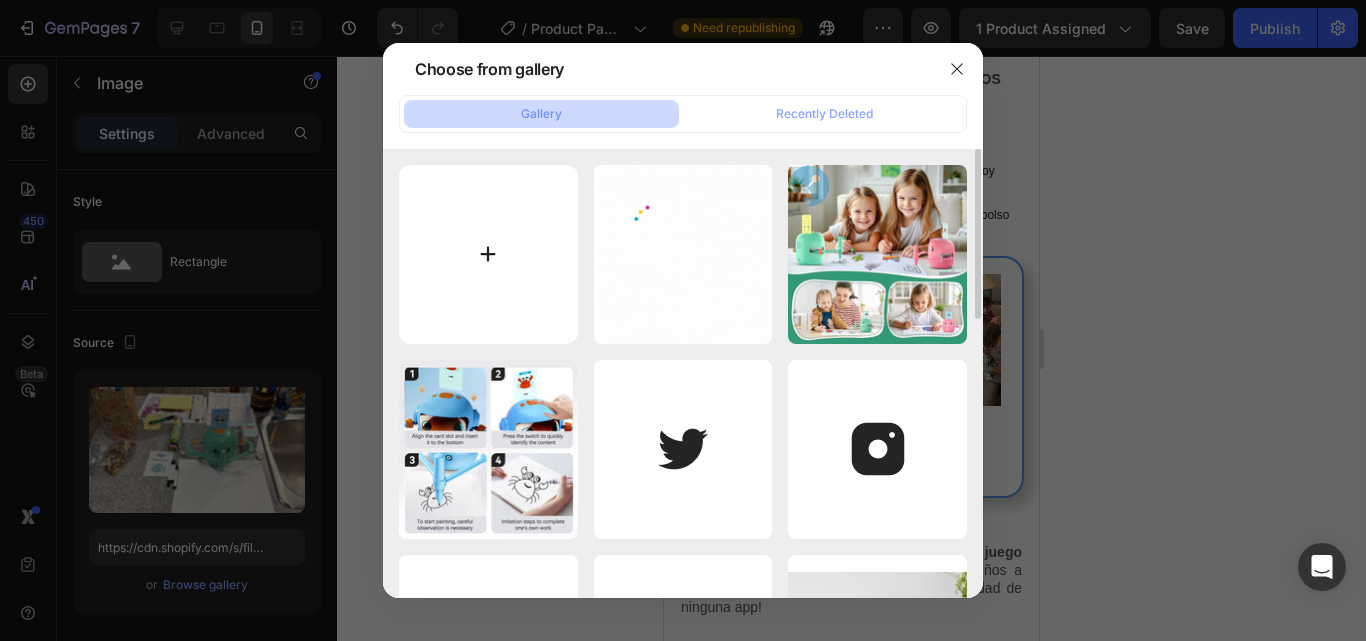 click at bounding box center (488, 254) 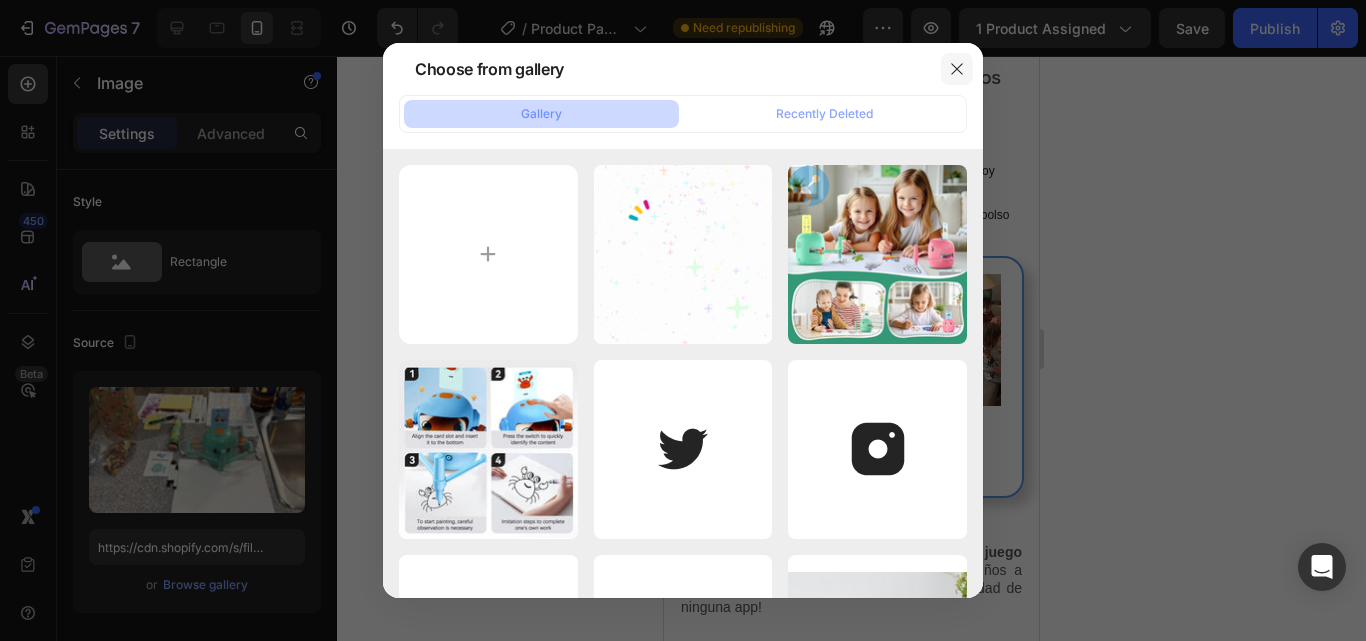 click 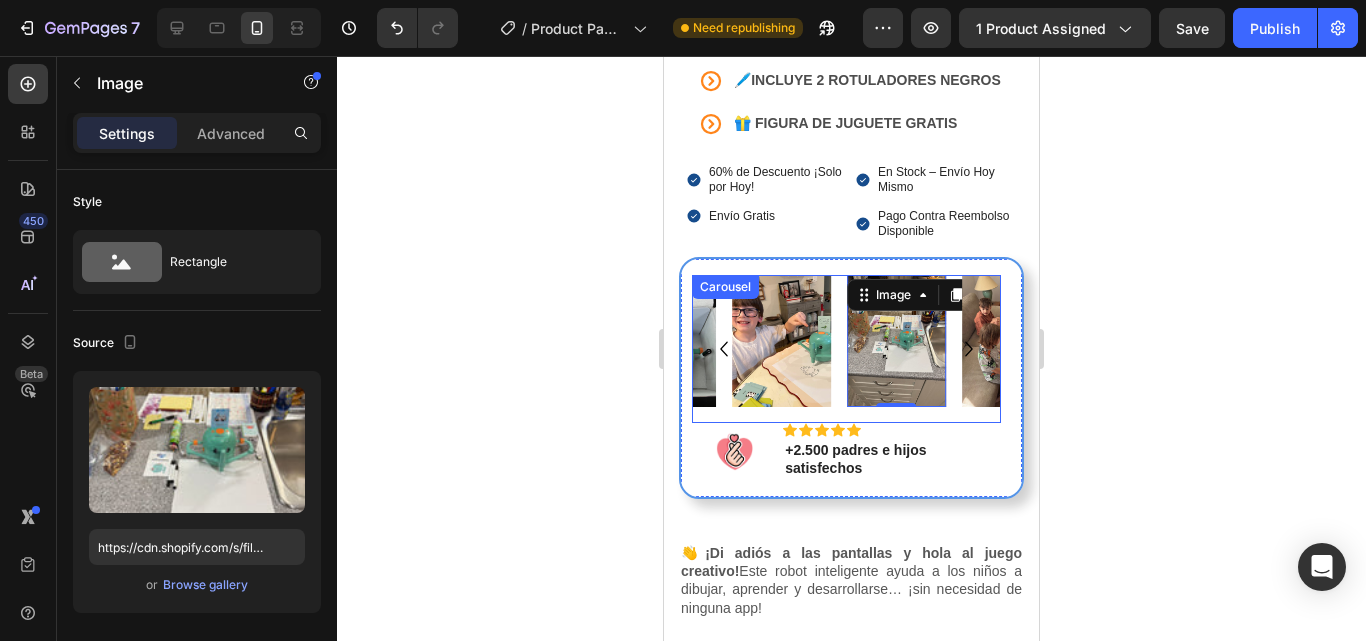scroll, scrollTop: 440, scrollLeft: 0, axis: vertical 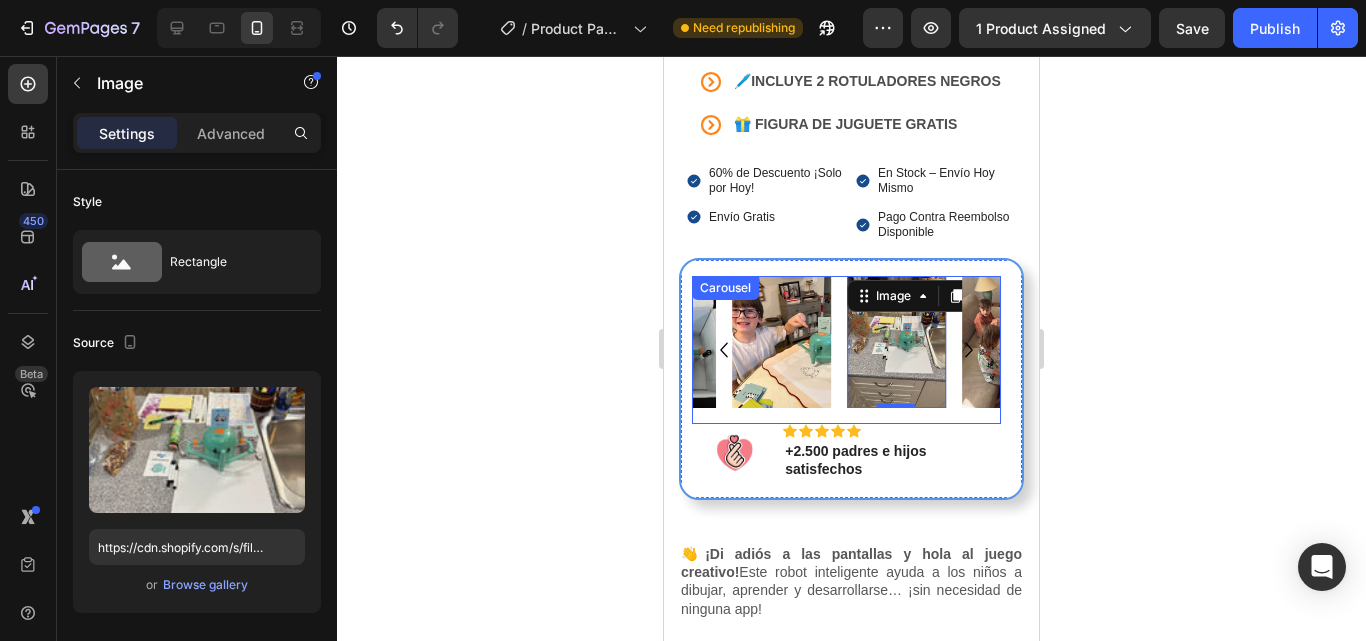 click 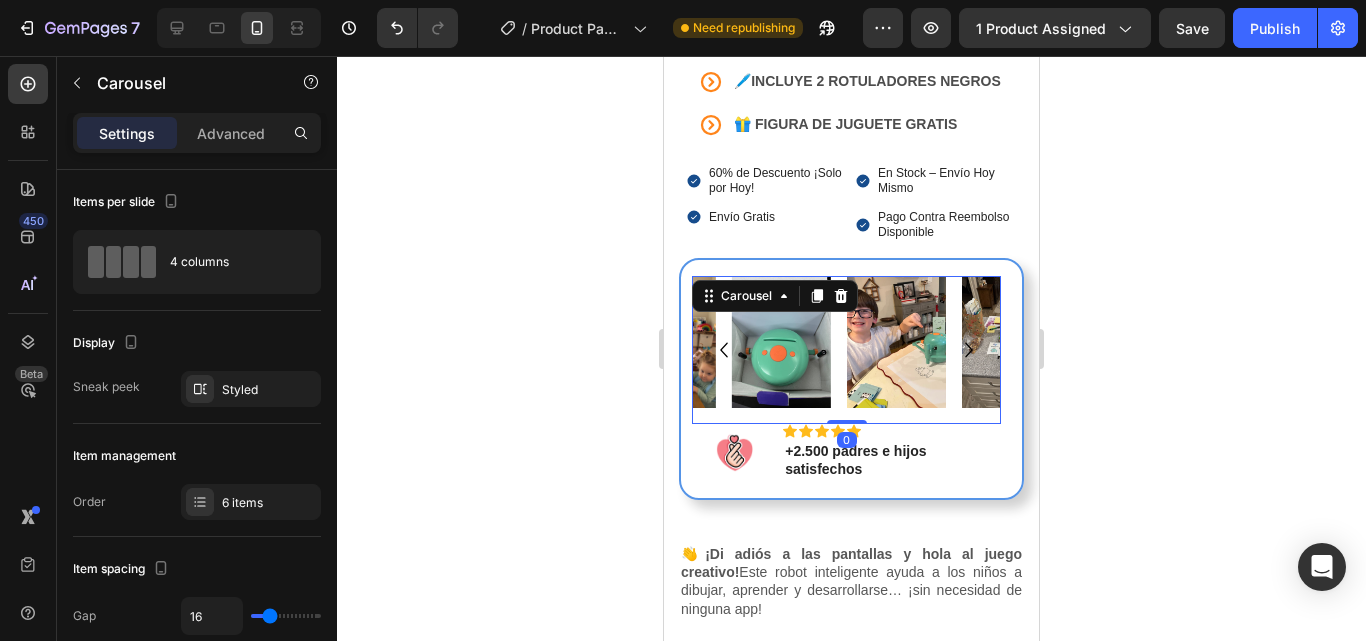 click 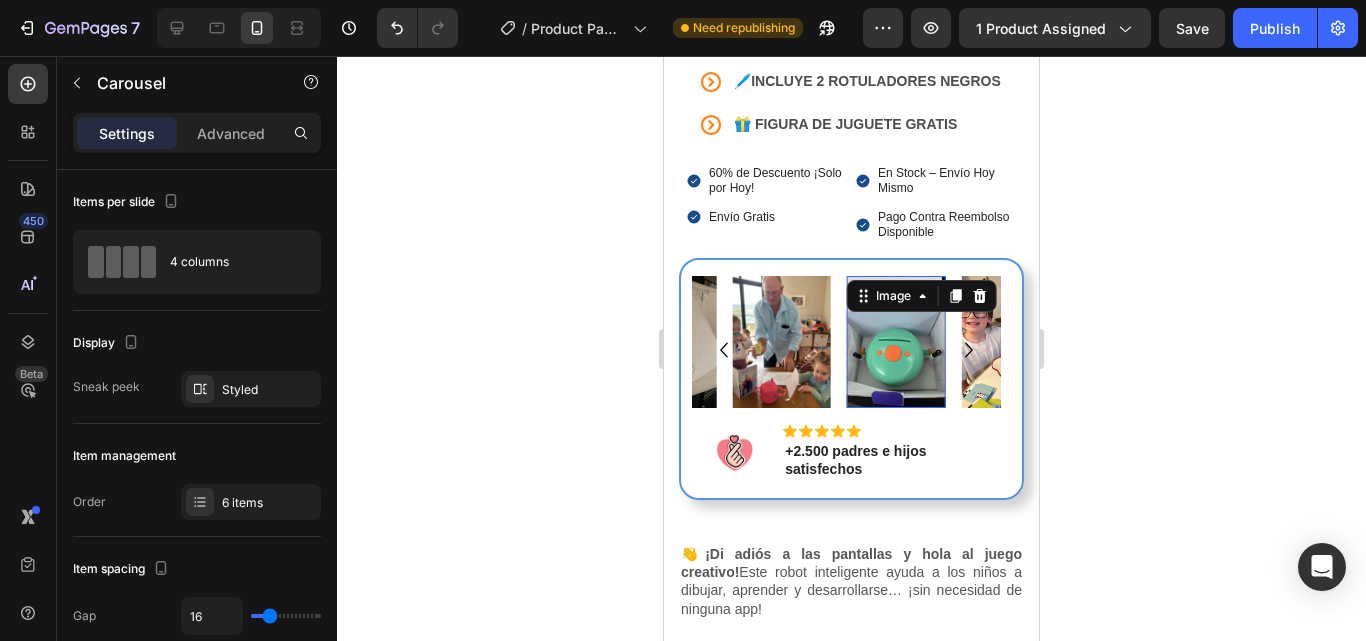 click at bounding box center (896, 342) 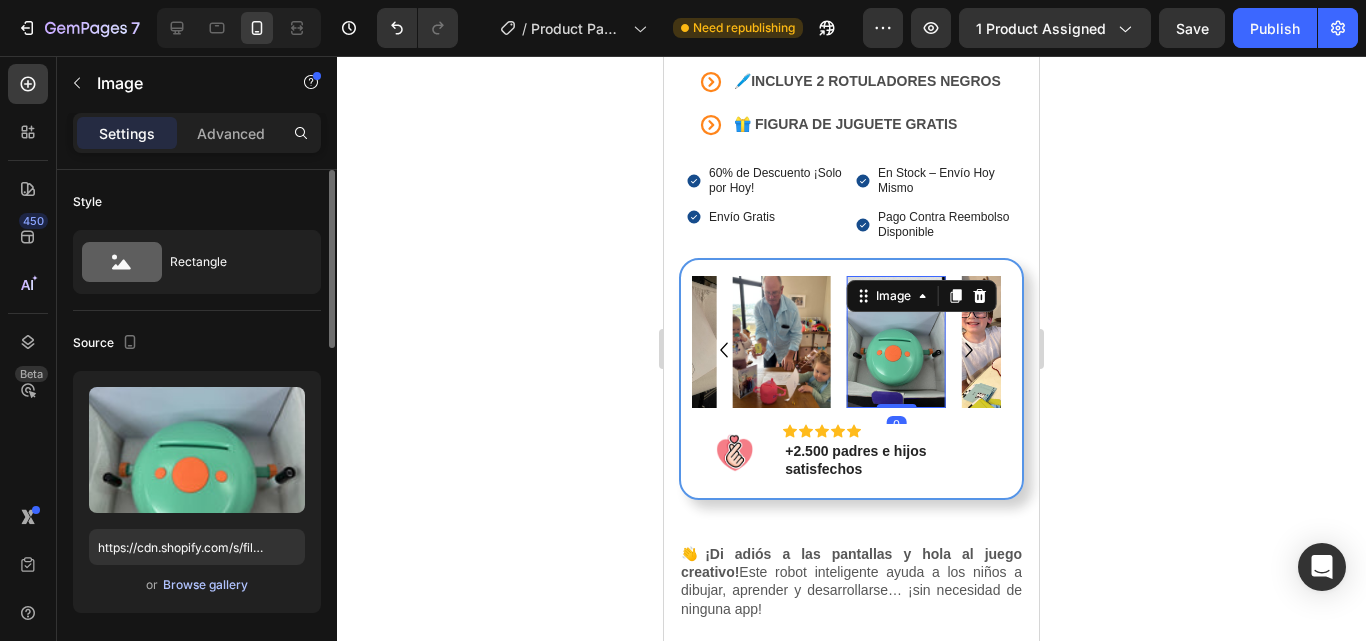 click on "Browse gallery" at bounding box center [205, 585] 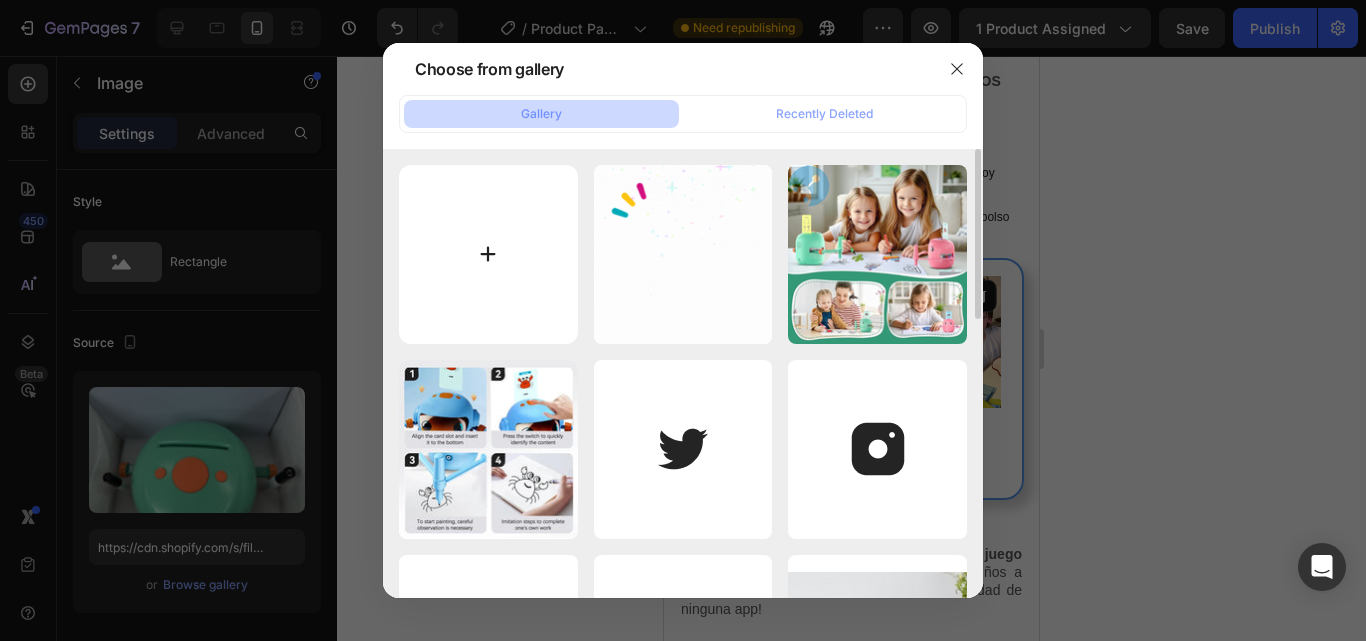click at bounding box center [488, 254] 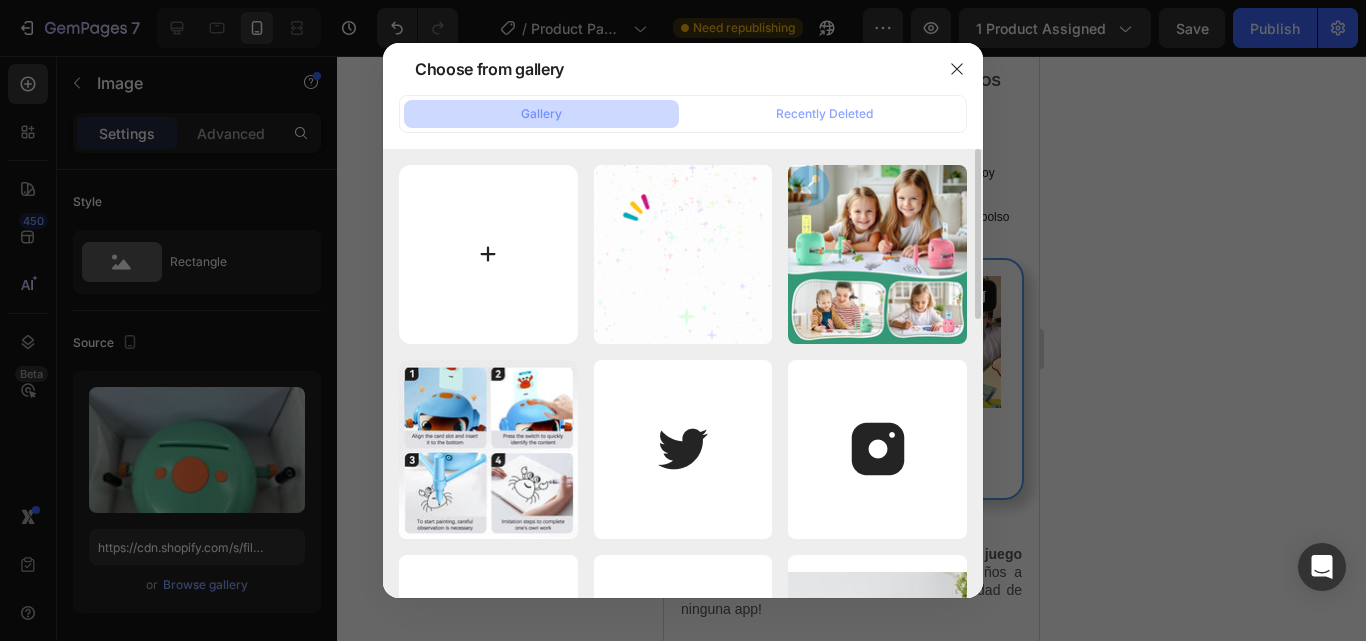 type on "C:\fakepath\[FILENAME].jpg" 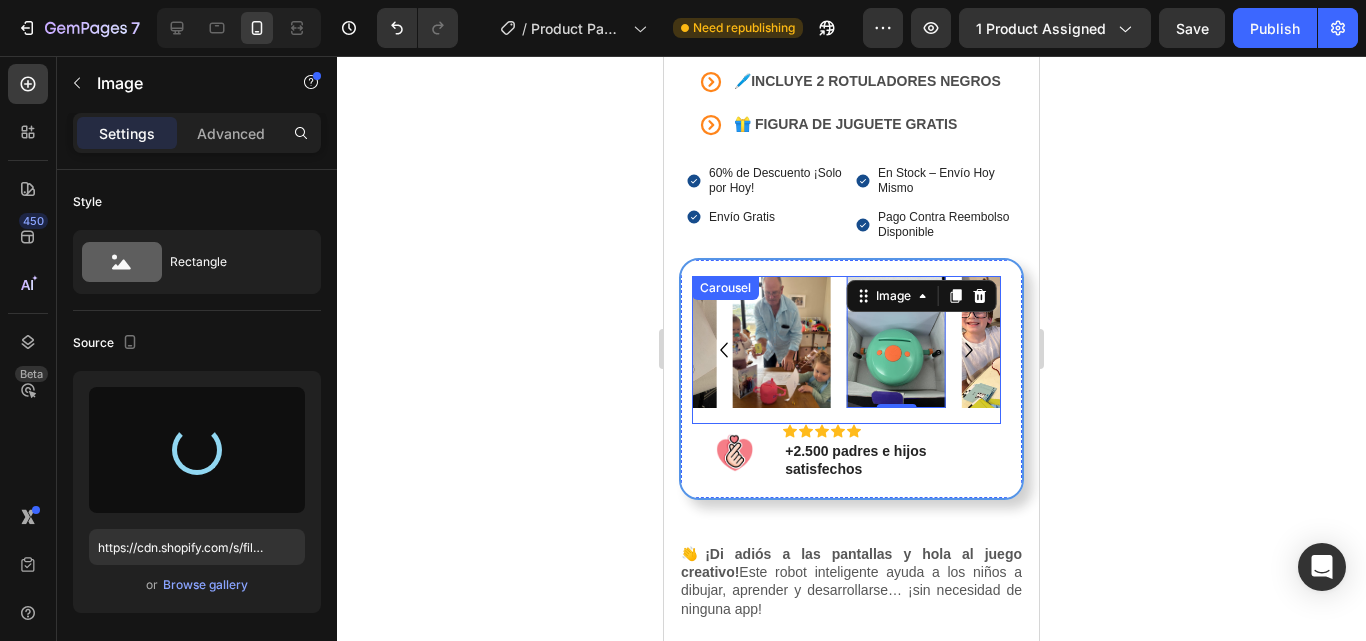 type on "https://cdn.shopify.com/s/files/1/0668/8777/8392/files/gempages_577773056173278149-23af28a5-8792-4573-8384-0792f3b6c71a.jpg" 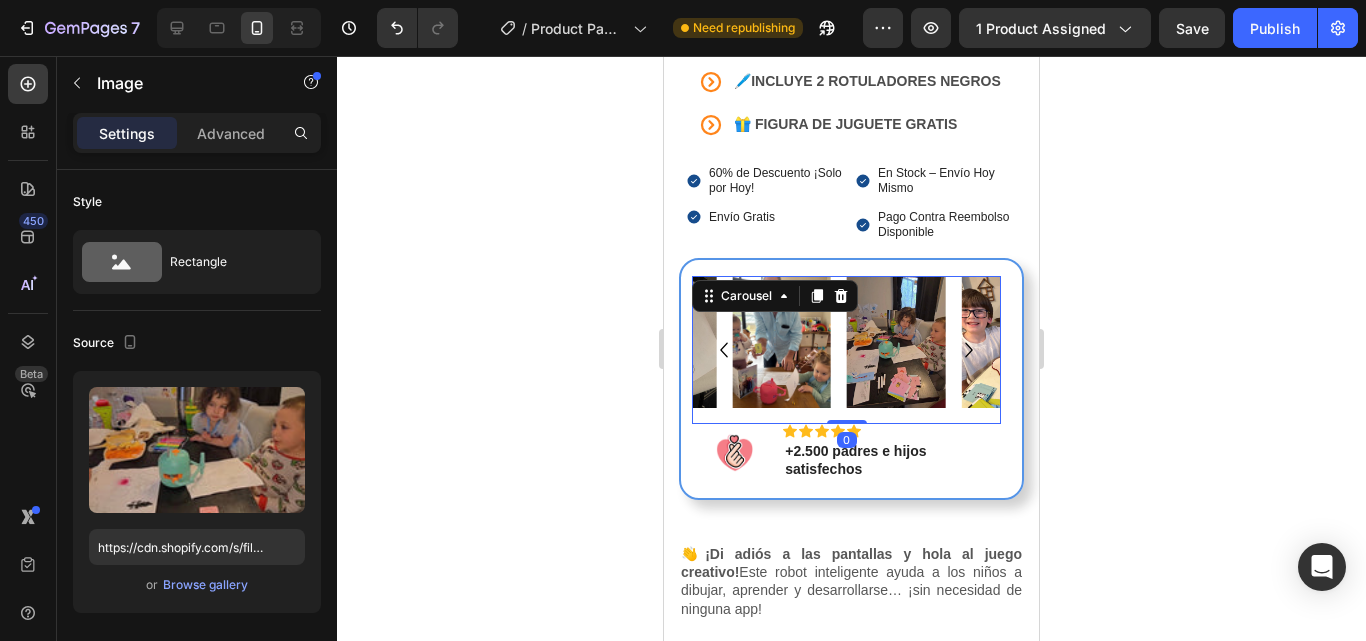 click 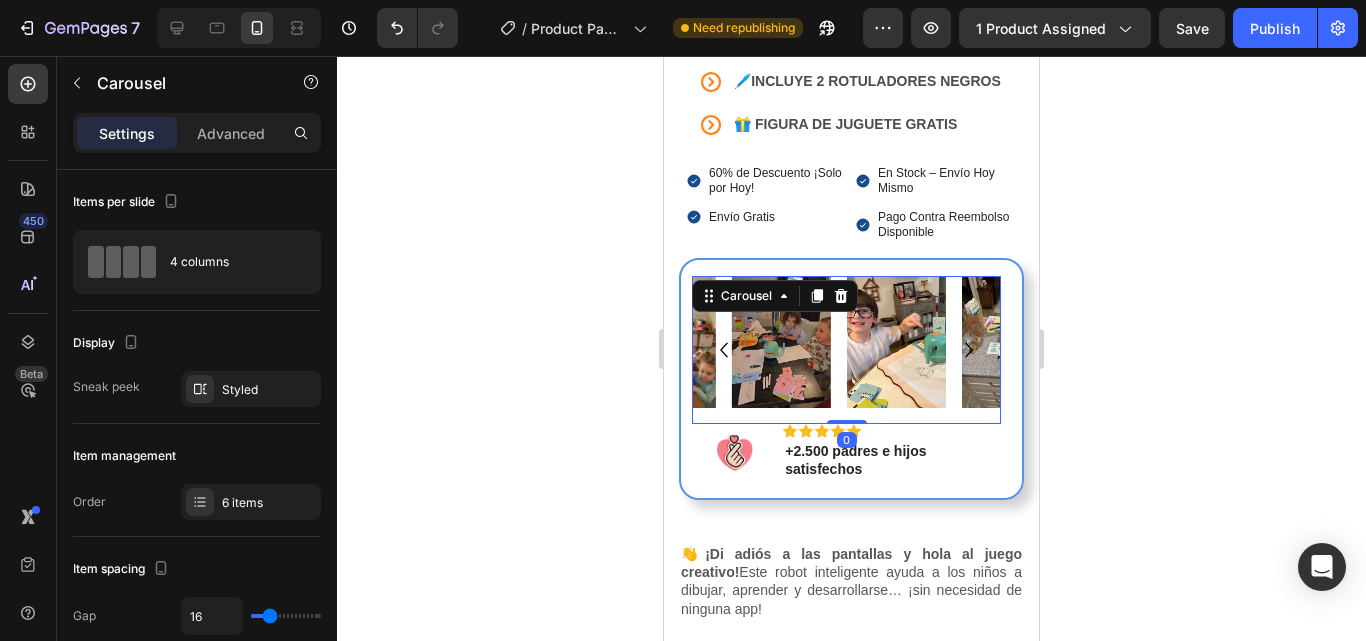 click 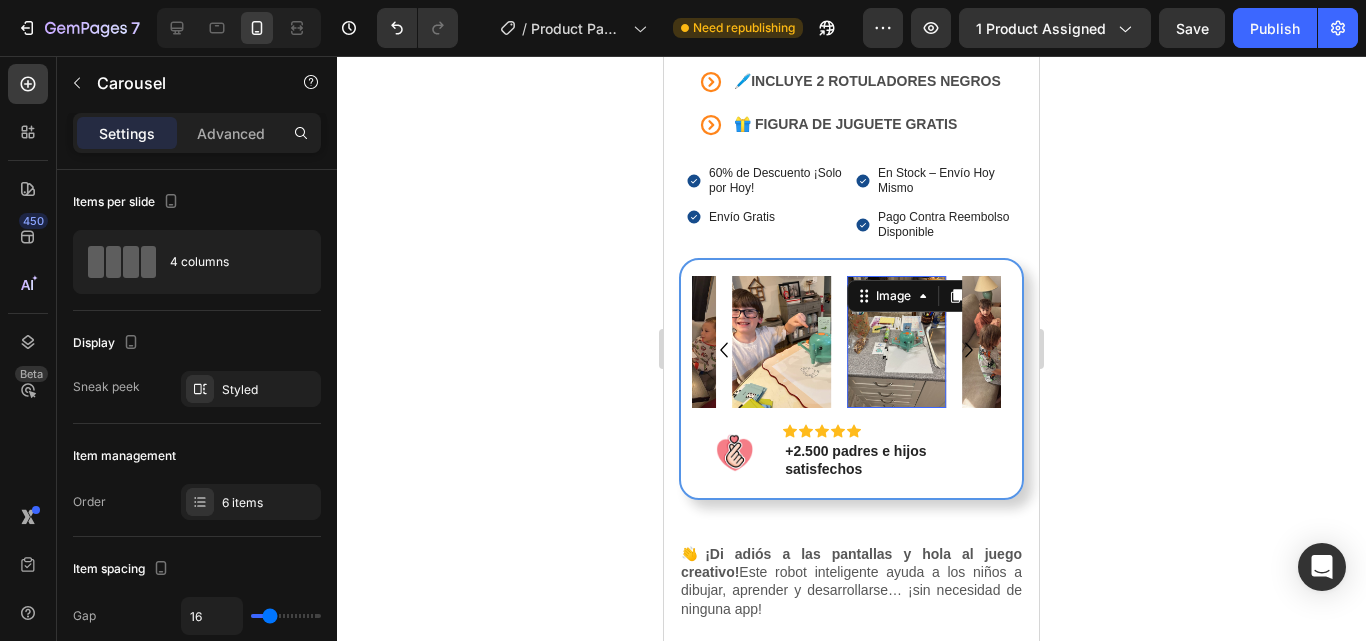 click at bounding box center (896, 342) 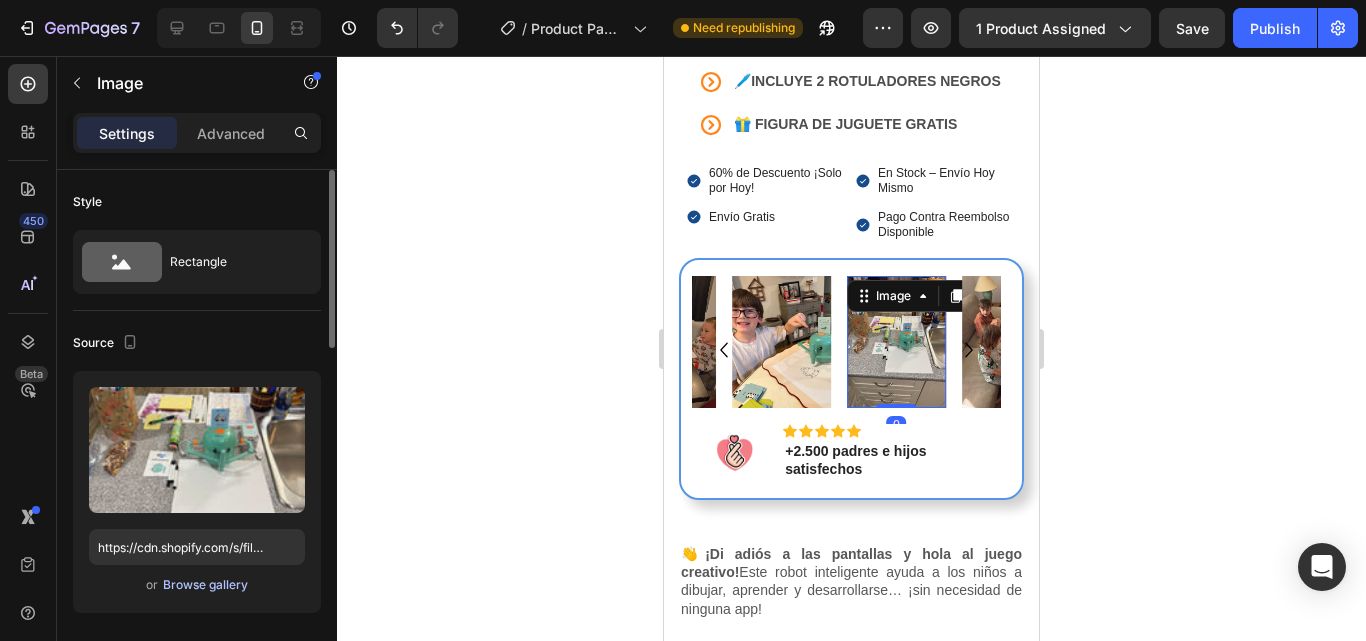 click on "Browse gallery" at bounding box center (205, 585) 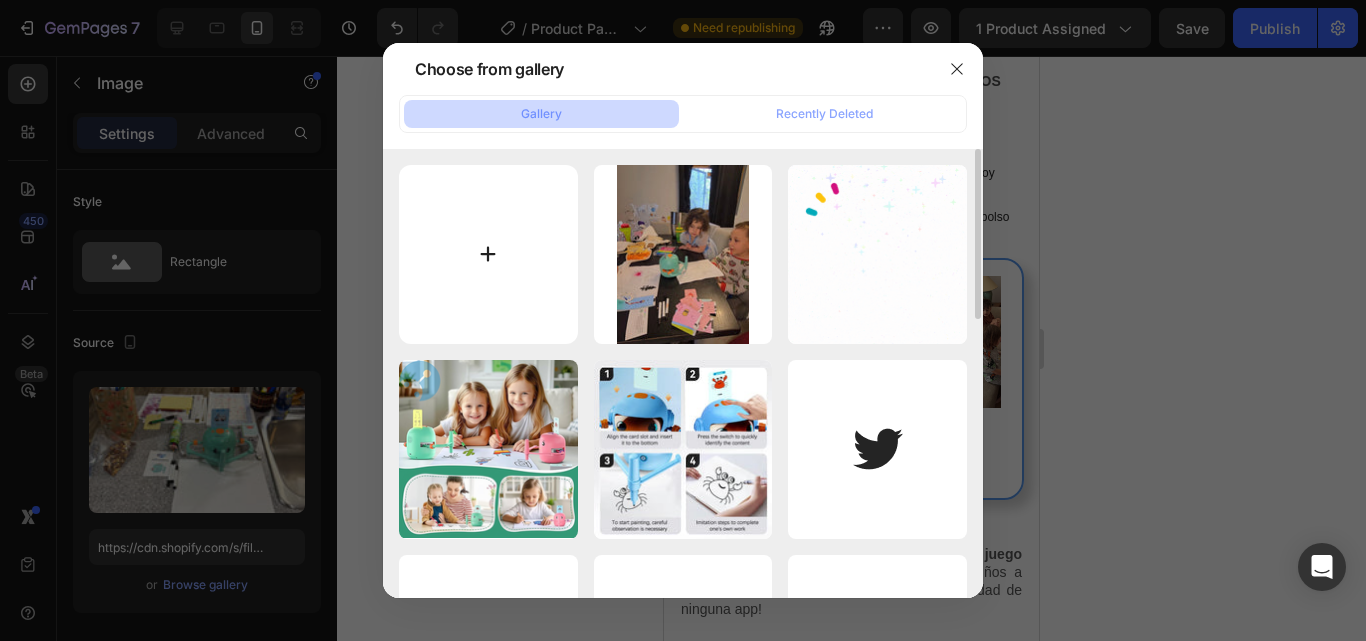 click at bounding box center [488, 254] 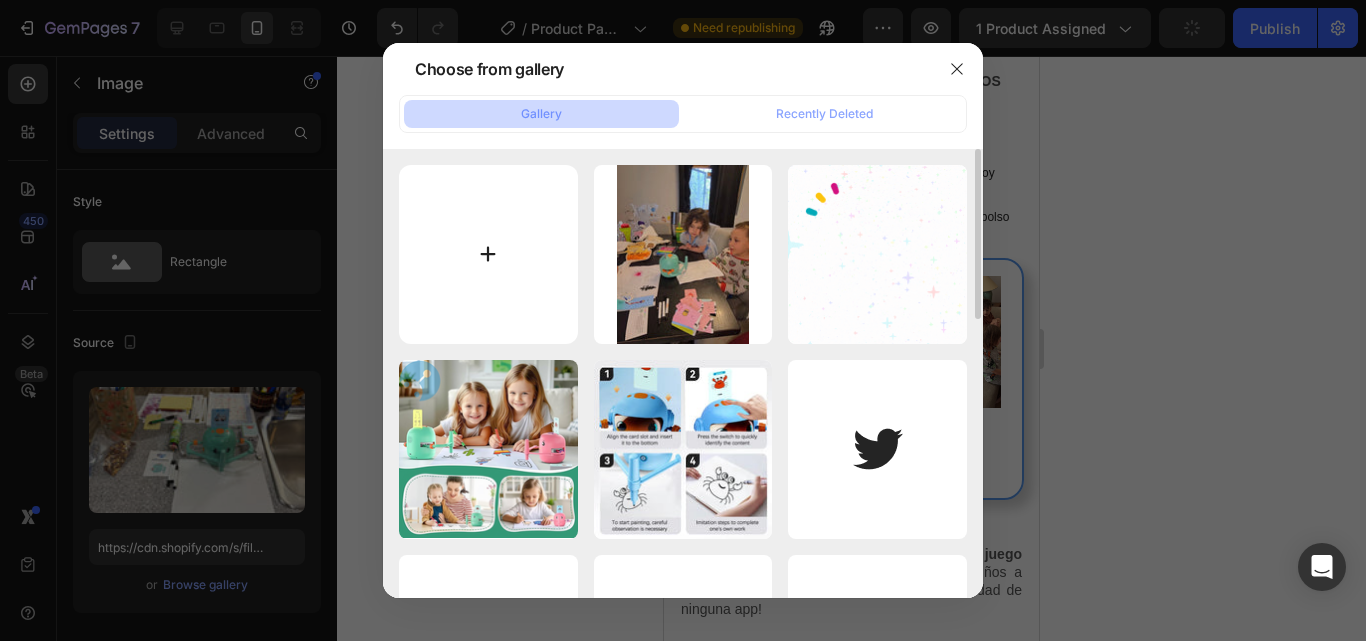 type on "C:\fakepath\[FILENAME].jpg" 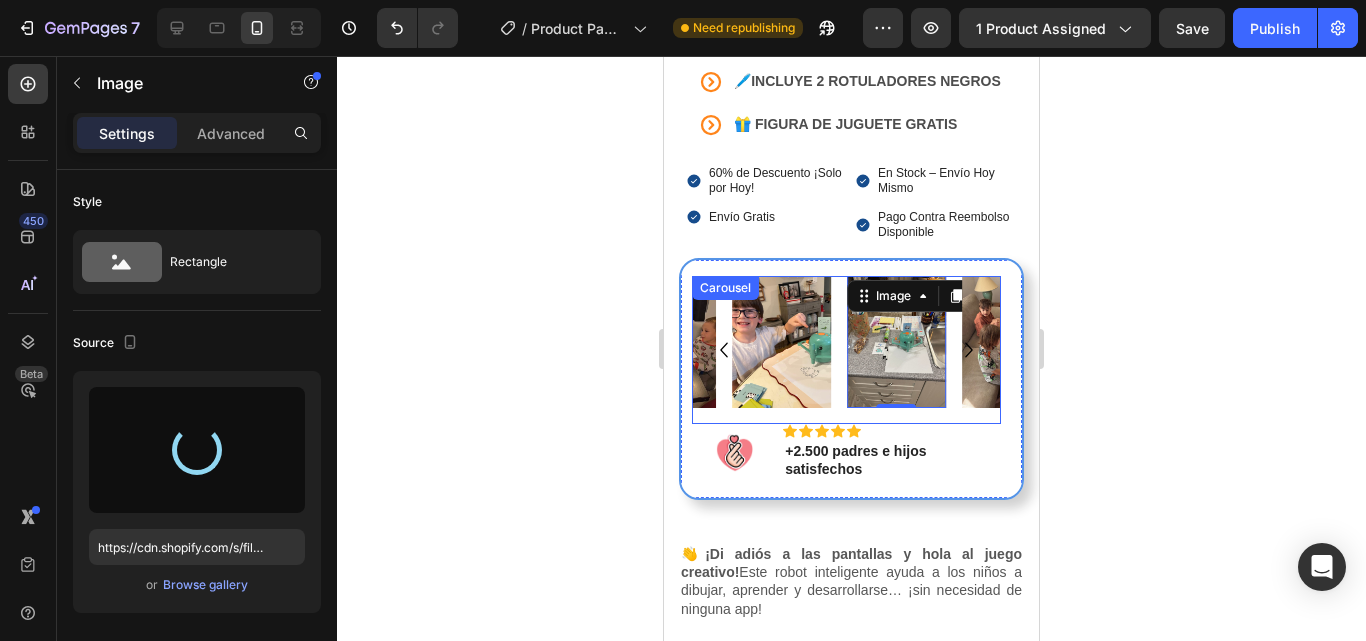 type on "https://cdn.shopify.com/s/files/1/0668/8777/8392/files/gempages_577773056173278149-0a79fd0d-0ebb-47b5-979f-3e58f7fb9f99.jpg" 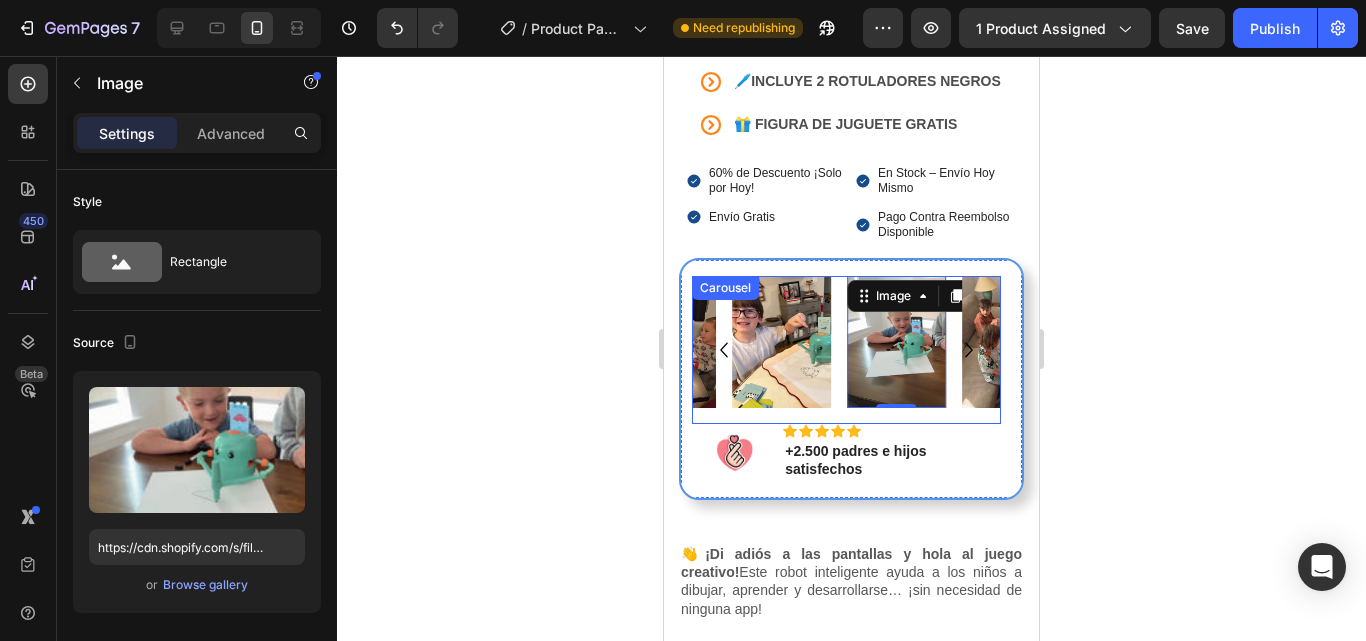 click 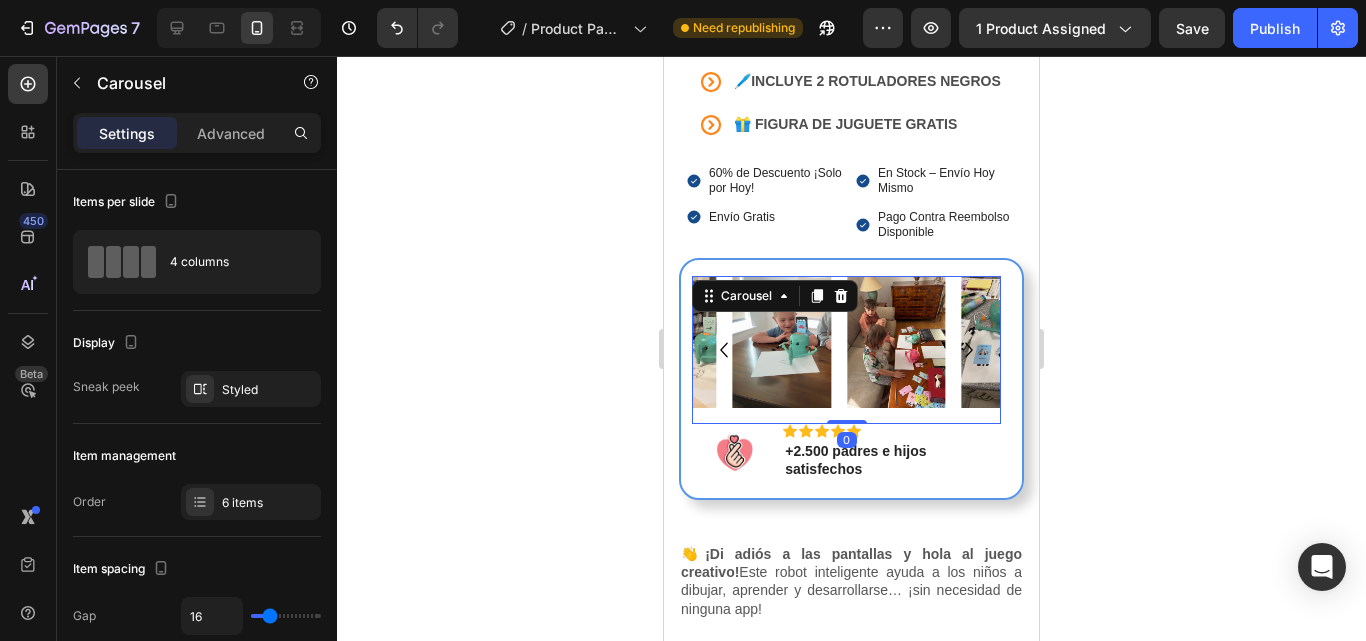 click 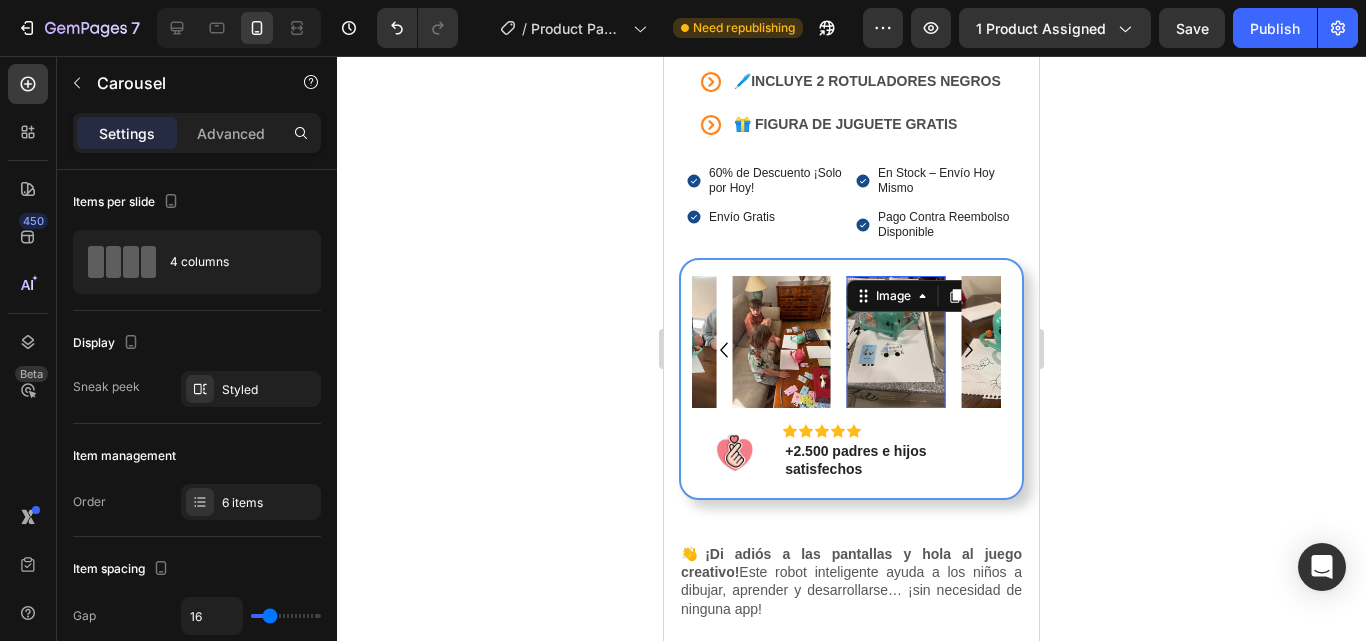 click at bounding box center (896, 342) 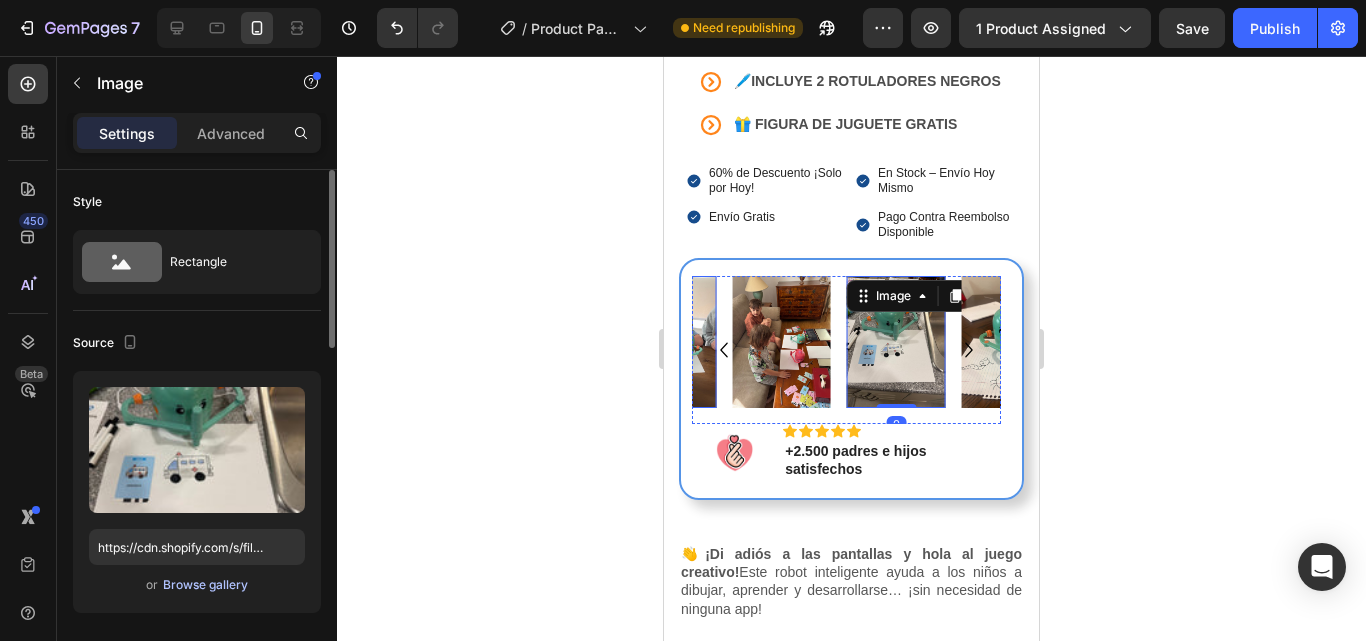 click on "Browse gallery" at bounding box center [205, 585] 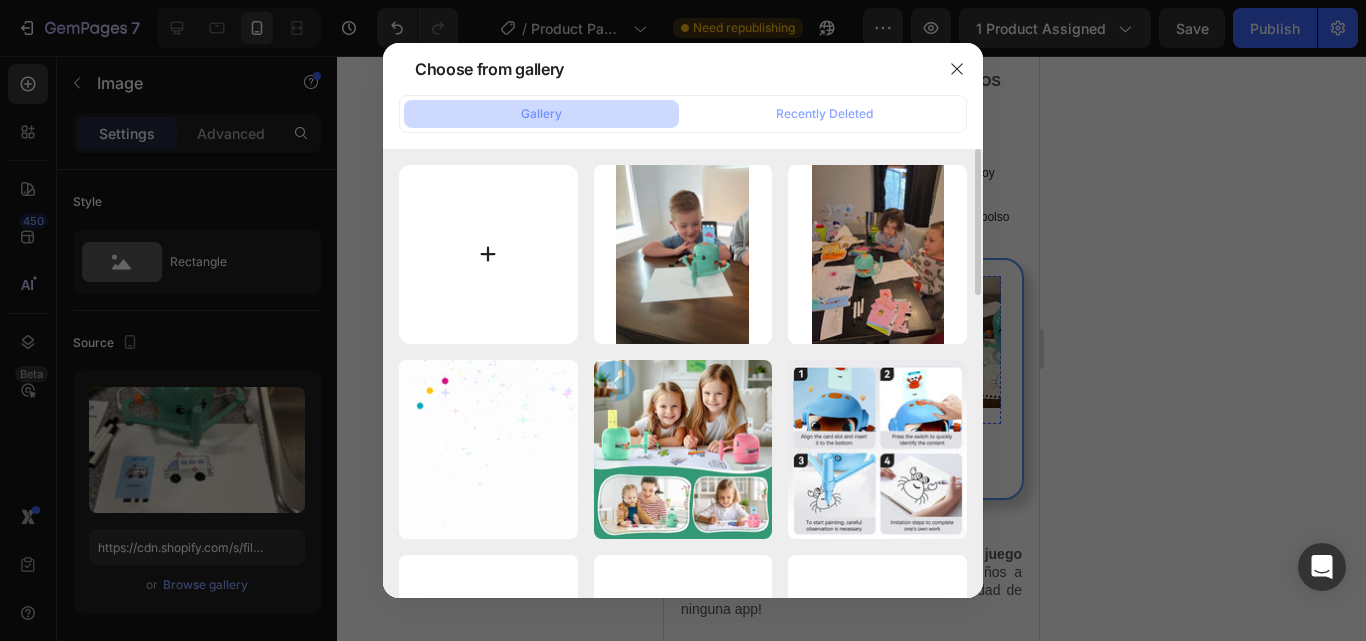 click at bounding box center [488, 254] 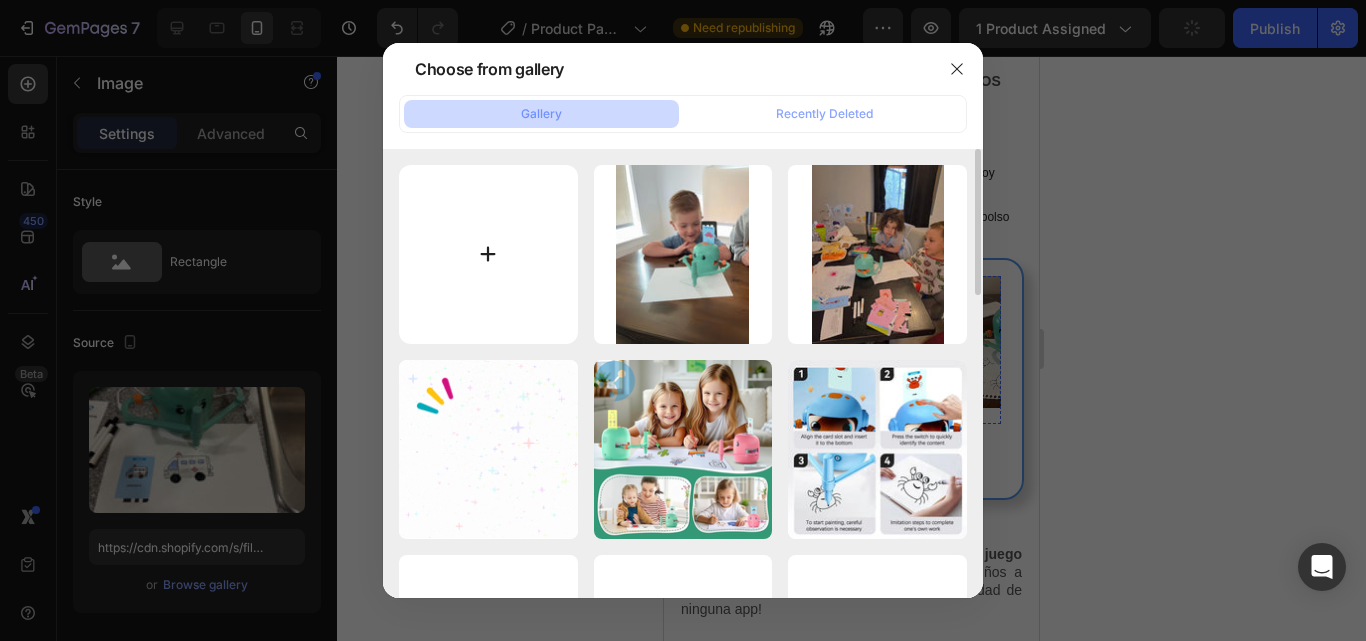 type on "C:\fakepath\PHOTO-2025-05-01-21-29-06.jpg" 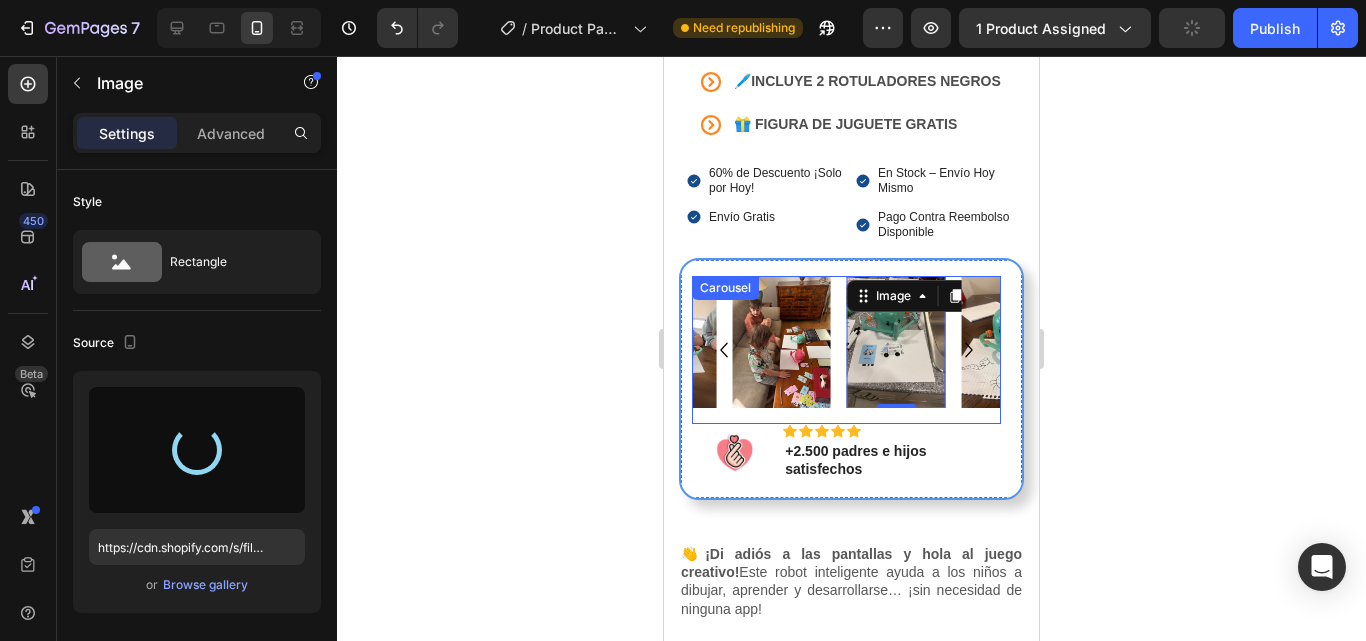 click 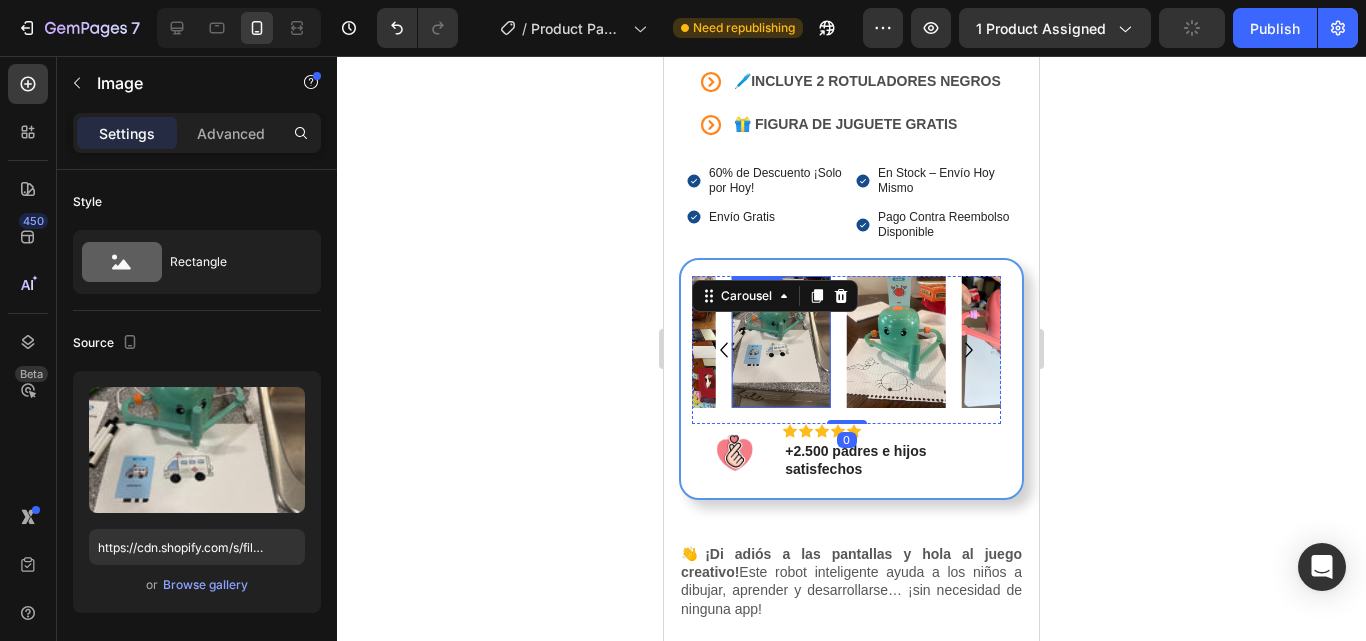 click at bounding box center [781, 342] 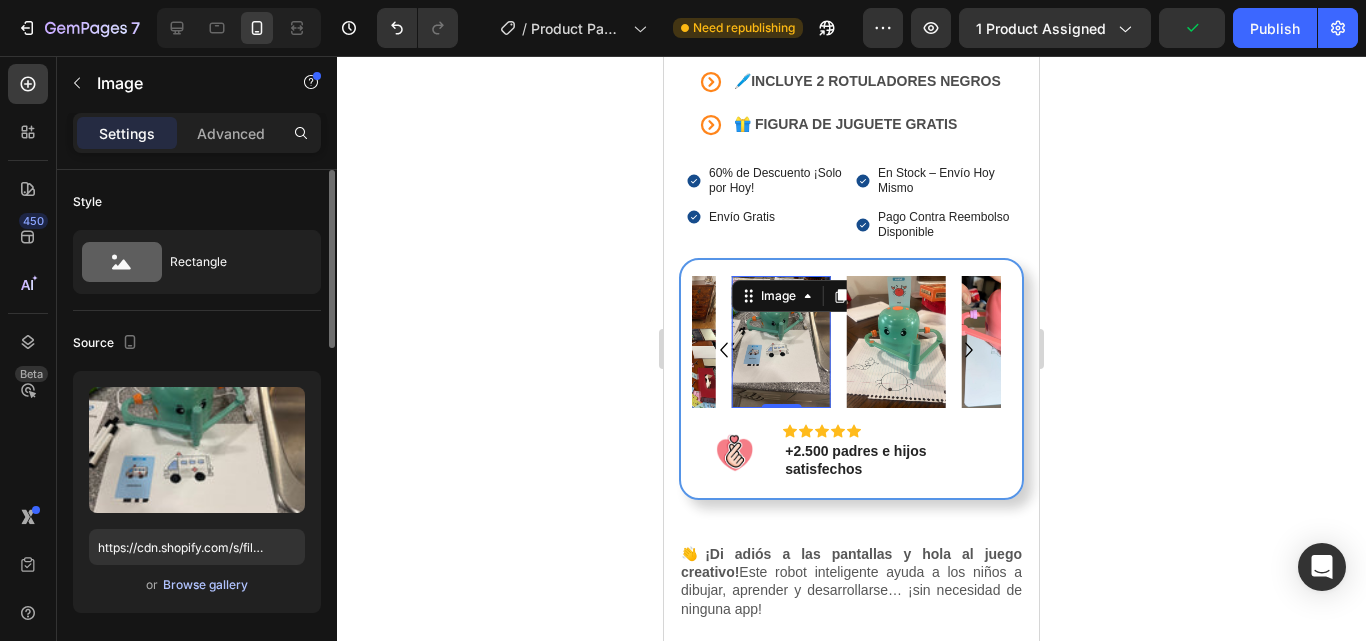 click on "Browse gallery" at bounding box center (205, 585) 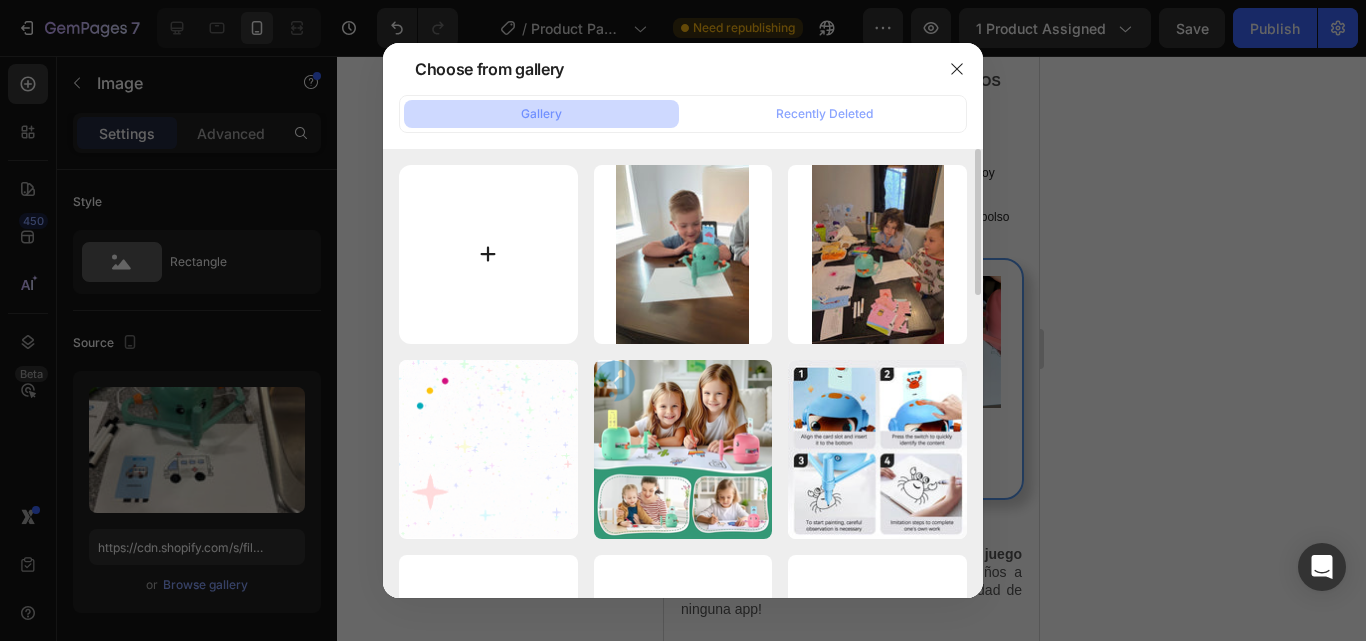 click at bounding box center (488, 254) 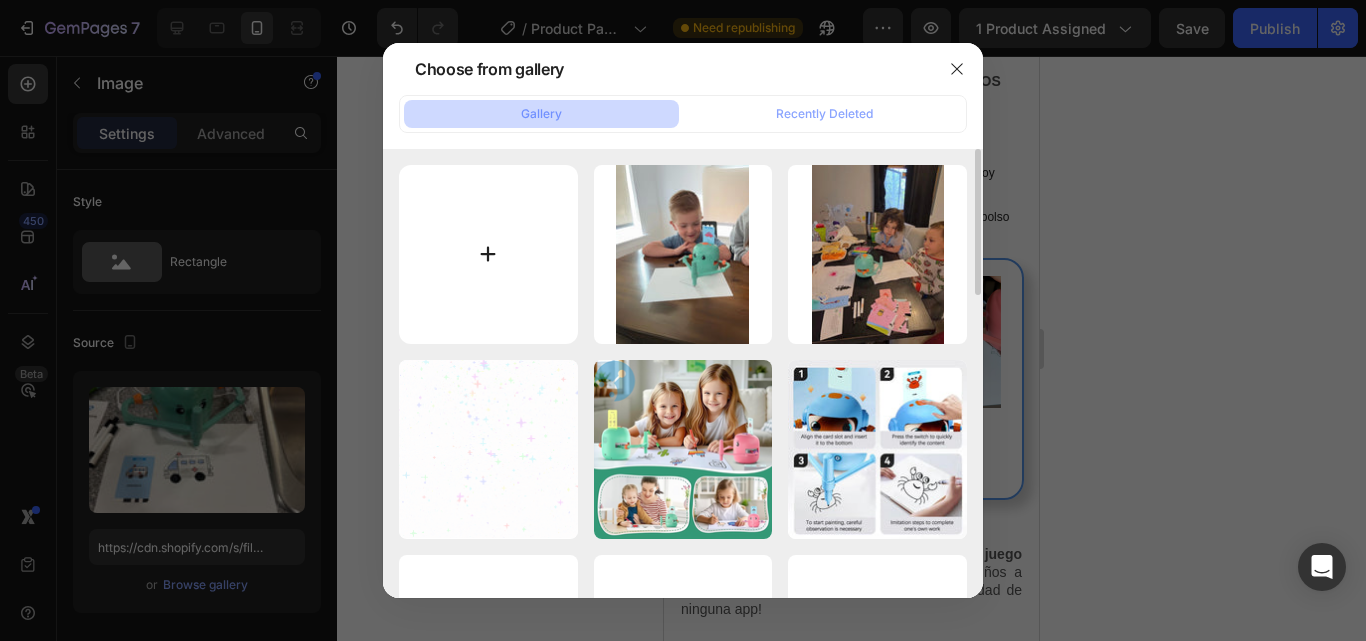 type on "C:\fakepath\[FILENAME].jpg" 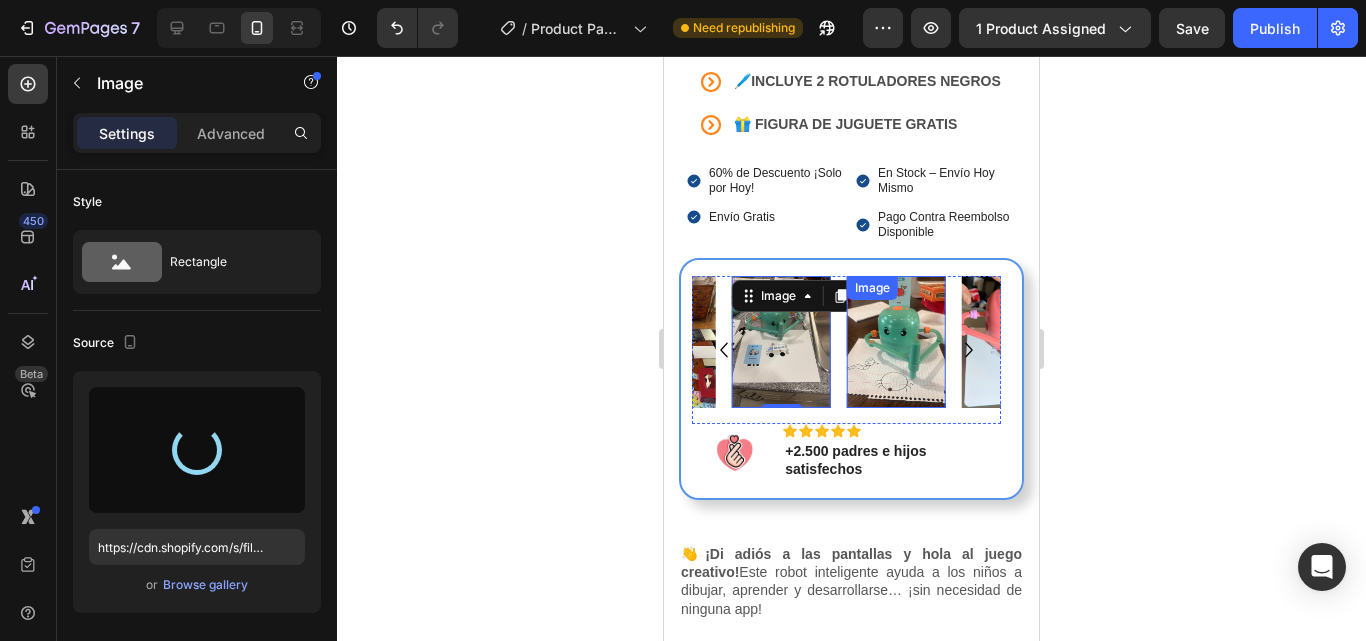 type on "https://cdn.shopify.com/s/files/1/0668/8777/8392/files/gempages_577773056173278149-6c6e9af4-8f62-45ff-98da-8c9ff9c0c837.jpg" 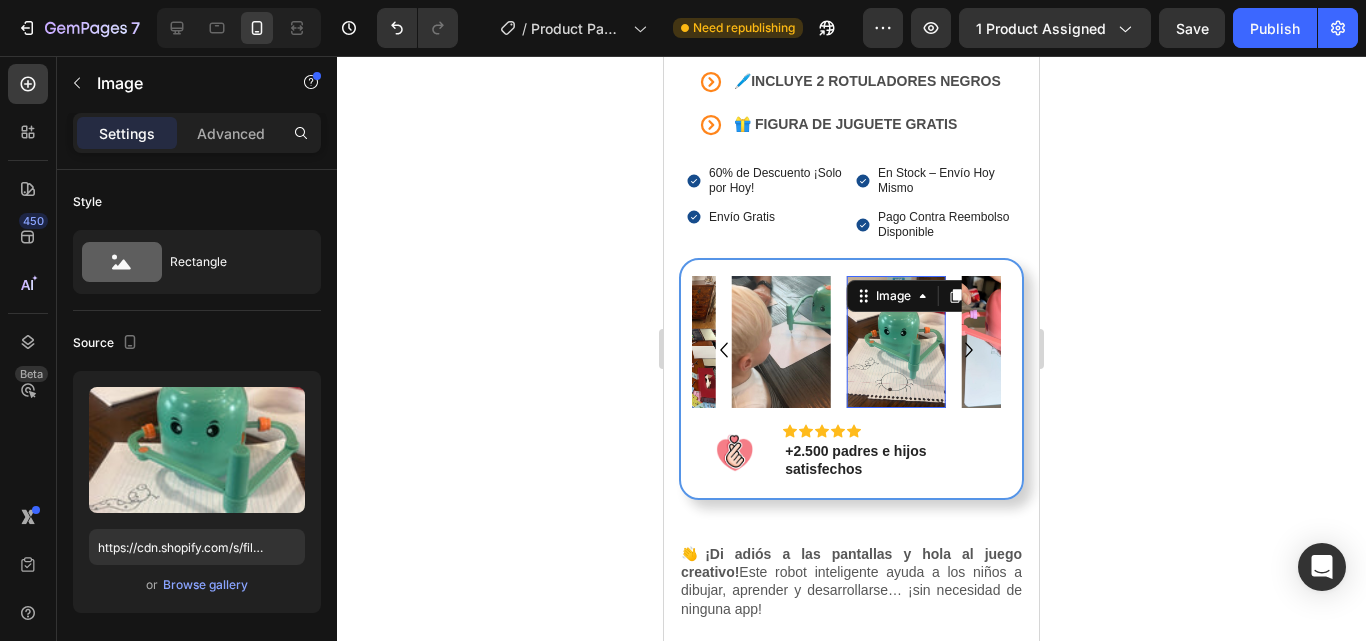 click at bounding box center (896, 342) 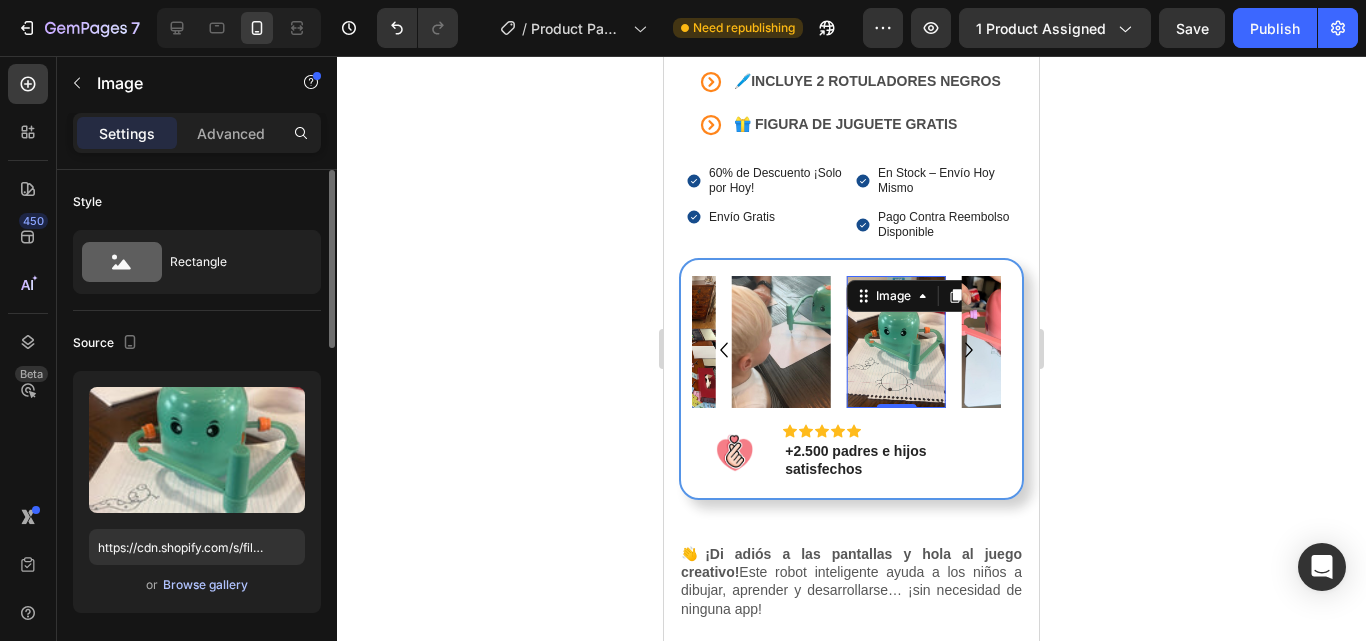 click on "Browse gallery" at bounding box center (205, 585) 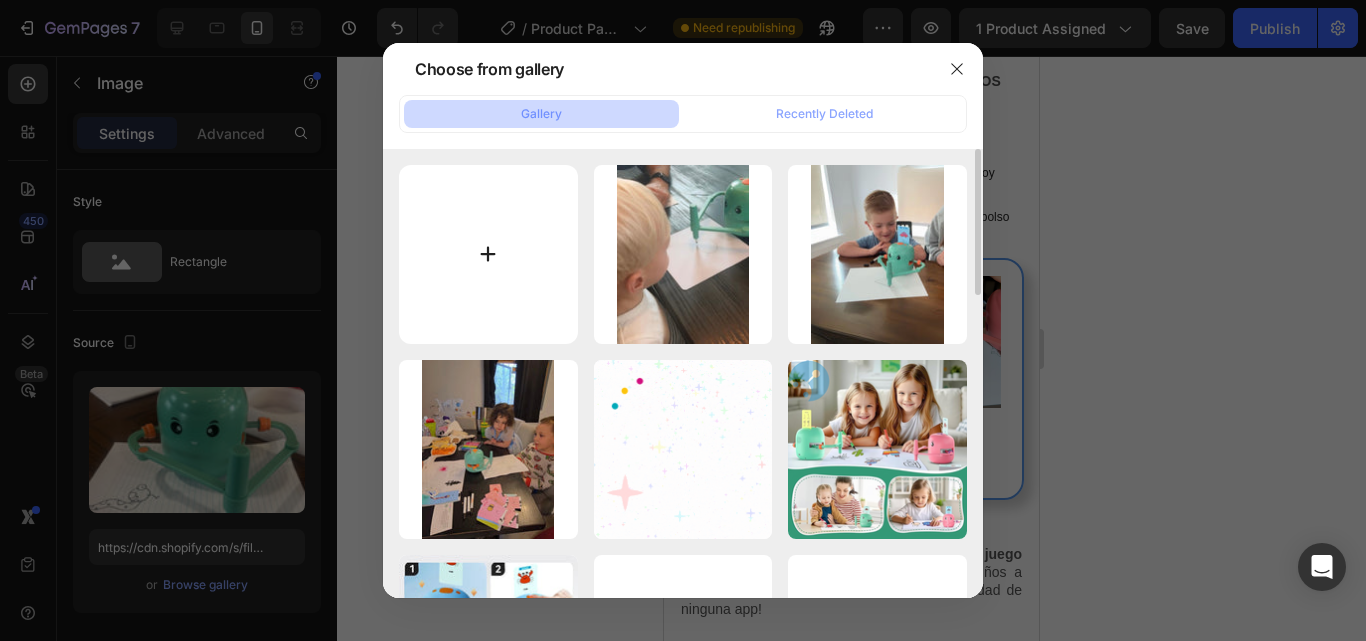 click at bounding box center [488, 254] 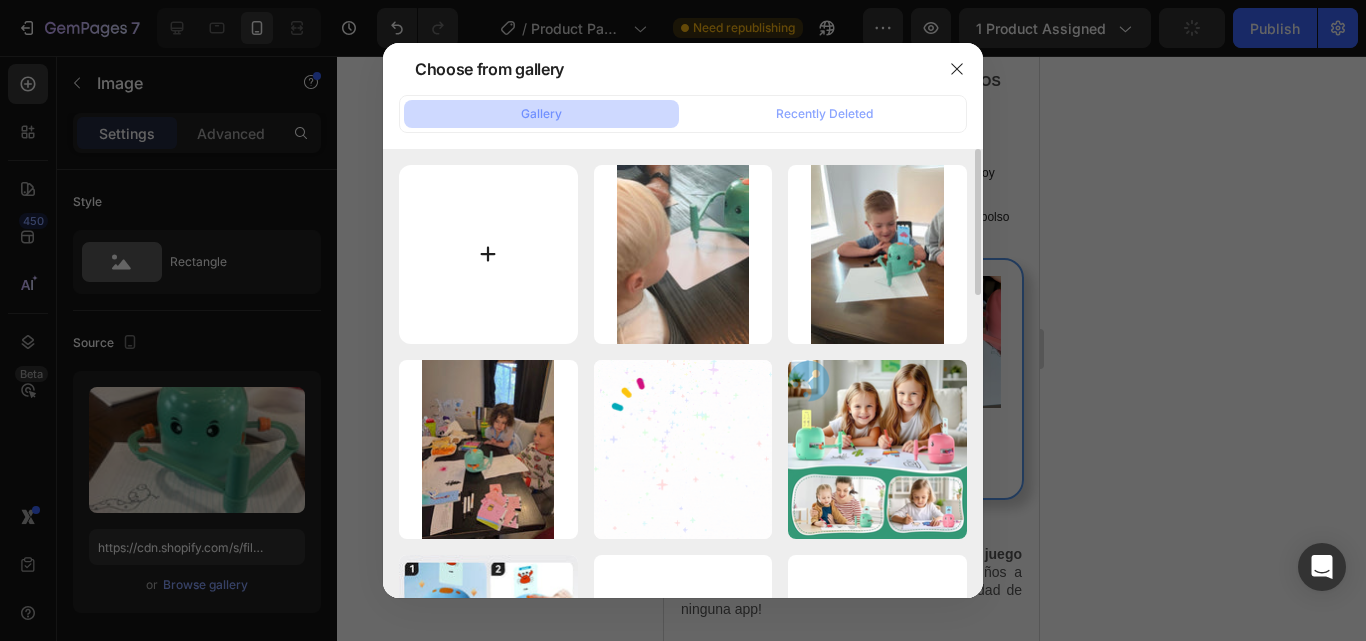 type on "C:\fakepath\[FILENAME].jpg" 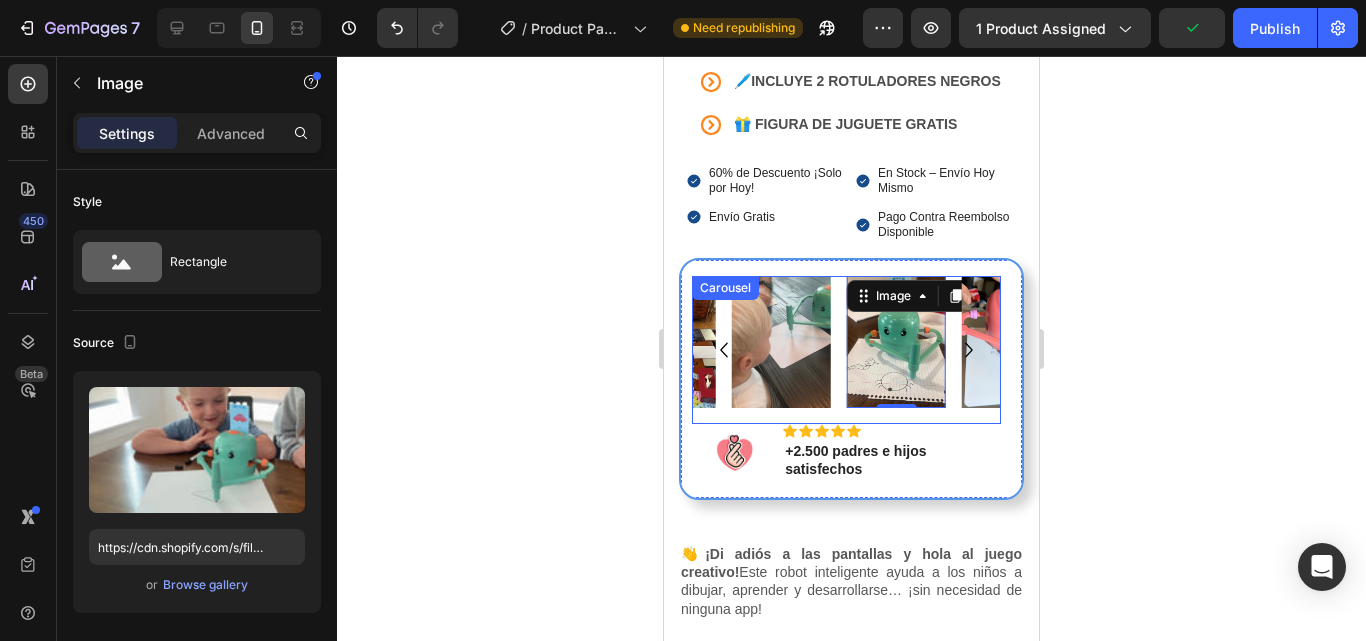 type on "https://cdn.shopify.com/s/files/1/0668/8777/8392/files/gempages_577773056173278149-0a79fd0d-0ebb-47b5-979f-3e58f7fb9f99.jpg" 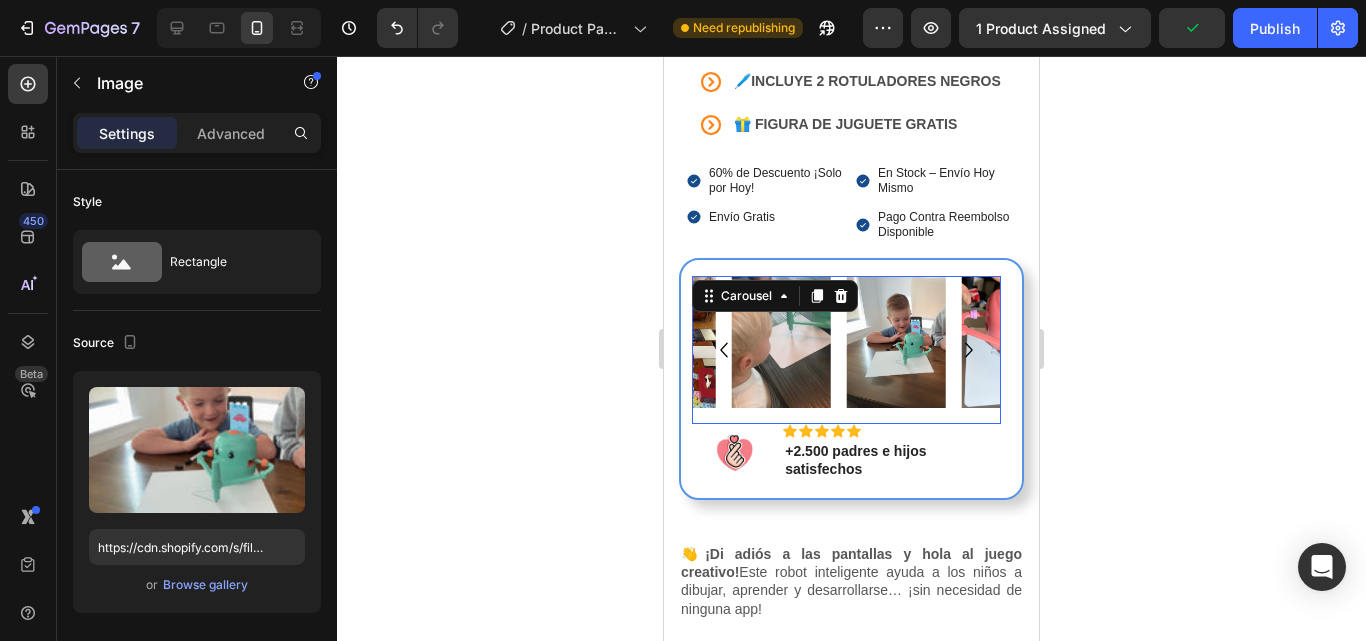 click 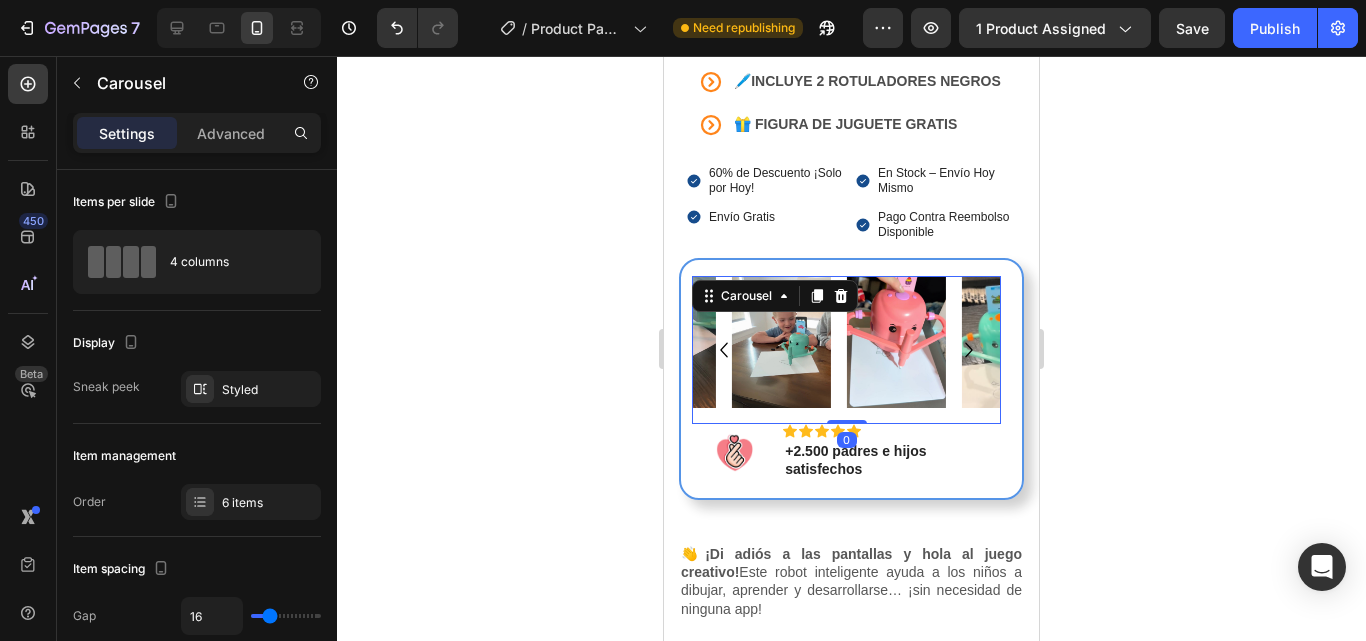 click 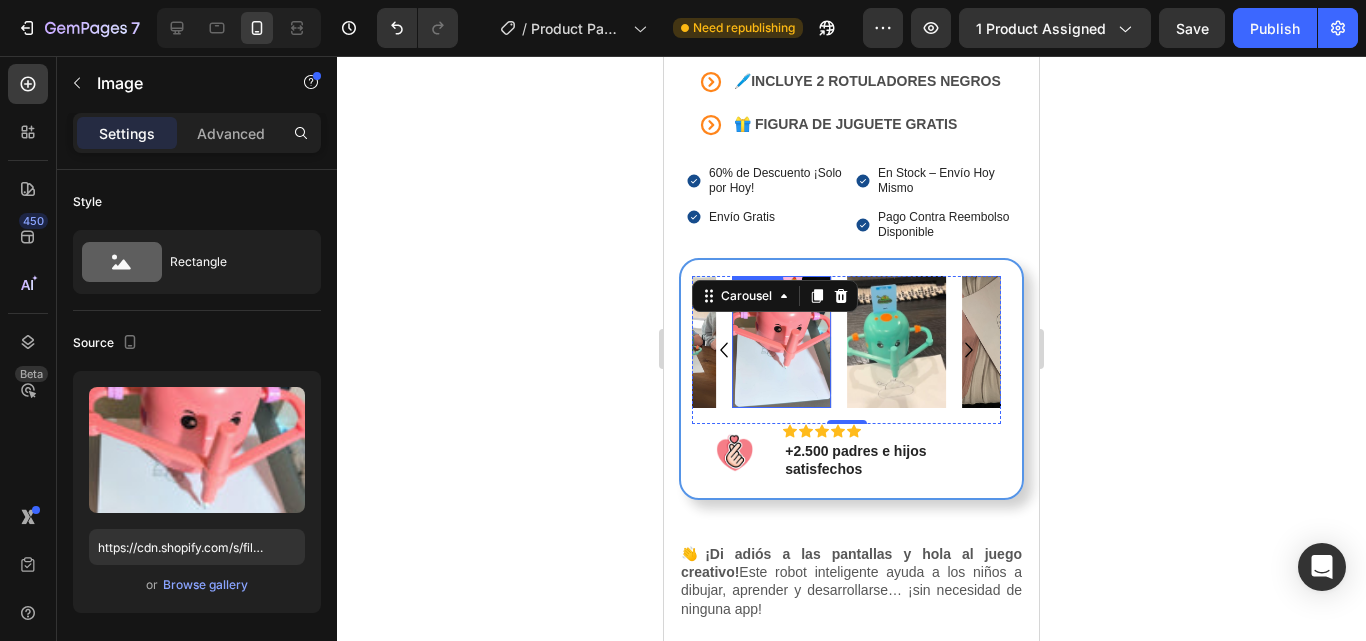 click at bounding box center [781, 342] 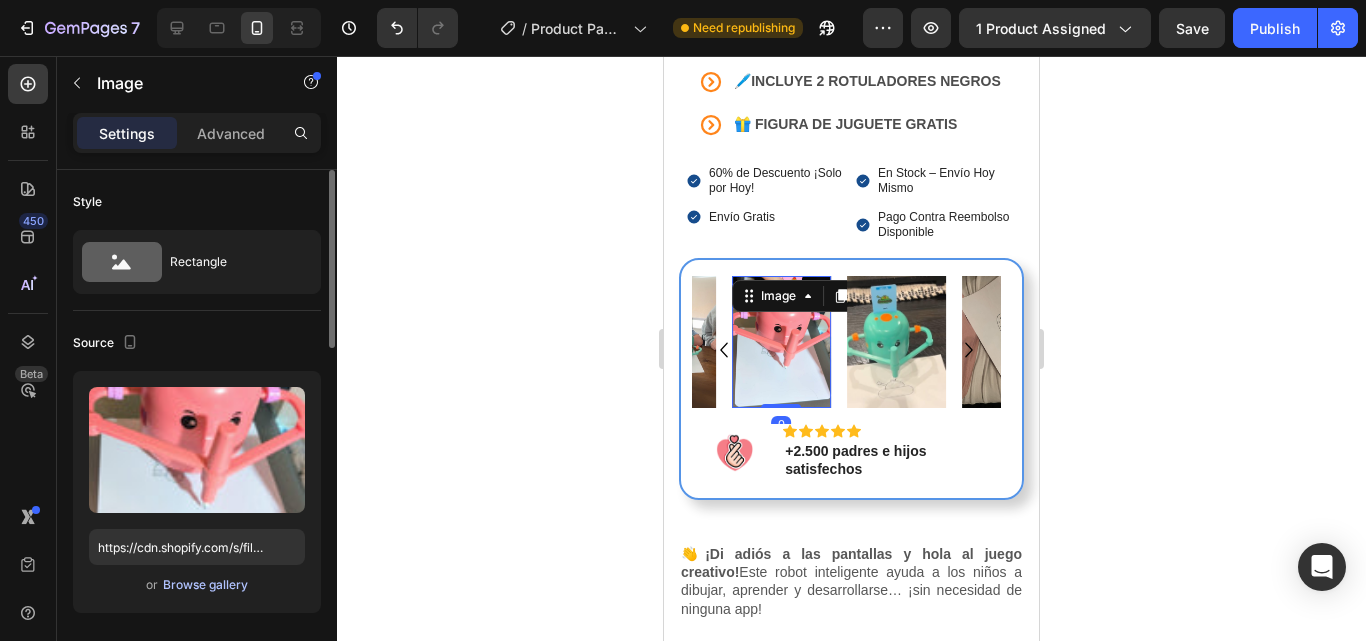 click on "Browse gallery" at bounding box center (205, 585) 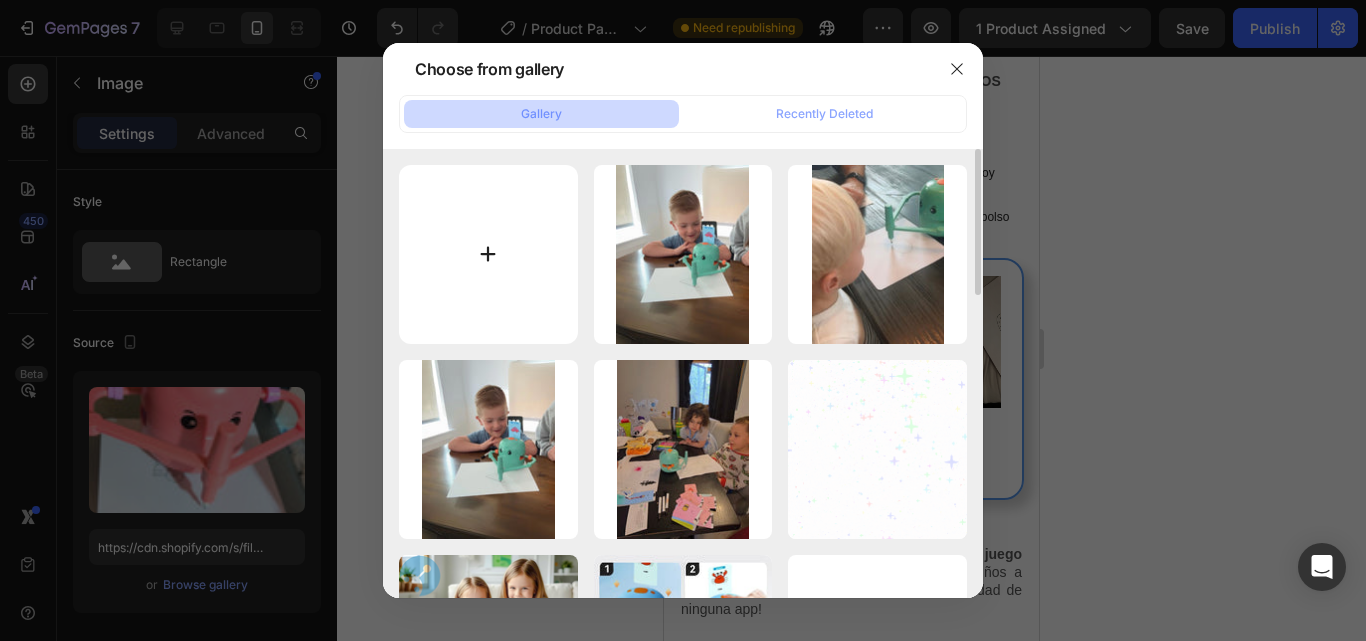 click at bounding box center [488, 254] 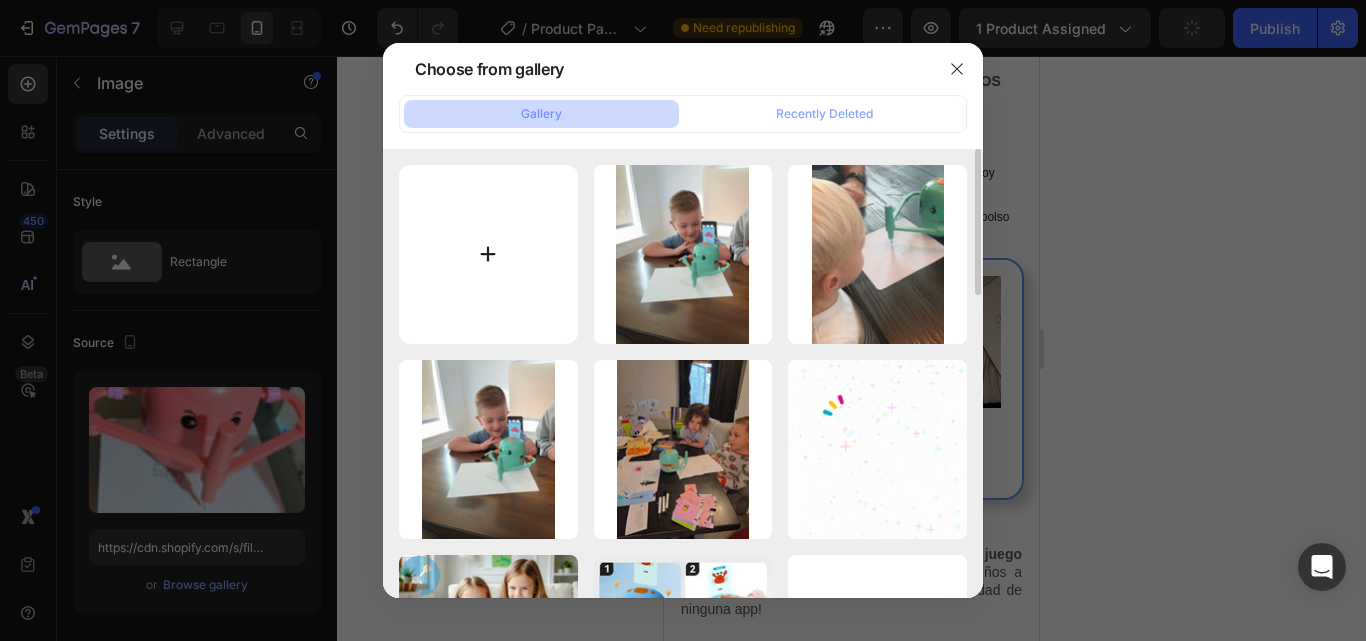 type on "C:\fakepath\[FILENAME].jpg" 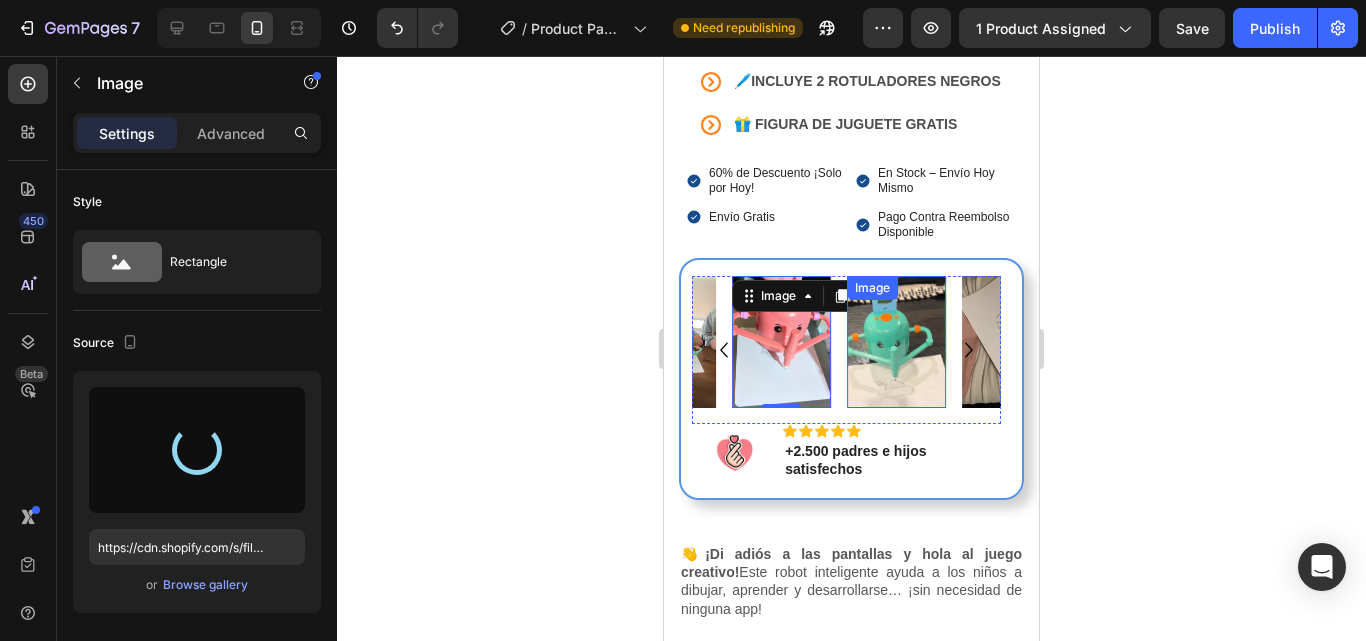 type on "https://cdn.shopify.com/s/files/1/0668/8777/8392/files/gempages_577773056173278149-23bcbb2c-db84-4c37-b18a-480076c4a042.jpg" 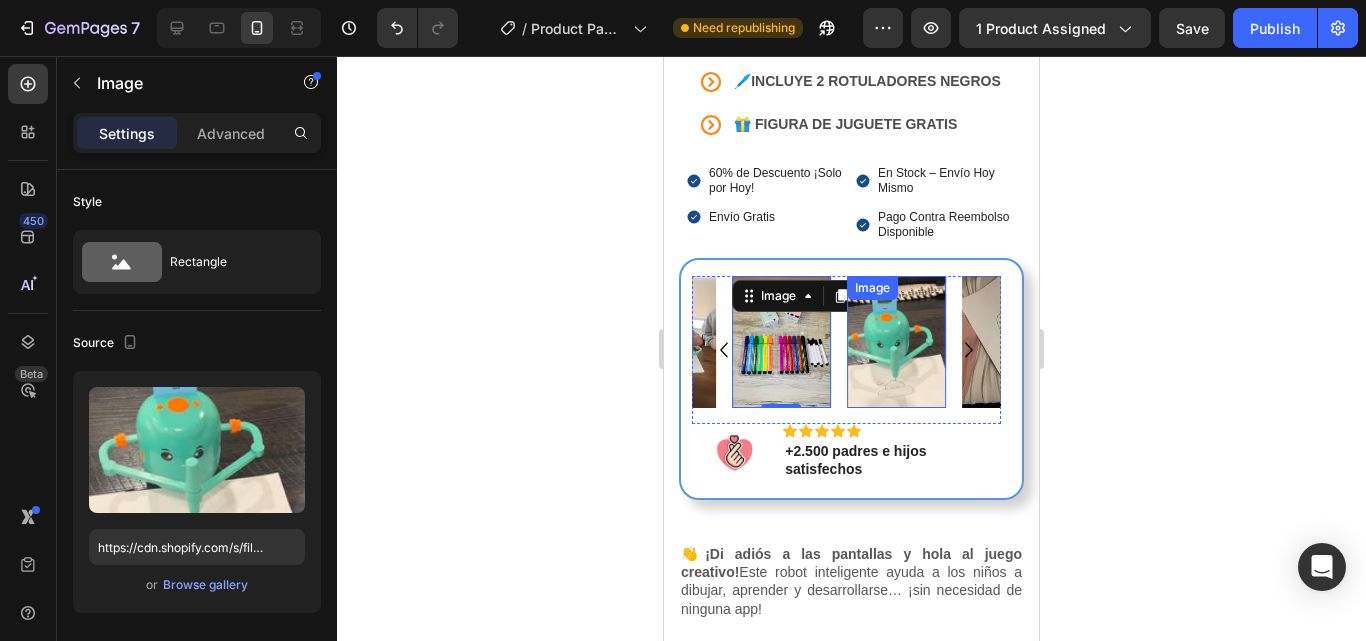click at bounding box center [896, 342] 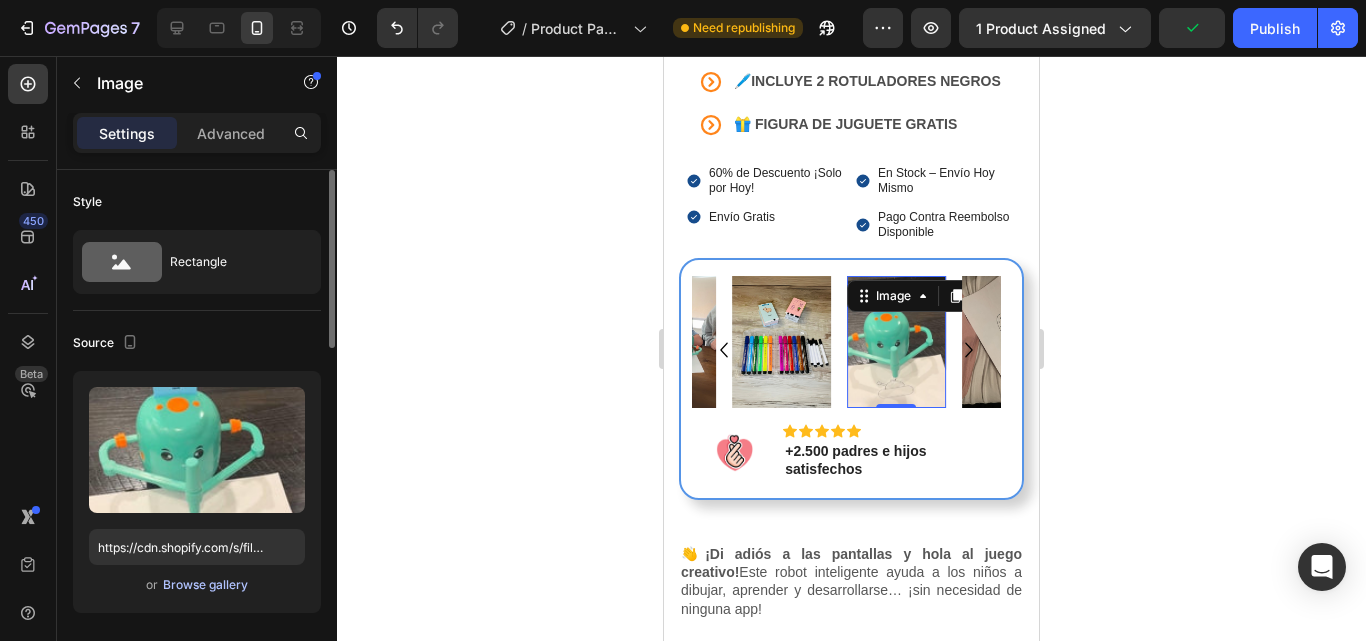 click on "Browse gallery" at bounding box center (205, 585) 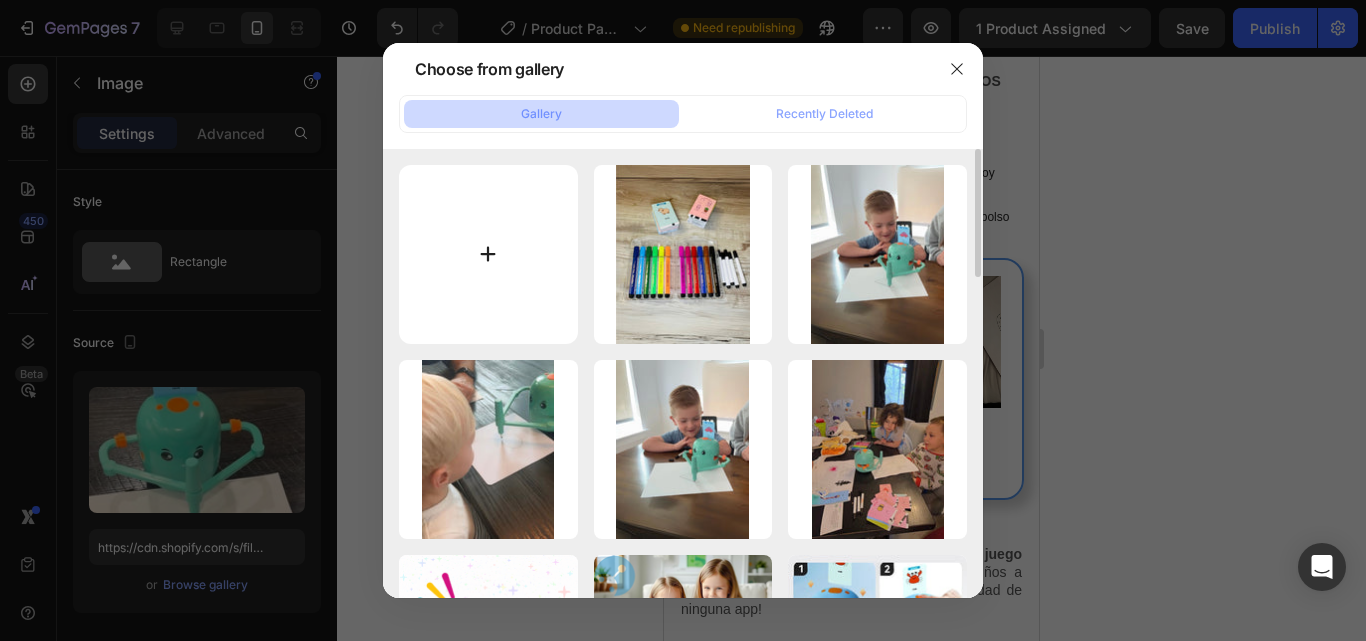 click at bounding box center (488, 254) 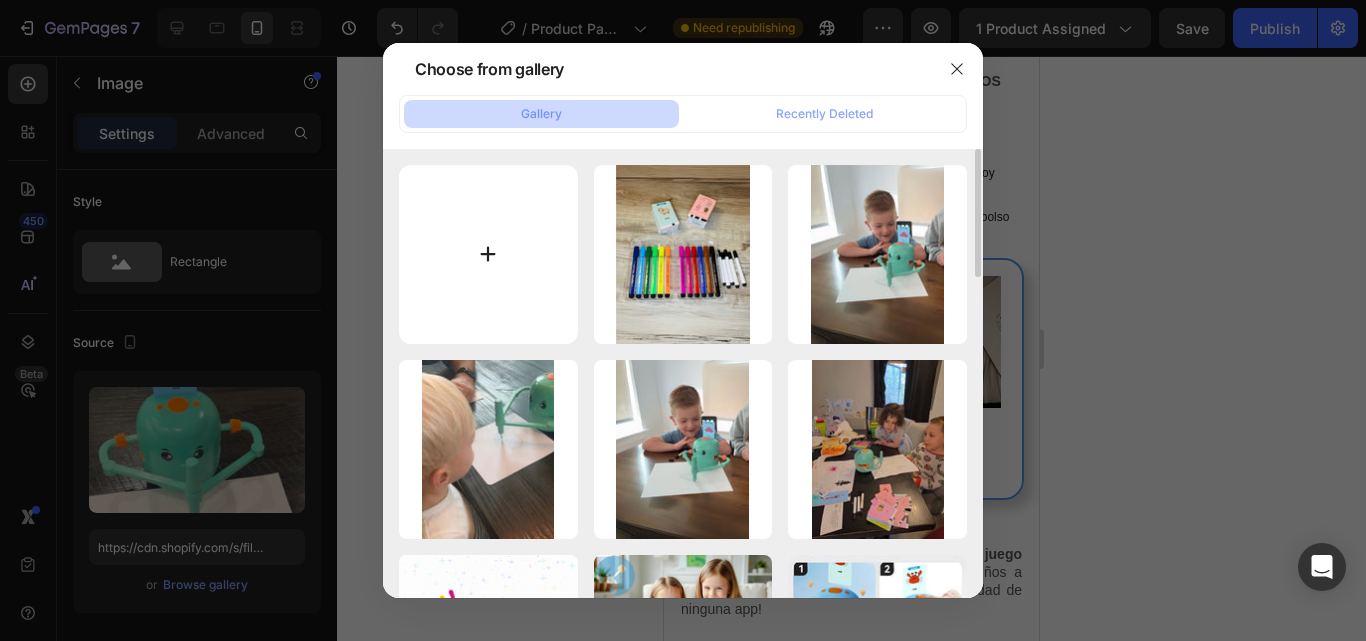 type on "C:\fakepath\kkkk.jpg" 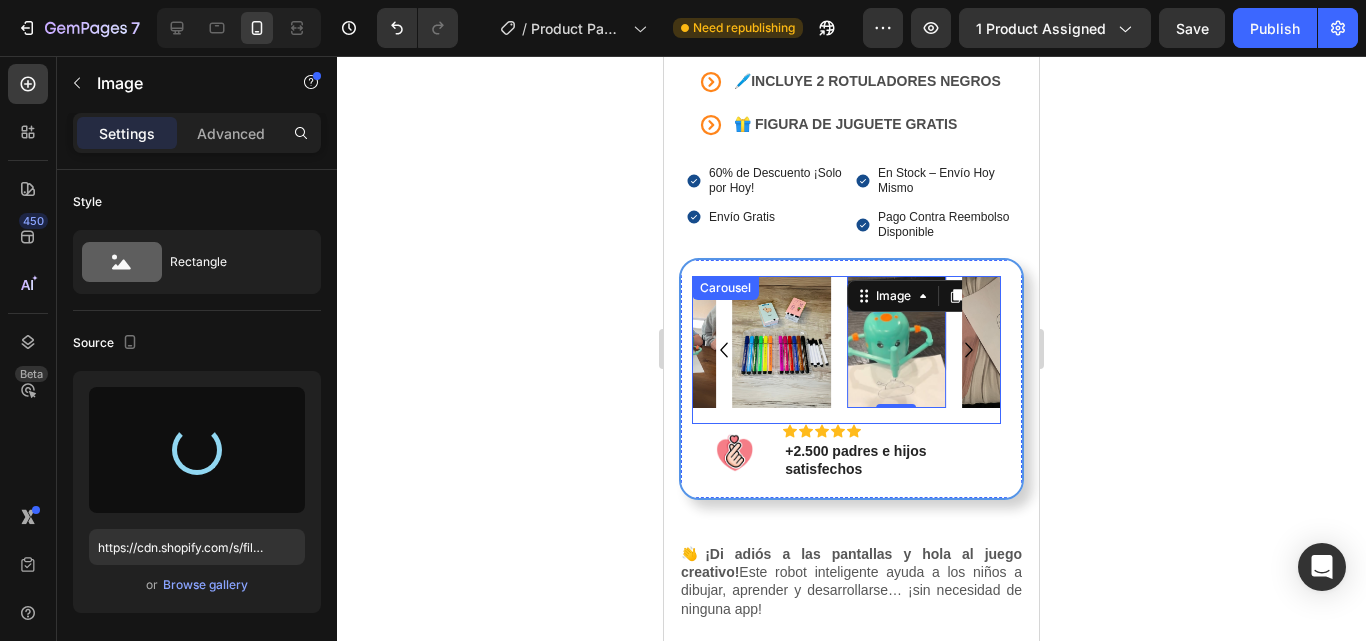 type on "https://cdn.shopify.com/s/files/1/0668/8777/8392/files/gempages_577773056173278149-be844422-2e27-4439-8fc1-c42d011f2244.jpg" 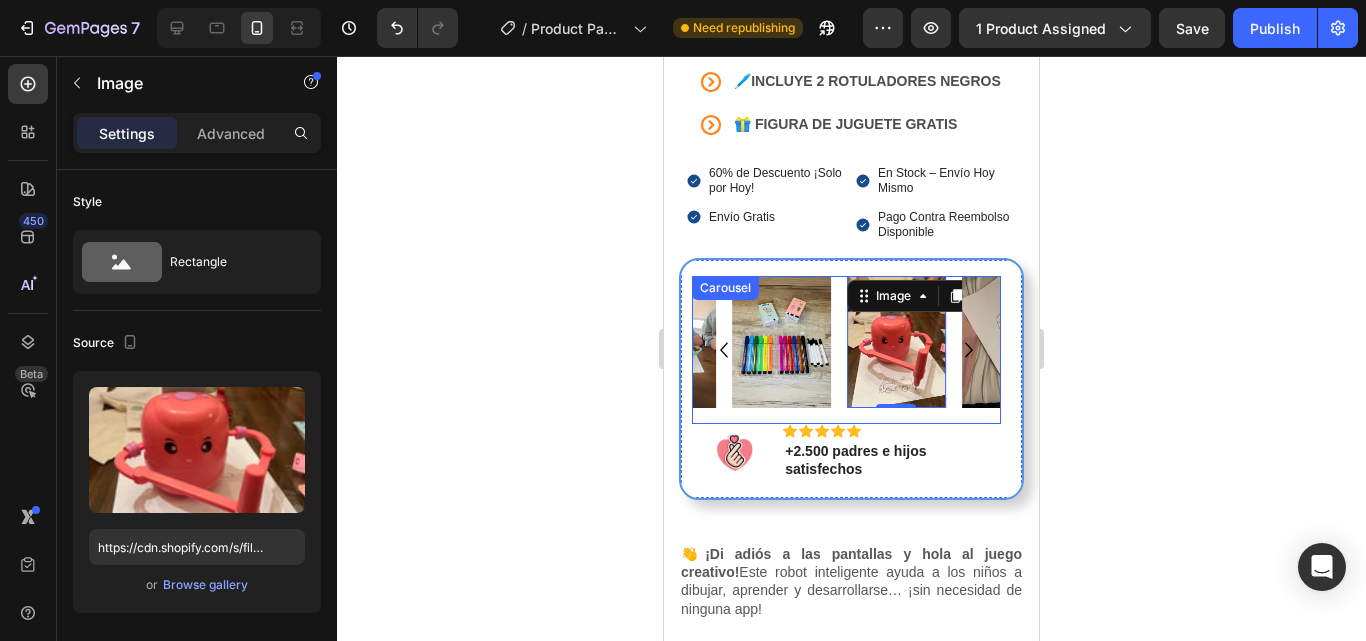 click 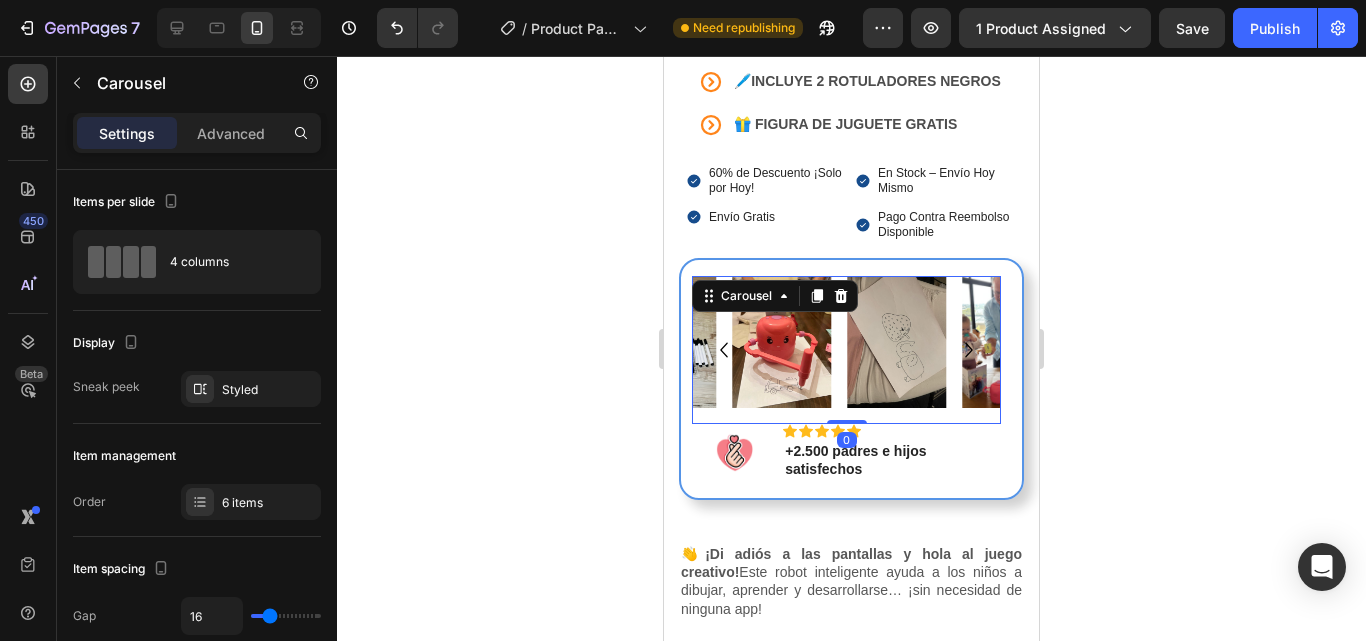 click 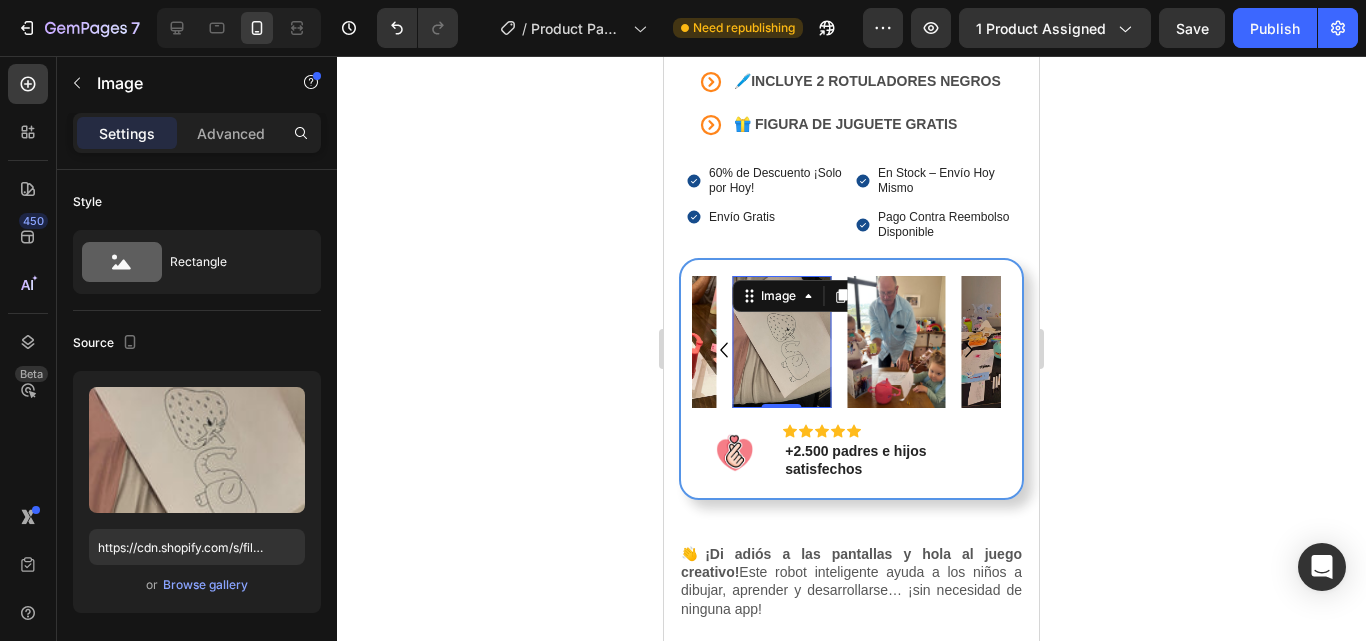 click at bounding box center (781, 342) 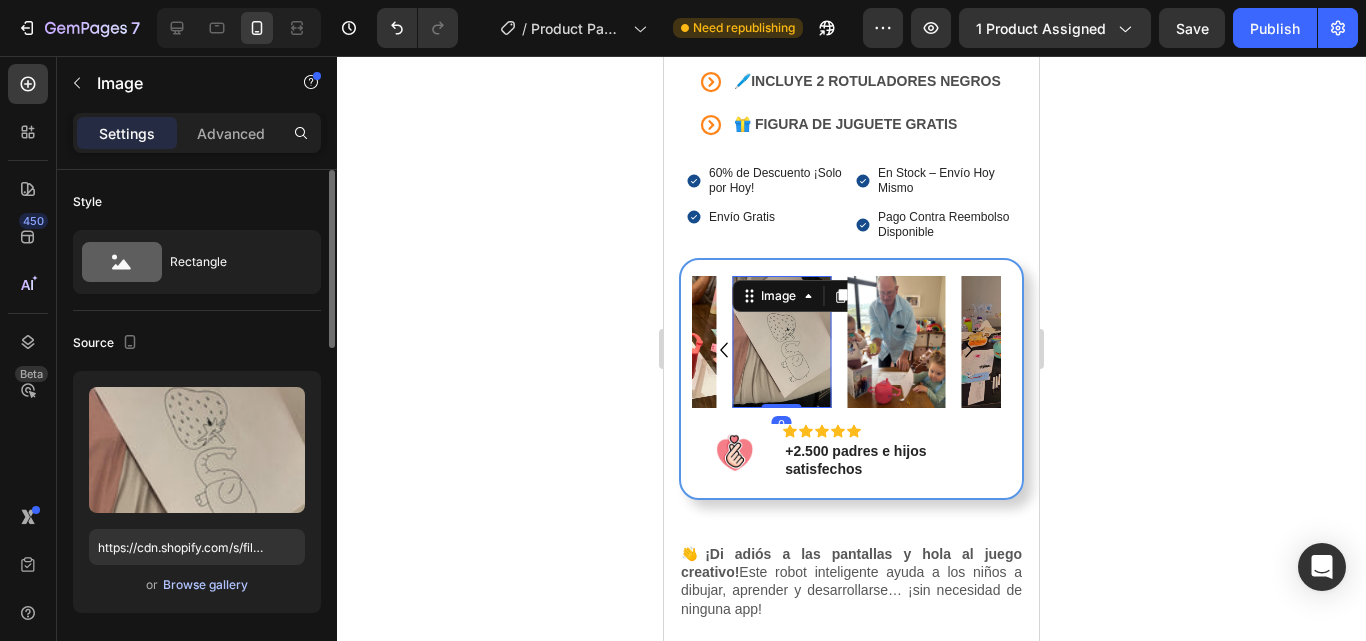 click on "Browse gallery" at bounding box center [205, 585] 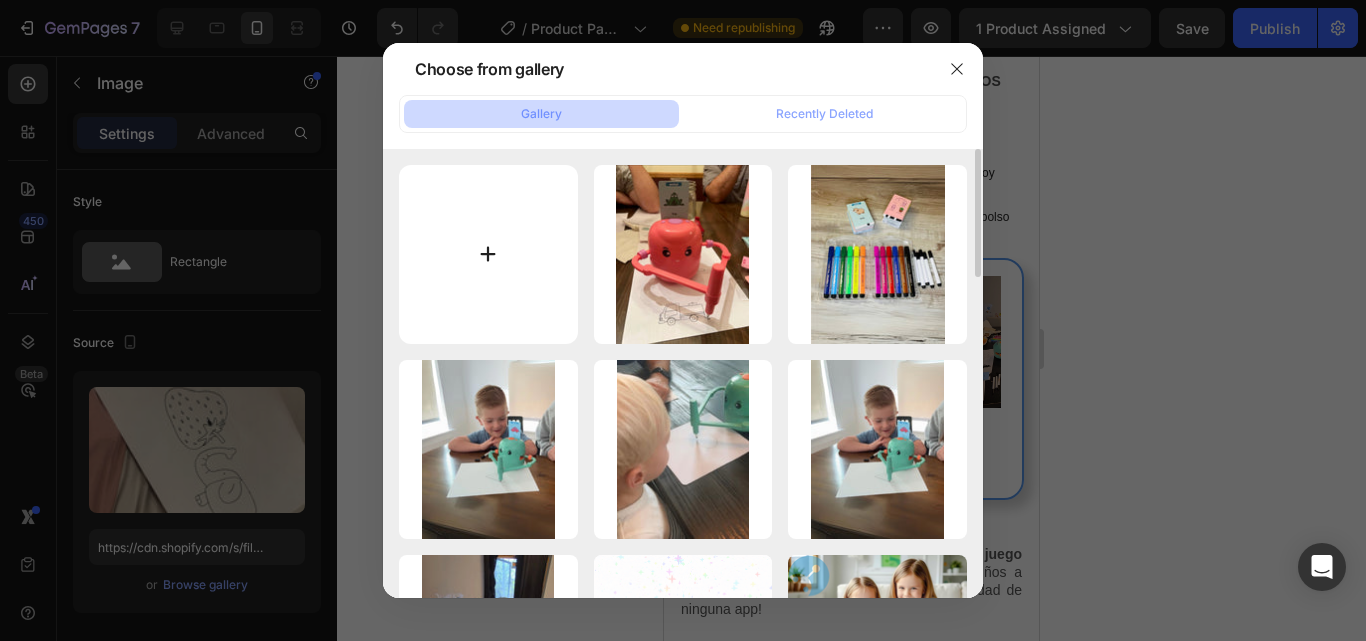 click at bounding box center [488, 254] 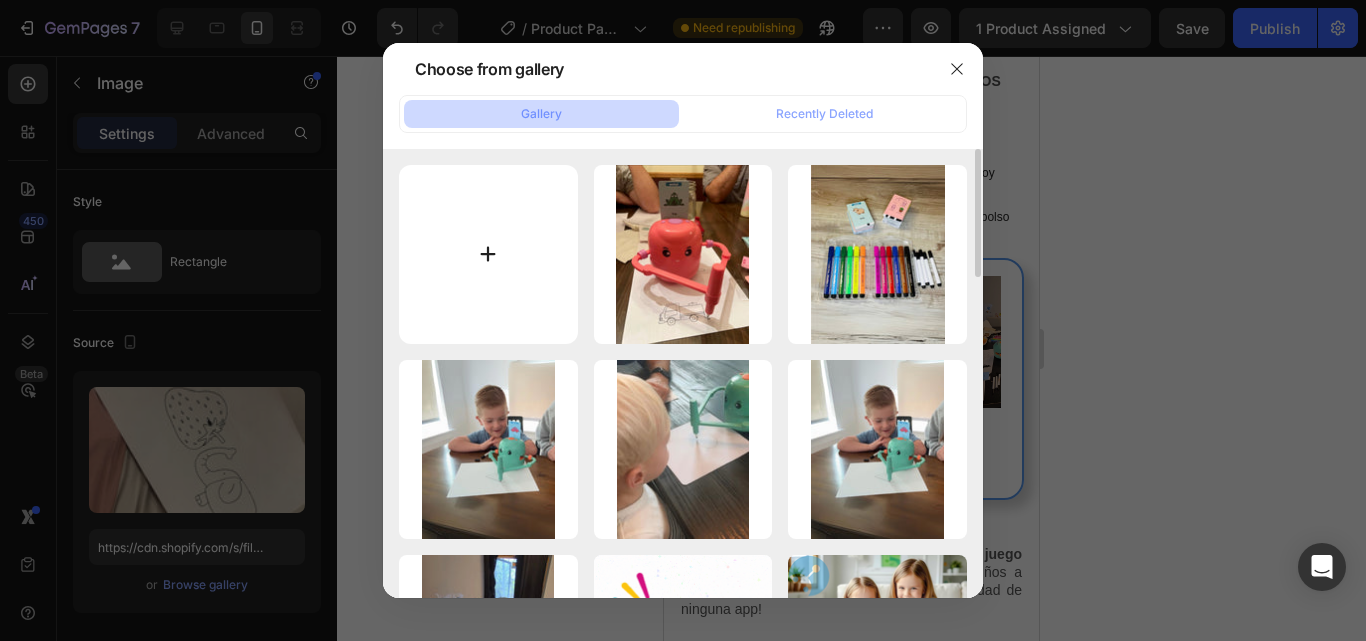 type on "C:\fakepath\[FILENAME].jpg" 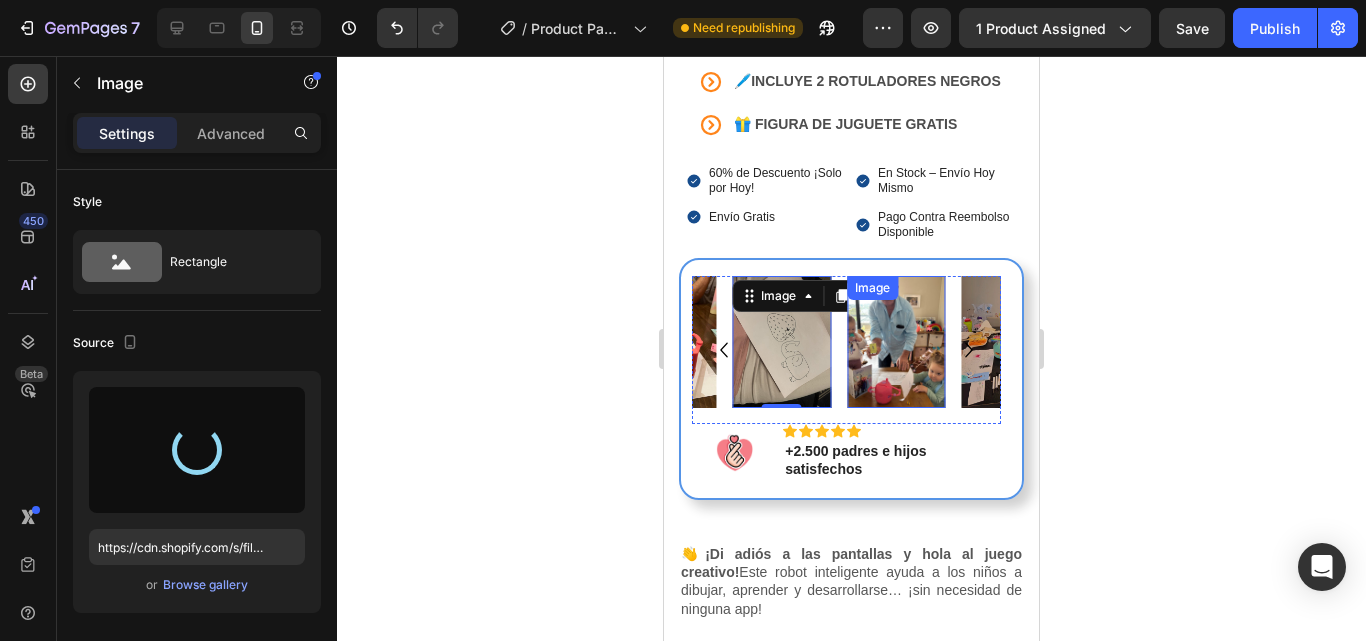 type on "https://cdn.shopify.com/s/files/1/0668/8777/8392/files/gempages_577773056173278149-23af28a5-8792-4573-8384-0792f3b6c71a.jpg" 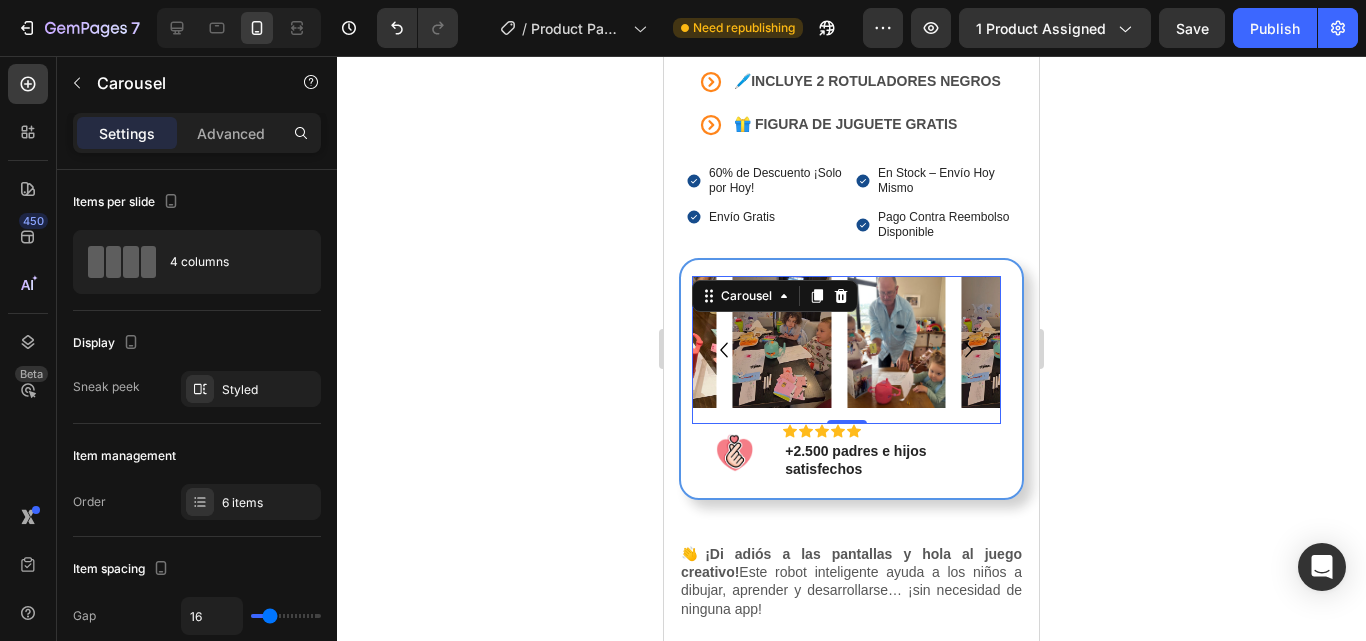 click 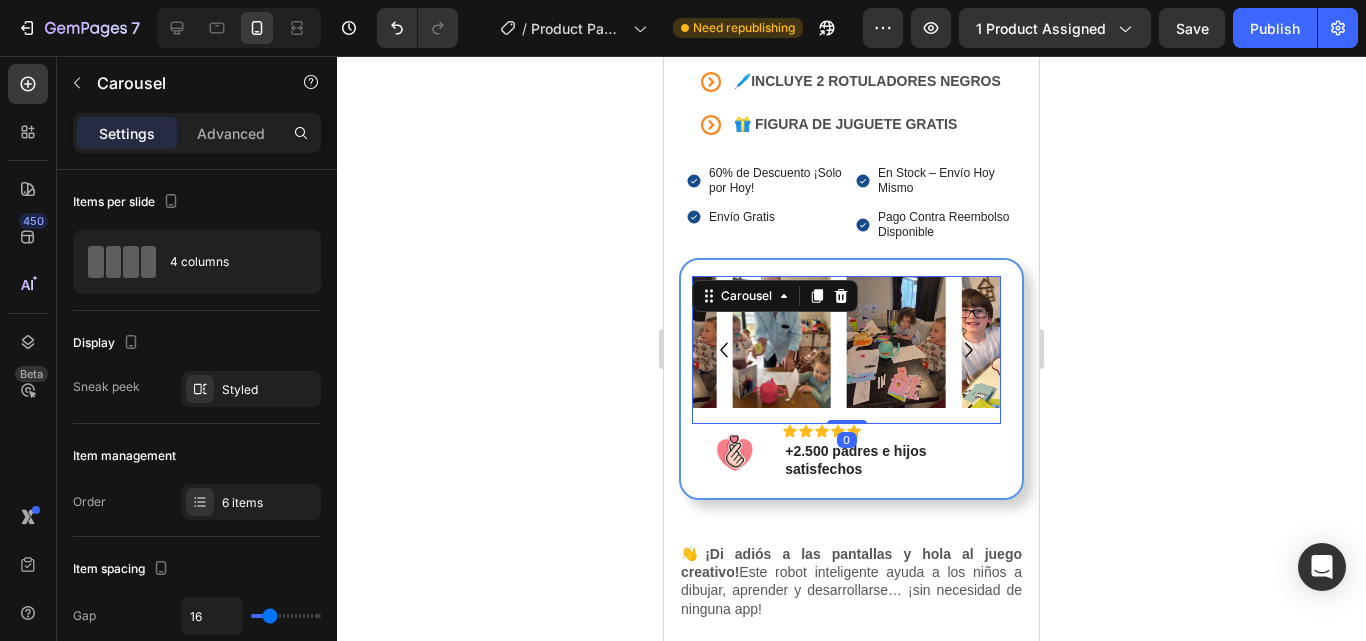 click 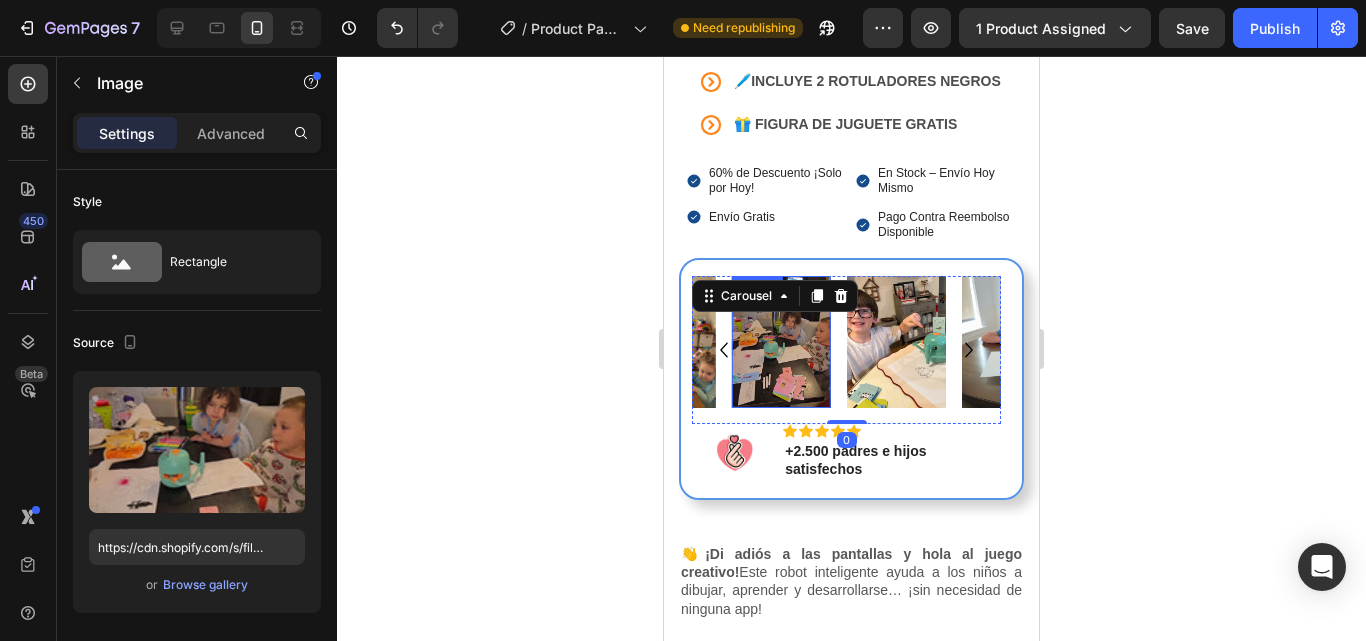 click at bounding box center [781, 342] 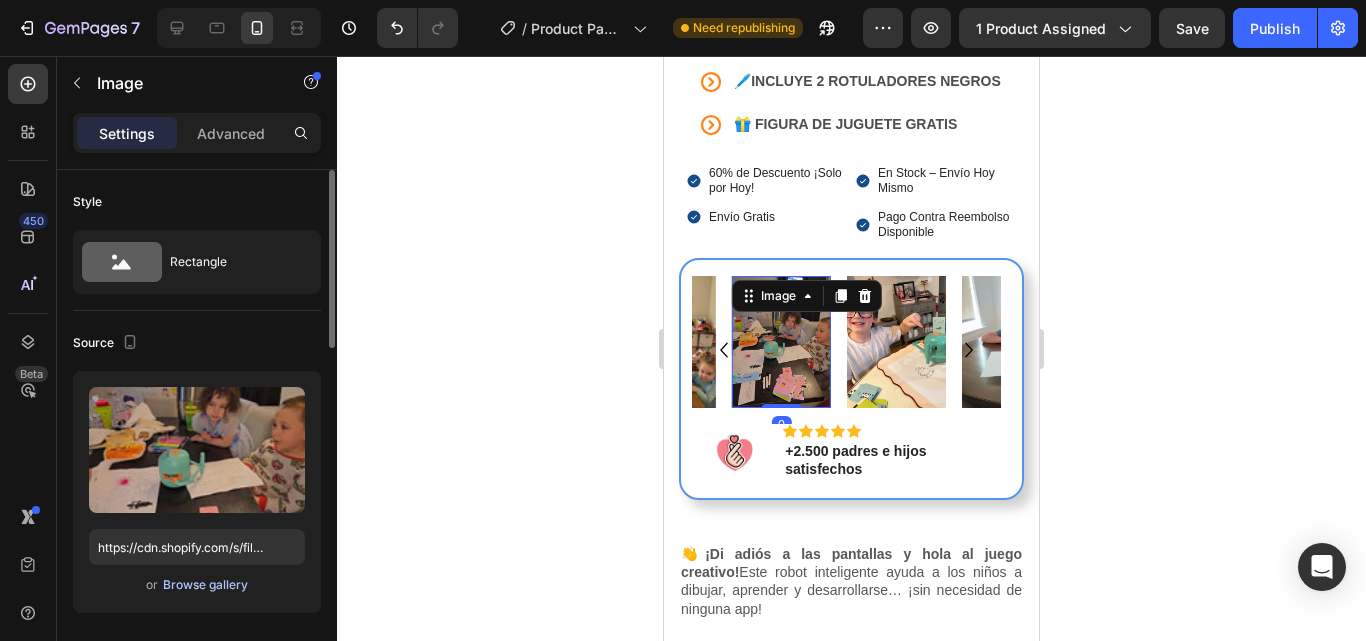 click on "Browse gallery" at bounding box center [205, 585] 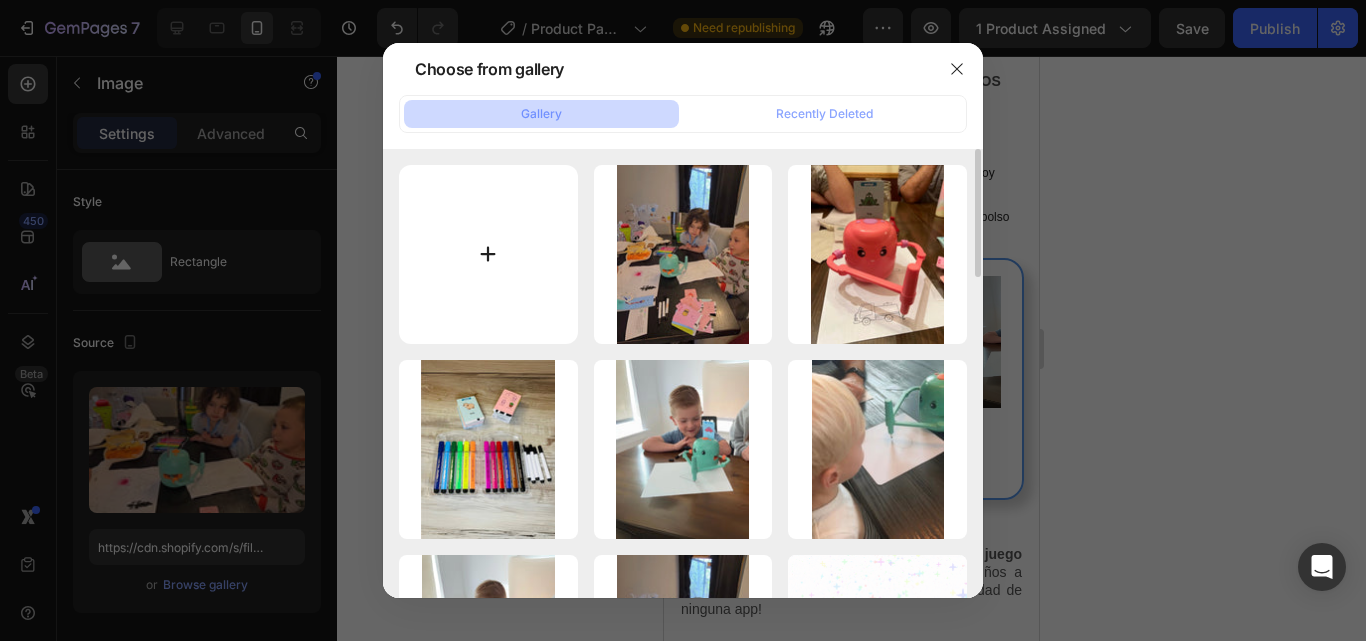 click at bounding box center [488, 254] 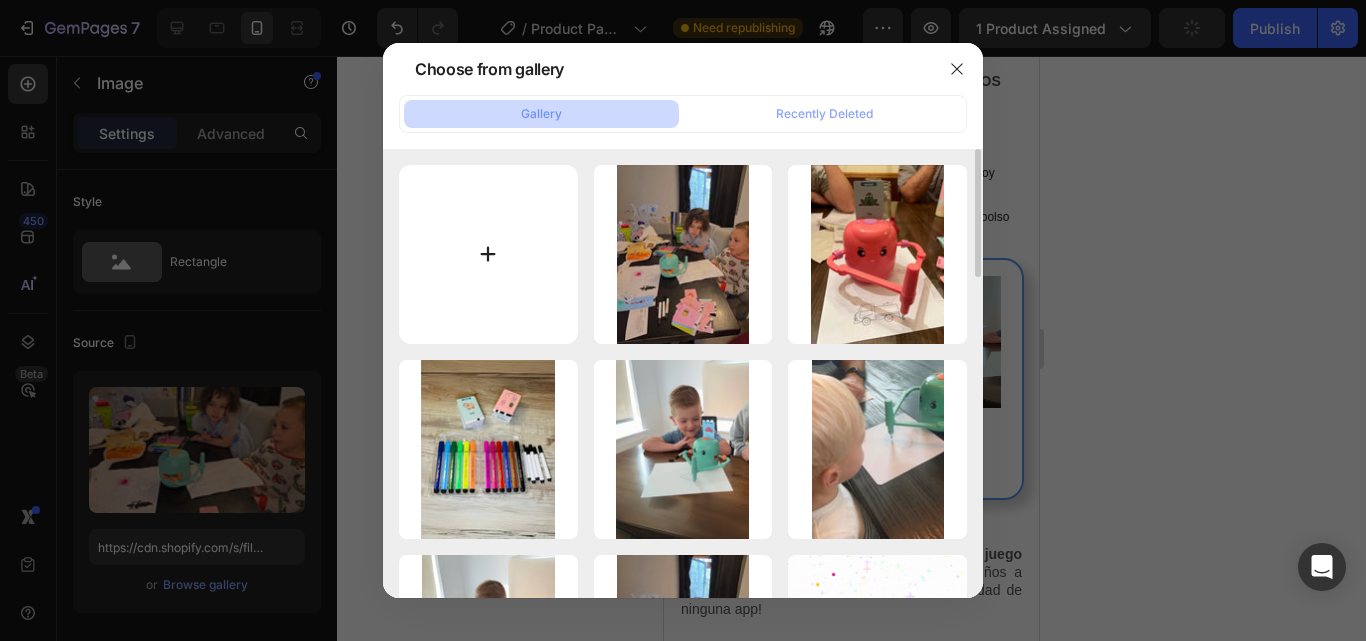 type on "C:\fakepath\2_3.jpg" 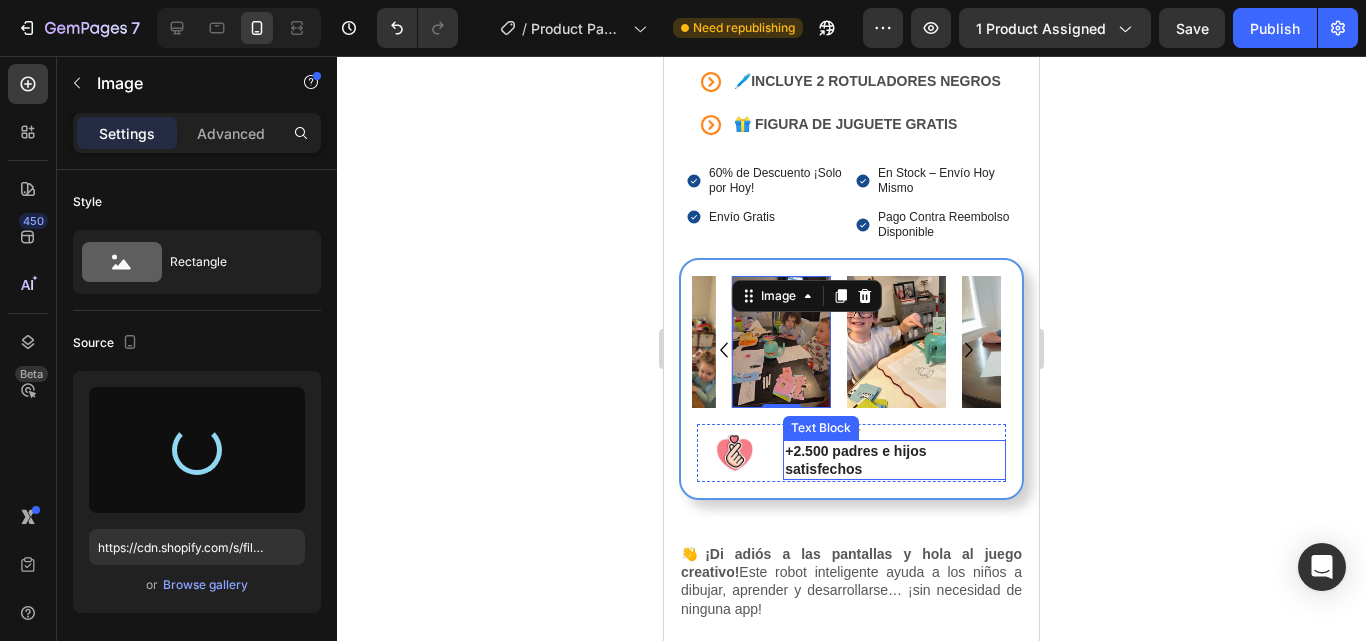 type on "https://cdn.shopify.com/s/files/1/0668/8777/8392/files/gempages_577773056173278149-7c192893-508b-4c7f-b210-341493f5bd57.jpg" 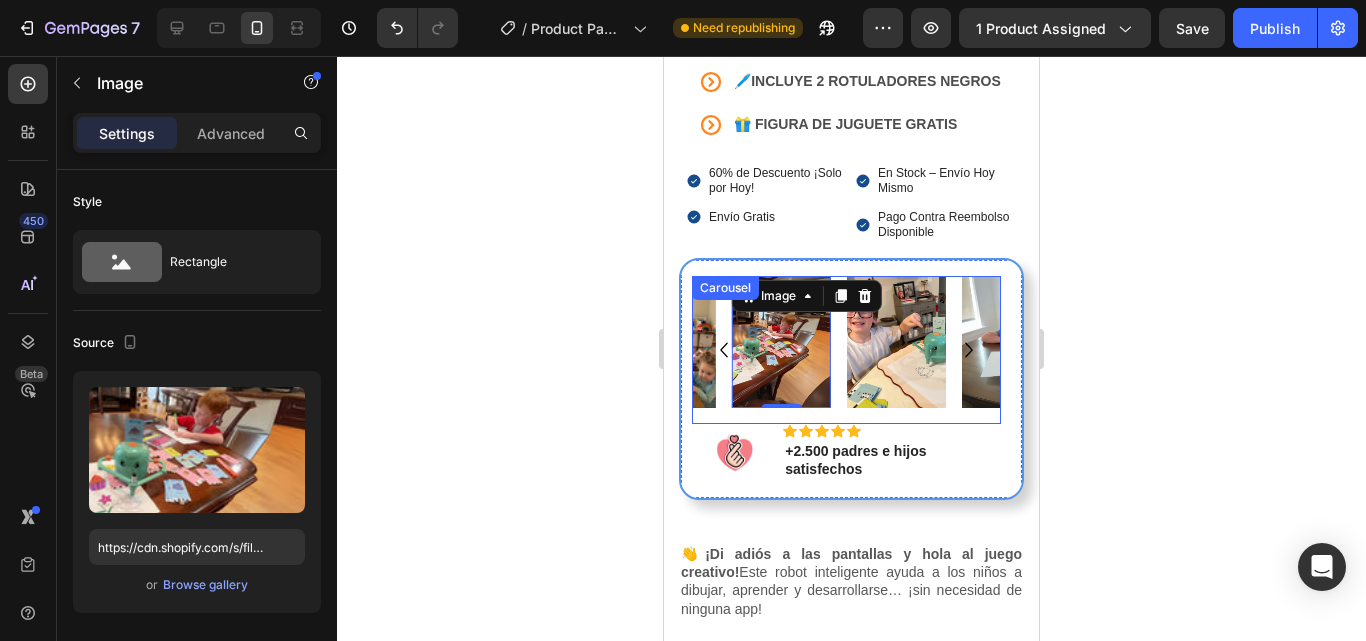 click 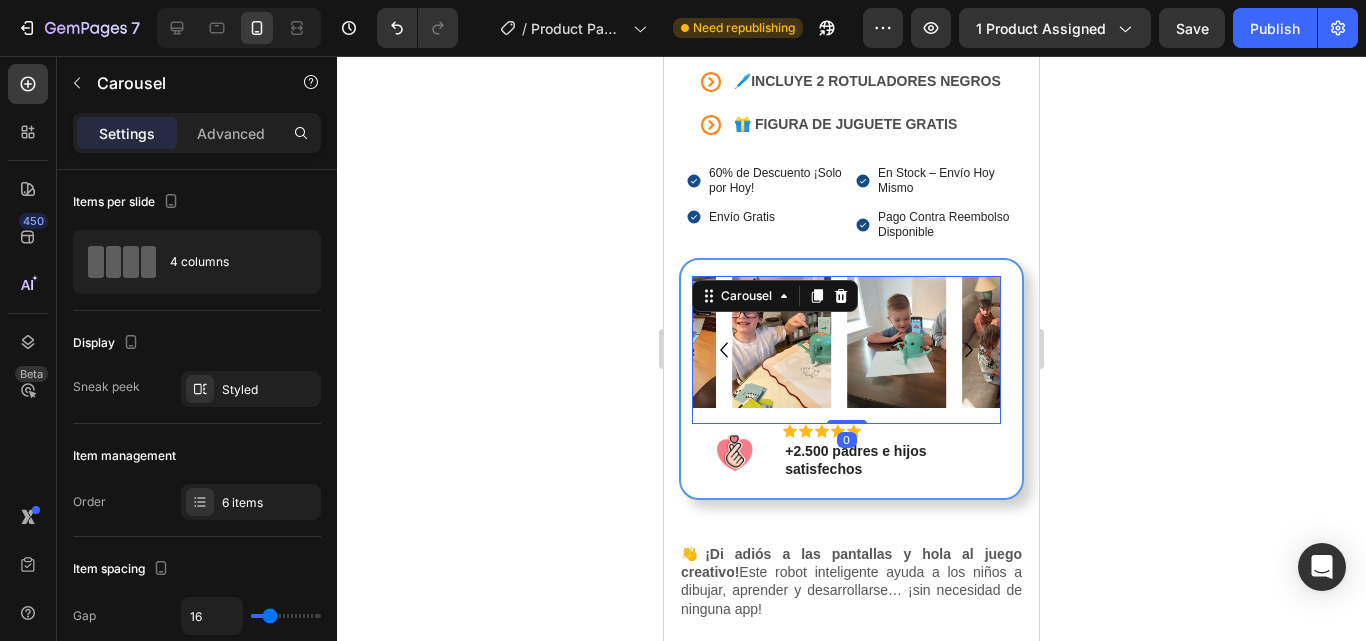 click 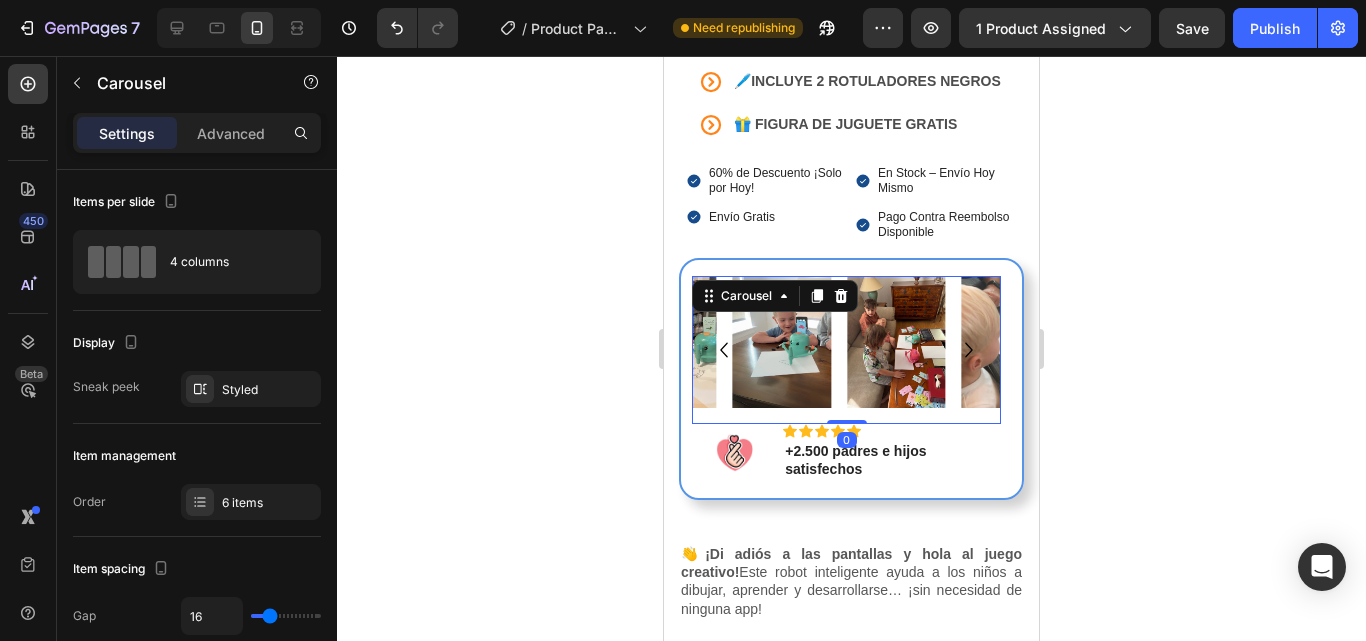 click 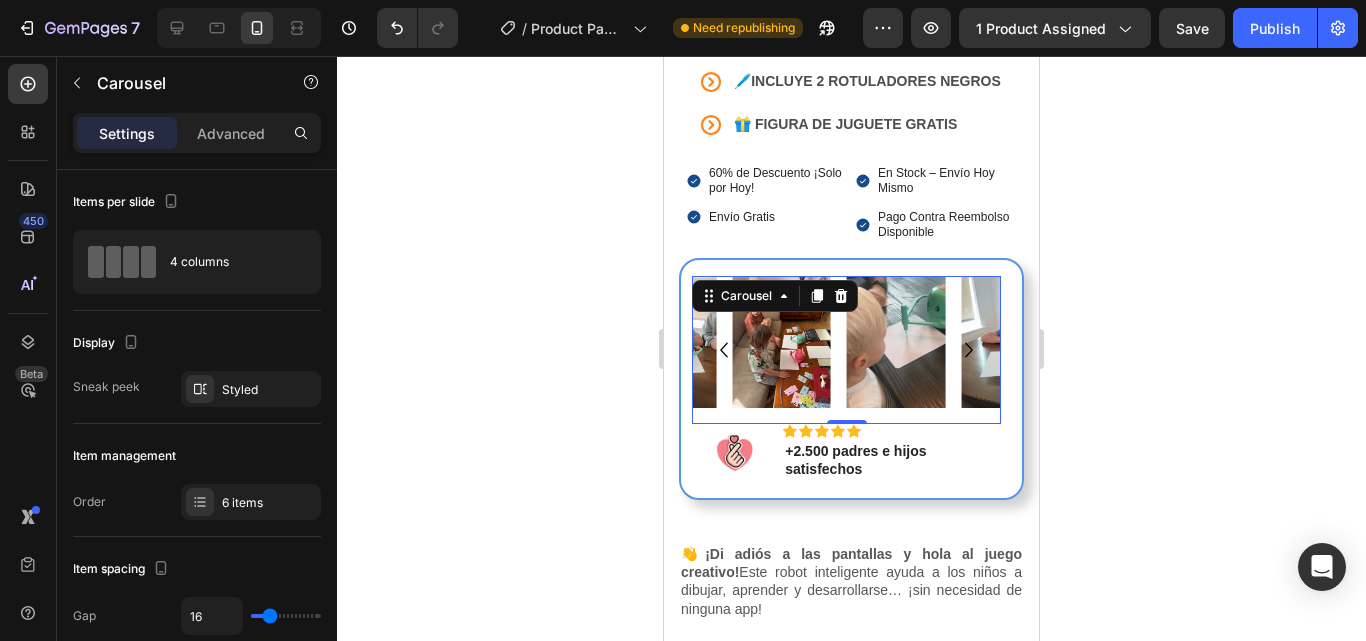 click 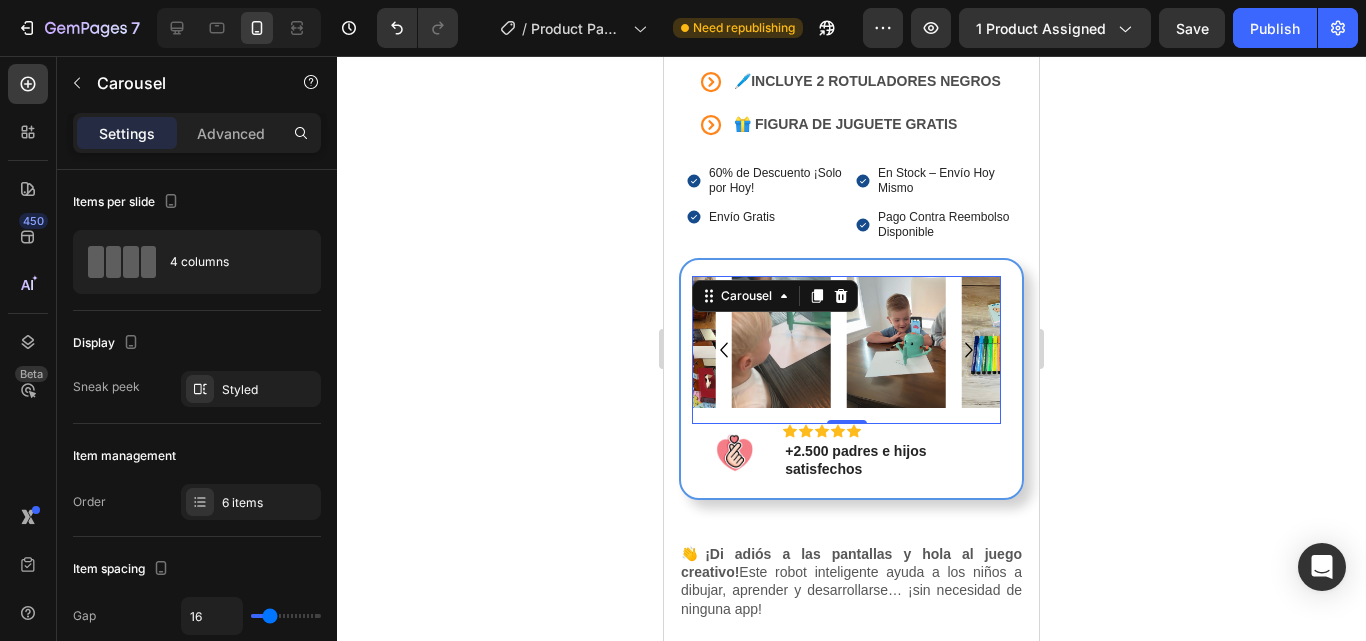 click 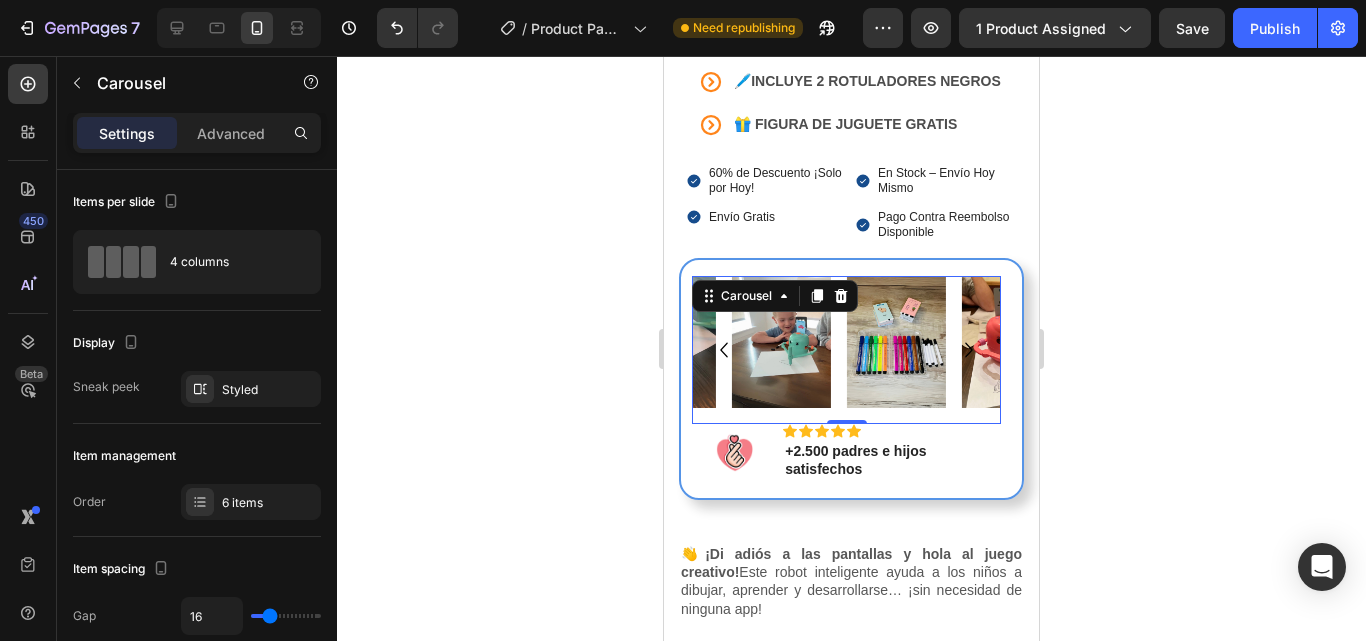 click 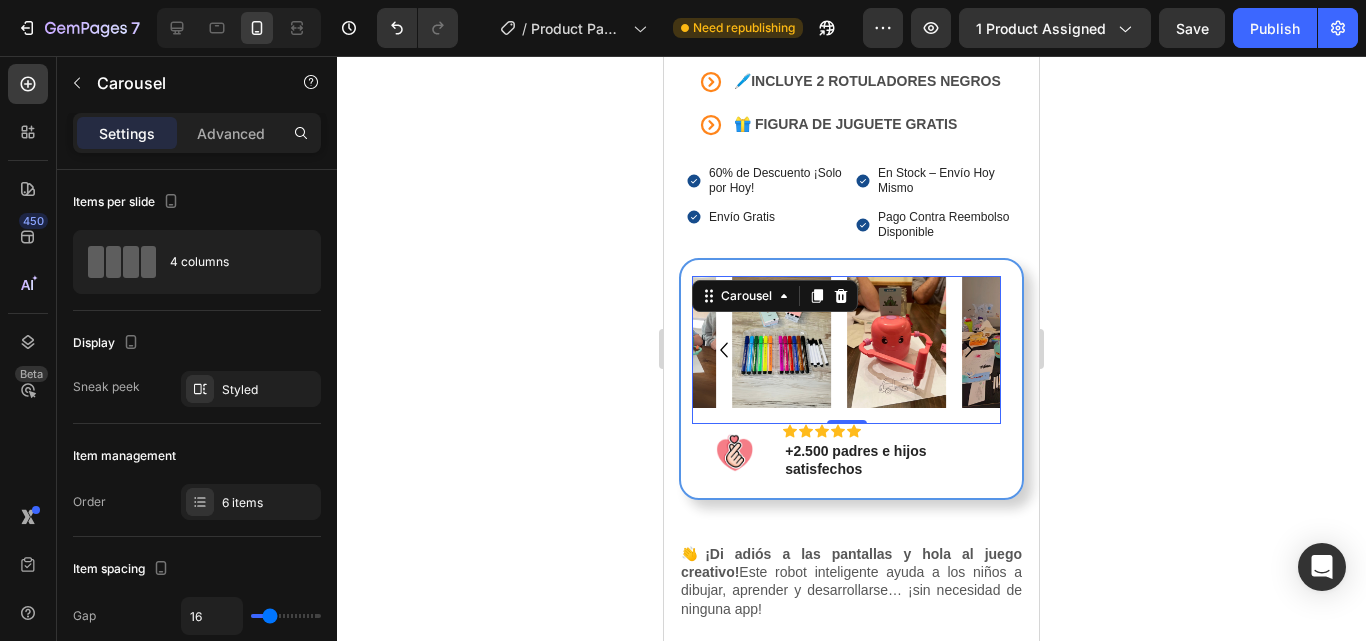 click 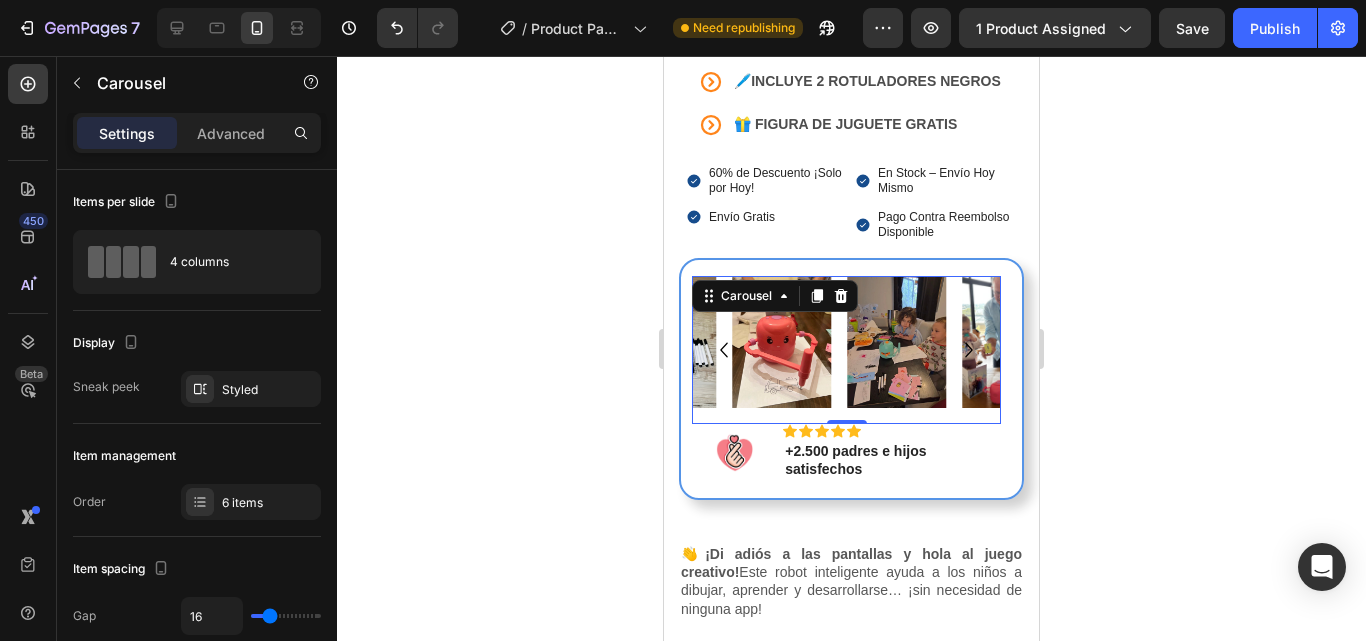 click 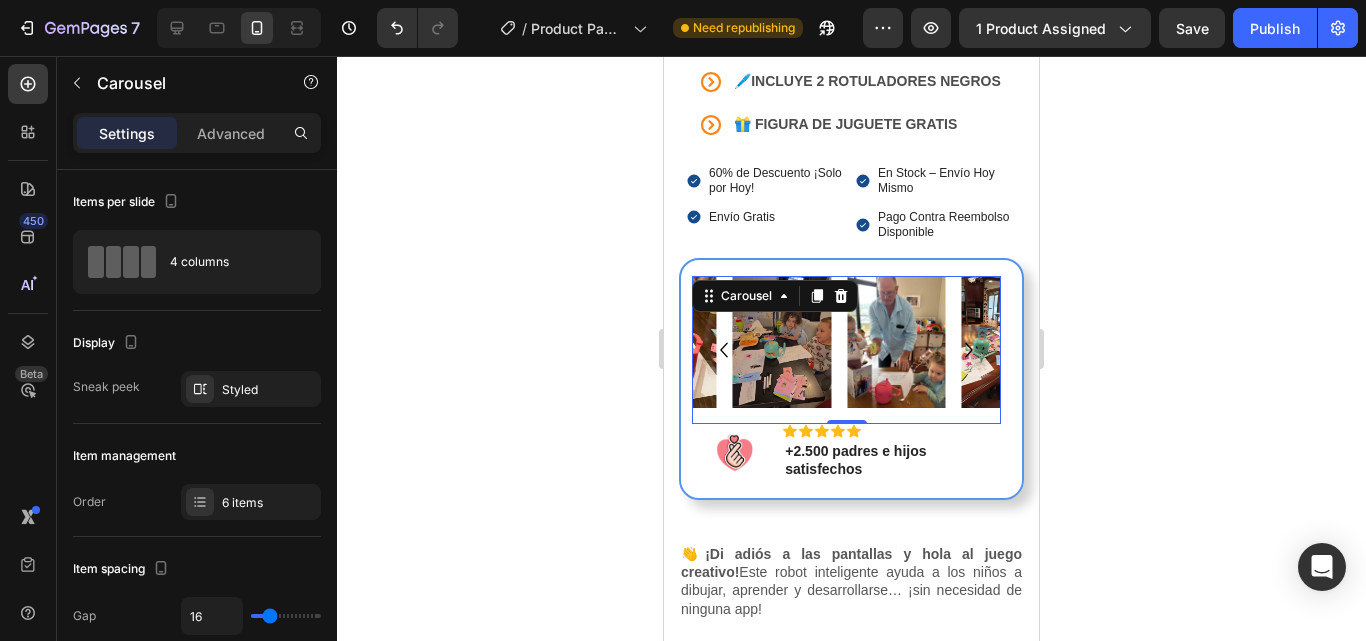 click 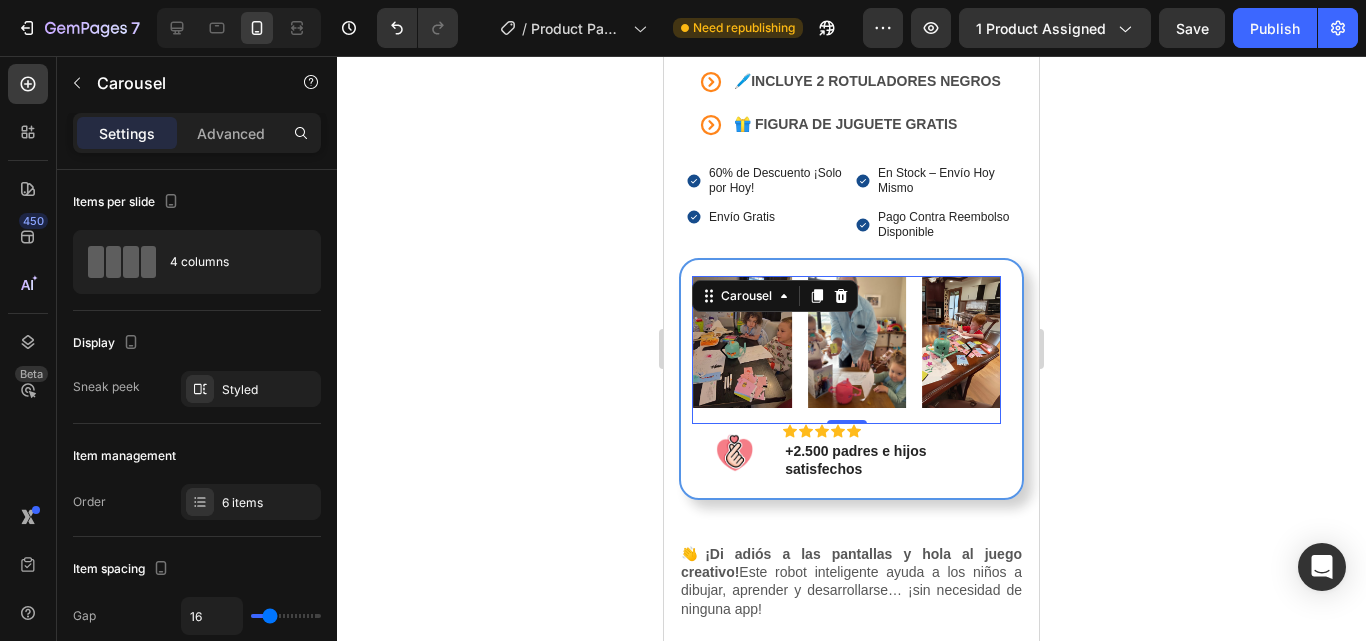 click 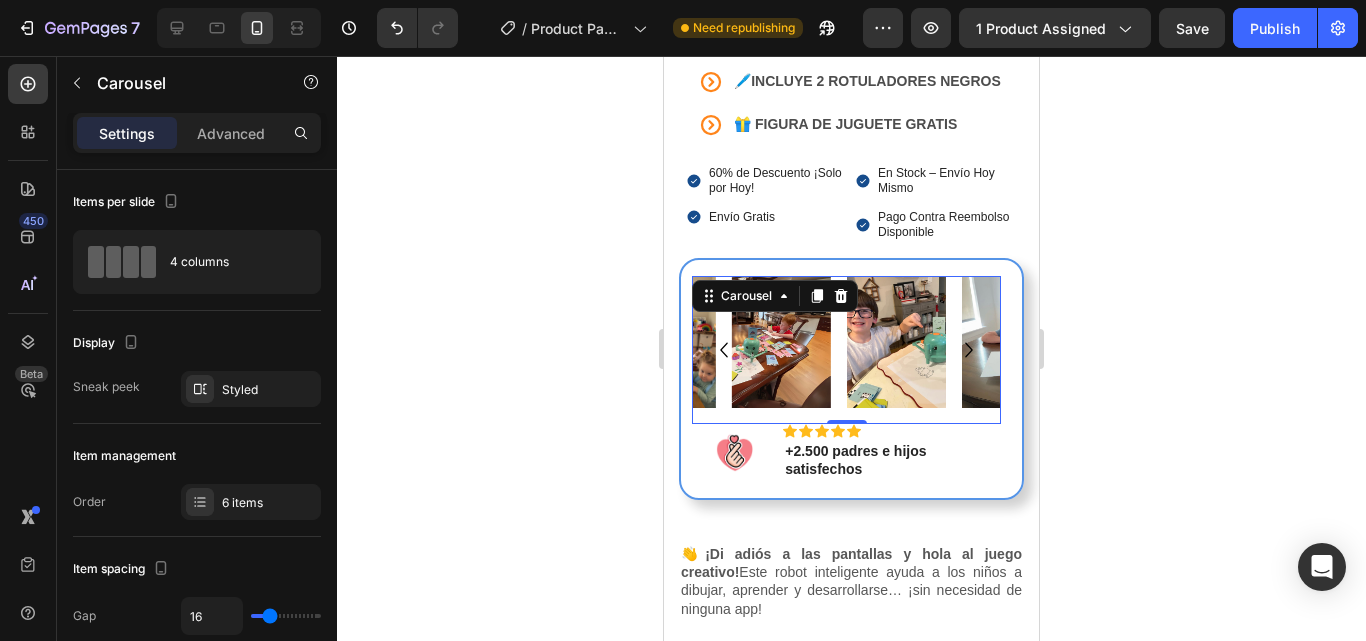 click 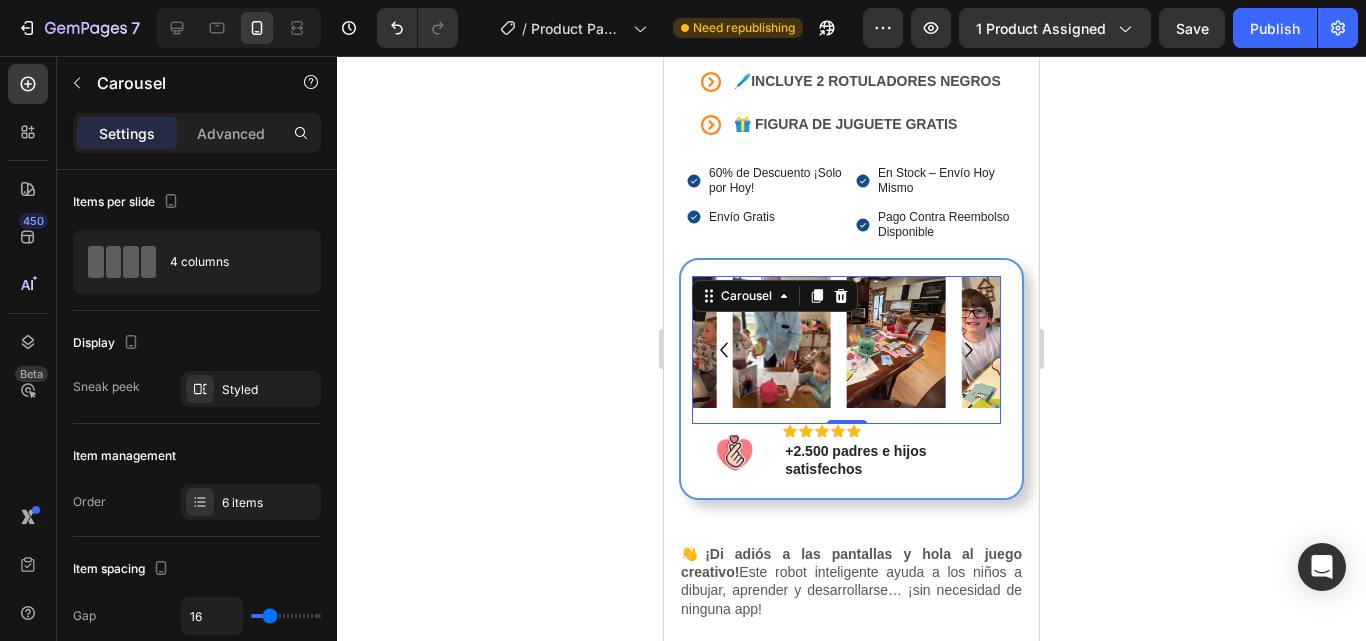 click 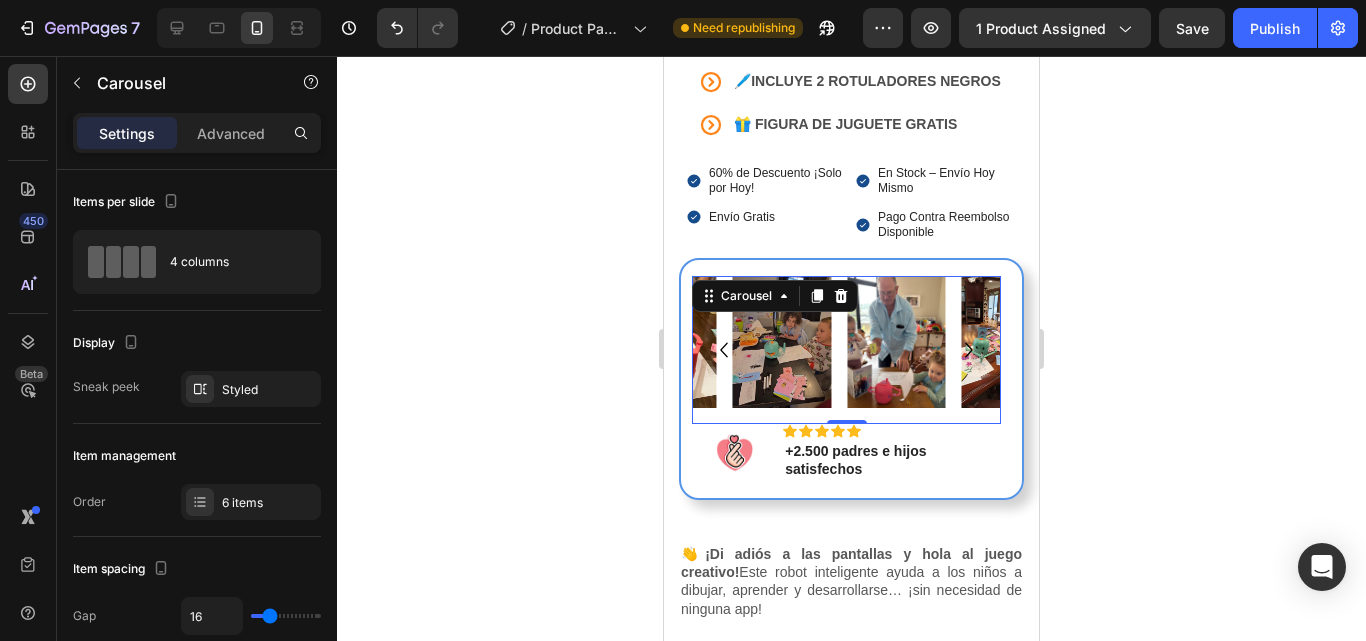 click 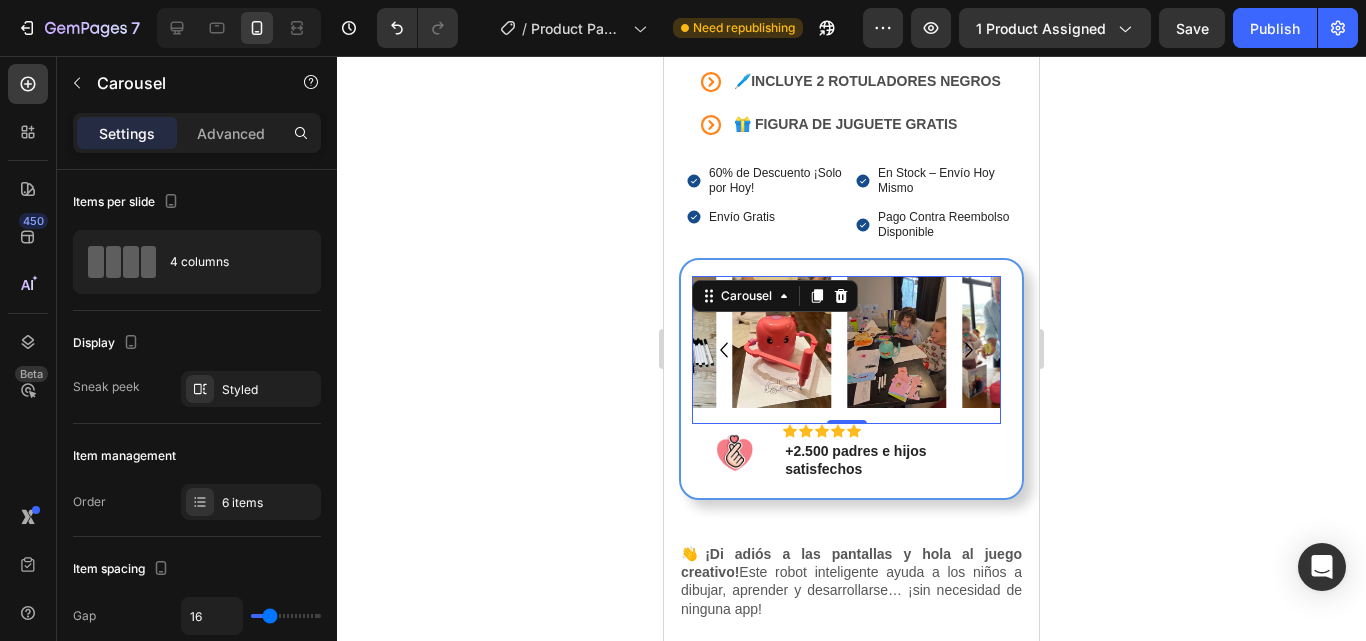 click 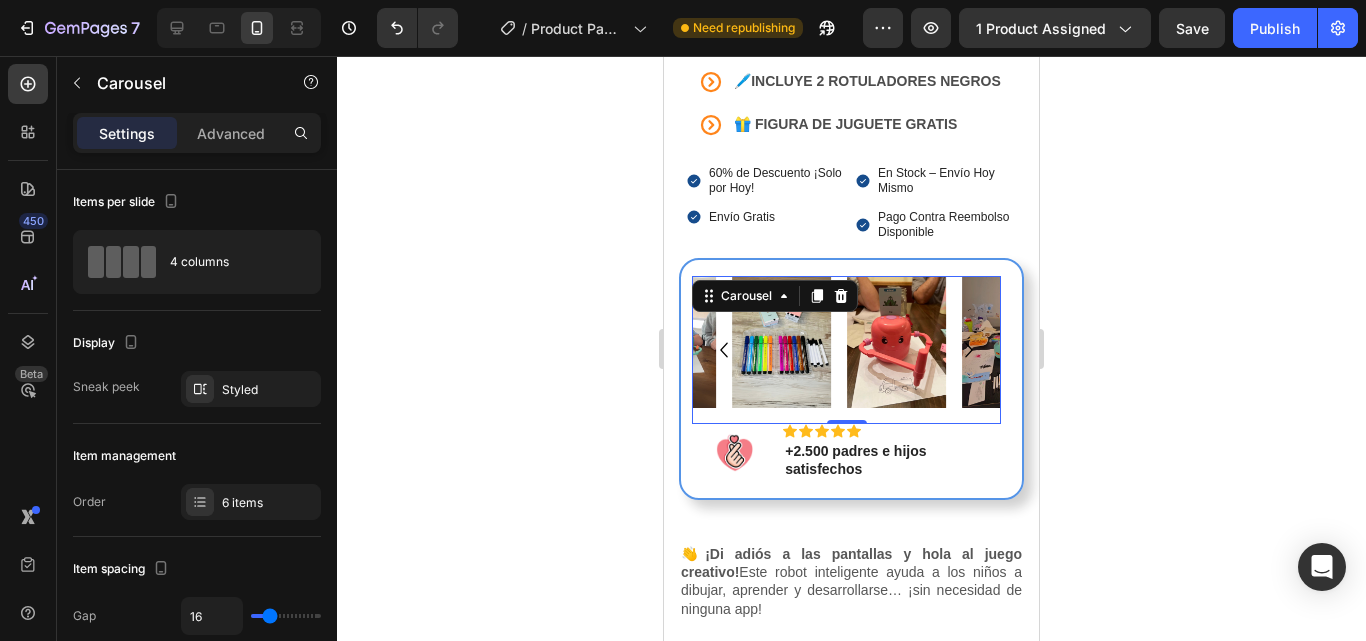 click 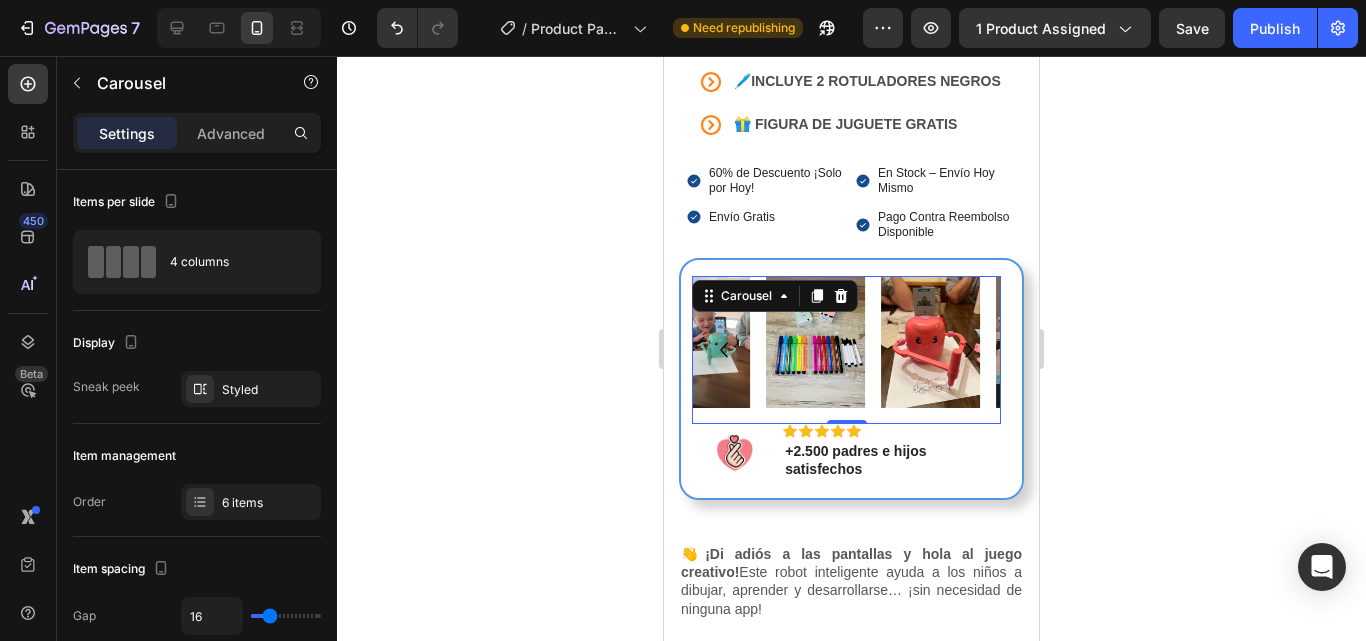click 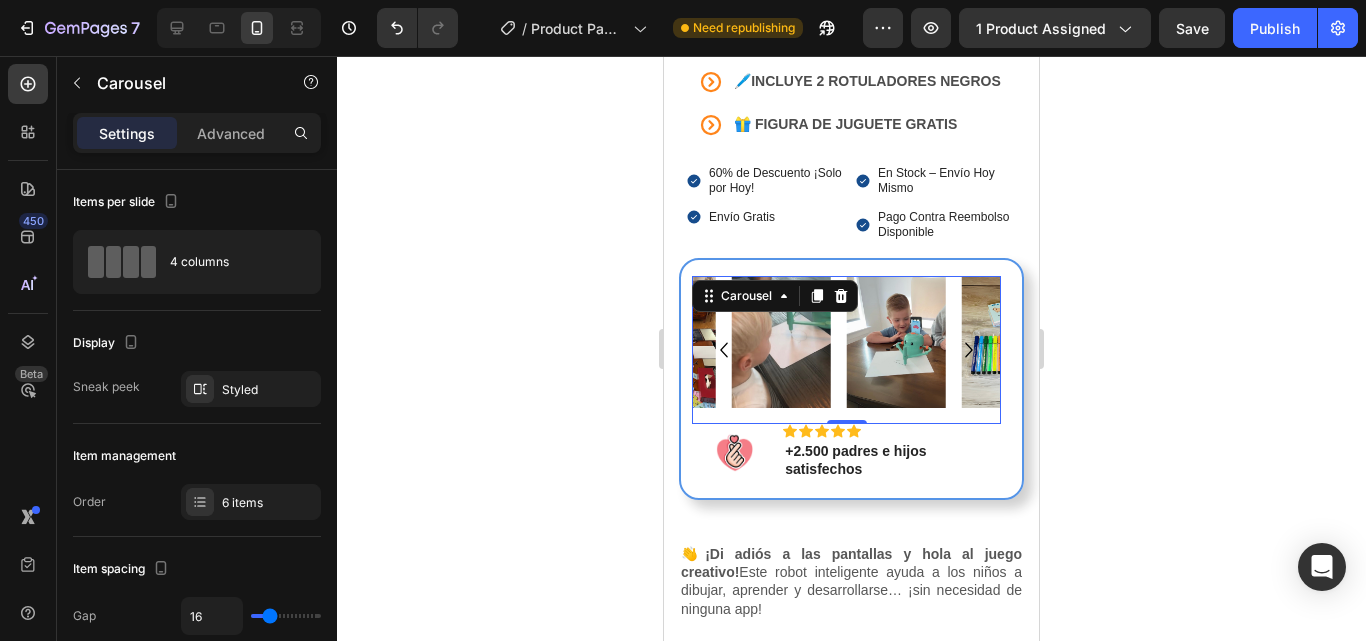 click 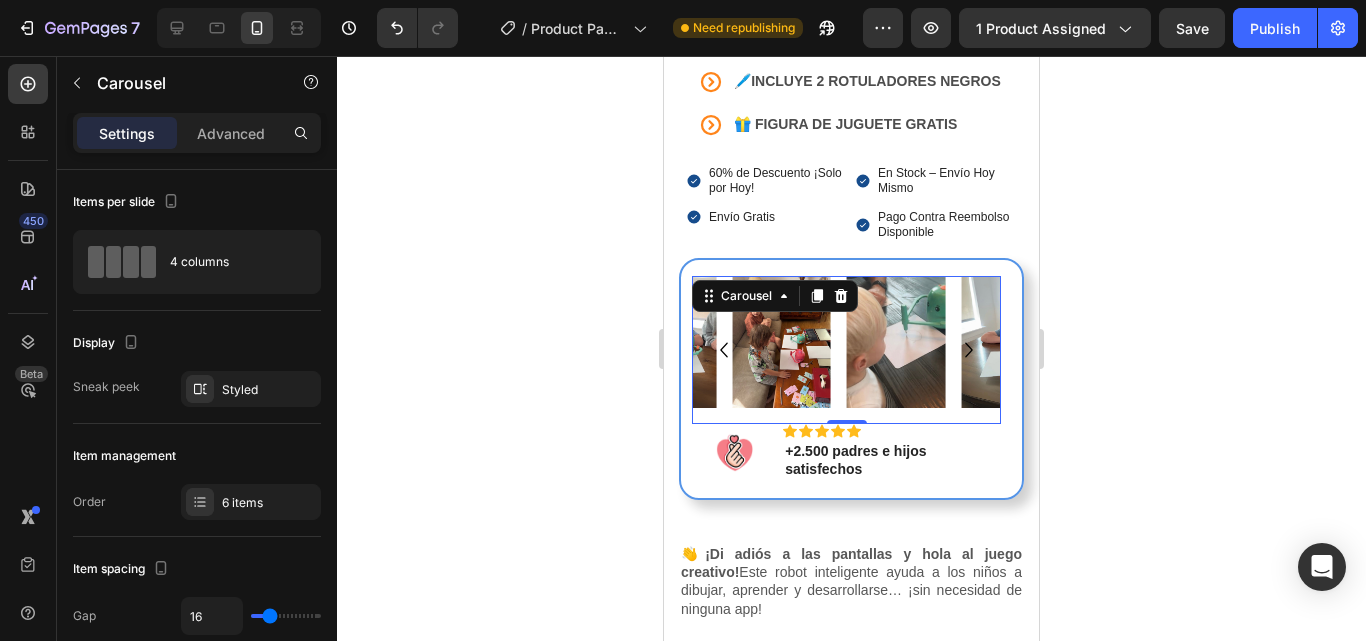 click 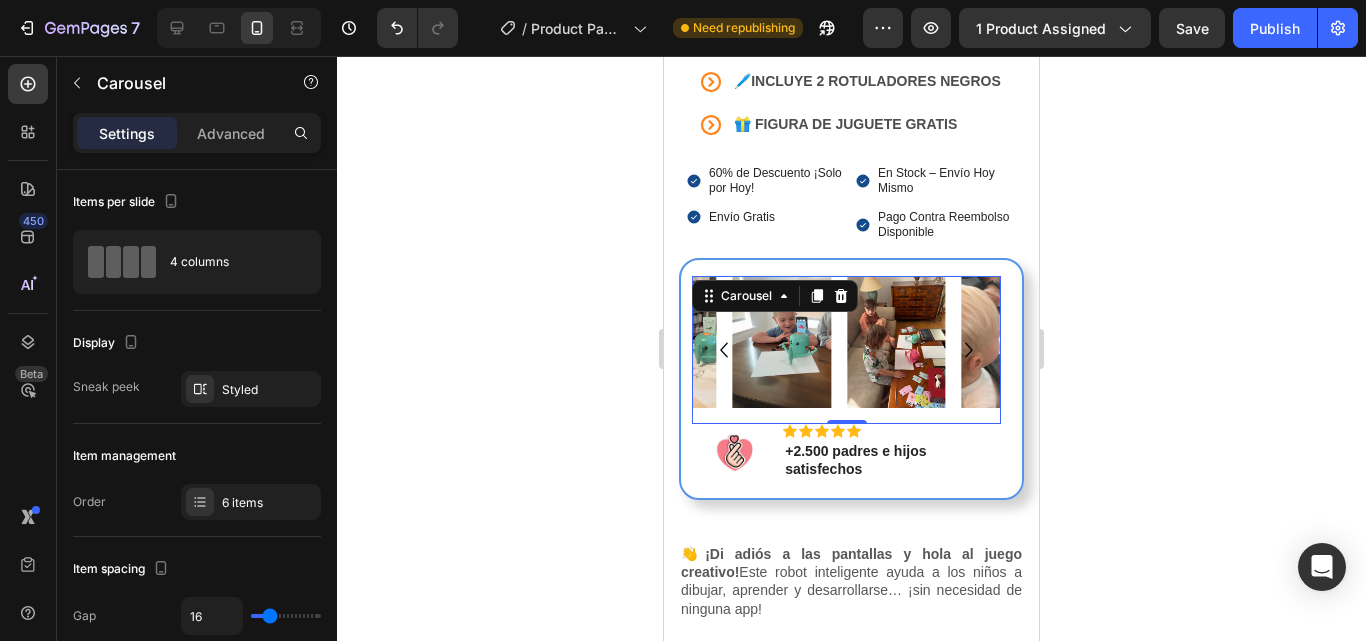 click 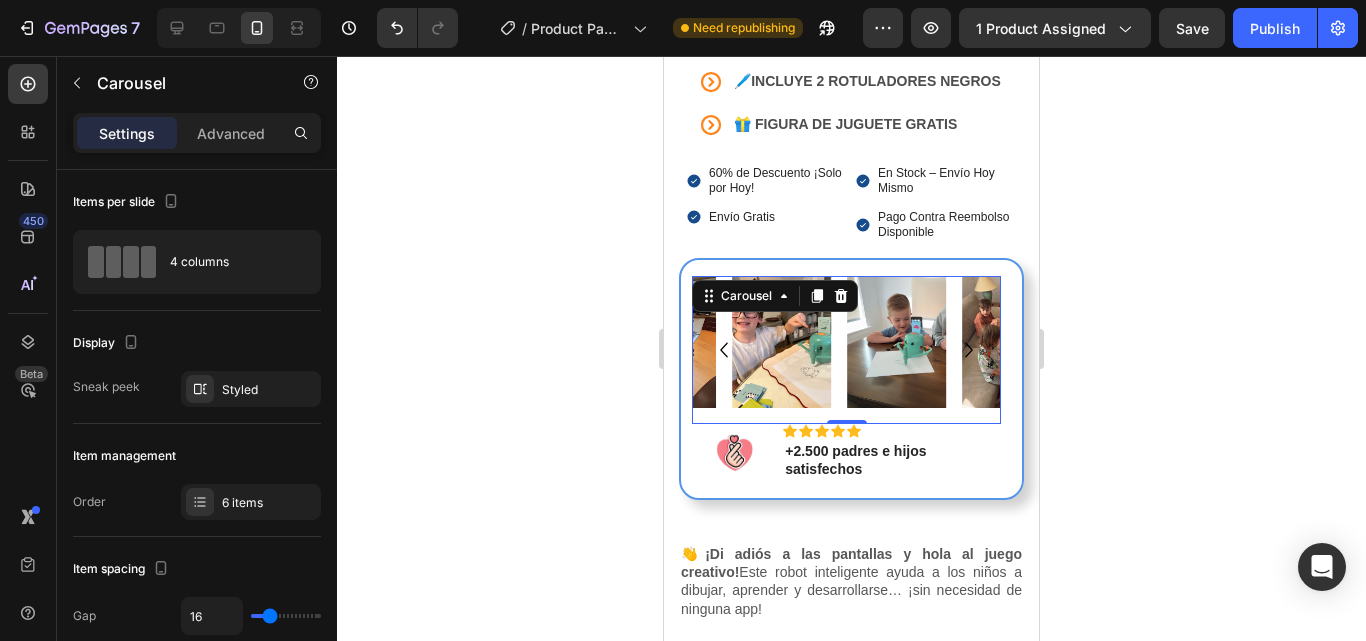 click 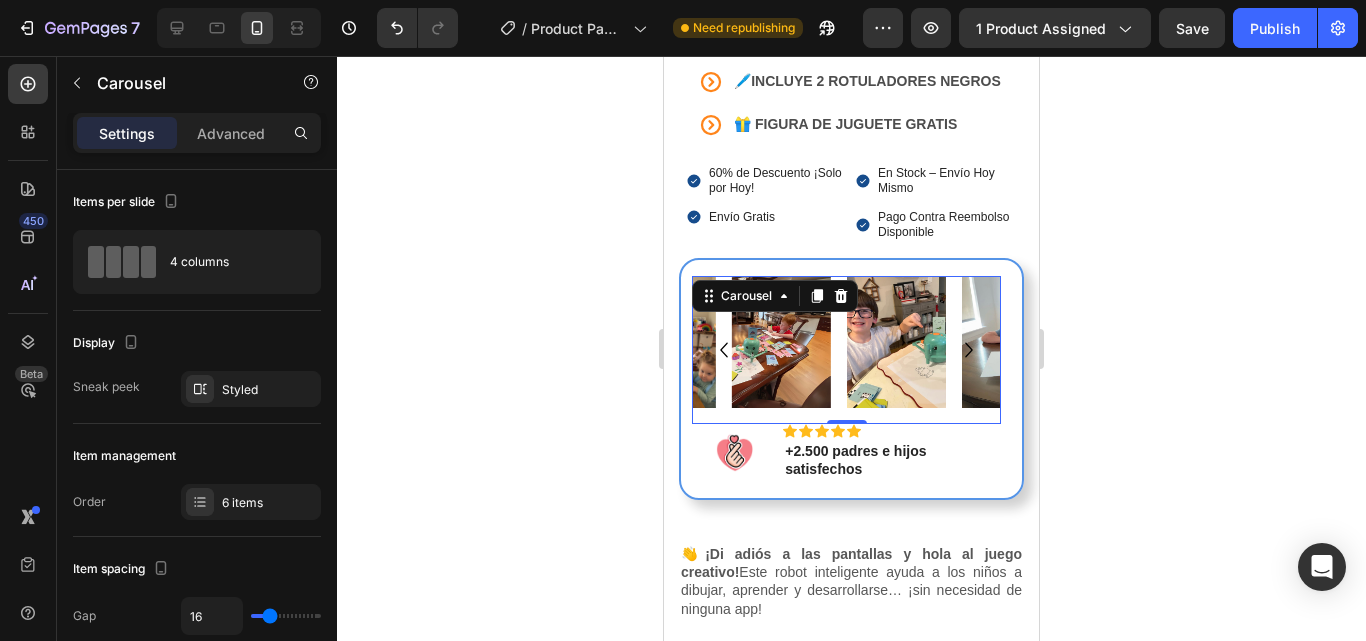 click 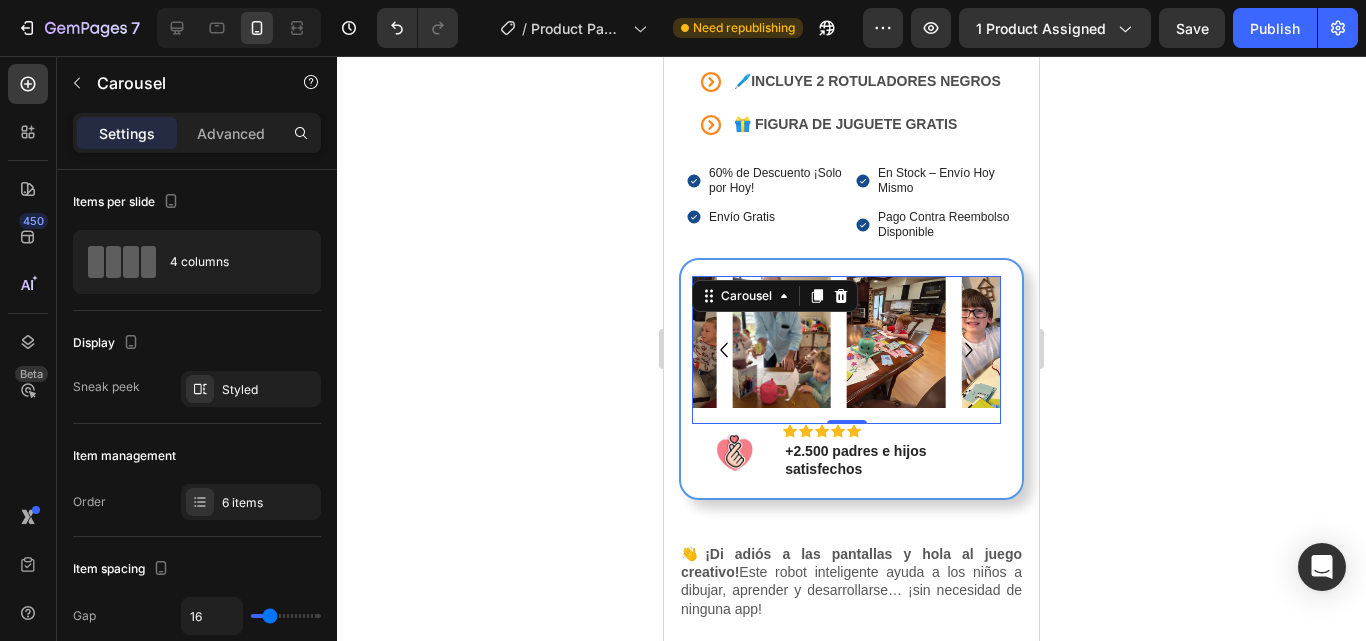 click 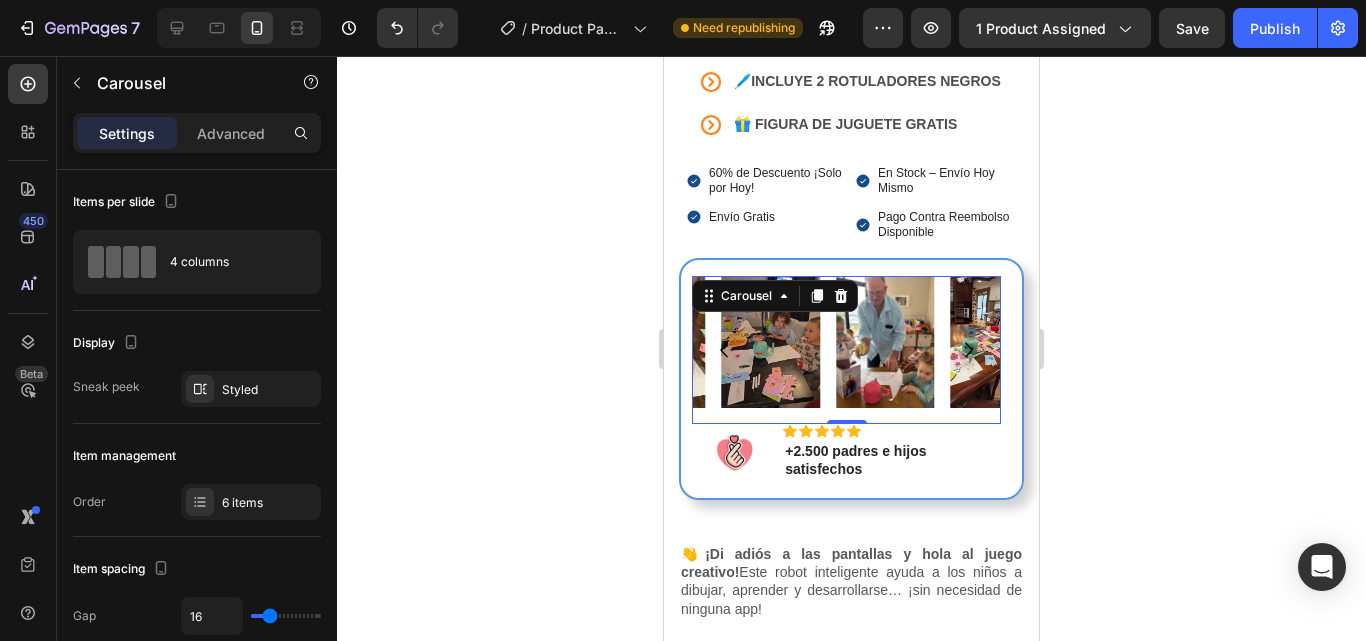 click 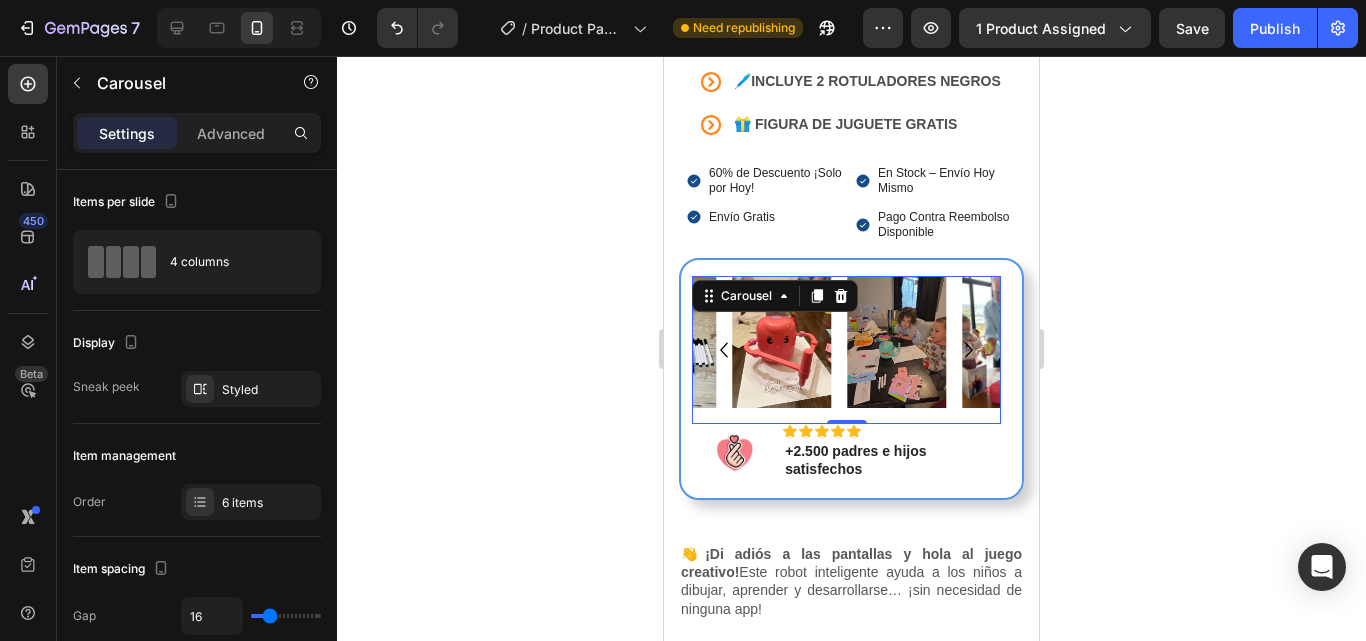 click 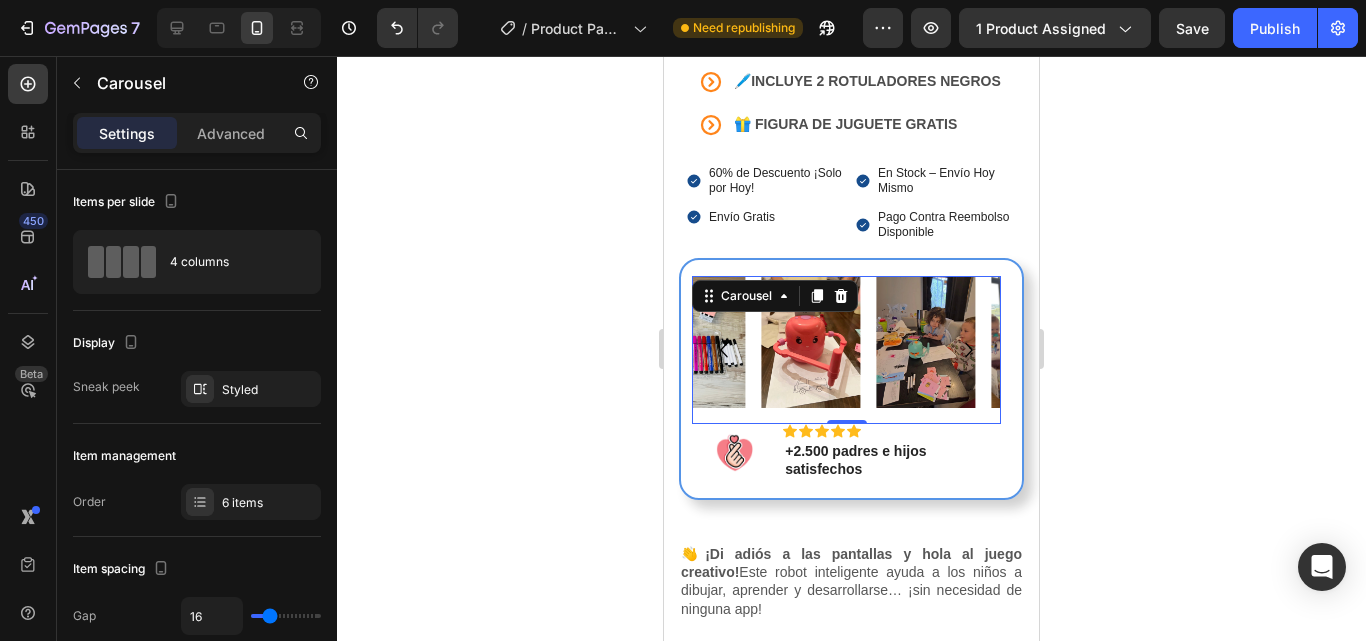 click 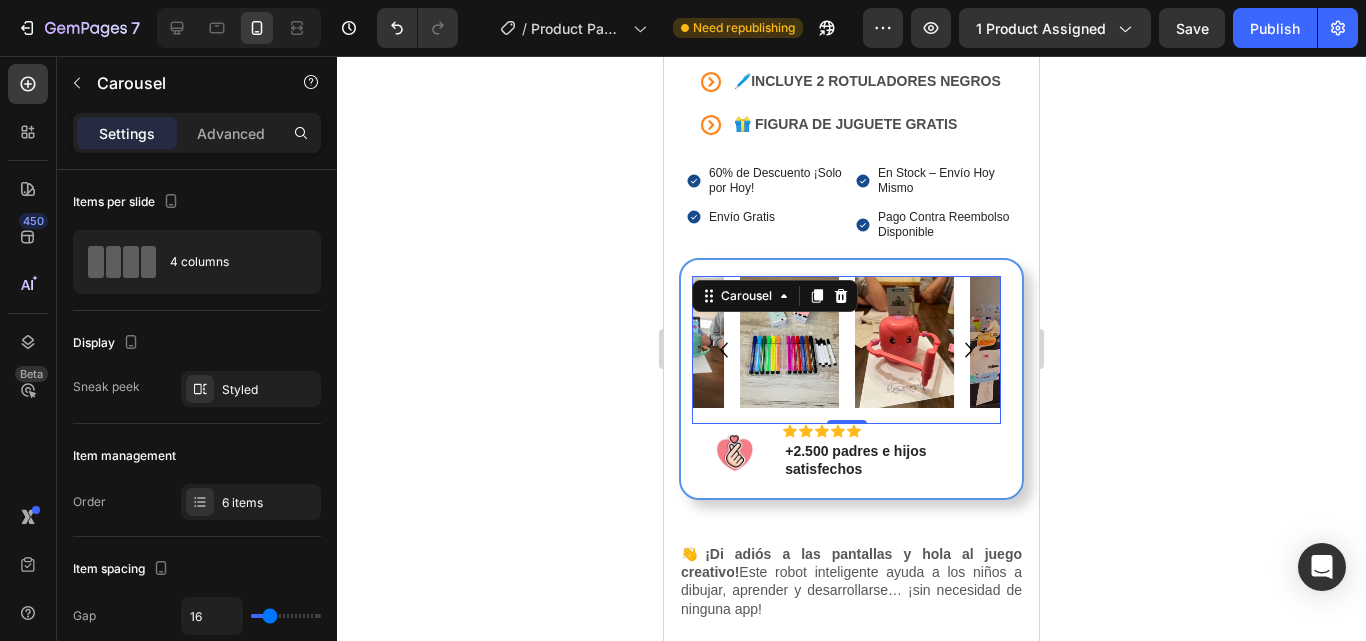 click 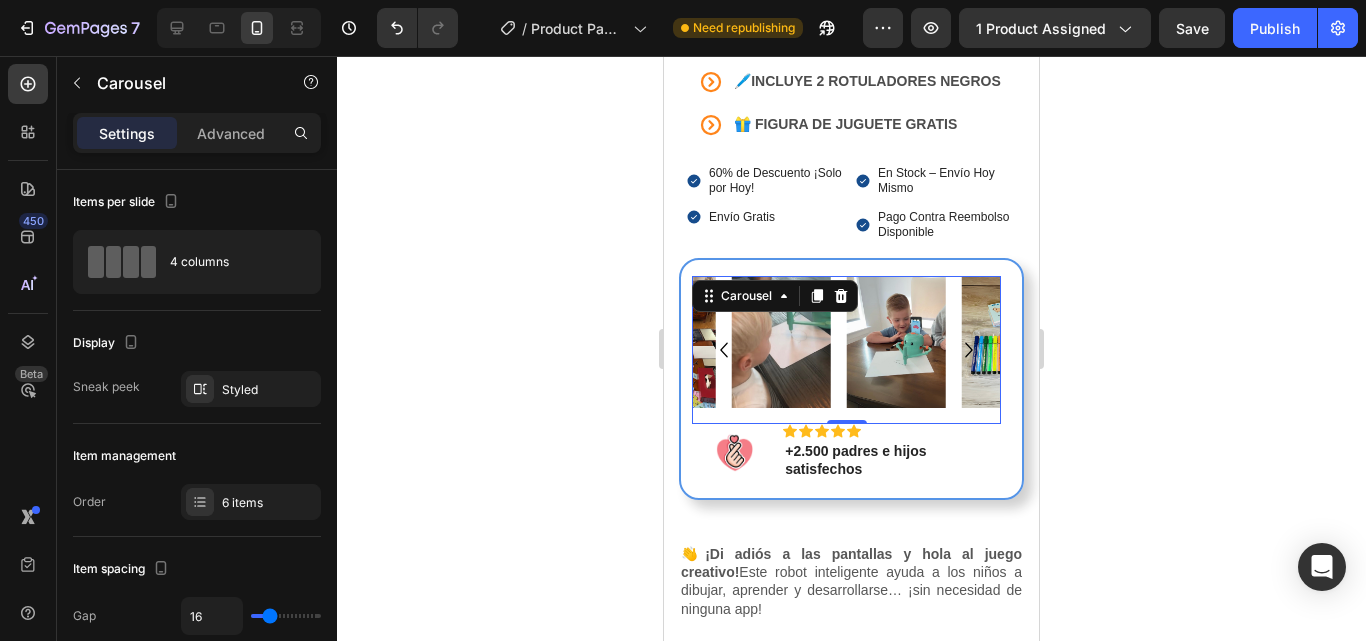 click 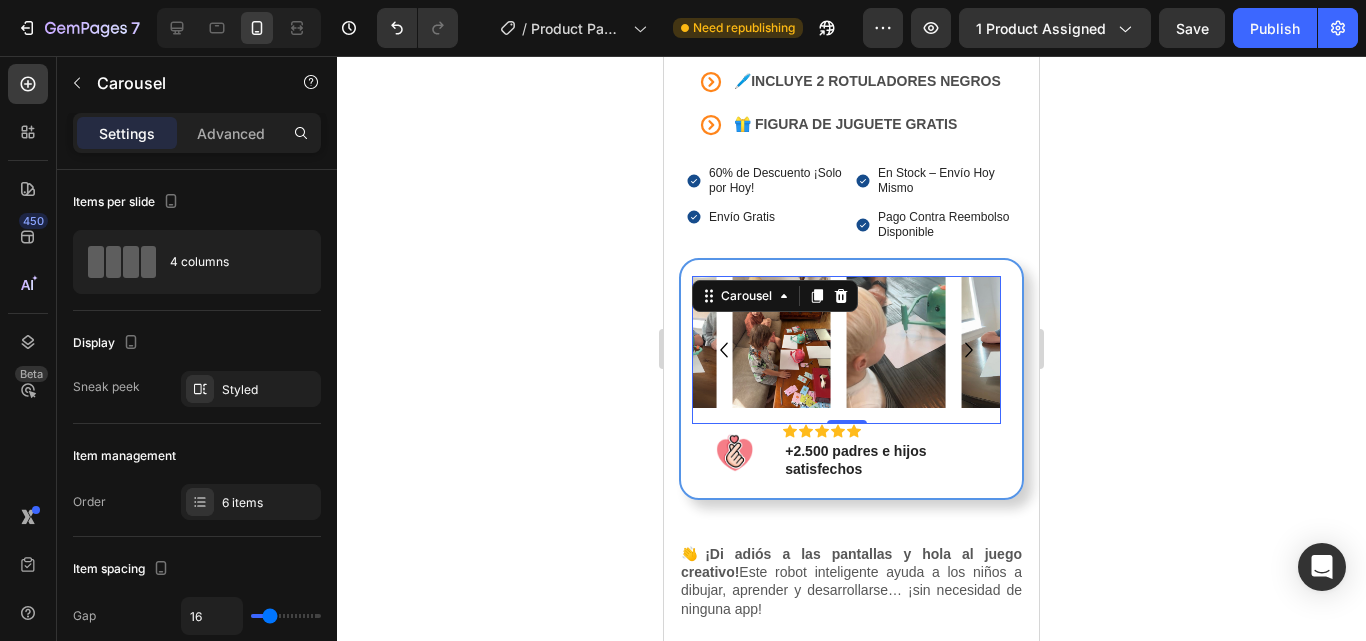 click 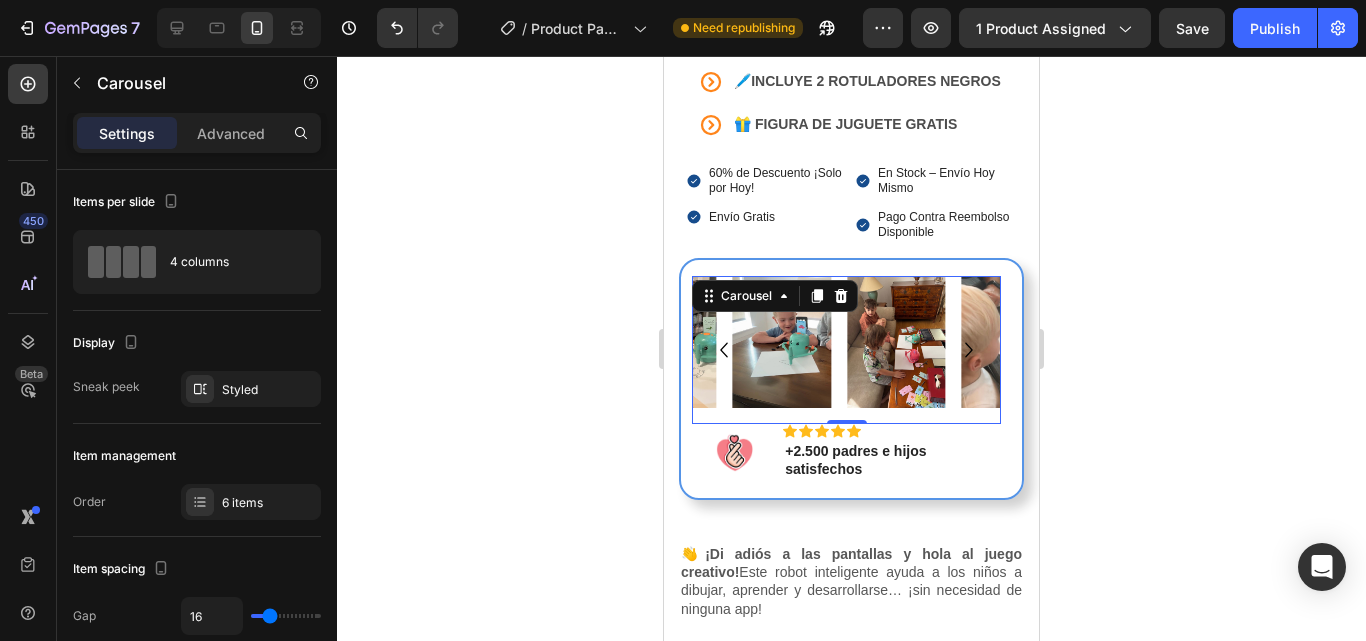 click on "Image Image Image Image Image Image Image Image Image Image" at bounding box center [846, 350] 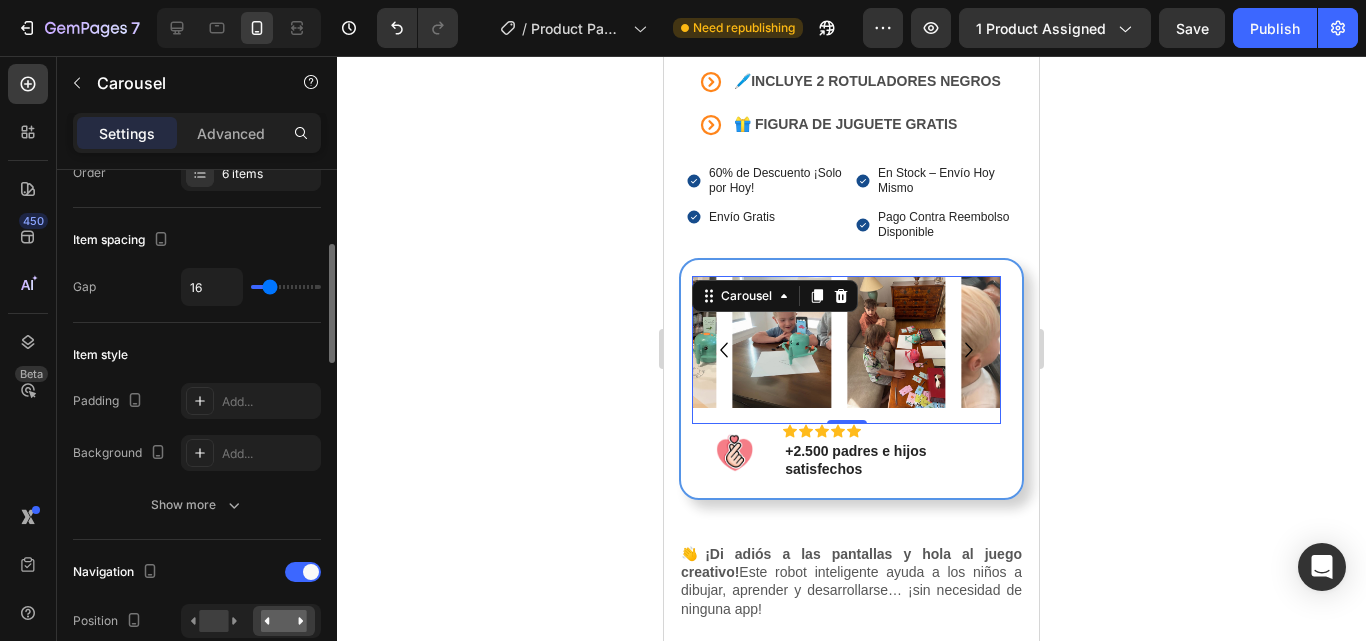 scroll, scrollTop: 329, scrollLeft: 0, axis: vertical 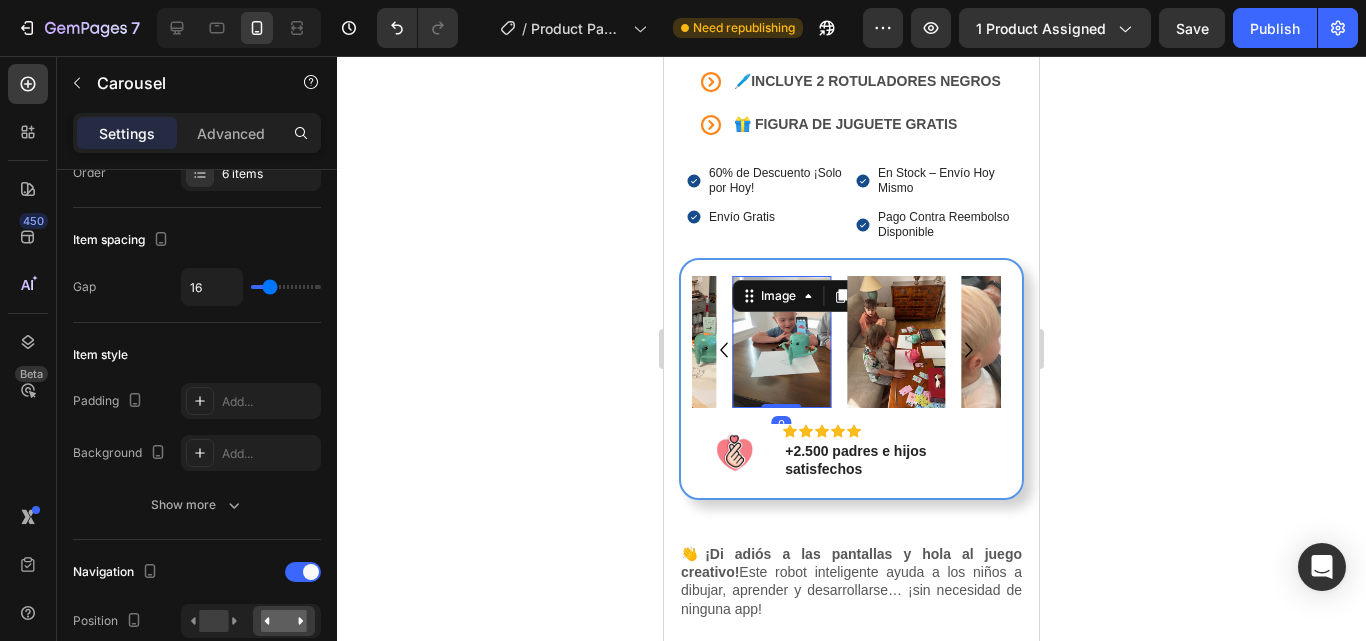 click at bounding box center [781, 342] 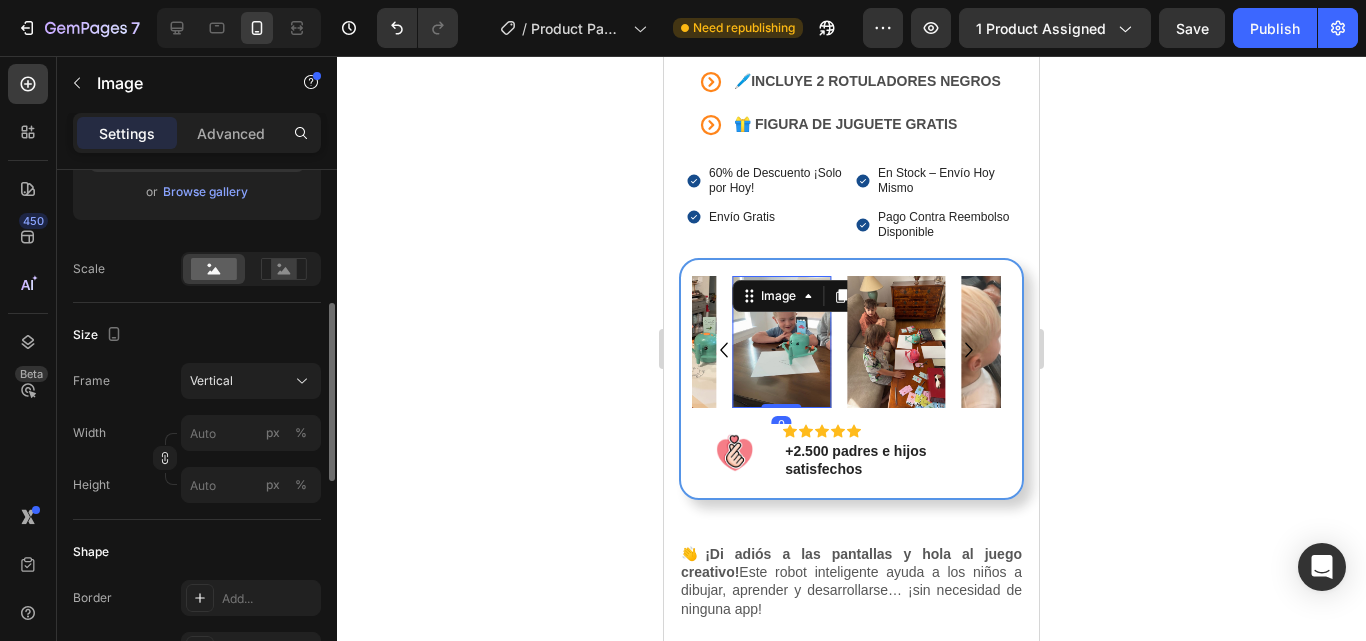 scroll, scrollTop: 417, scrollLeft: 0, axis: vertical 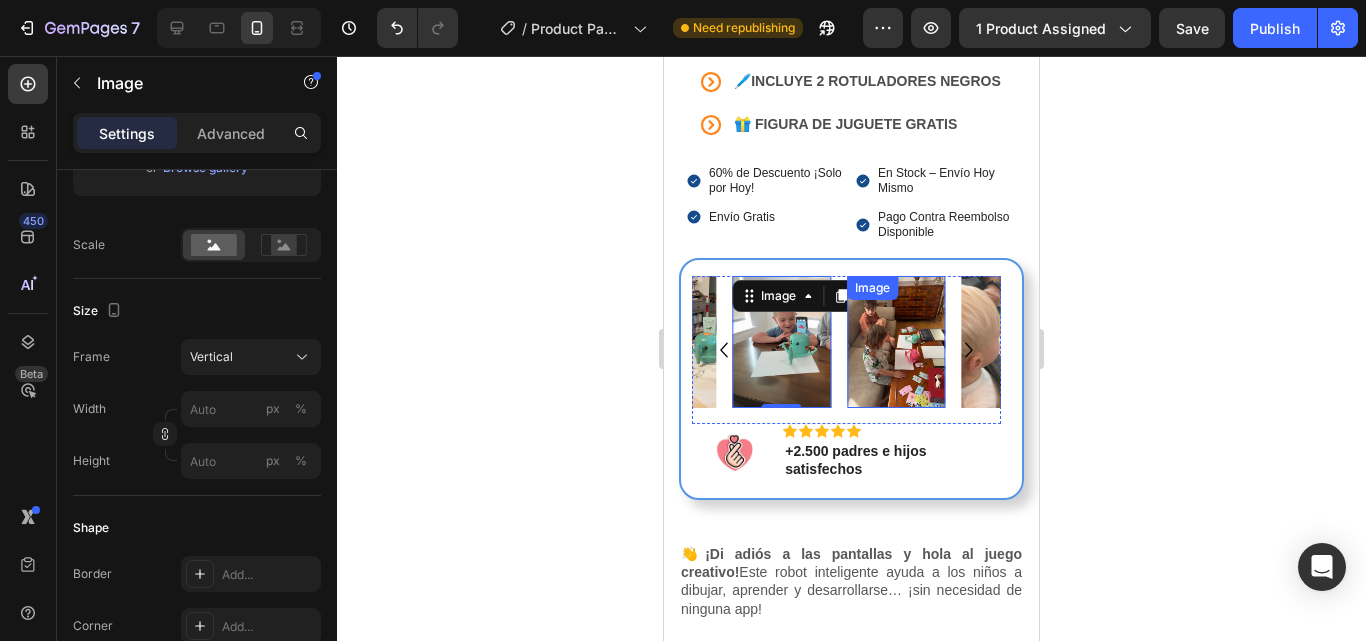 click at bounding box center [896, 342] 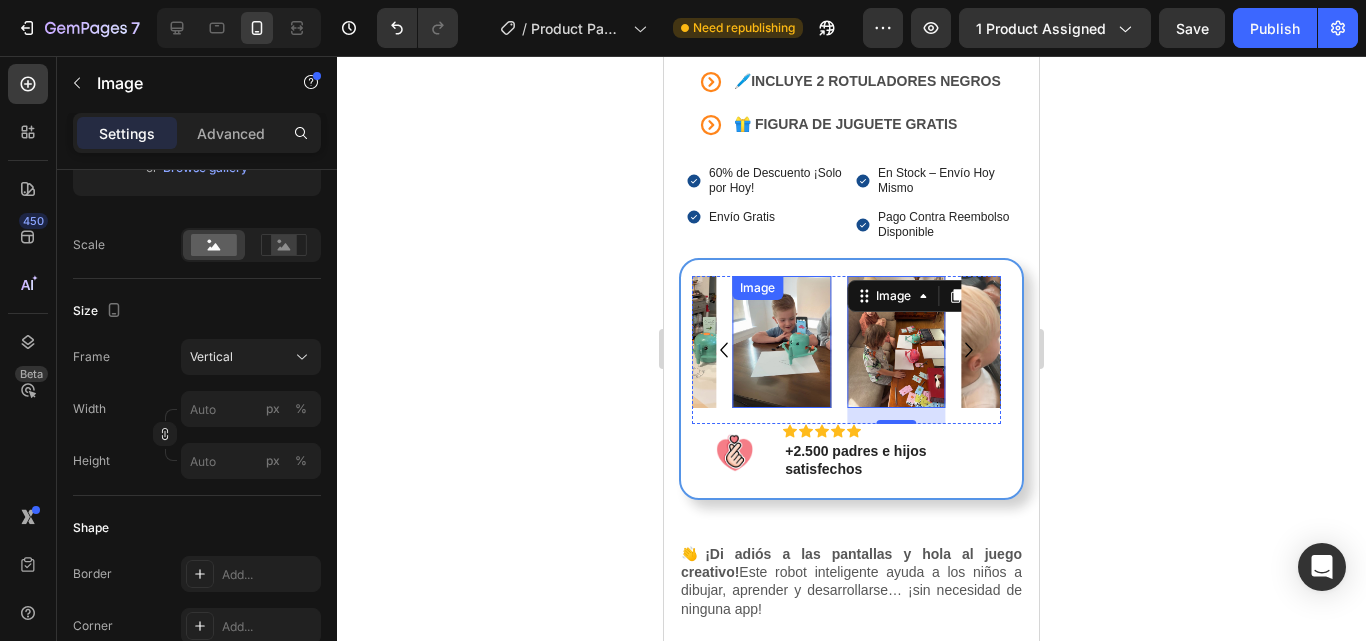click at bounding box center (781, 342) 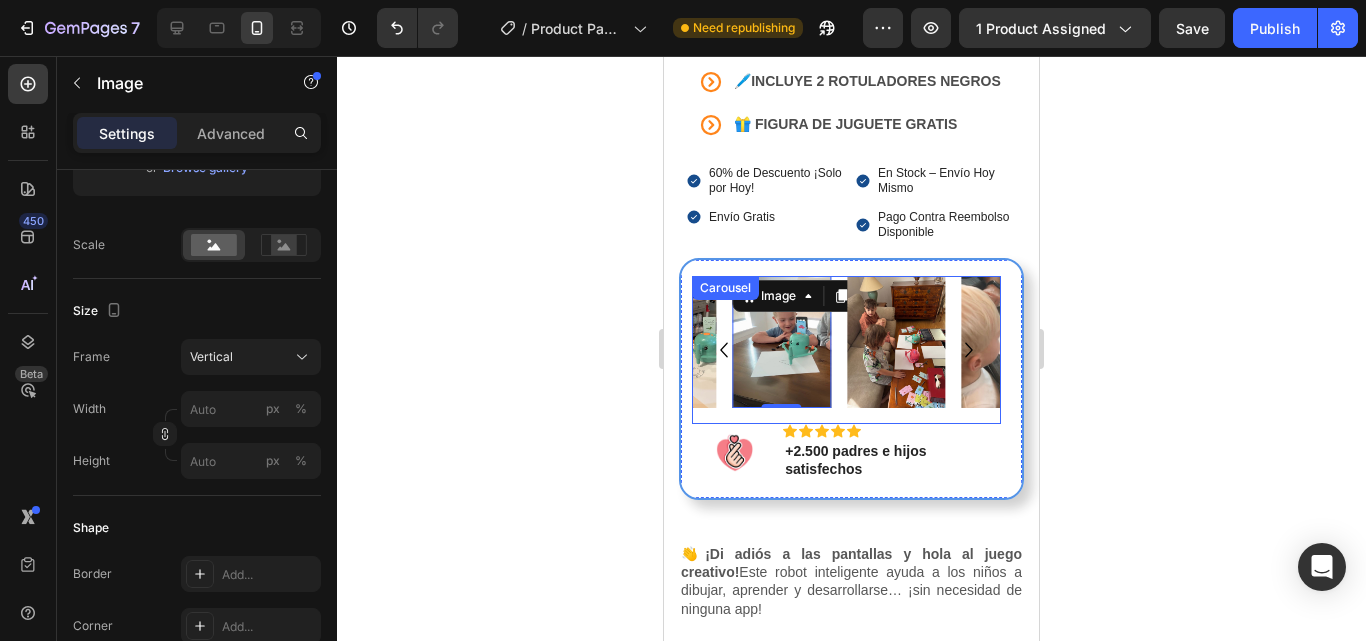 click on "Image Image   0 Image Image Image Image Image Image Image Image" at bounding box center (846, 350) 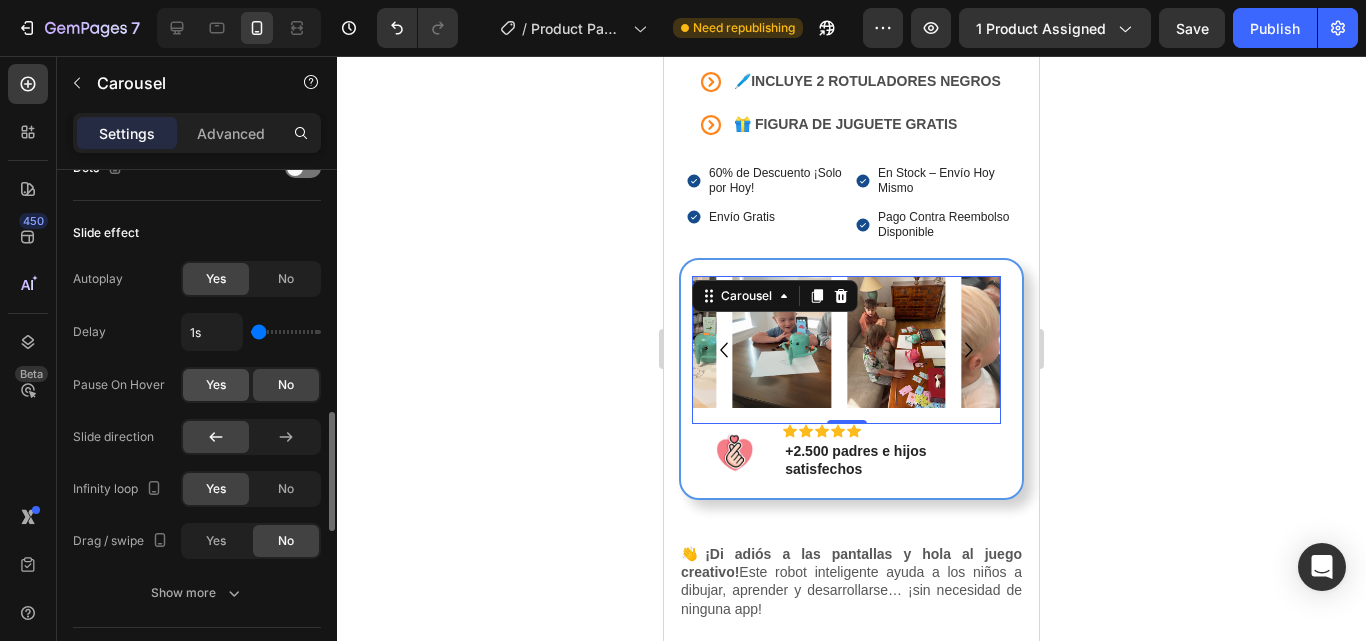 scroll, scrollTop: 1059, scrollLeft: 0, axis: vertical 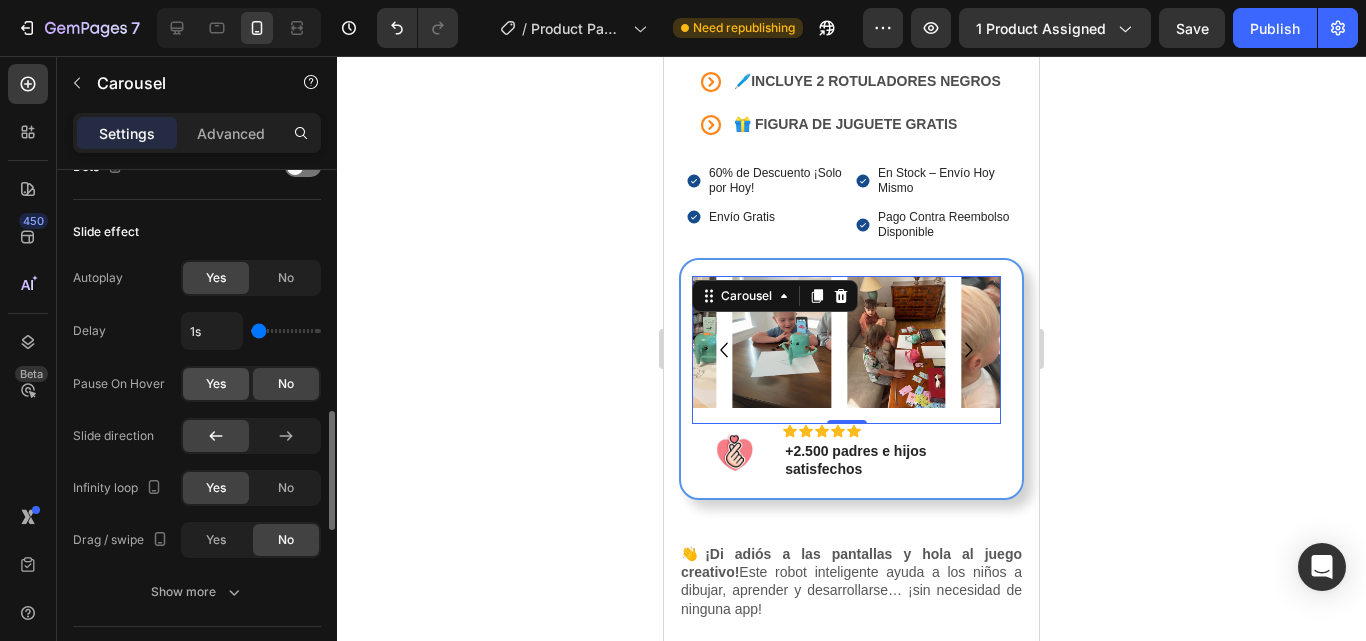 click on "Yes" 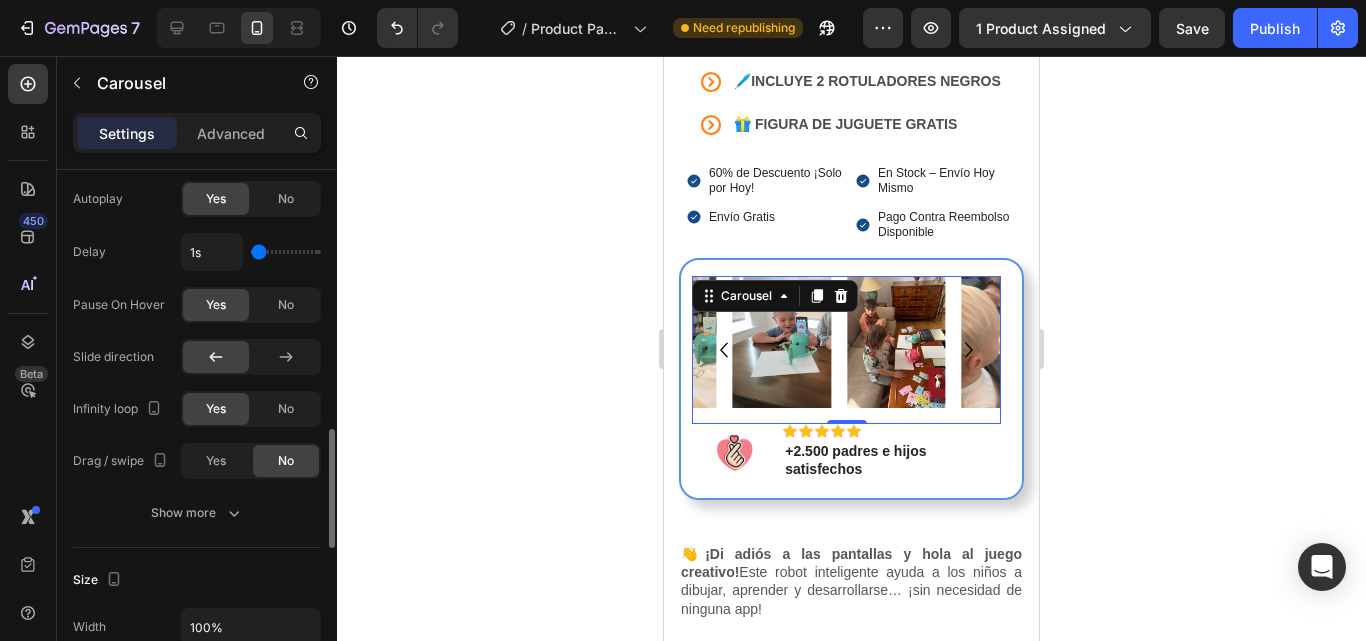 scroll, scrollTop: 1139, scrollLeft: 0, axis: vertical 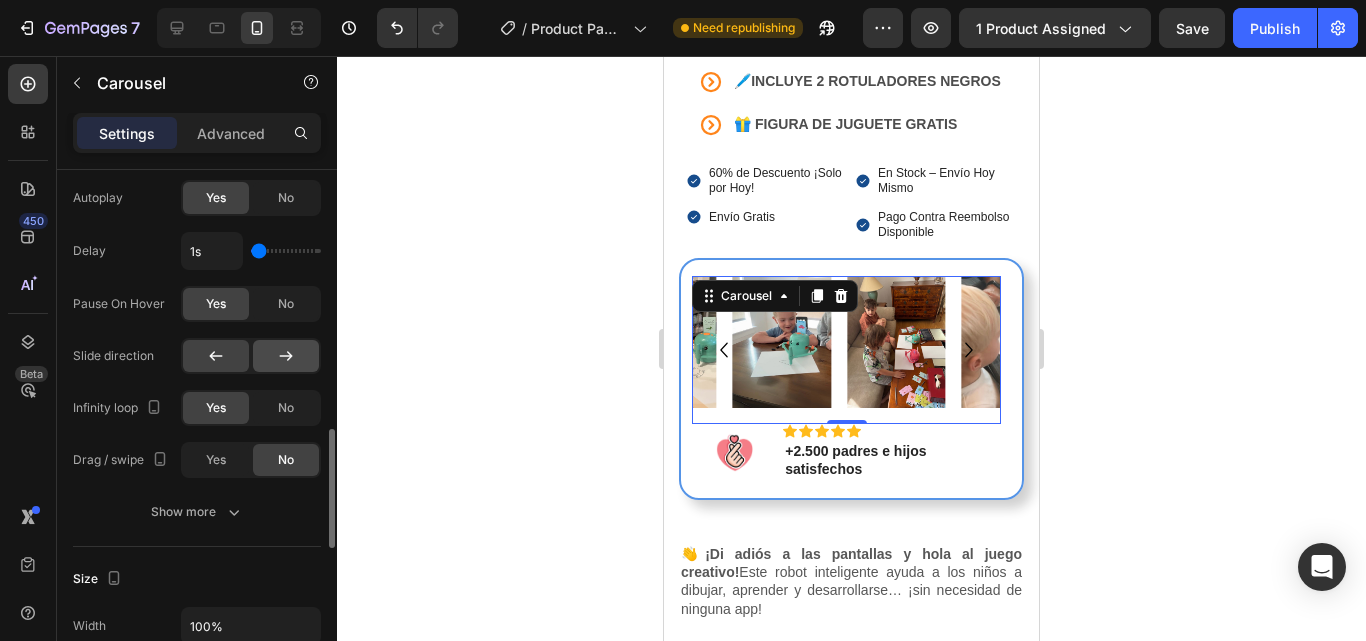 click 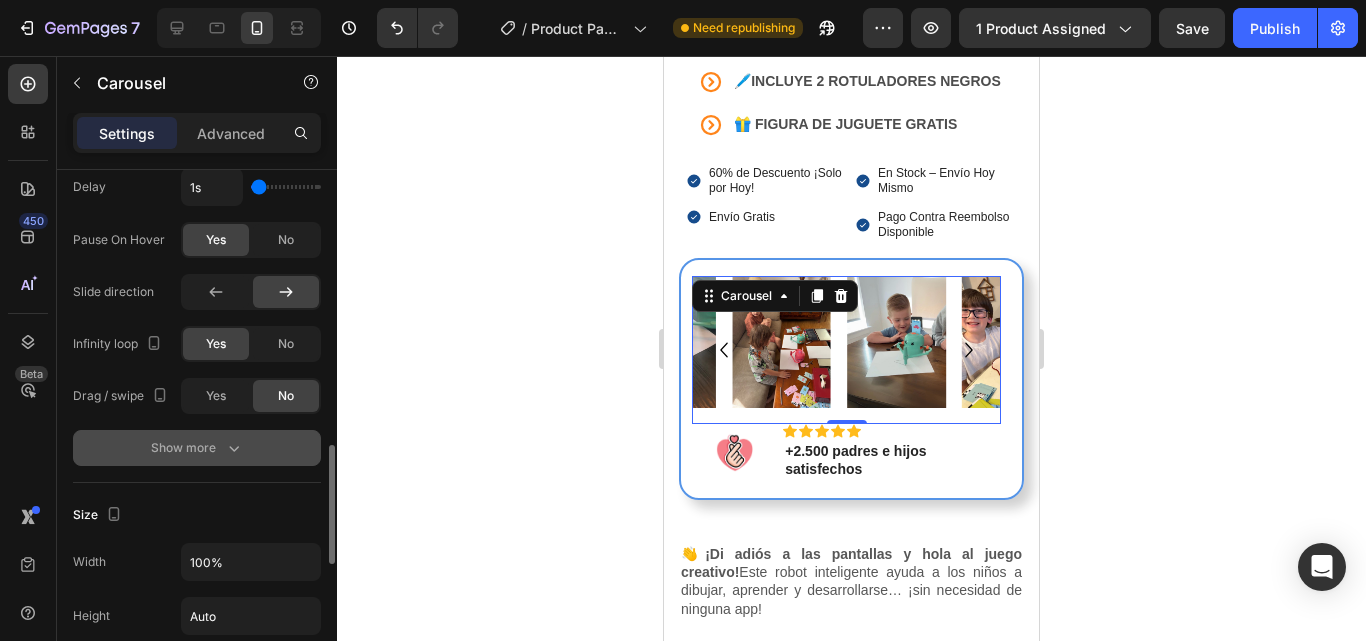 scroll, scrollTop: 1205, scrollLeft: 0, axis: vertical 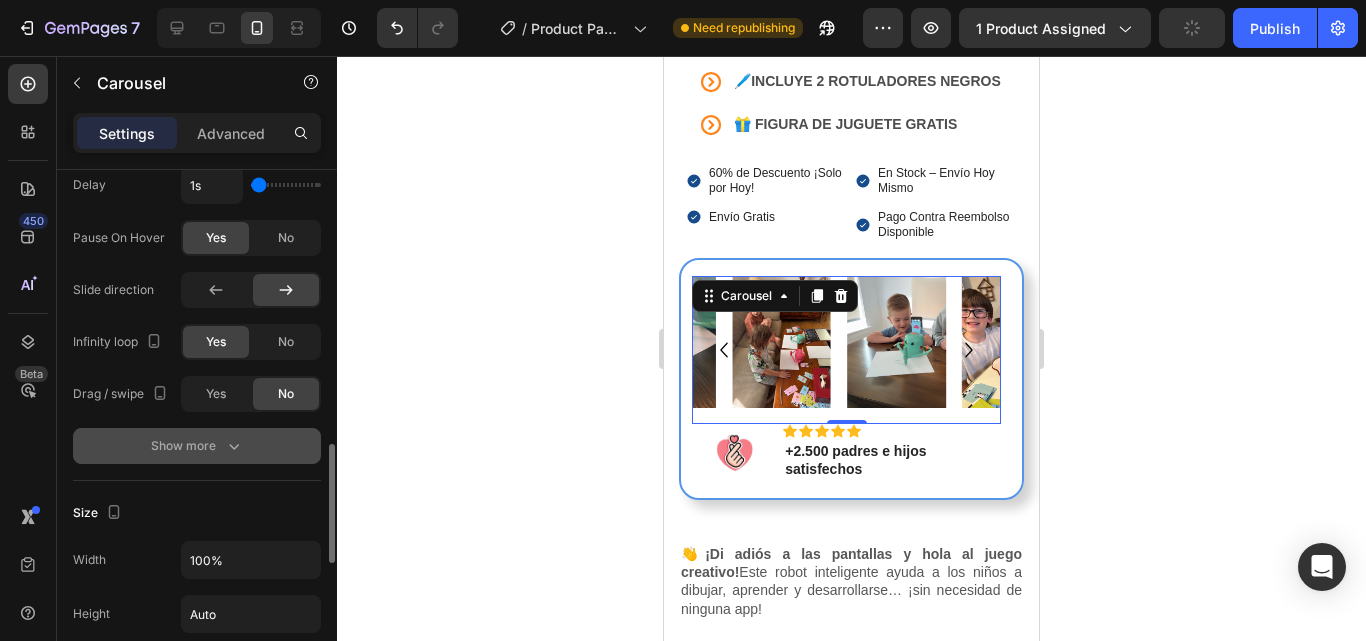 click on "Show more" at bounding box center [197, 446] 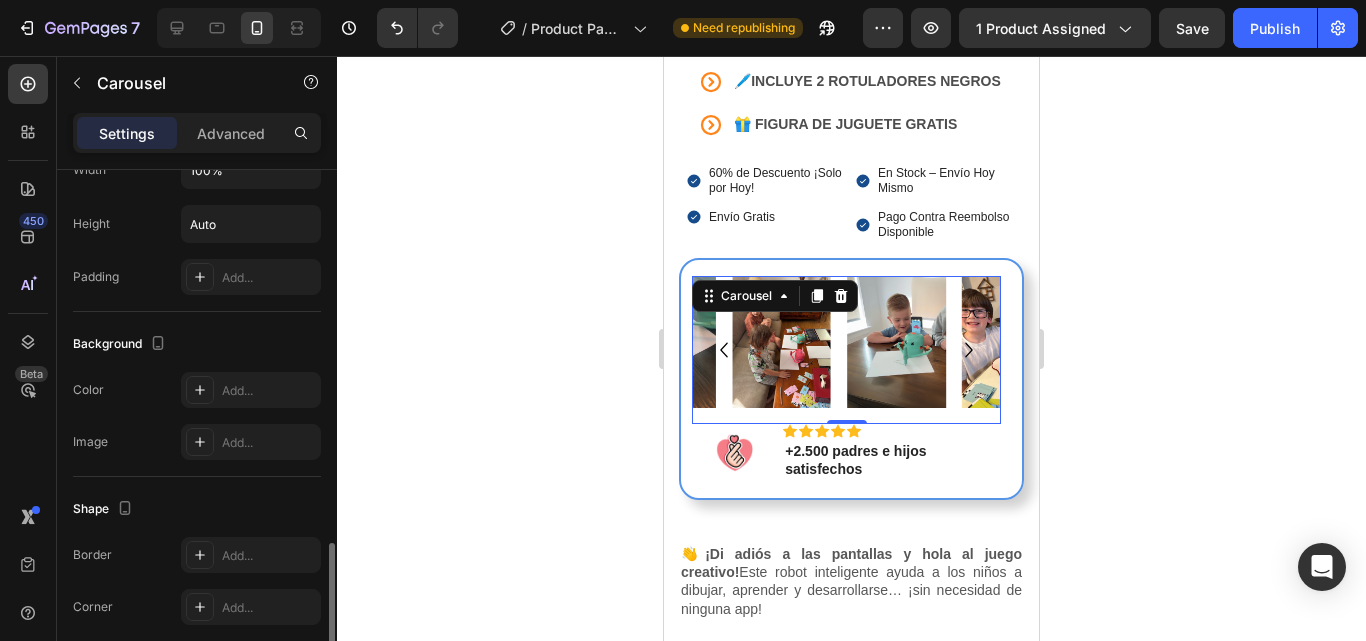 scroll, scrollTop: 1954, scrollLeft: 0, axis: vertical 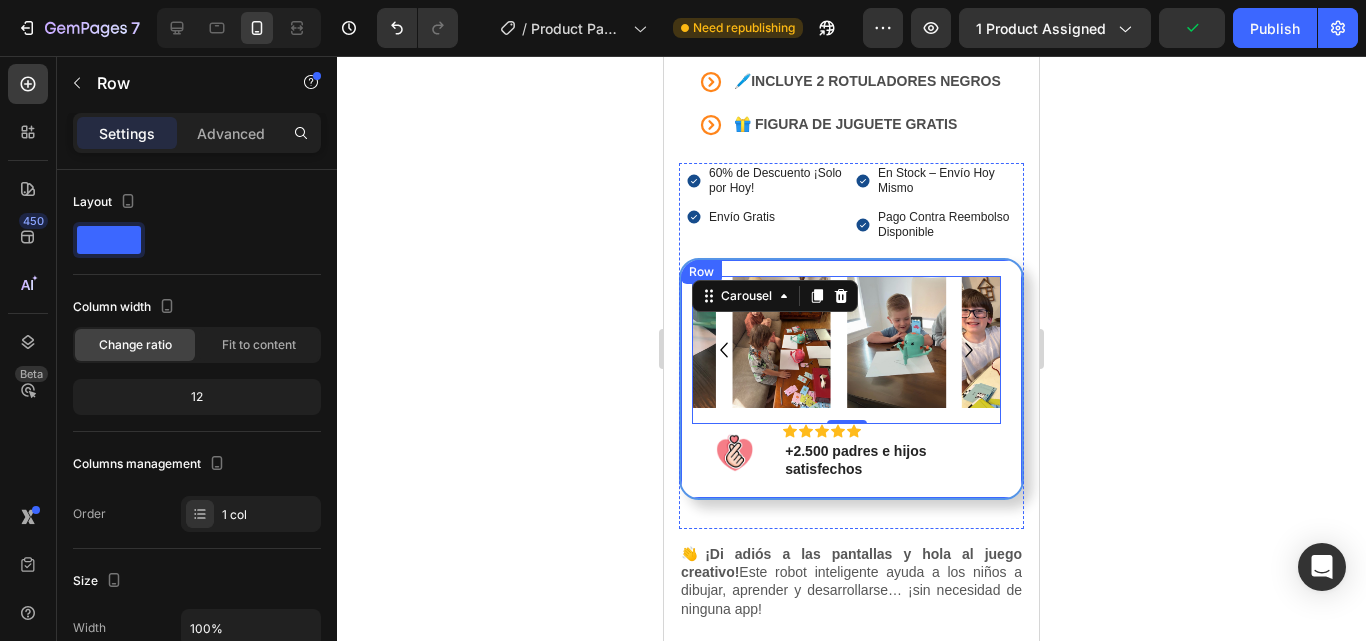 click on "Image Image Image Image Image Image Image Image Image Image
Carousel   0 Image Icon Icon Icon Icon Icon Icon List +2.500 padres e hijos satisfechos Text Block Row Row" at bounding box center (851, 379) 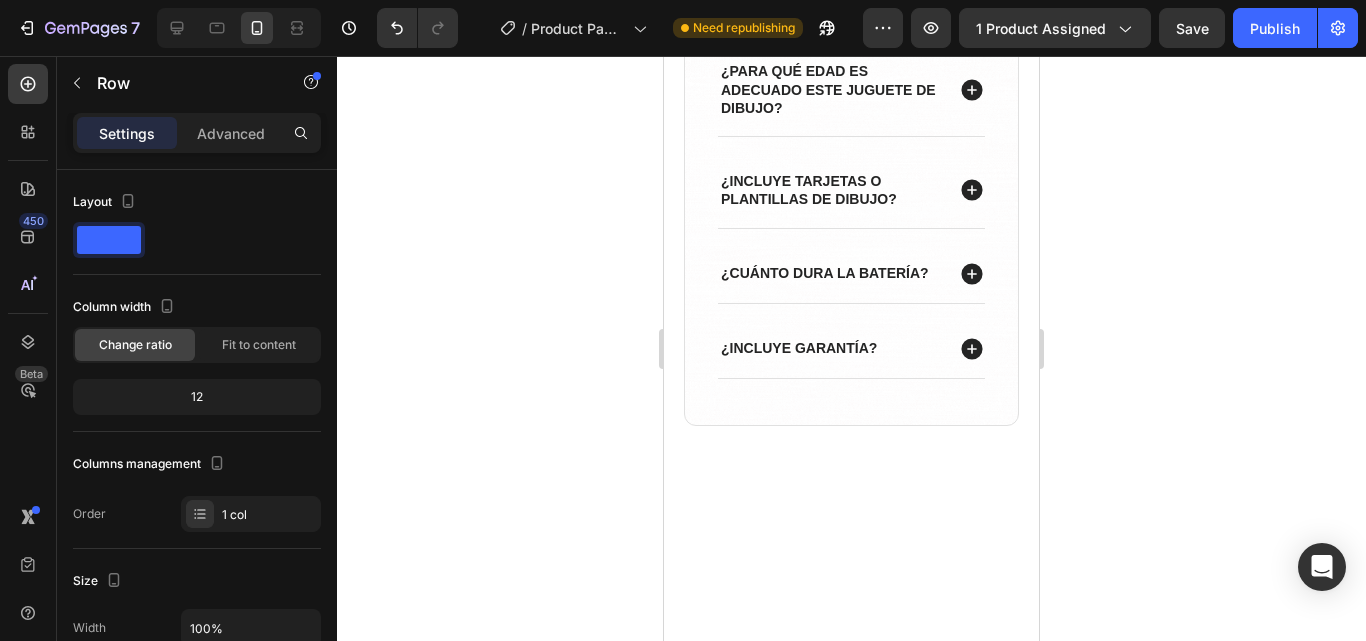 scroll, scrollTop: 4898, scrollLeft: 0, axis: vertical 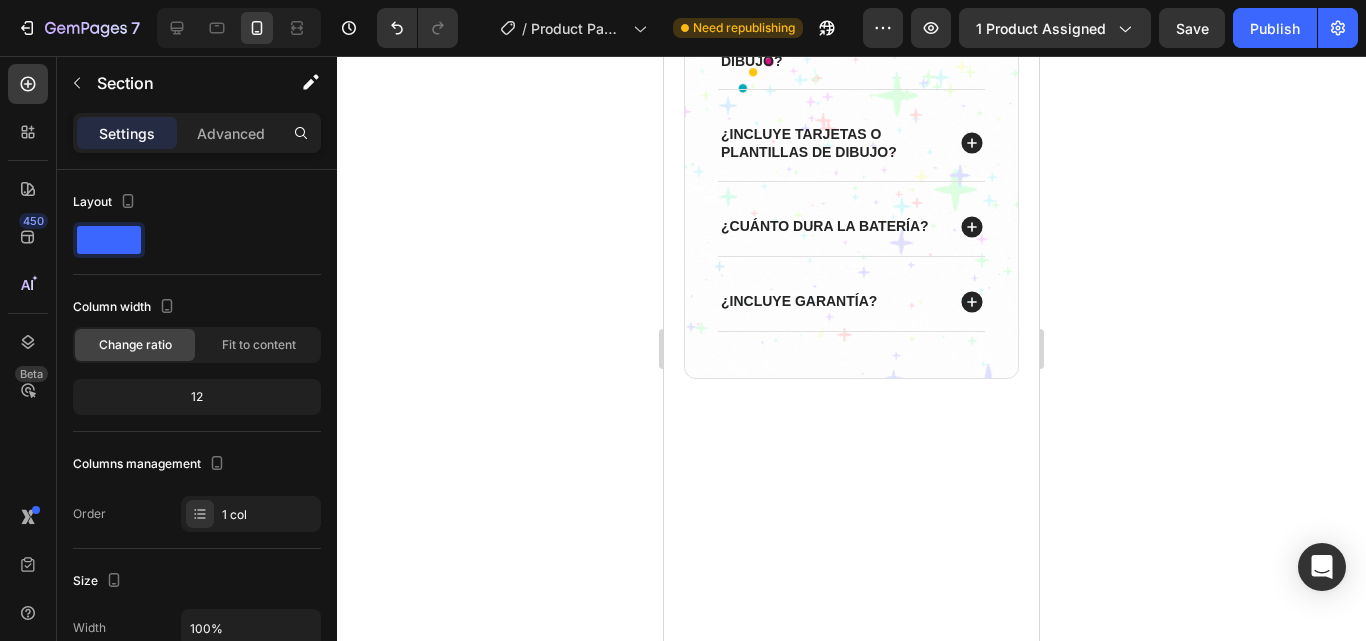 click on "Image" at bounding box center (851, -172) 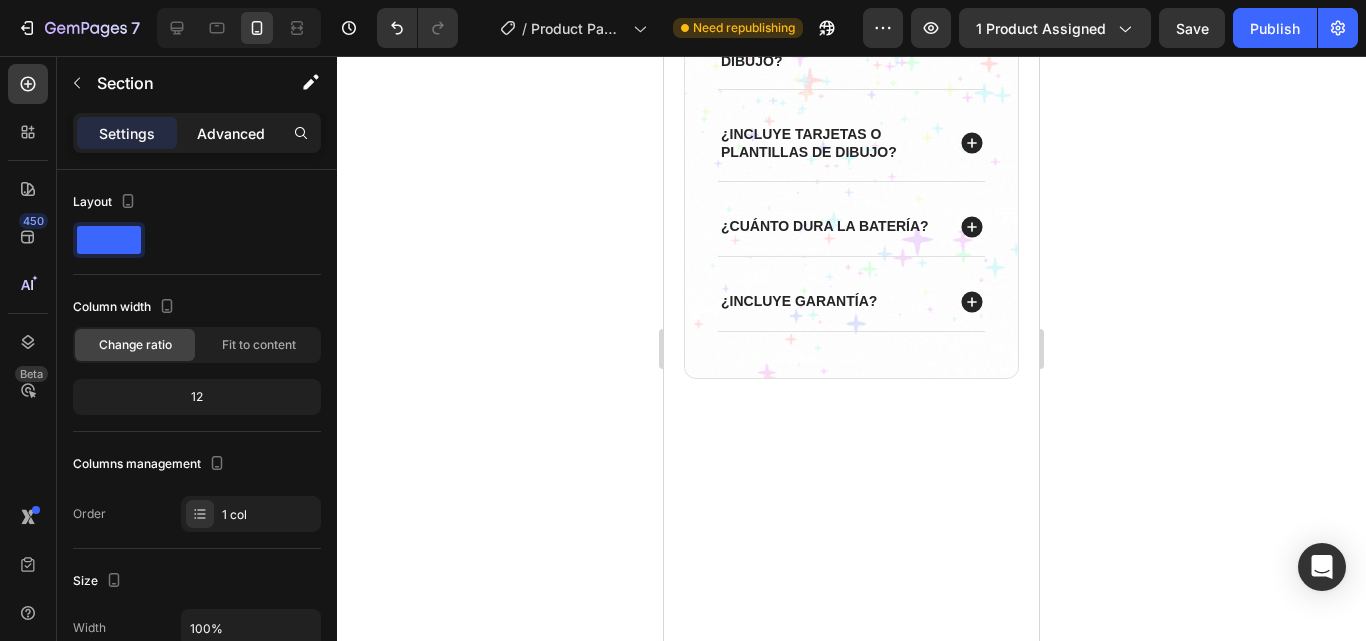click on "Advanced" at bounding box center [231, 133] 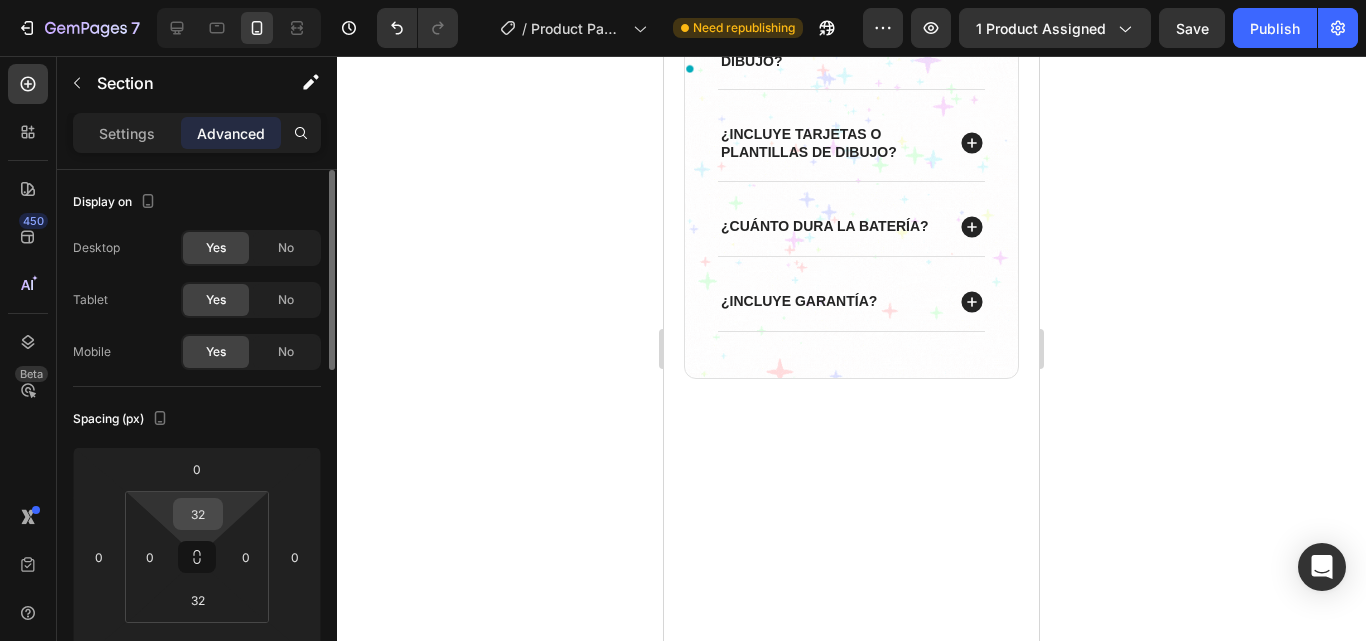 click on "32" at bounding box center (198, 514) 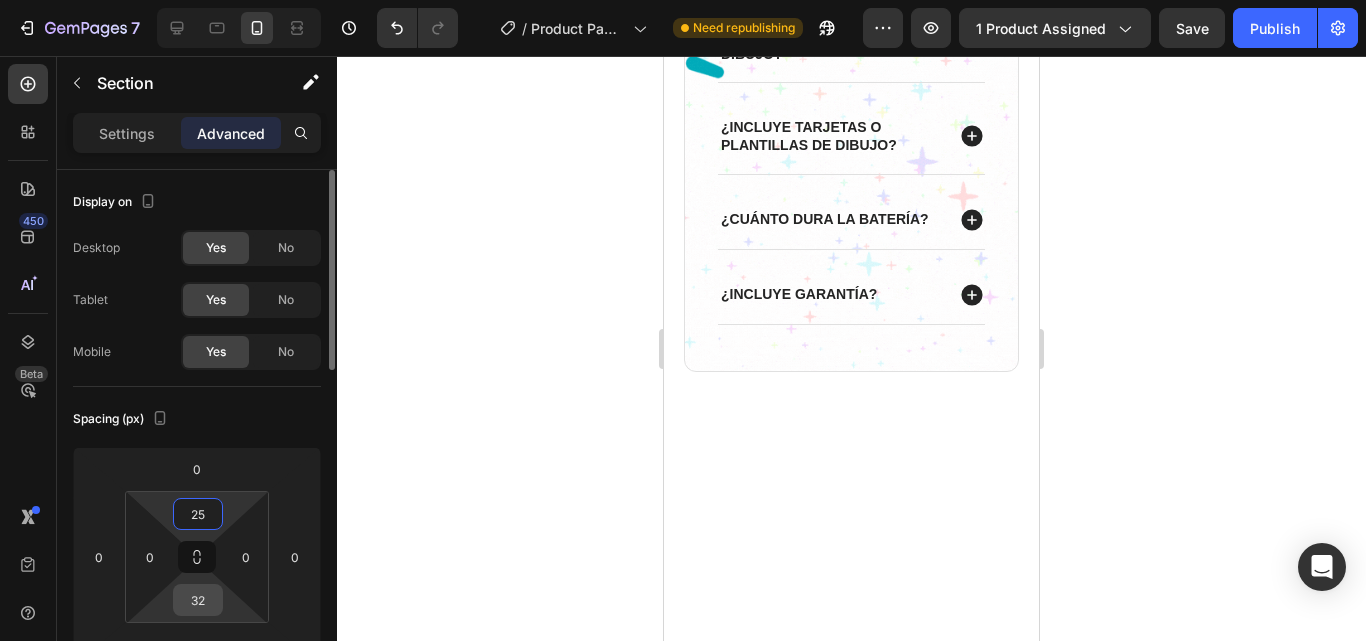 type on "25" 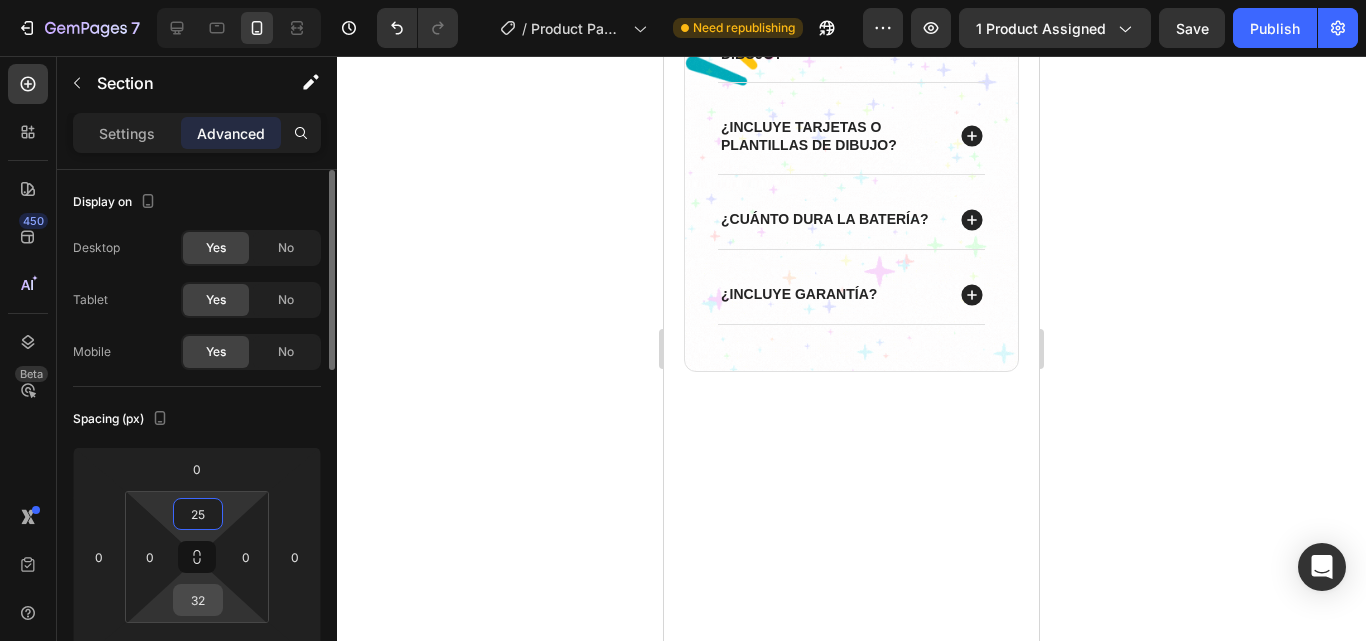 click on "32" at bounding box center [198, 600] 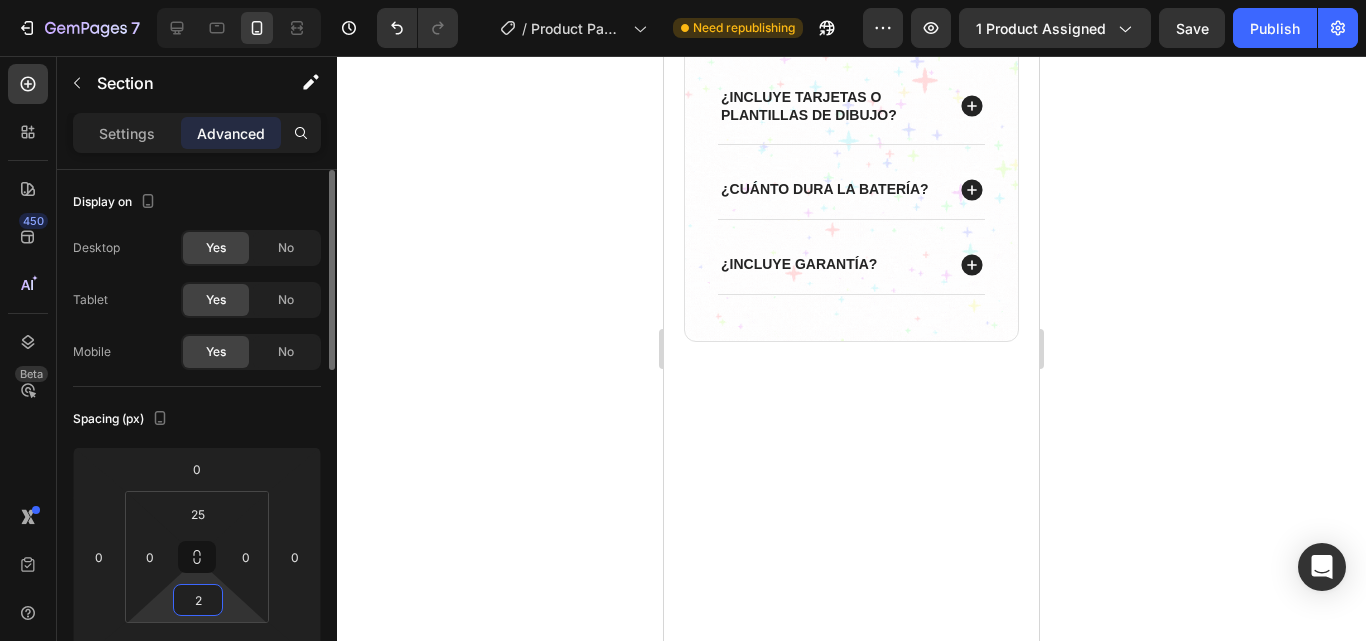 type on "25" 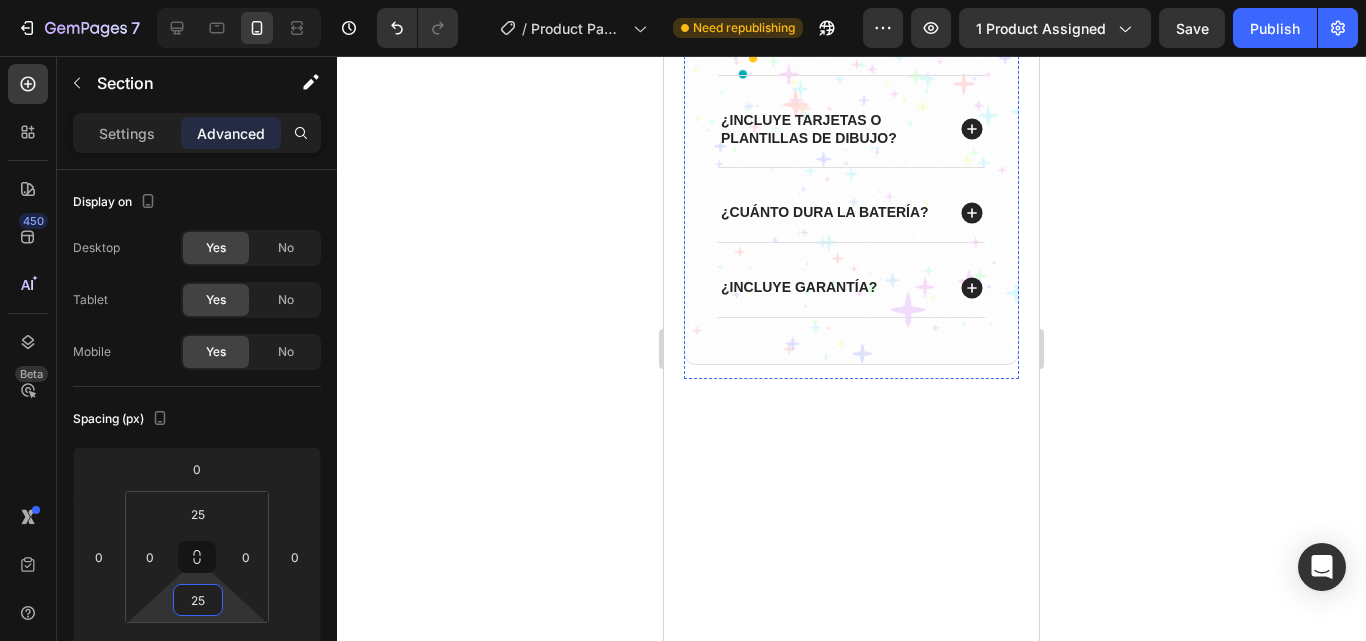 click on "Preguntas Frecuentes" at bounding box center (851, -109) 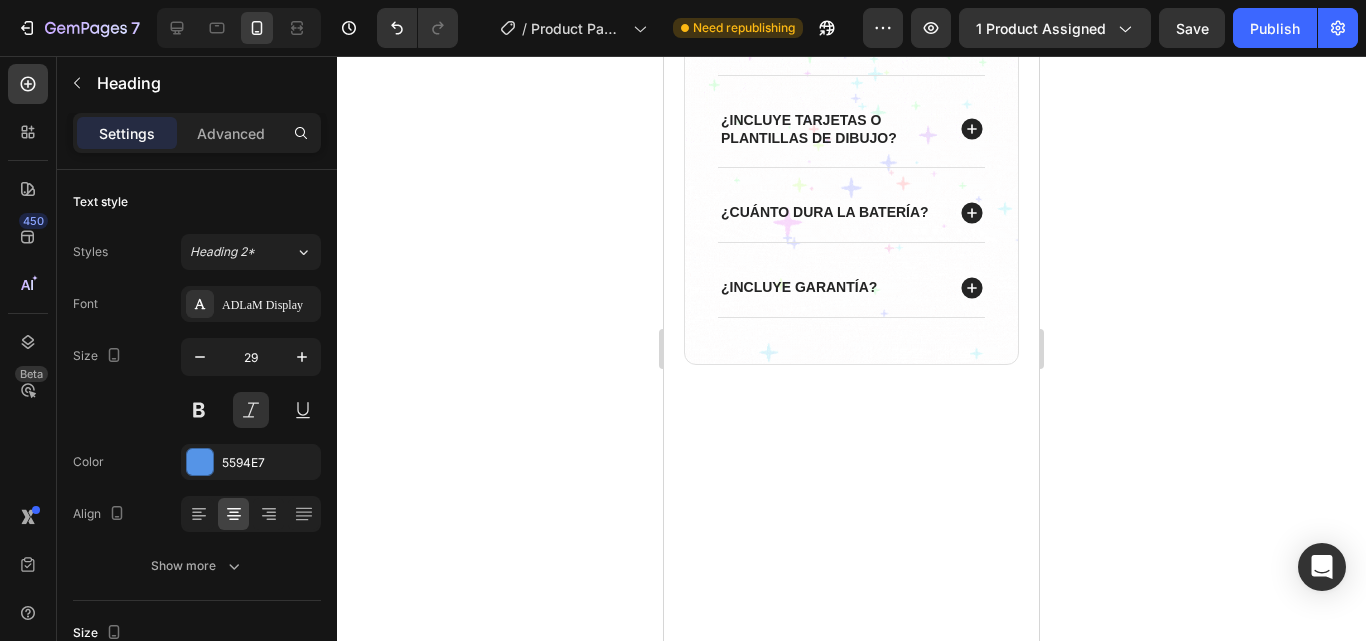 click 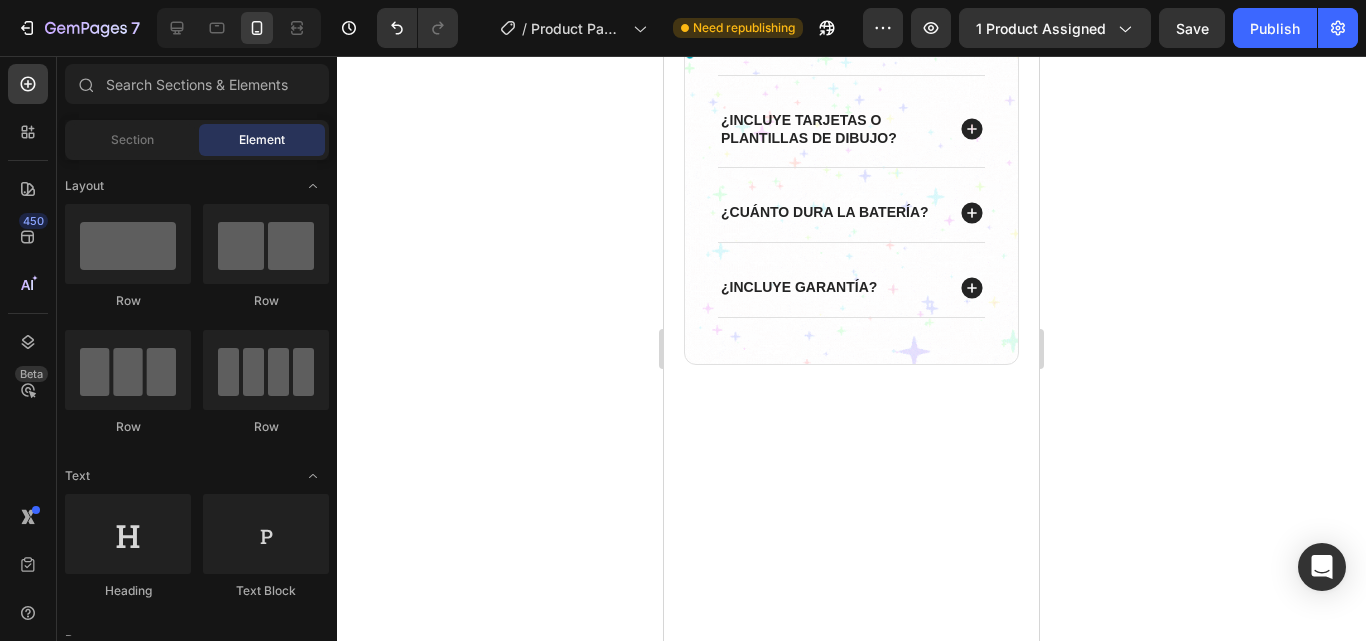 click on "Image" at bounding box center (851, -179) 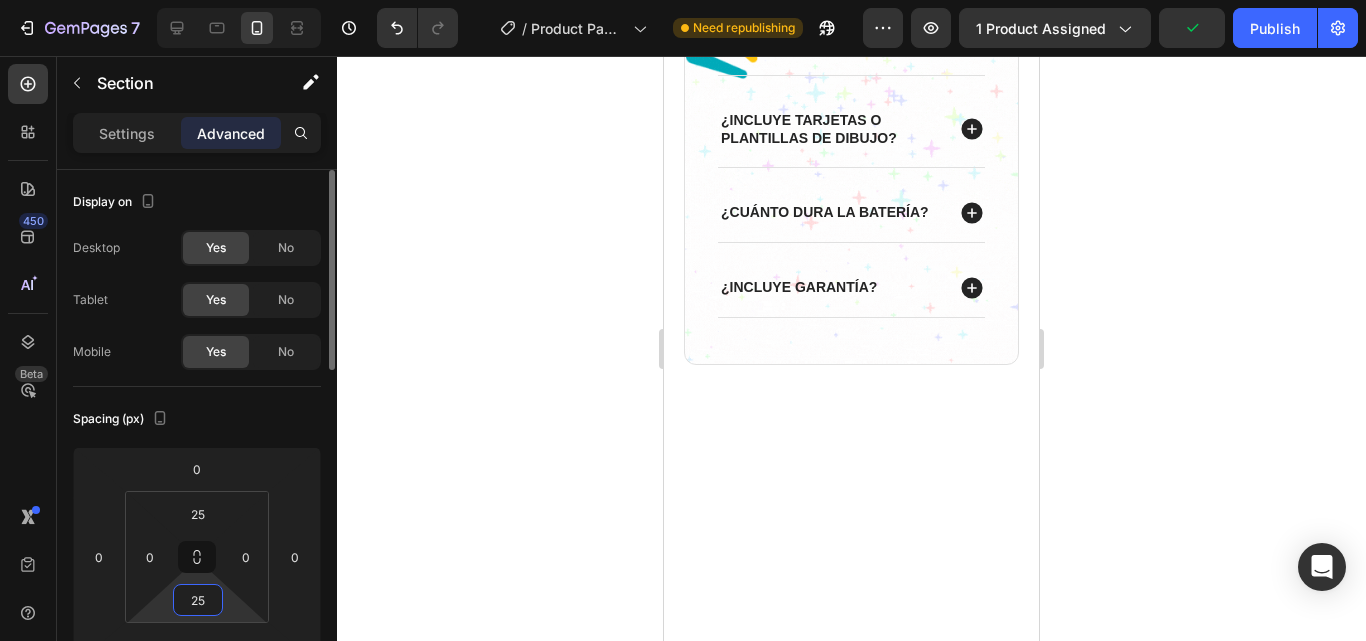 click on "25" at bounding box center (198, 600) 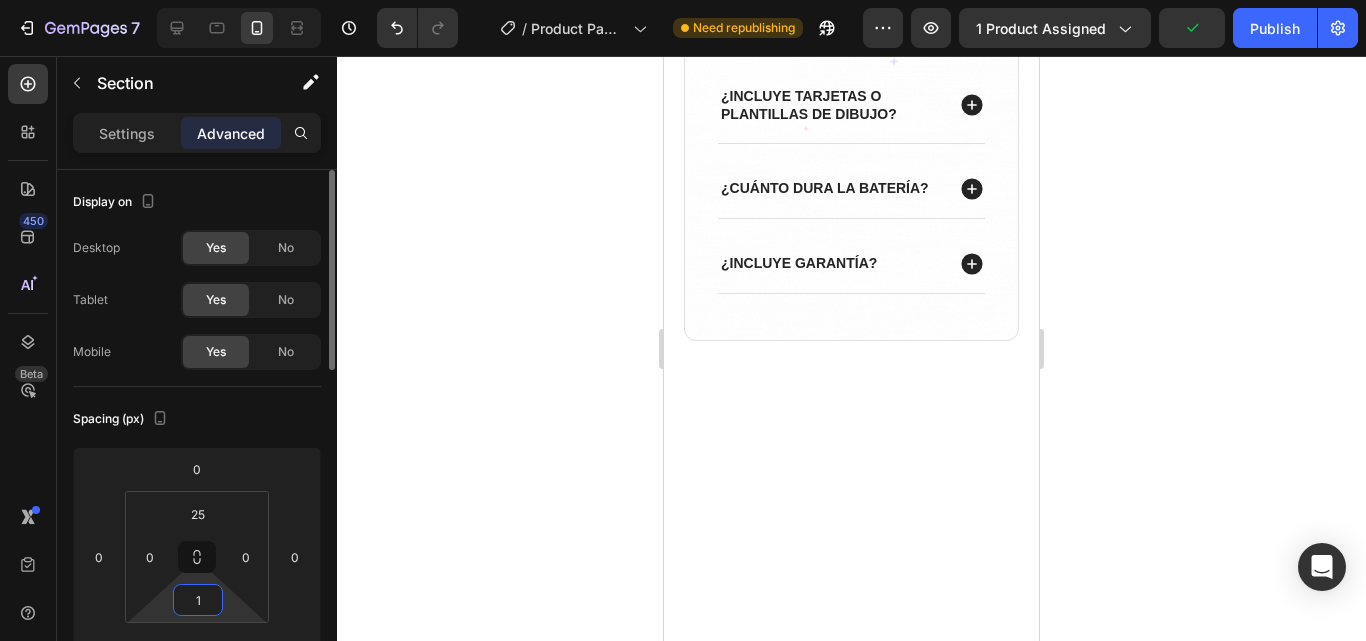 type on "15" 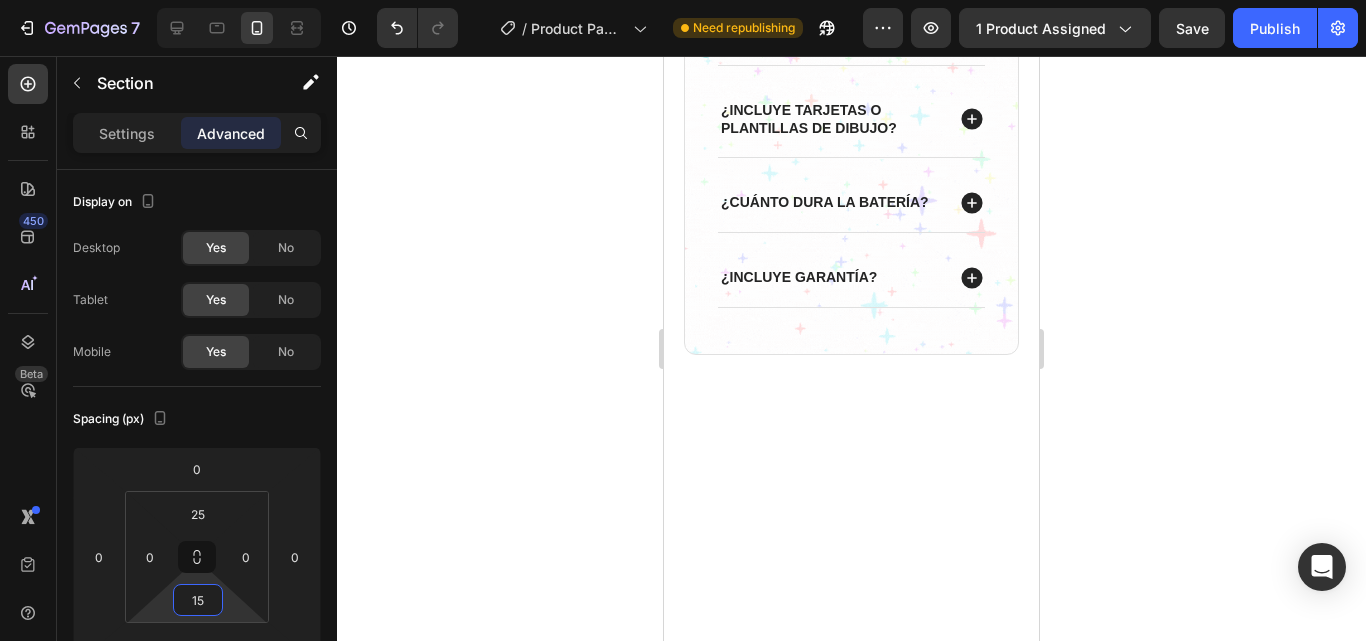 click 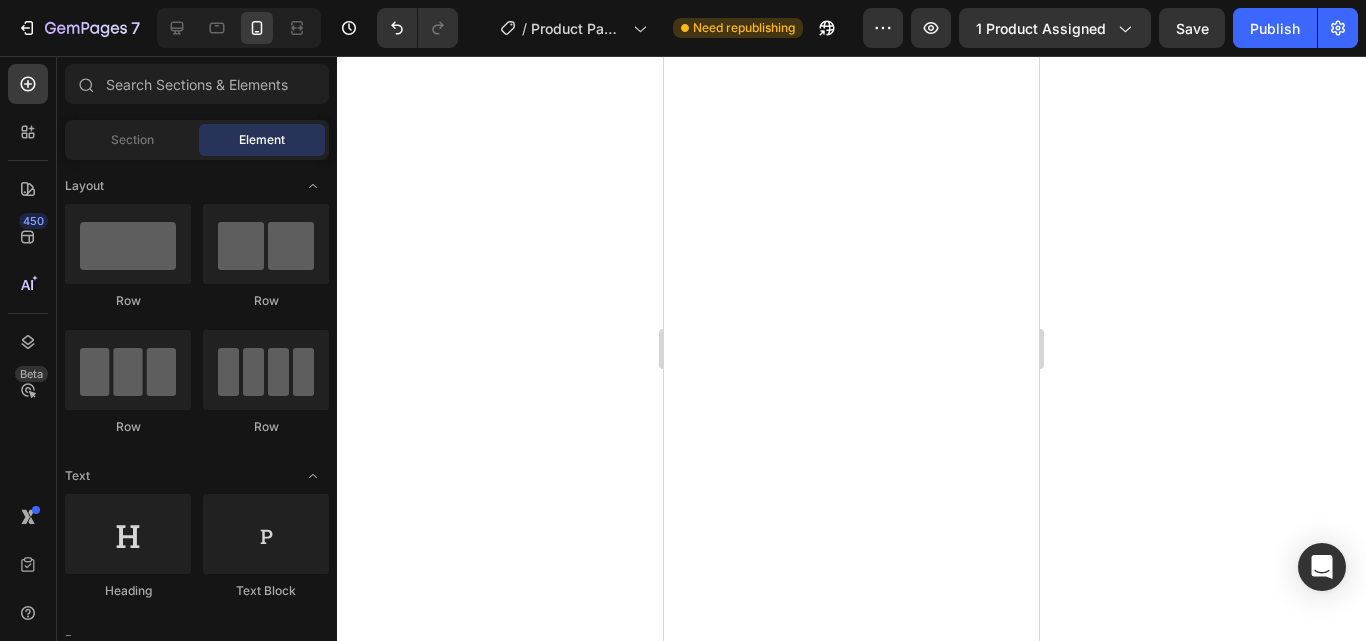 scroll, scrollTop: 4401, scrollLeft: 0, axis: vertical 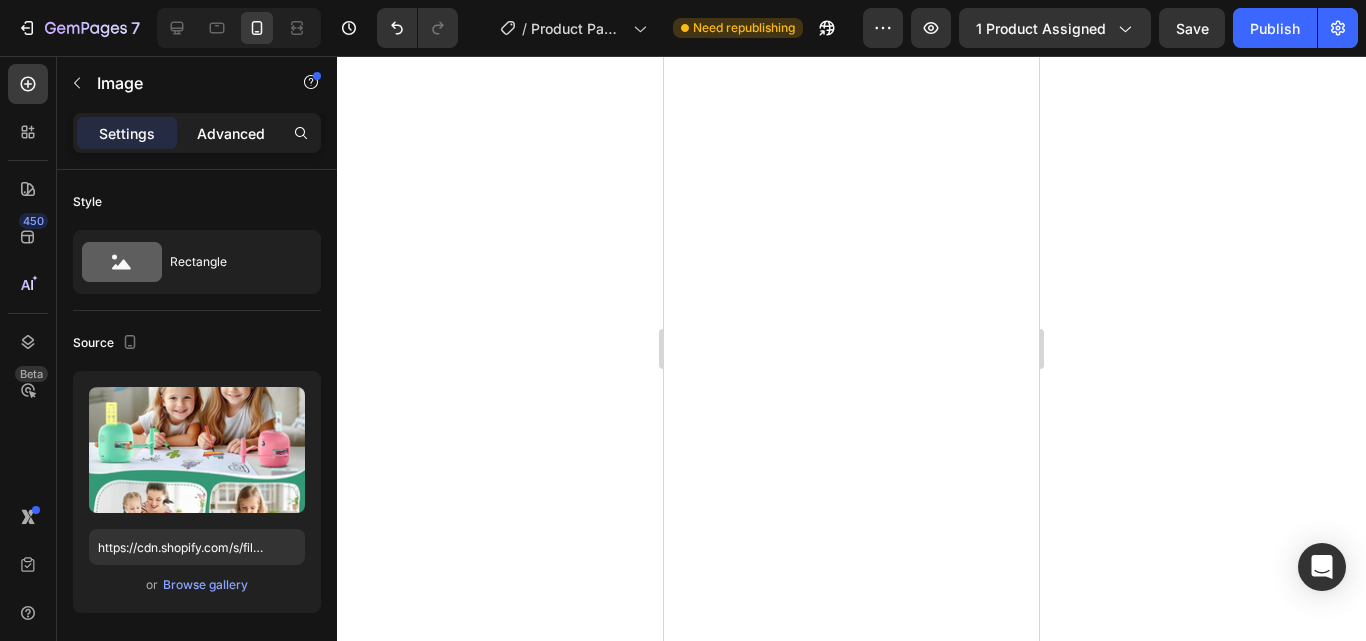 click on "Advanced" 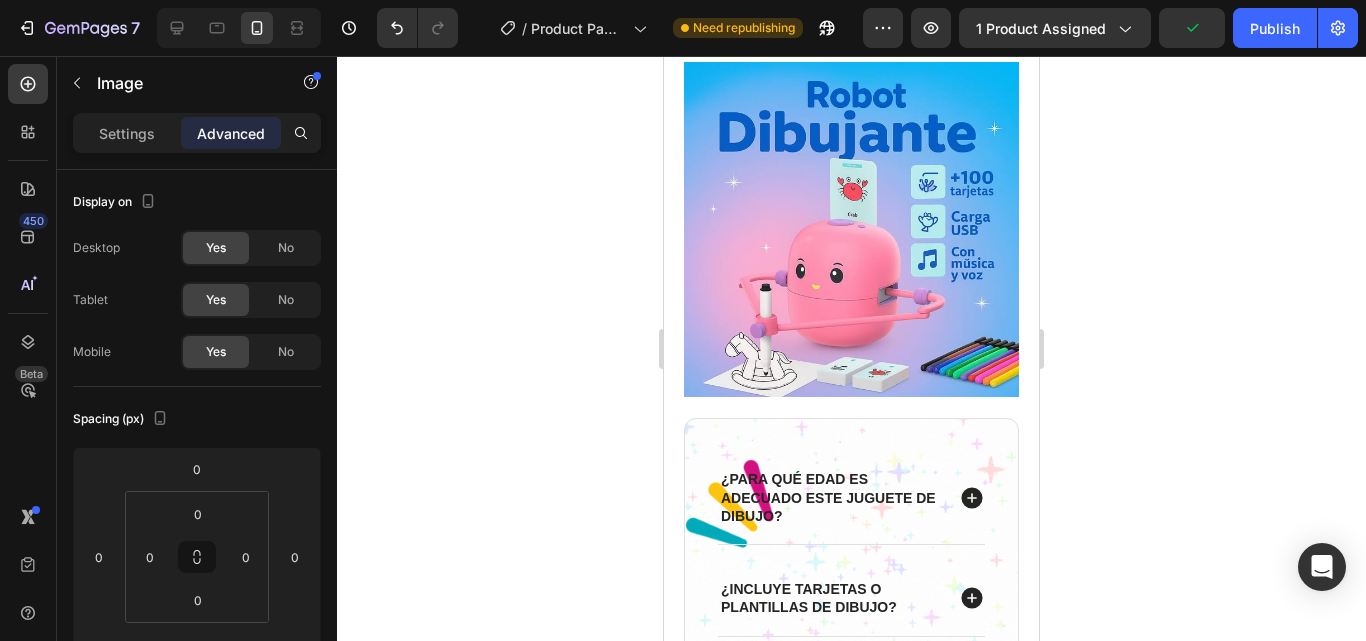 scroll, scrollTop: 4775, scrollLeft: 0, axis: vertical 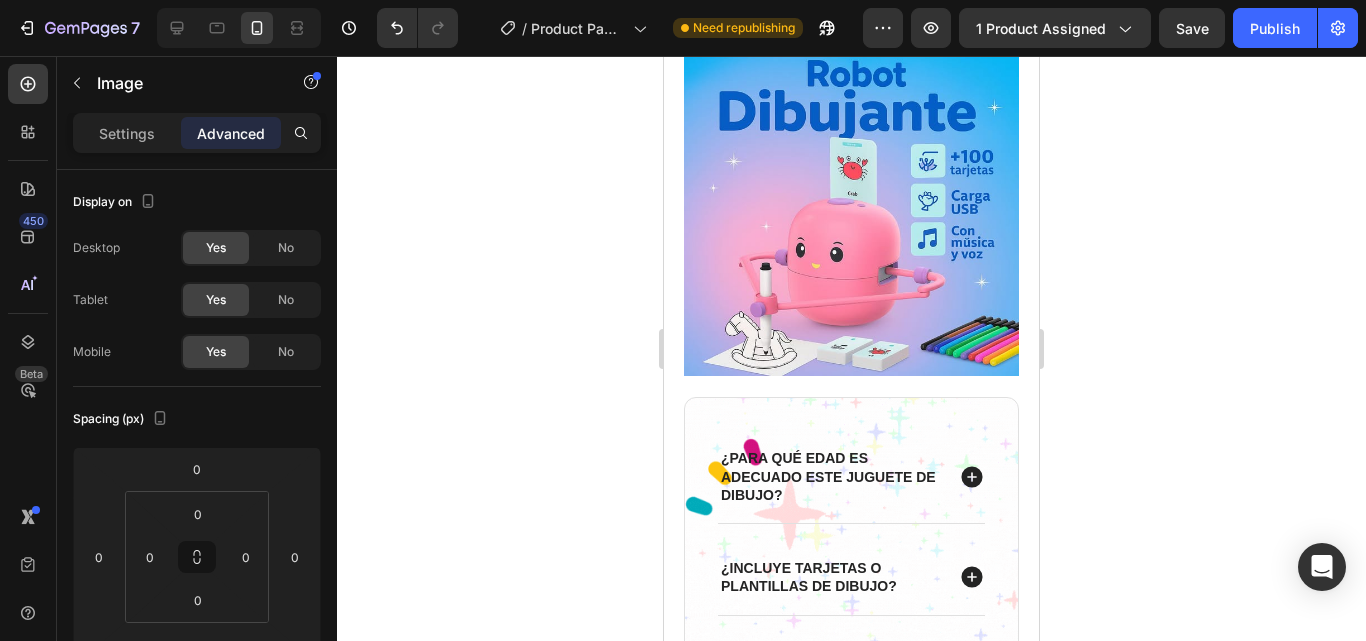 click on "29" at bounding box center [851, -56] 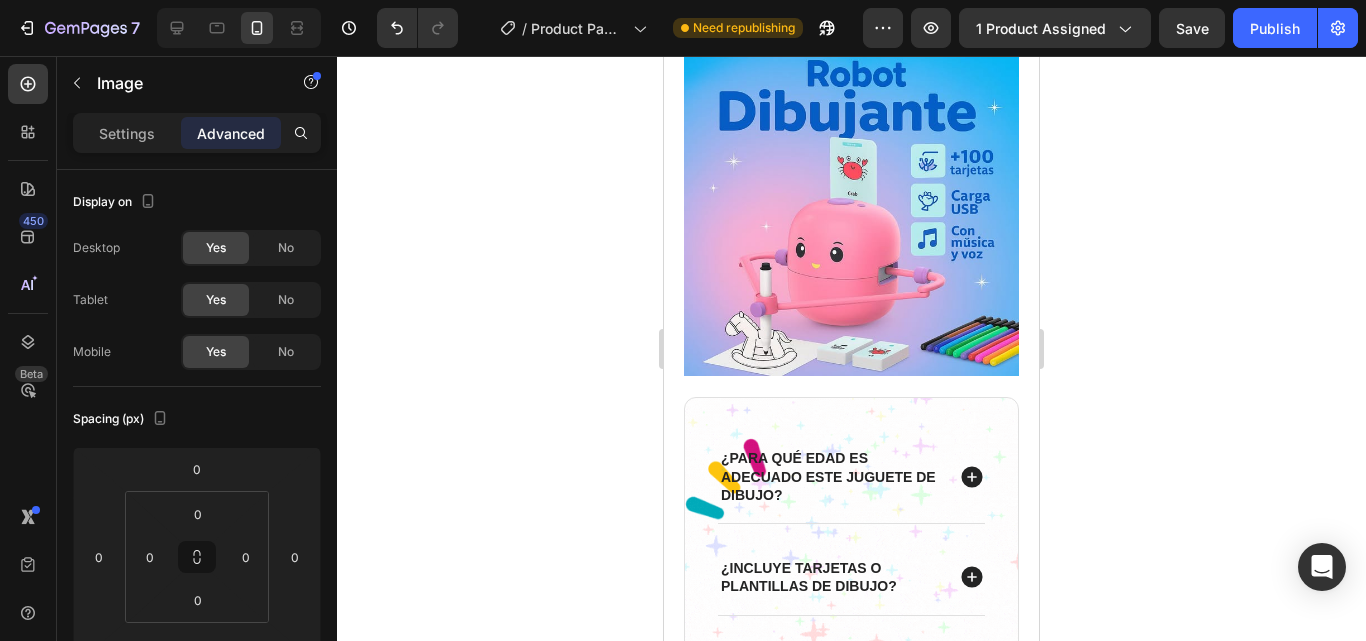 click on "Image   29 Section 7" at bounding box center [851, -61] 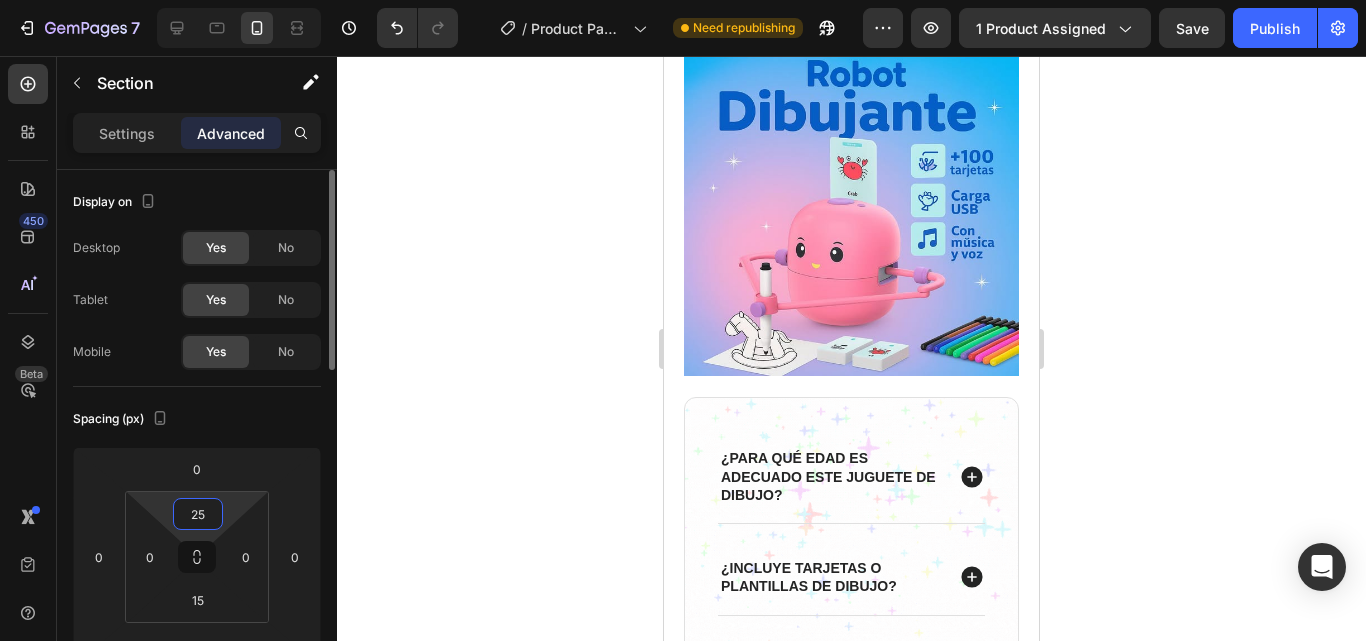 click on "25" at bounding box center (198, 514) 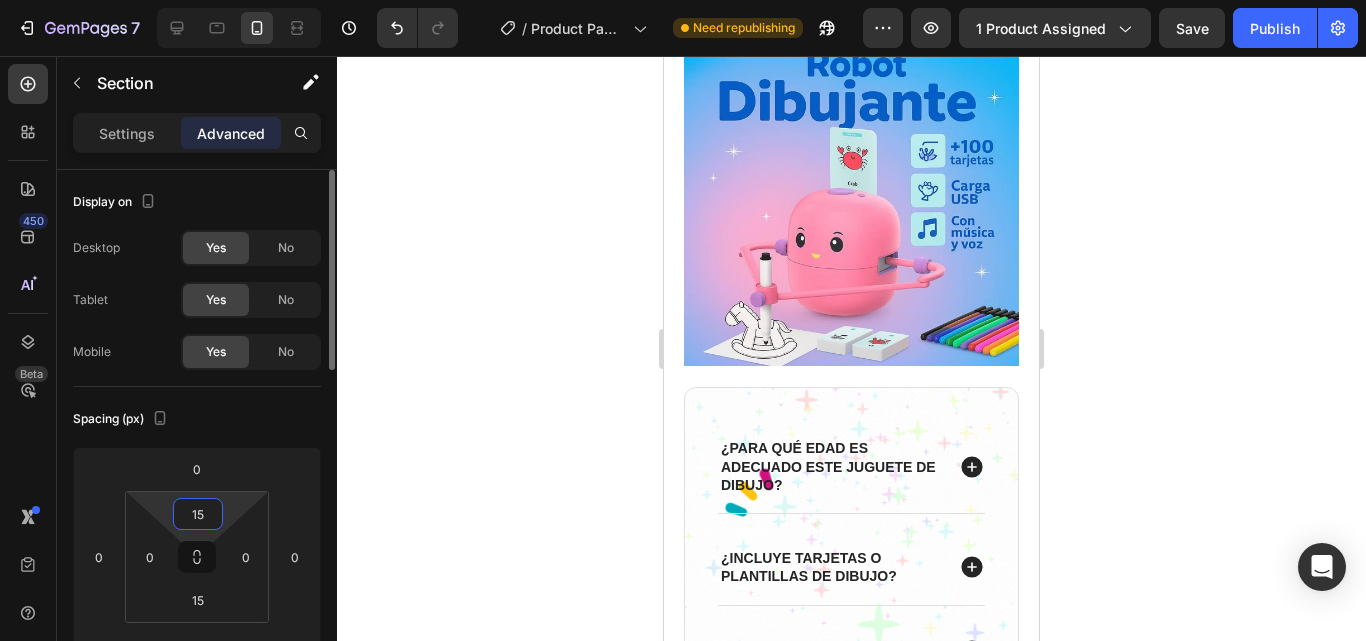 click on "15" at bounding box center (198, 514) 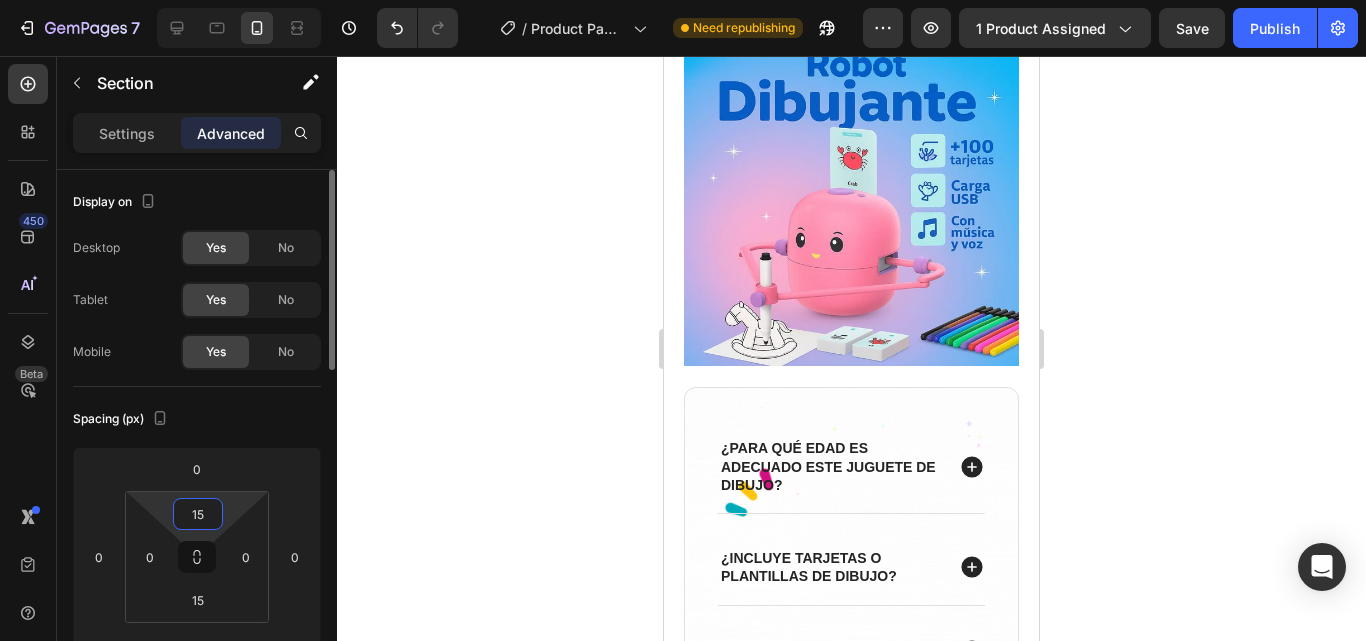 drag, startPoint x: 210, startPoint y: 513, endPoint x: 184, endPoint y: 513, distance: 26 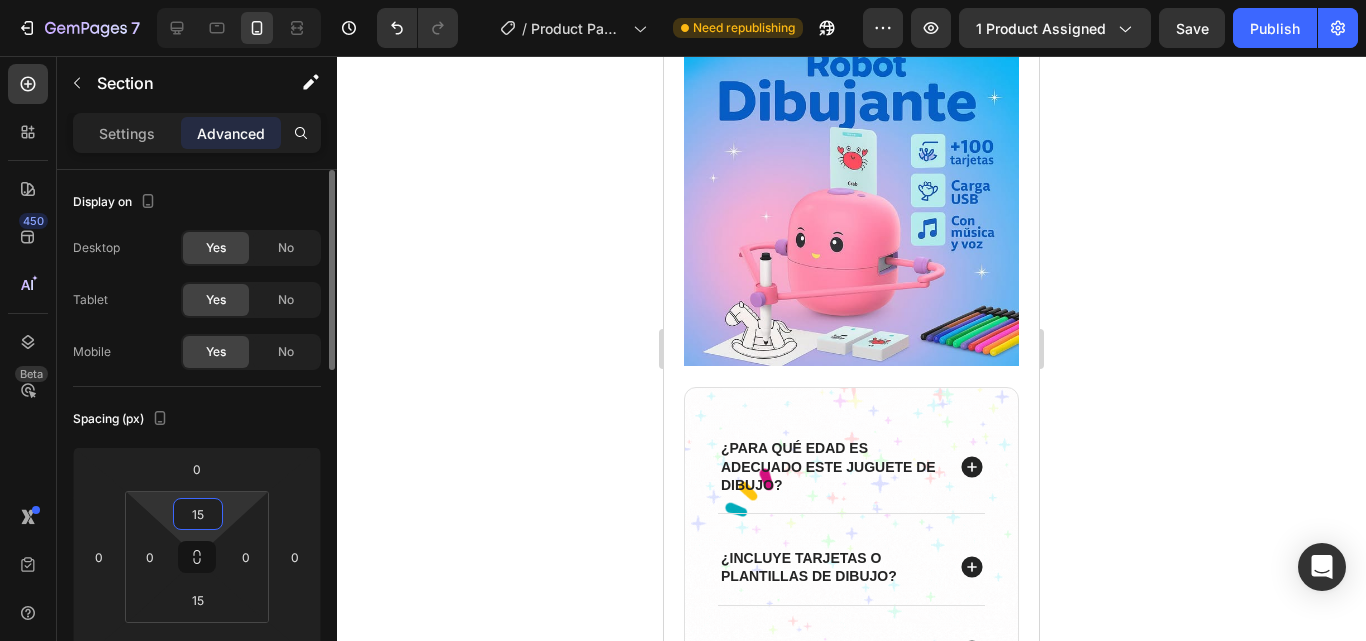 click on "15" at bounding box center (198, 514) 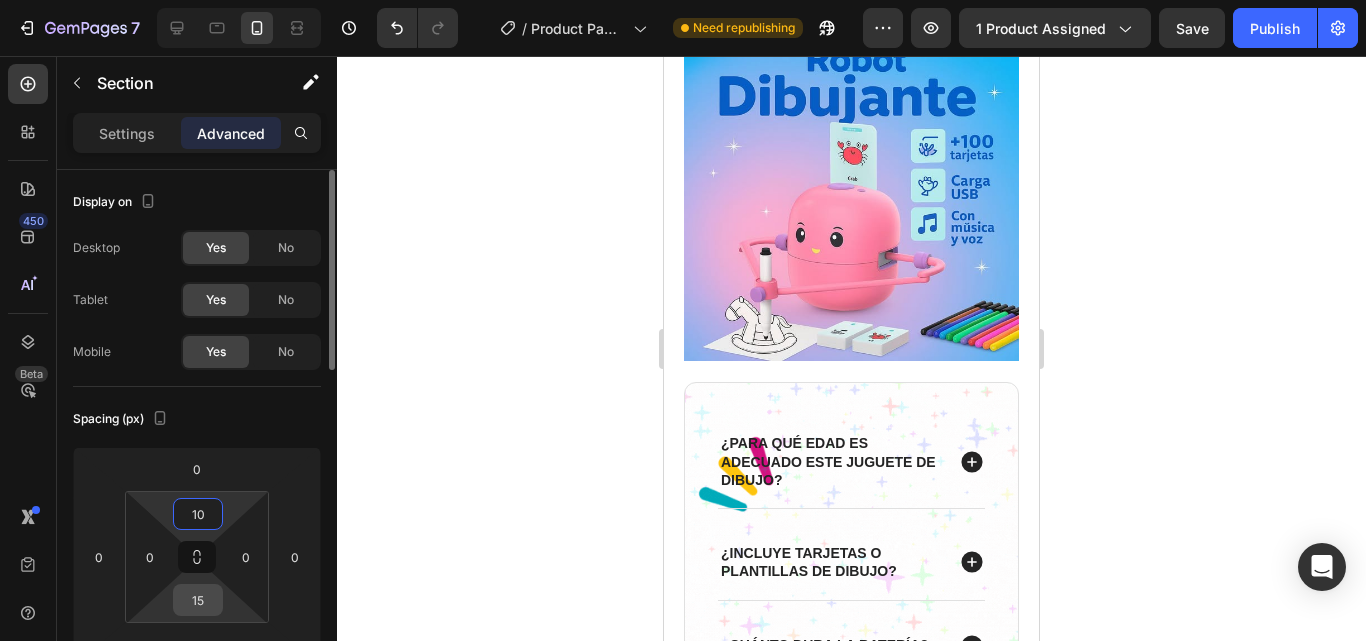 type on "10" 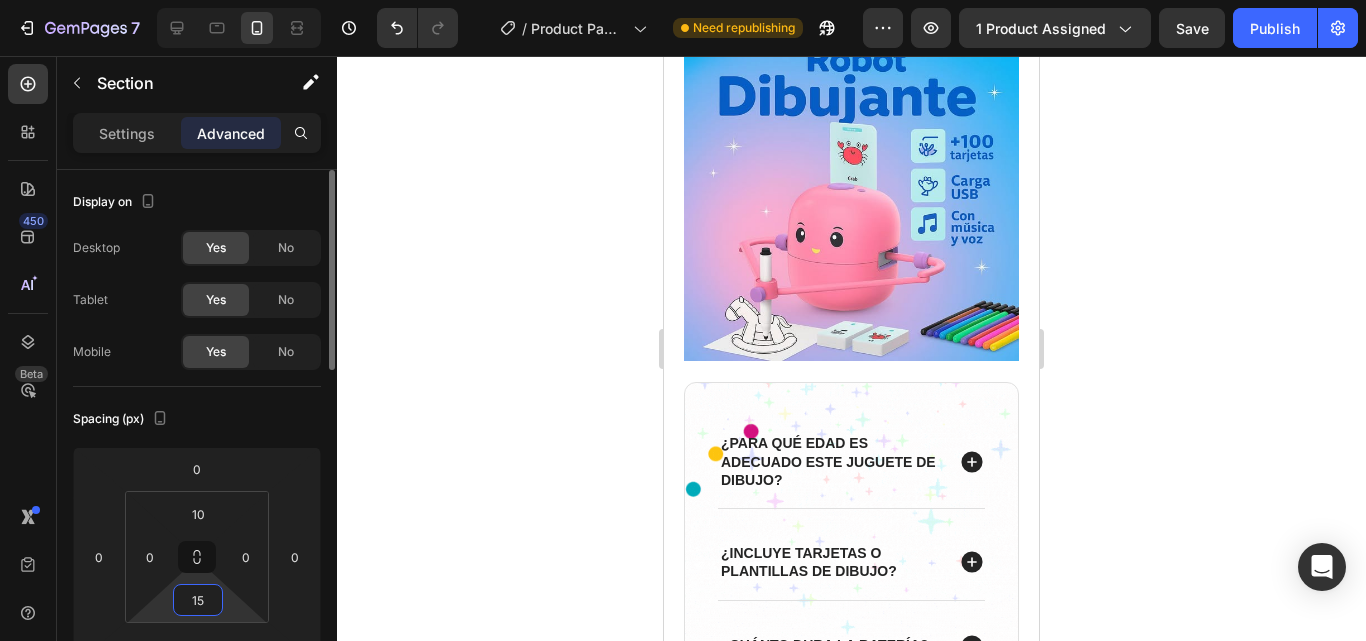 click on "15" at bounding box center [198, 600] 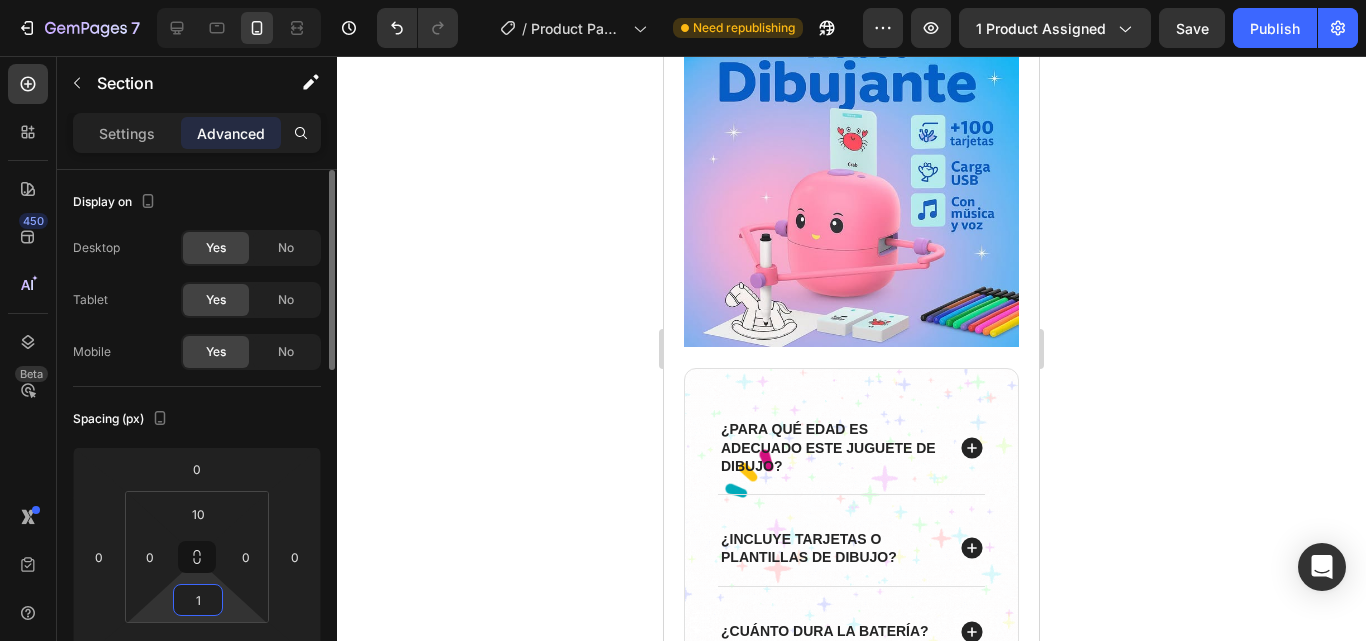 type on "10" 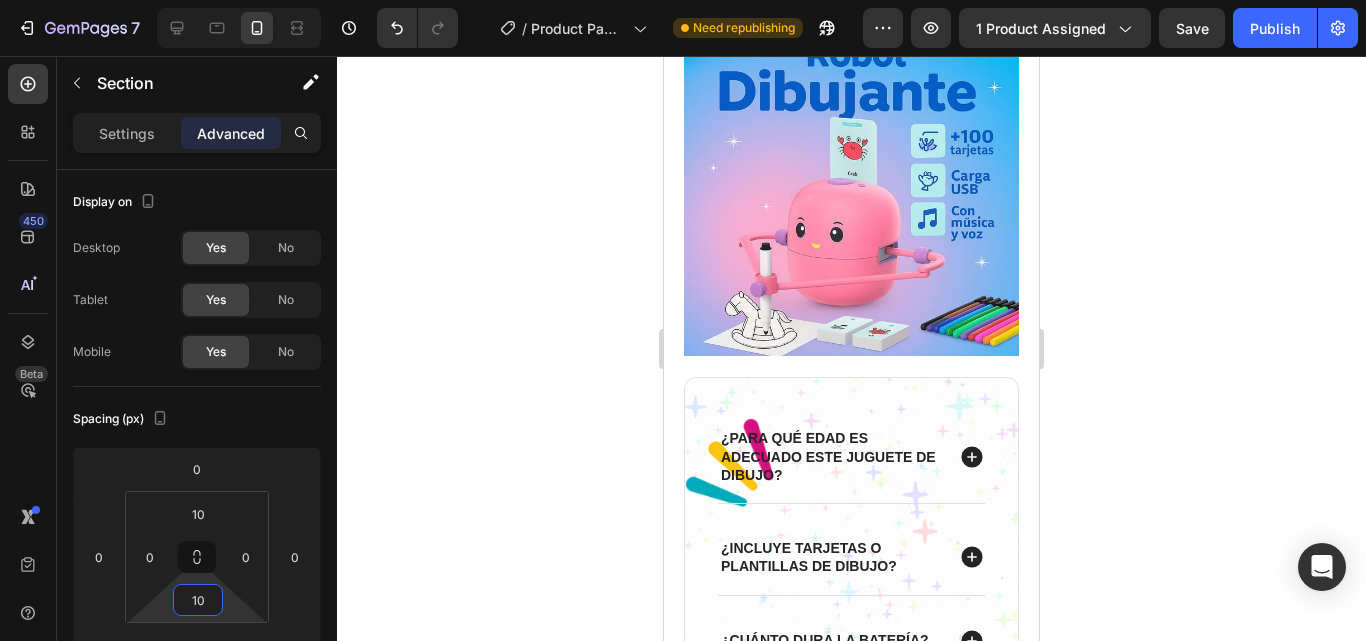 click 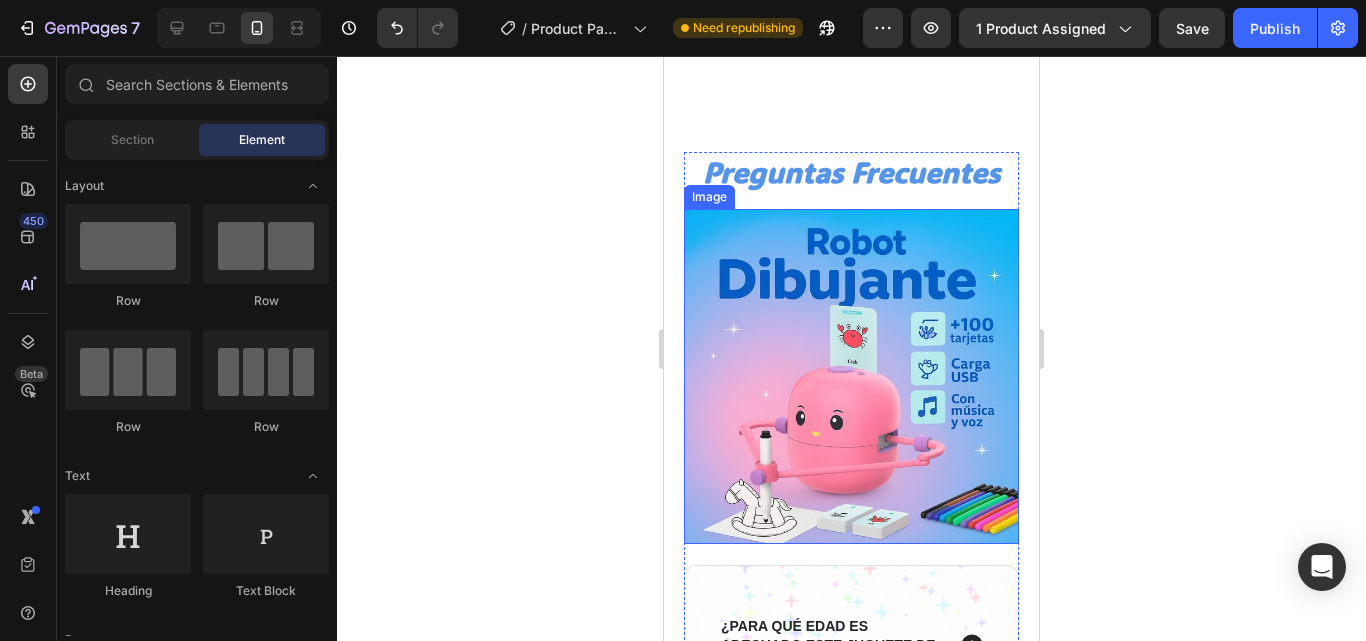 scroll, scrollTop: 5126, scrollLeft: 0, axis: vertical 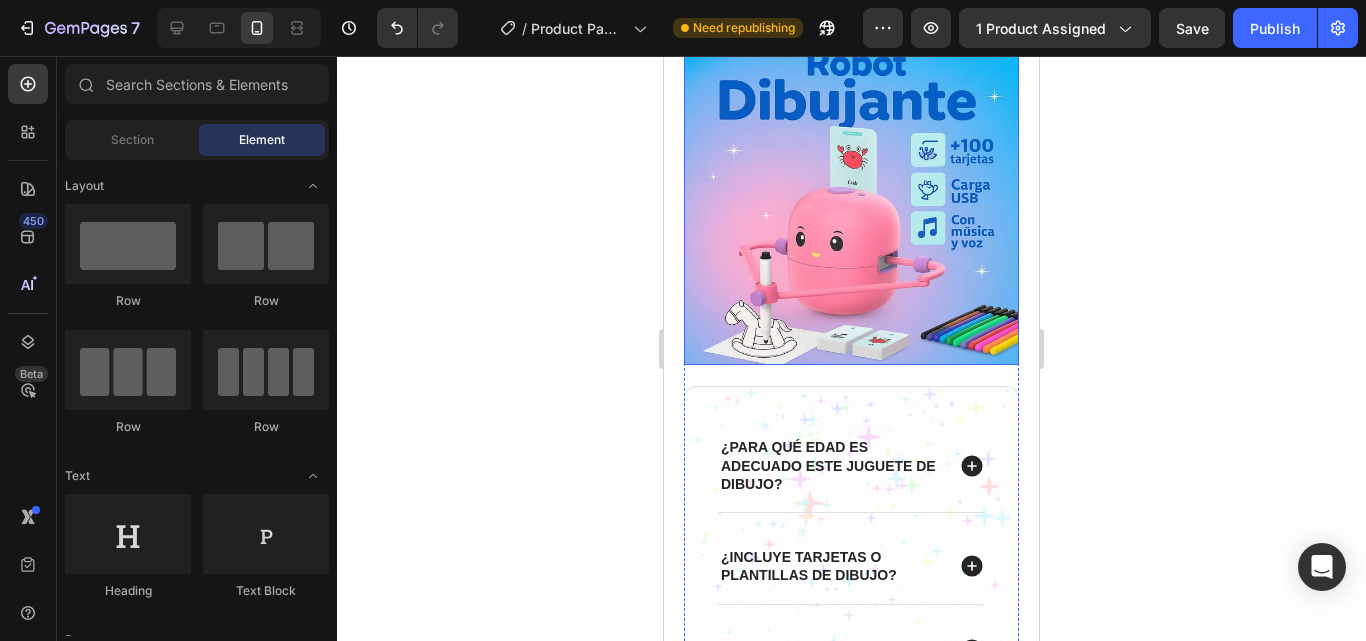click at bounding box center [851, 197] 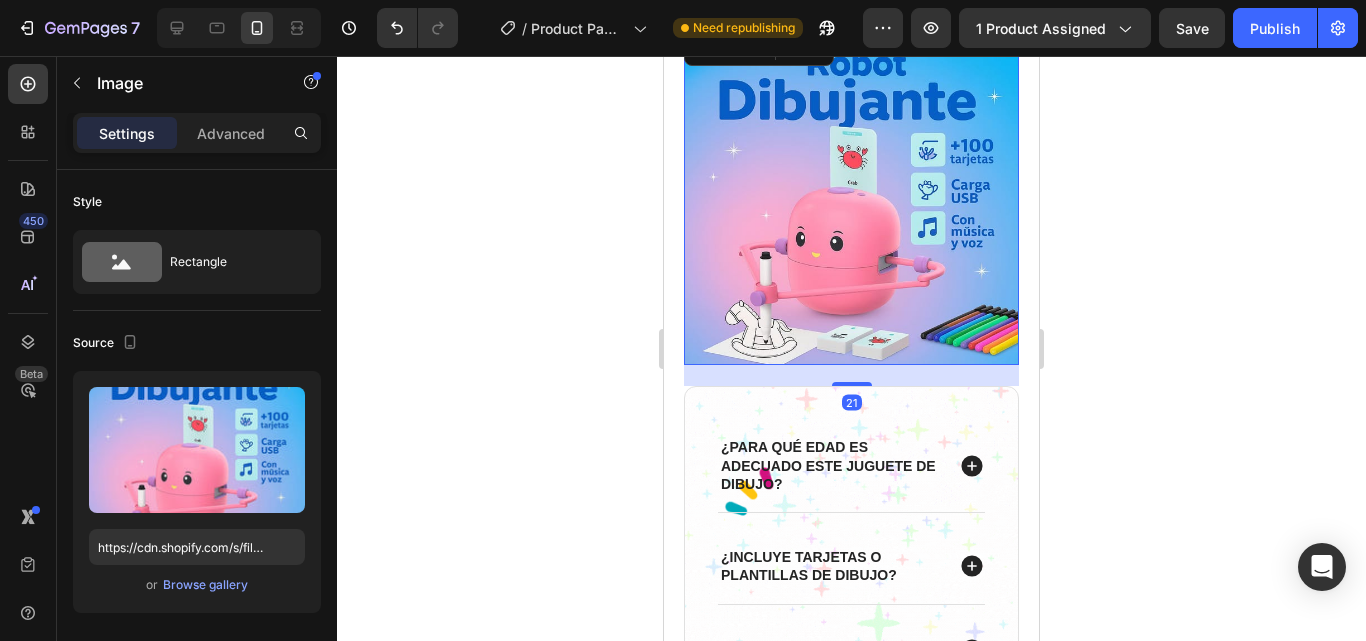 click on "21" at bounding box center (851, 375) 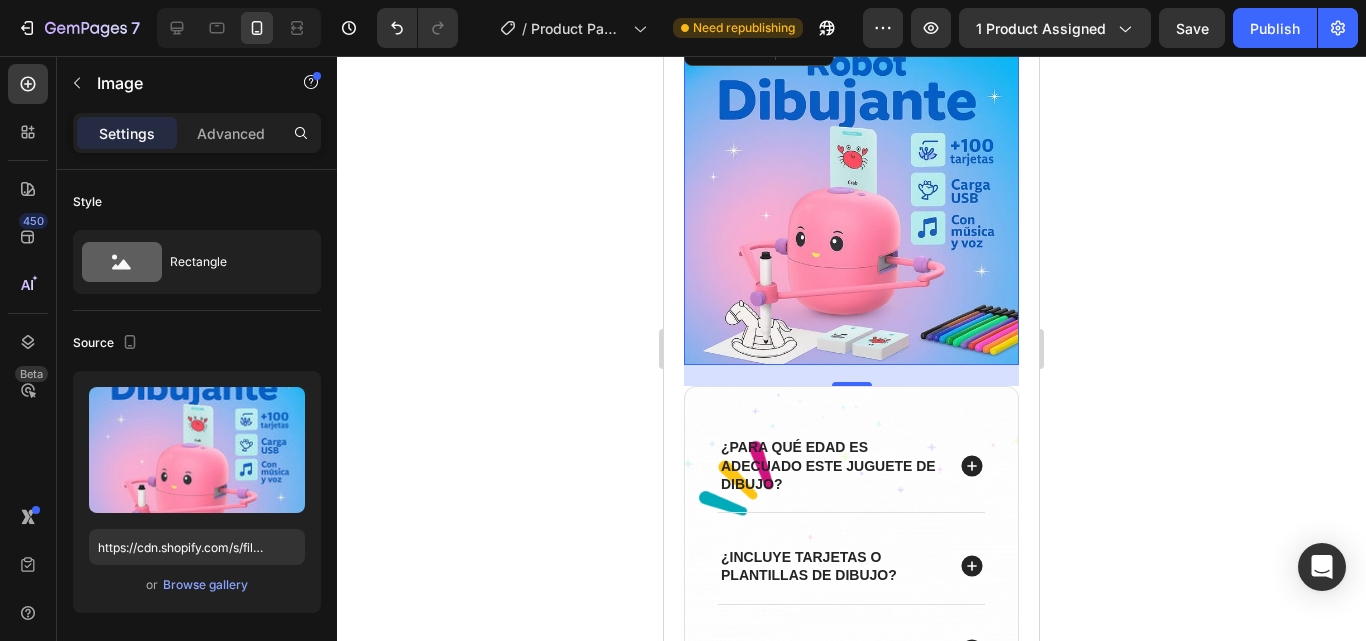 click on "Settings Advanced" at bounding box center (197, 133) 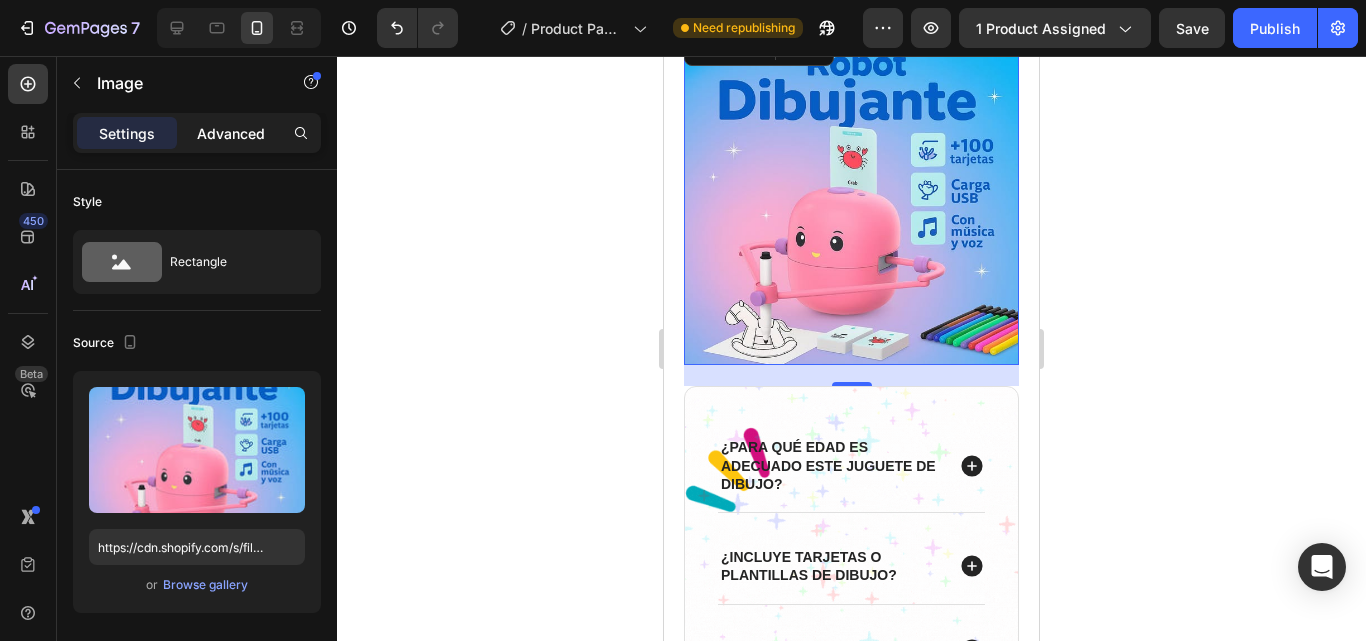 click on "Advanced" 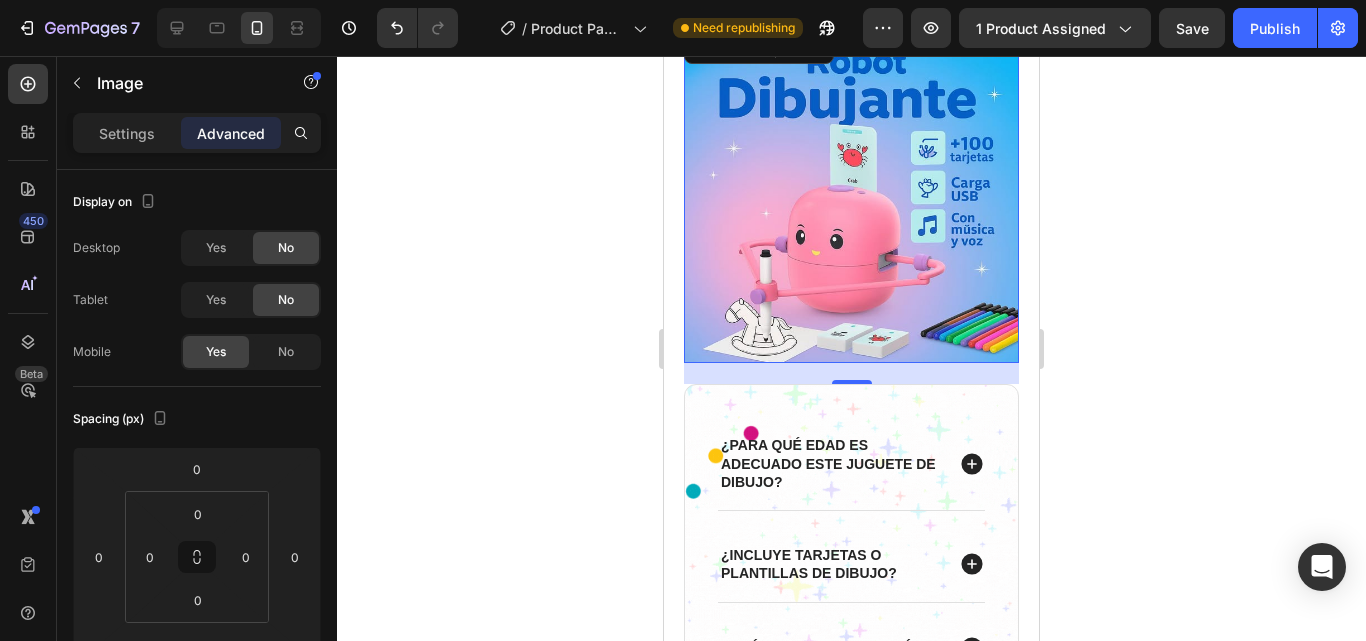 scroll, scrollTop: 5129, scrollLeft: 0, axis: vertical 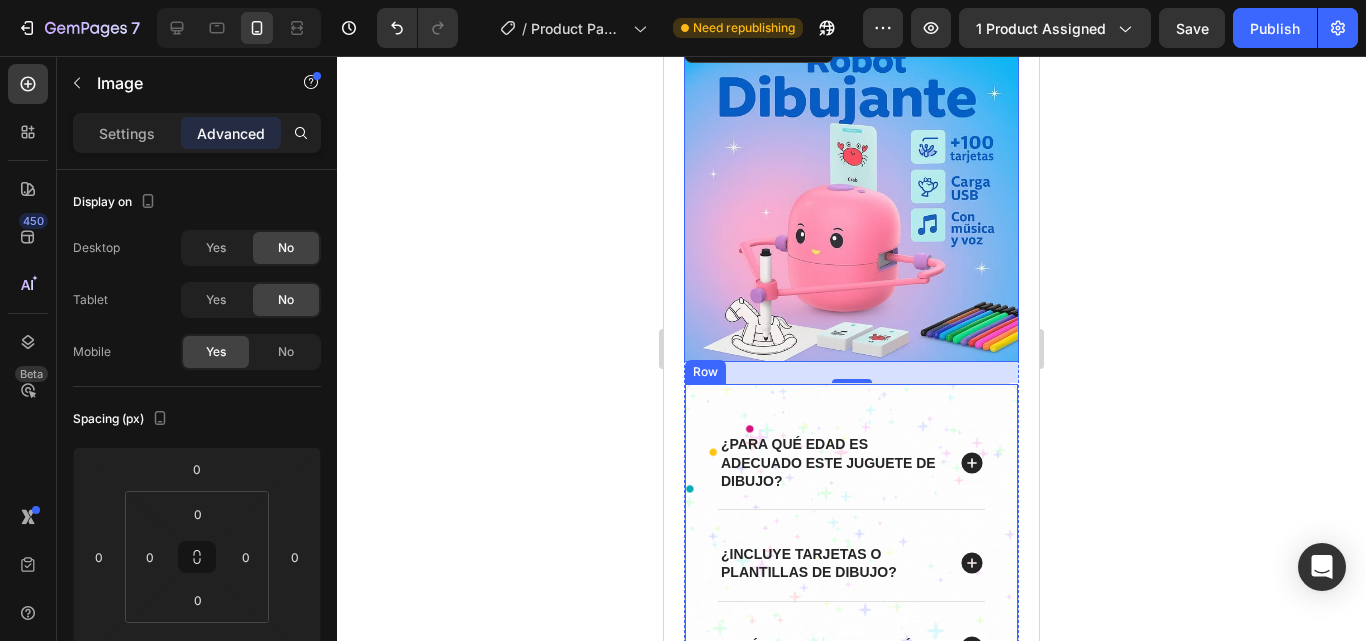 click on "¿Para qué edad es adecuado este juguete de dibujo?
¿Incluye tarjetas o plantillas de dibujo?
¿Cuánto dura la batería?
¿Incluye garantía? Accordion Row" at bounding box center [851, 590] 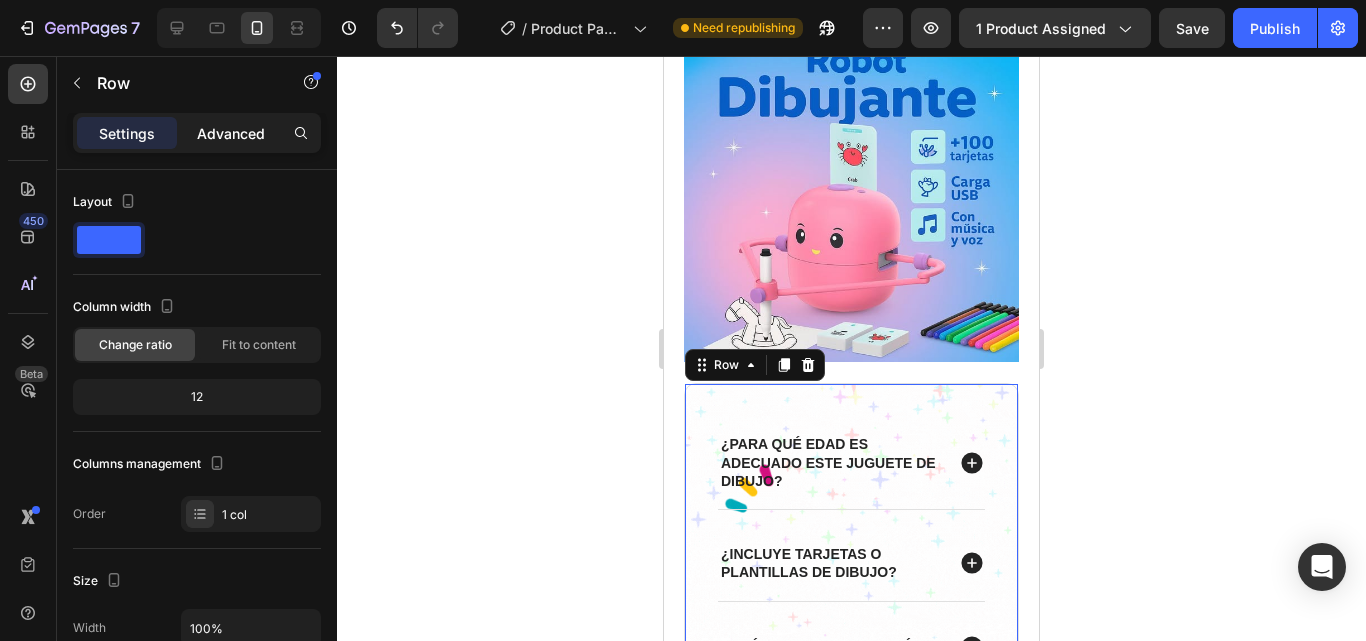click on "Advanced" at bounding box center (231, 133) 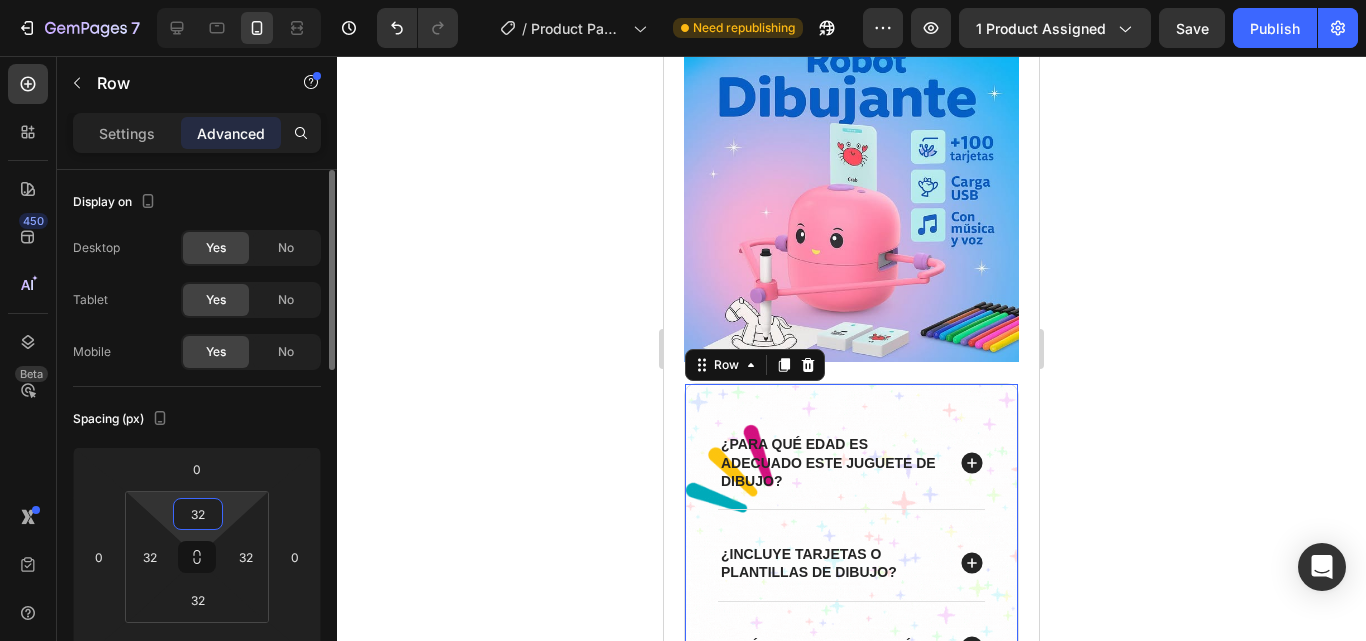 click on "32" at bounding box center [198, 514] 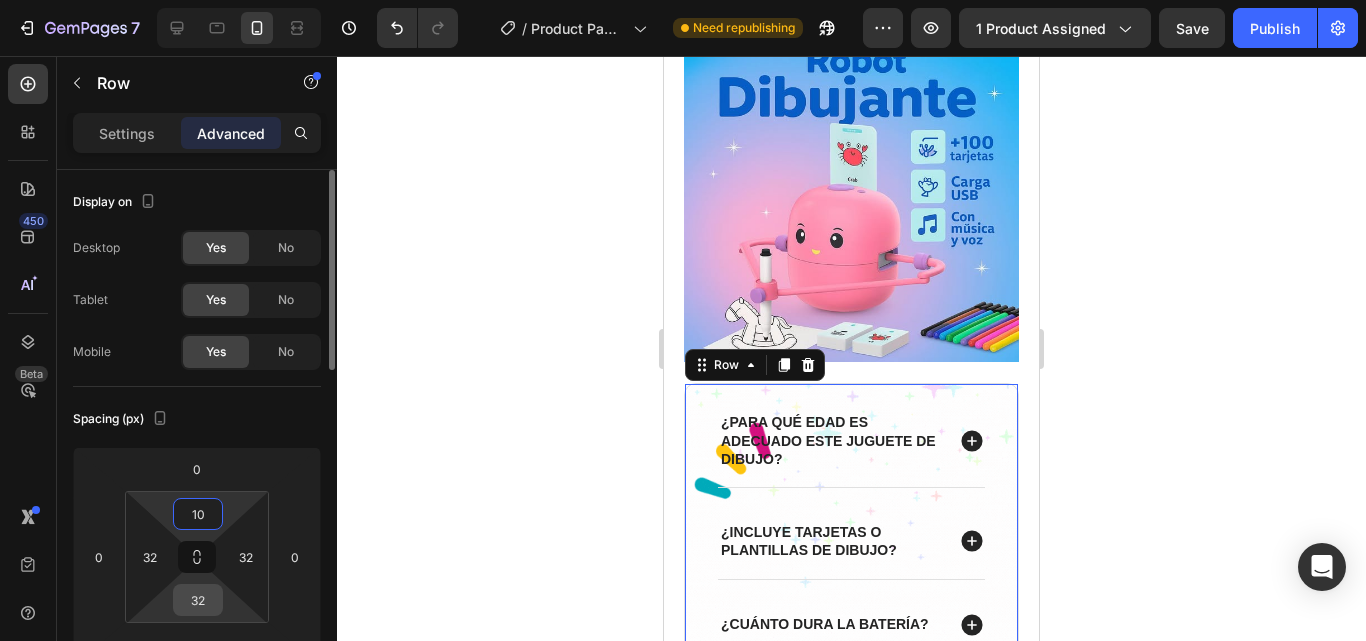 type on "10" 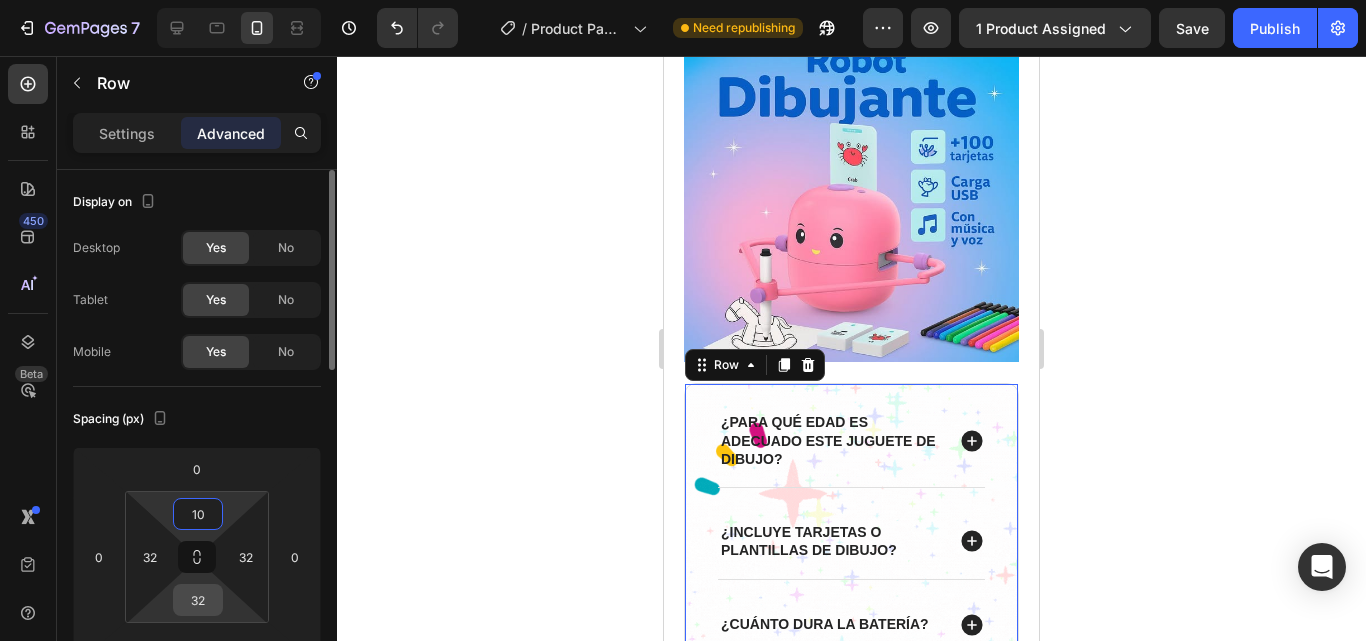 click on "32" at bounding box center (198, 600) 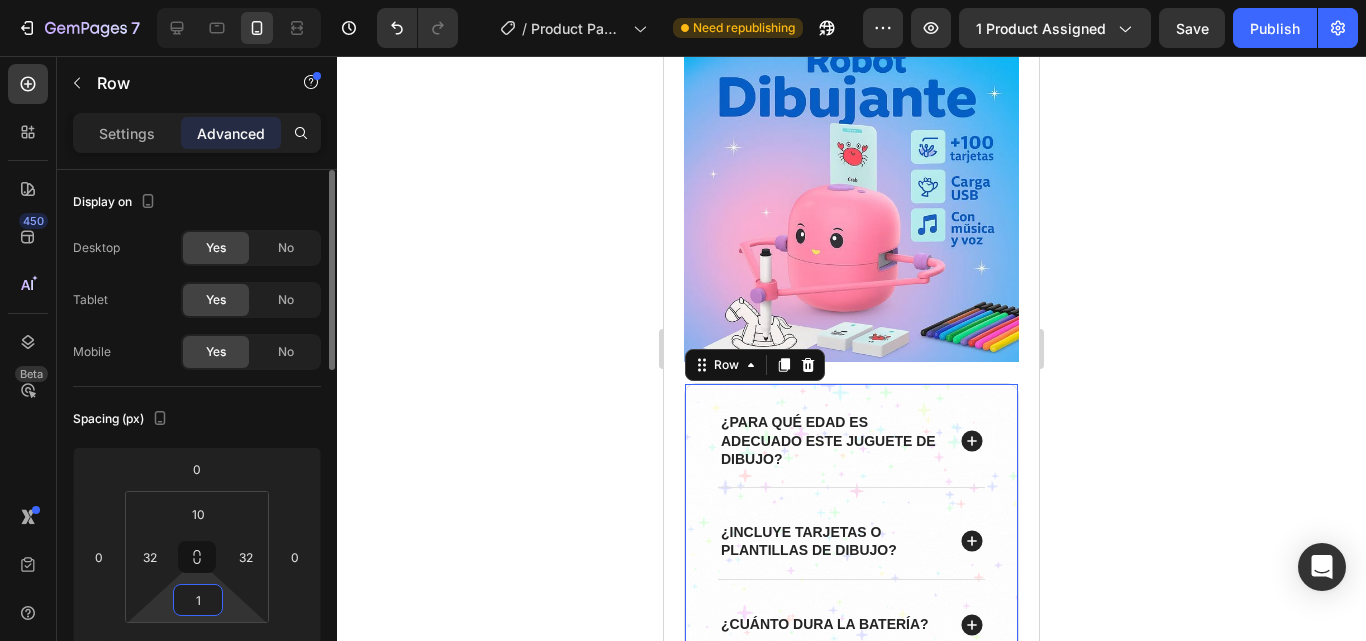 type on "10" 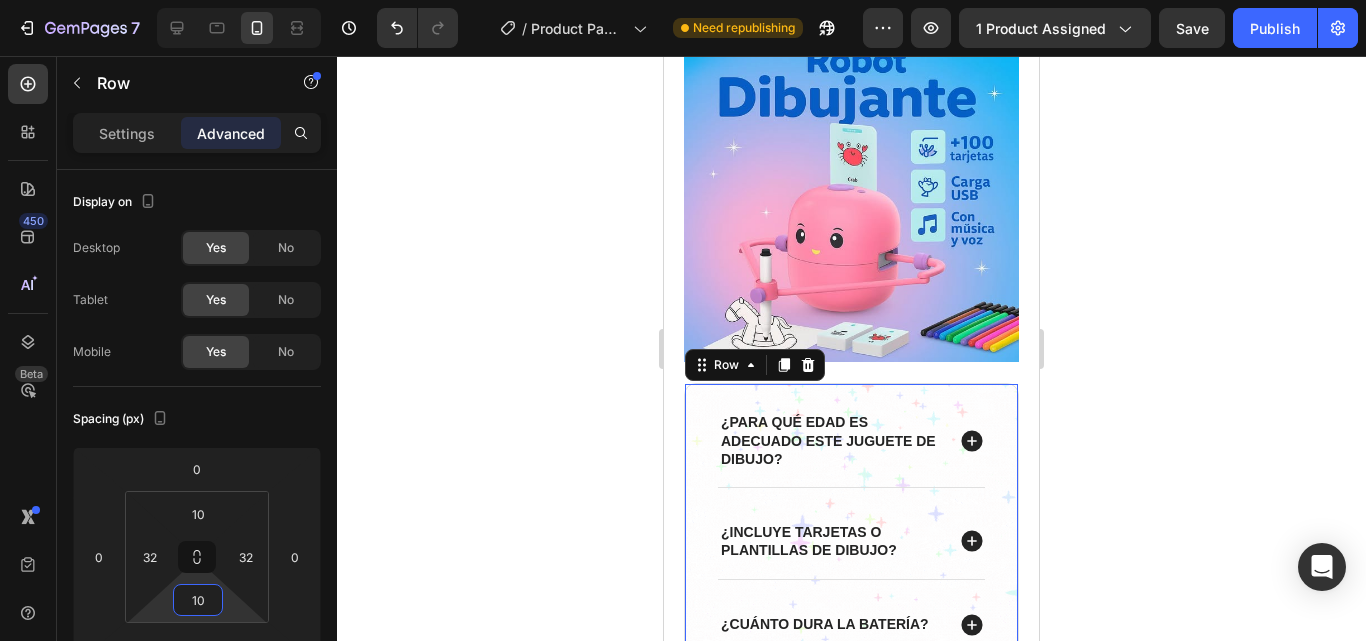 click 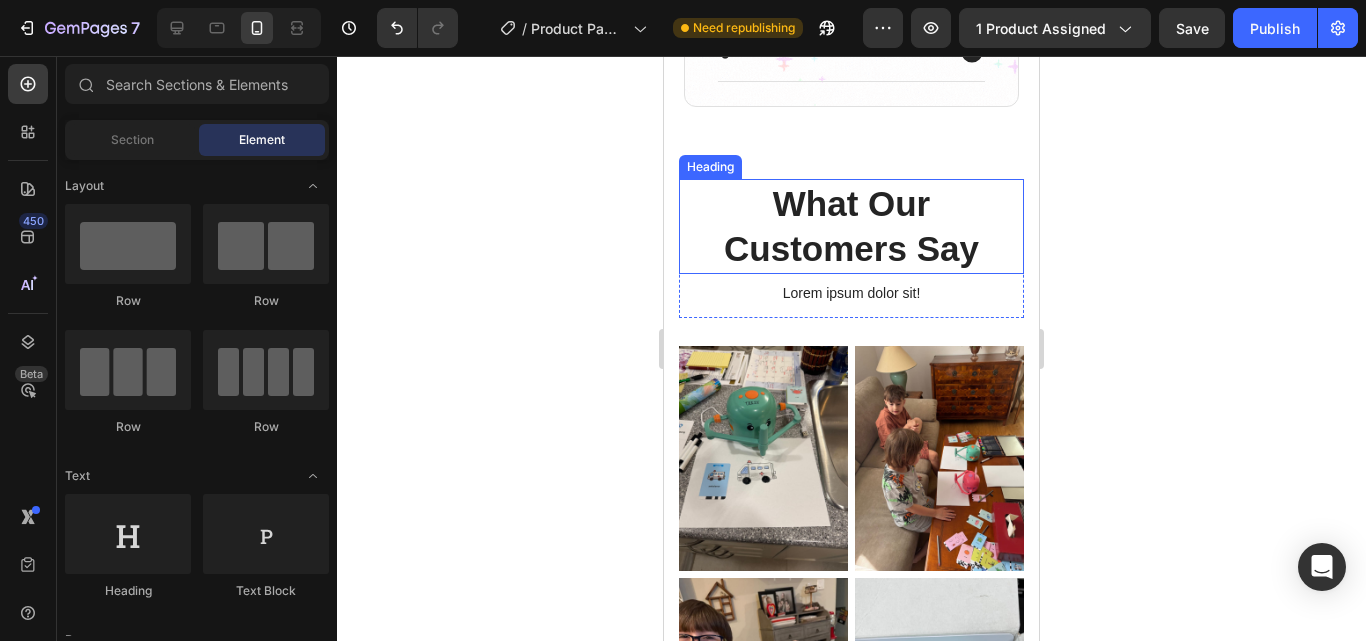 scroll, scrollTop: 5779, scrollLeft: 0, axis: vertical 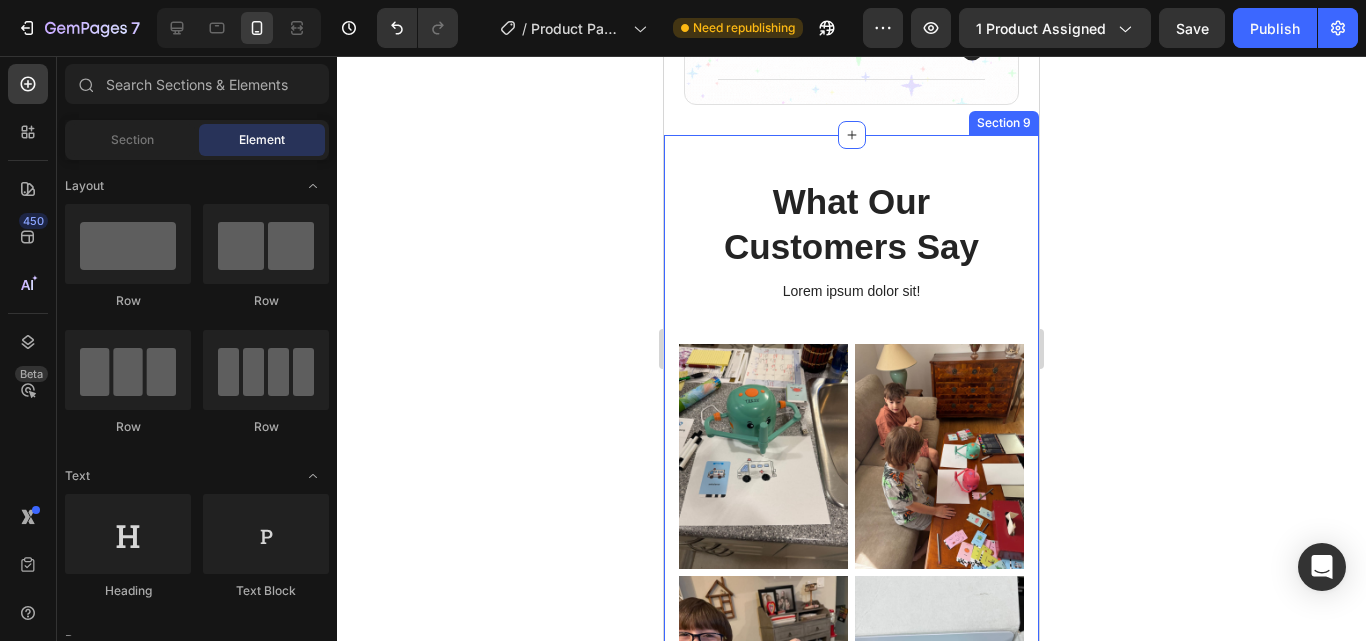 click on "What Our Customers Say Heading Lorem ipsum dolor sit! Text Block Row Image Image Row Image Image Row Icon Icon Icon Icon
Icon Icon List You're walking on a cloud! Text Block Row “Lorem ipsum dolor sit amet, consectetur adipiscing elit, sed do eiusmod tempor incididunt ut labore et dolore magna aliqua.” Text Block - [FIRST] [LAST].  Text Block
Verified Buyer Item List Row Row Icon Icon Icon Icon
Icon Icon List You're walking on a cloud! Text Block Row “Lorem ipsum dolor sit amet, consectetur adipiscing elit, sed do eiusmod tempor incididunt ut labore et dolore magna aliqua.” Text Block - [FIRST] [LAST].  Text Block
Verified Buyer Item List Row Row Row Icon Icon Icon Icon
Icon Icon List You're walking on a cloud! Text Block Row “Lorem ipsum dolor sit amet, consectetur adipiscing elit, sed do eiusmod tempor incididunt ut labore et dolore magna aliqua.” Text Block - [FIRST] [LAST].  Text Block
Verified Buyer Item List Row Row" at bounding box center [851, 648] 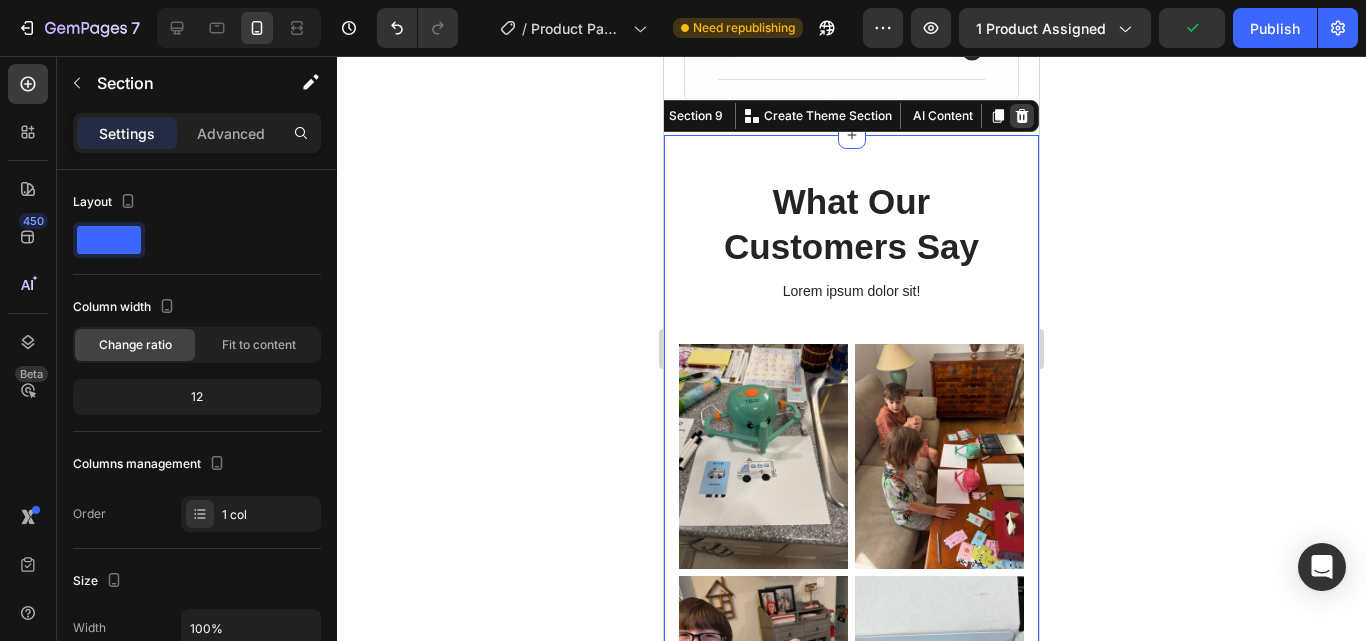 click 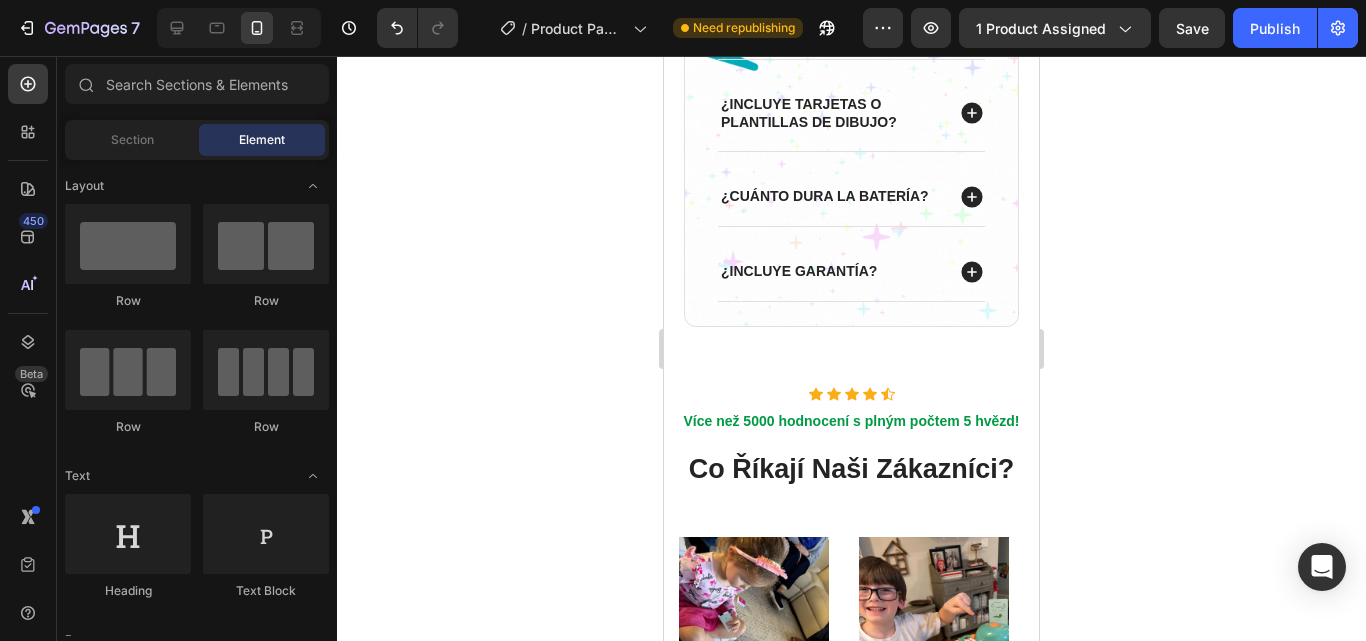 scroll, scrollTop: 5560, scrollLeft: 0, axis: vertical 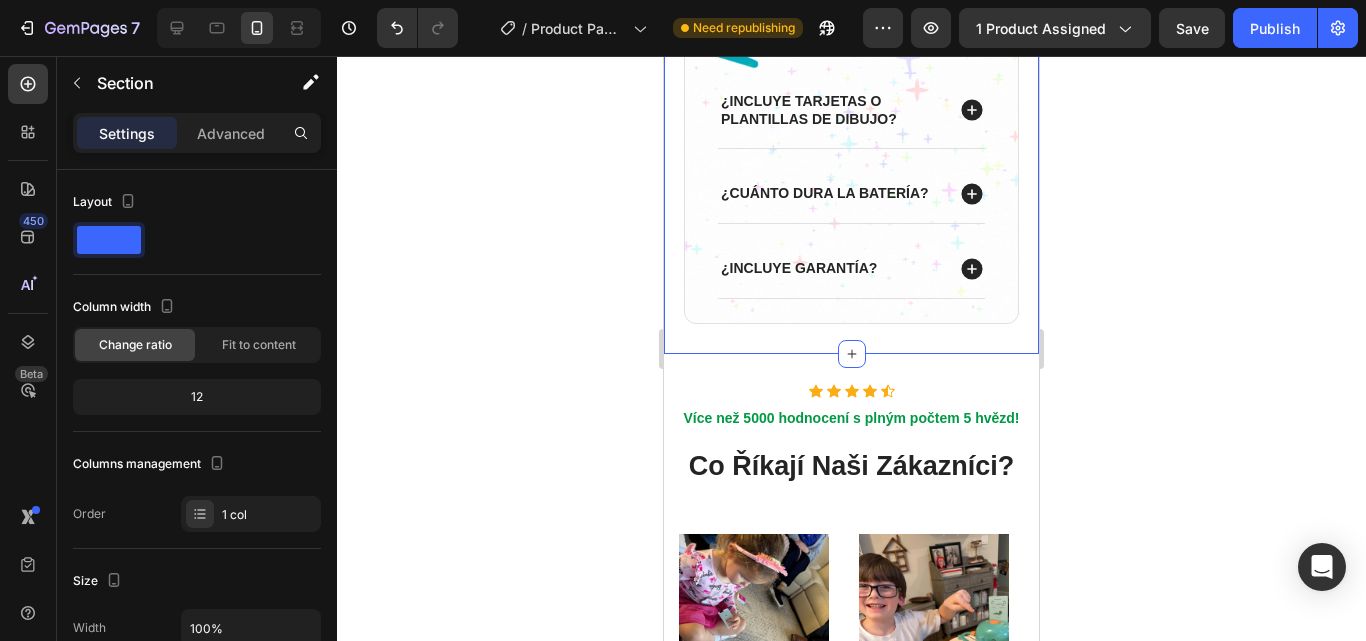 click on "Preguntas Frecuentes Heading Image
¿Para qué edad es adecuado este juguete de dibujo?
¿Incluye tarjetas o plantillas de dibujo?
¿Cuánto dura la batería?
¿Incluye garantía? Accordion Row Row" at bounding box center (851, -54) 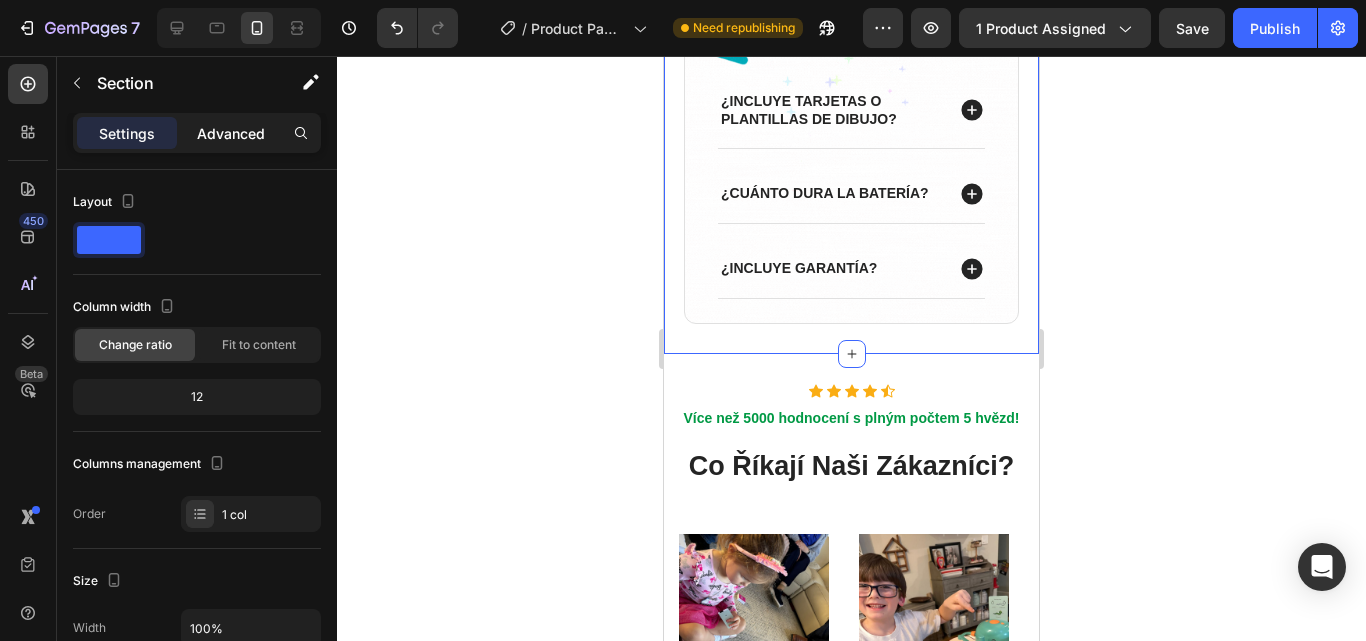 click on "Advanced" at bounding box center (231, 133) 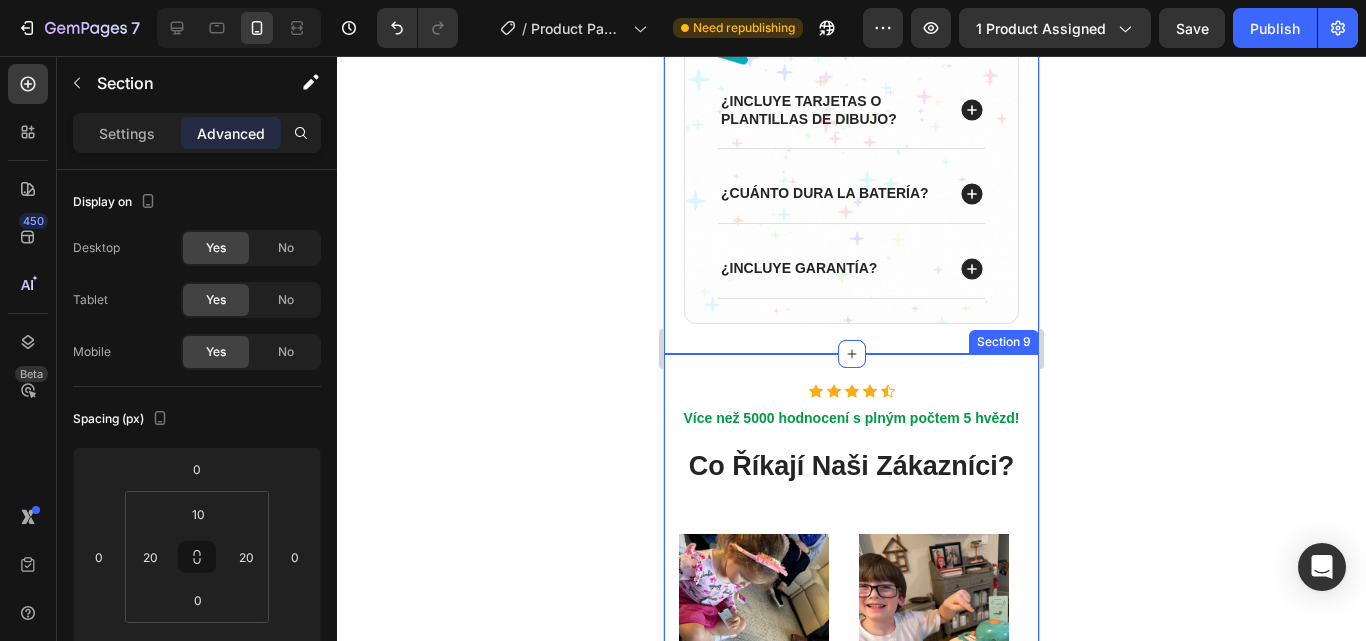 click on "Icon                Icon                Icon                Icon
Icon Icon List Hoz Více než 5000 hodnocení s plným počtem 5 hvězd! Text block Co Říkají Naši Zákazníci? Heading Image Skvělé stavebnice, které podporují kreativní hru! Text block " Moji synové, kteří mají 9 a 6 let, si tyto stavebnice naprosto zamilovali. Jsou odolné, snadno se skládají a poskytují spoustu zábavy při stavění, což rozvíjí jejich kreativitu. Skvělý design umožňuje vytvářet různé zábavné scénáře! " Text block [INITIALS]. [INITIALS].  /[CITY] Text block Image Skvělá kvalita a zábava pro děti bez obrazovek! Text block " Jsem velmi spokojen s kvalitou a tím, jak skvěle magnety fungují. Děti si mohou hodiny hrát společně a odpočívat od elektronických zařízení " Text block [INITIALS]. [INITIALS].  /[CITY] Text block Image Skvělá alternativa k hraní na obrazovce: zábavné a přenosné stavebnice, které rozvíjejí kreativitu! Text block Text block [INITIALS]. [INITIALS].  /[CITY] Text block" at bounding box center (851, 799) 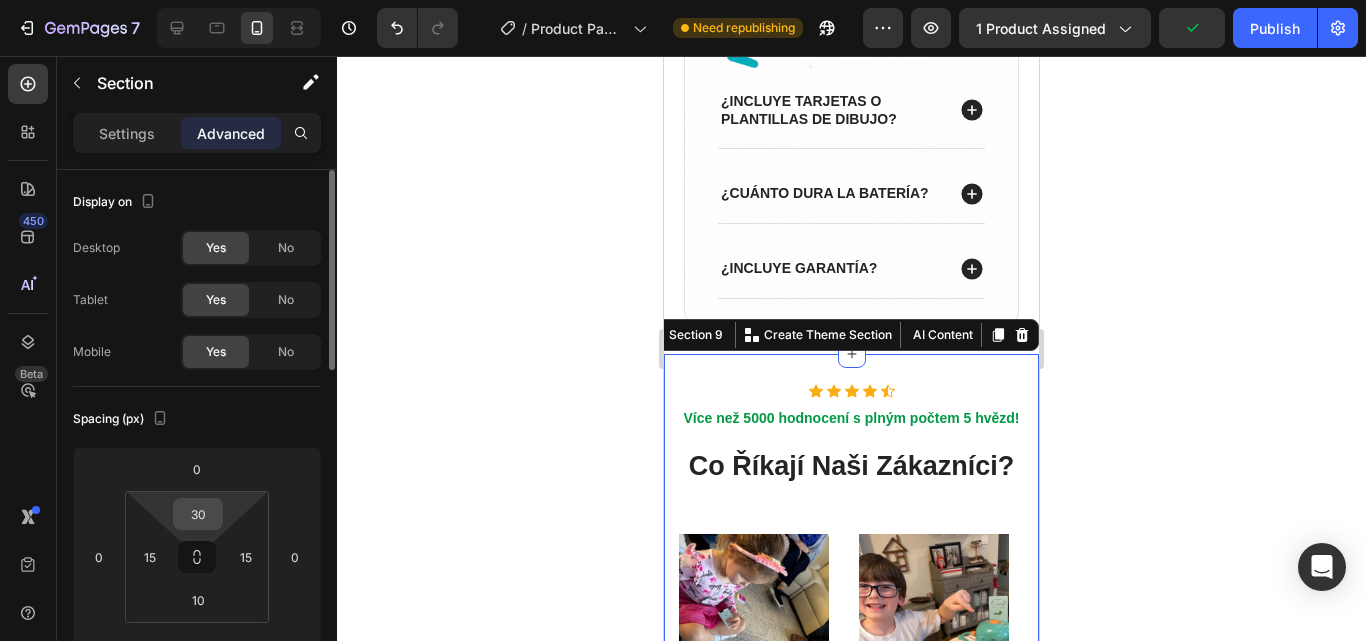 click on "30" at bounding box center (198, 514) 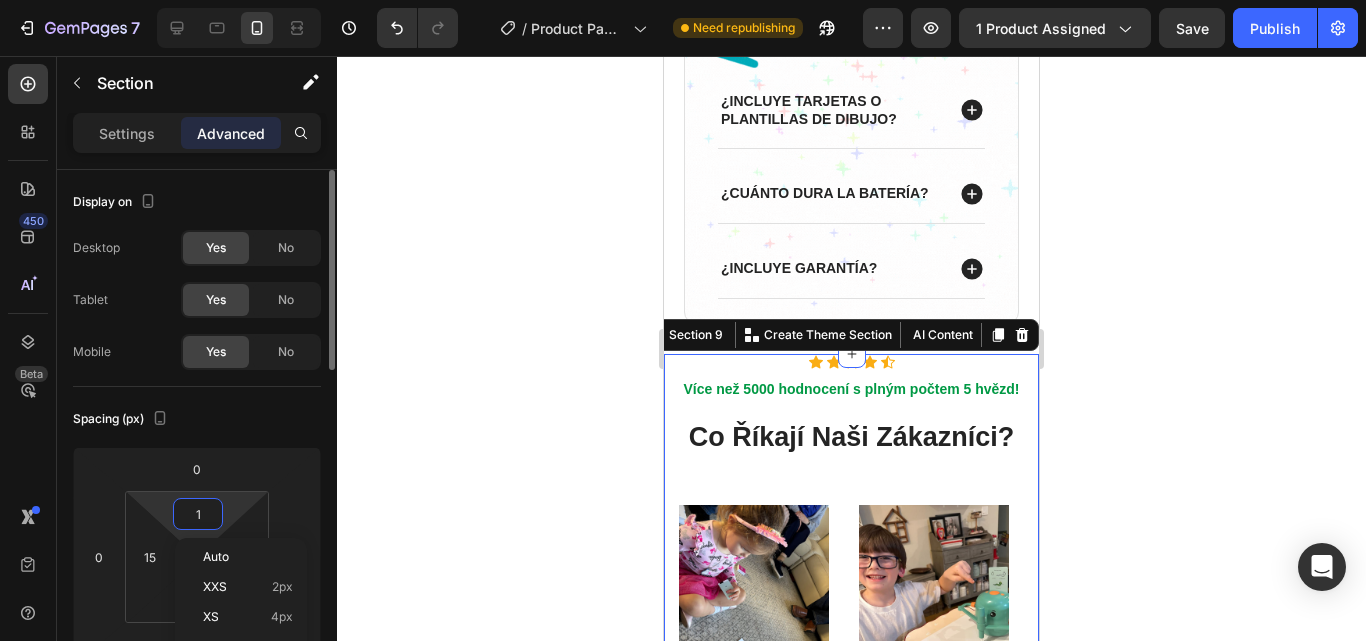 type on "10" 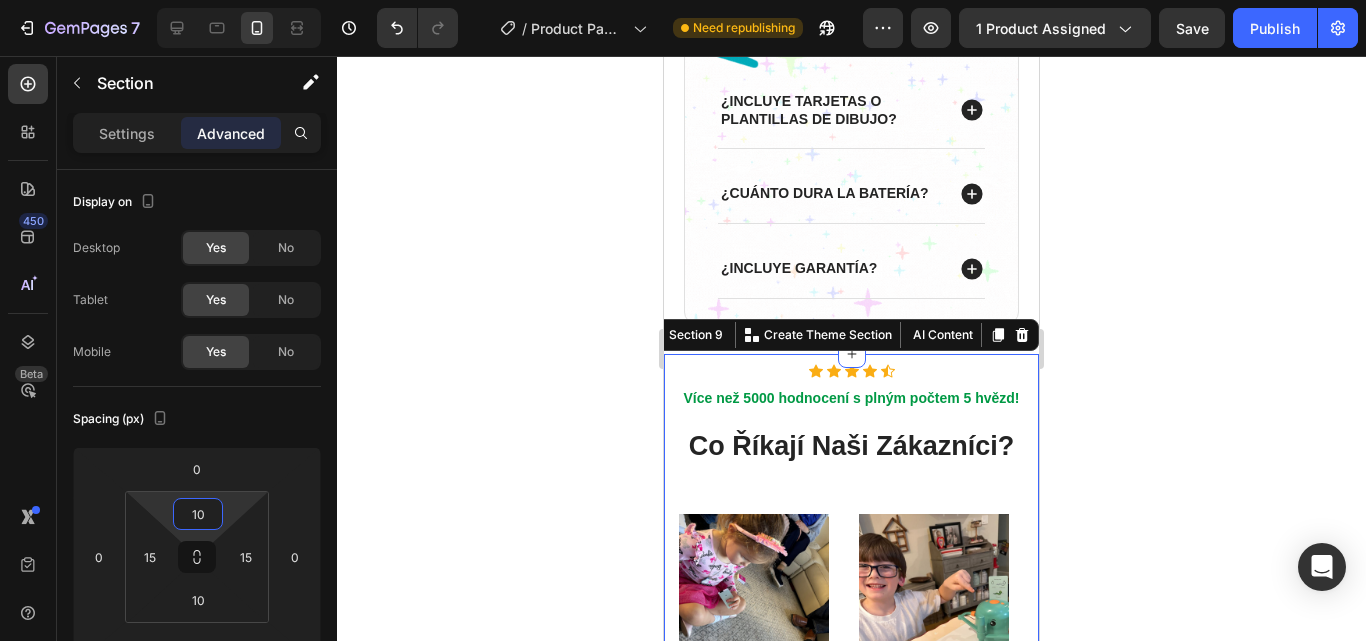 click 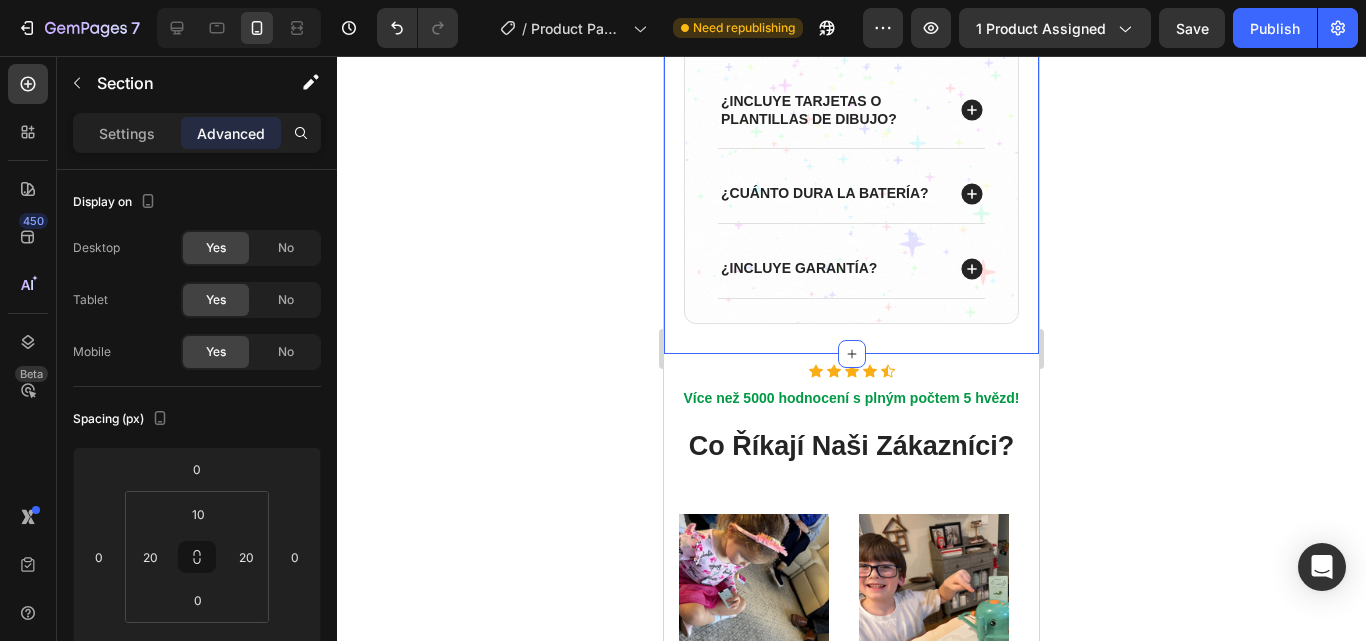 click on "Preguntas Frecuentes Heading Image
¿Para qué edad es adecuado este juguete de dibujo?
¿Incluye tarjetas o plantillas de dibujo?
¿Cuánto dura la batería?
¿Incluye garantía? Accordion Row Row" at bounding box center [851, -54] 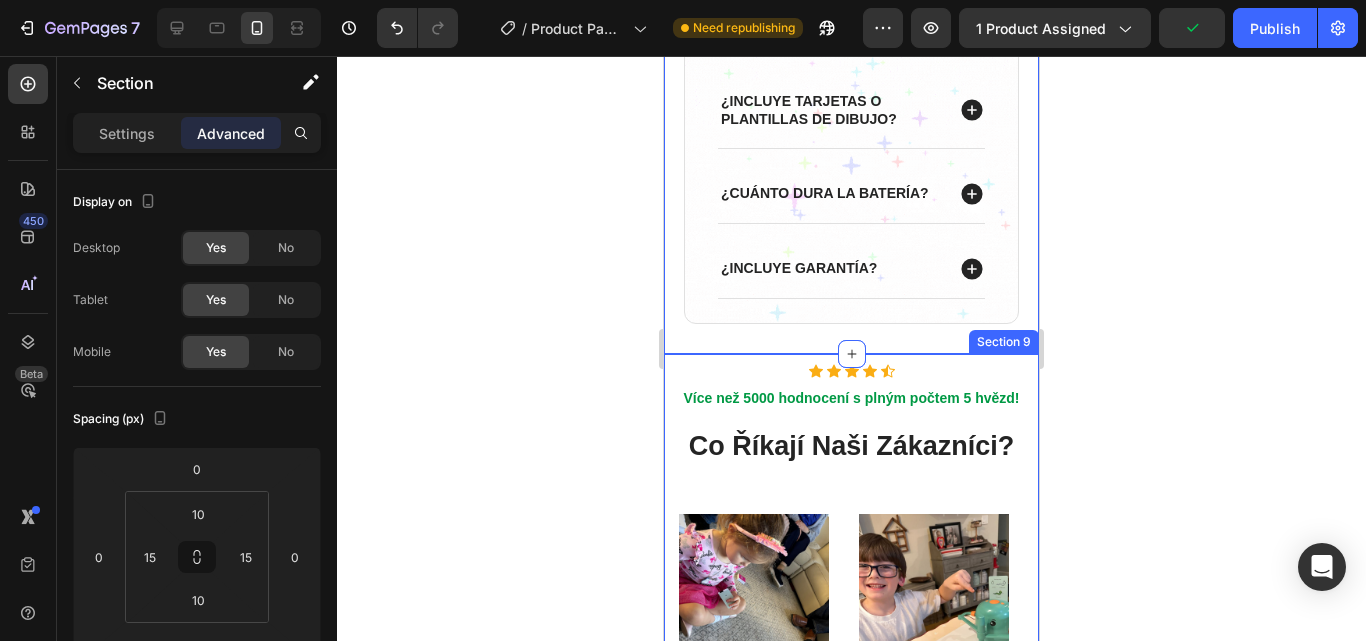 click on "Icon                Icon                Icon                Icon
Icon Icon List Hoz Více než 5000 hodnocení s plným počtem 5 hvězd! Text block Co Říkají Naši Zákazníci? Heading Image Skvělé stavebnice, které podporují kreativní hru! Text block " Moji synové, kteří mají 9 a 6 let, si tyto stavebnice naprosto zamilovali. Jsou odolné, snadno se skládají a poskytují spoustu zábavy při stavění, což rozvíjí jejich kreativitu. Skvělý design umožňuje vytvářet různé zábavné scénáře! " Text block [INITIALS]. [INITIALS].  /[CITY] Text block Image Skvělá kvalita a zábava pro děti bez obrazovek! Text block " Jsem velmi spokojen s kvalitou a tím, jak skvěle magnety fungují. Děti si mohou hodiny hrát společně a odpočívat od elektronických zařízení " Text block [INITIALS]. [INITIALS].  /[CITY] Text block Image Skvělá alternativa k hraní na obrazovce: zábavné a přenosné stavebnice, které rozvíjejí kreativitu! Text block Text block [INITIALS]. [INITIALS].  /[CITY] Text block" at bounding box center [851, 789] 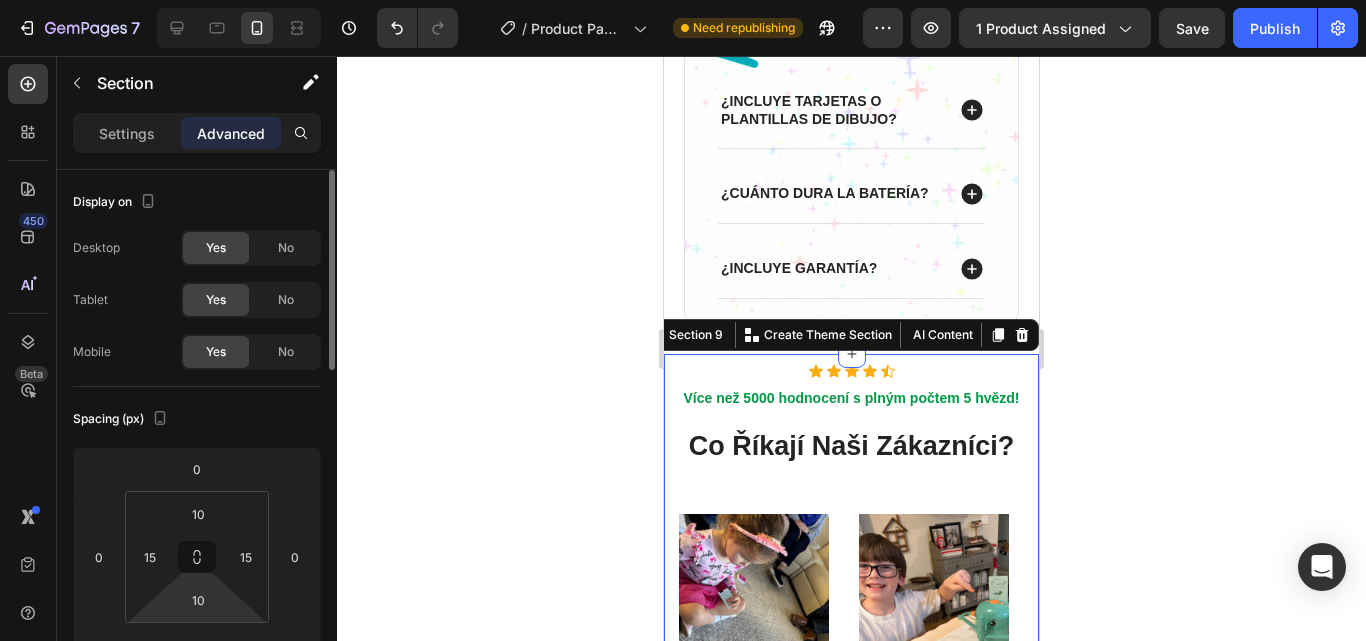 click on "7   /  Product Page - [DATE]:[TIME]:[TIME] Need republishing Preview 1 product assigned  Save   Publish  450 Beta Sections(18) Elements(84) Section Element Hero Section Product Detail Brands Trusted Badges Guarantee Product Breakdown How to use Testimonials Compare Bundle FAQs Social Proof Brand Story Product List Collection Blog List Contact Sticky Add to Cart Custom Footer Browse Library 450 Layout
Row
Row
Row
Row Text
Heading
Text Block Button
Button
Button Media
Image
Image
Video" at bounding box center (683, 0) 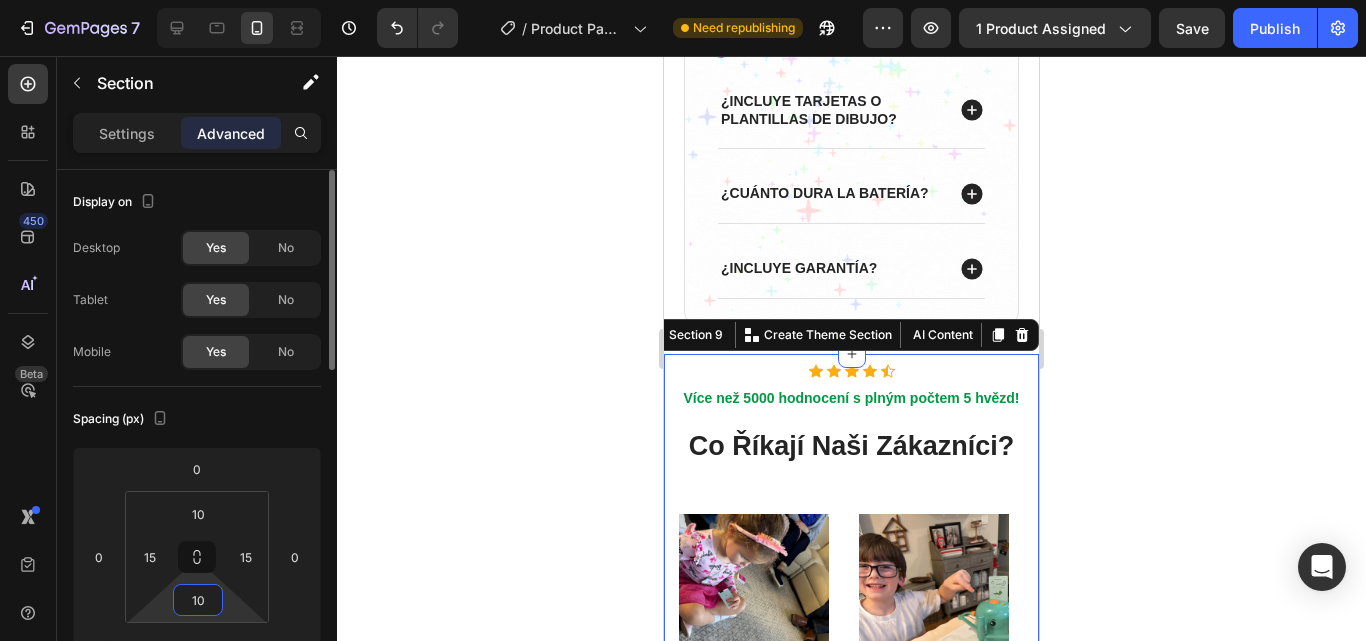 click on "10" at bounding box center (198, 600) 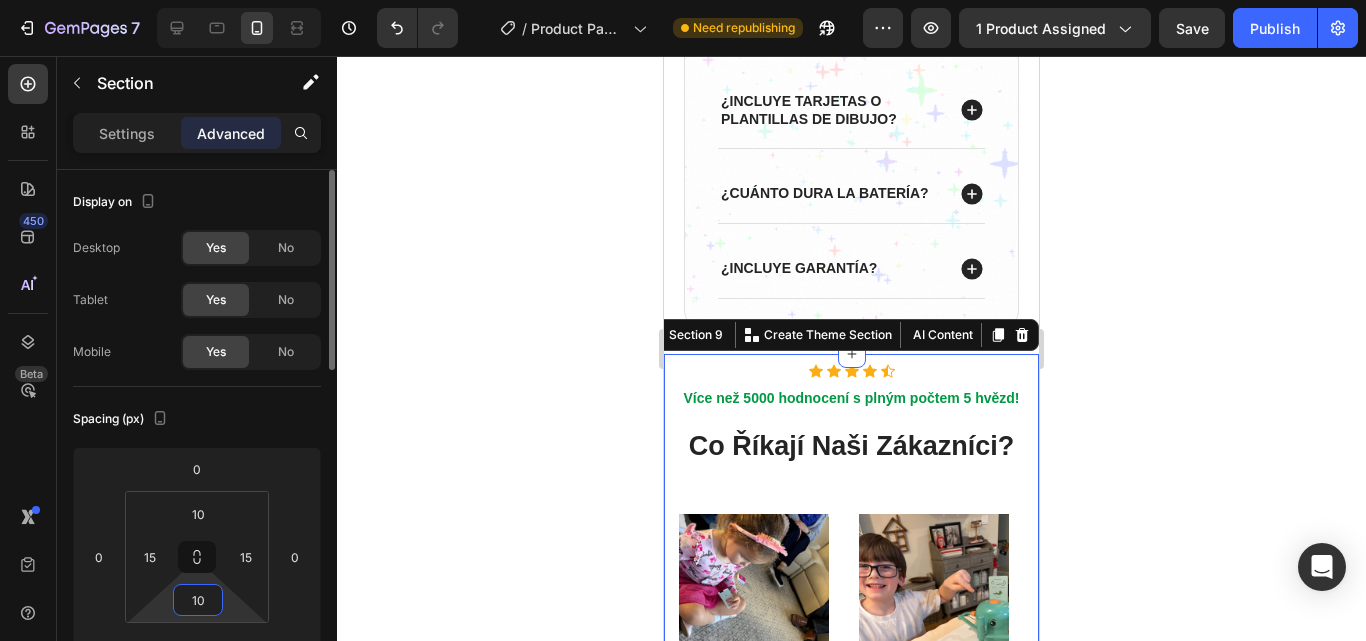 click on "10" at bounding box center (198, 600) 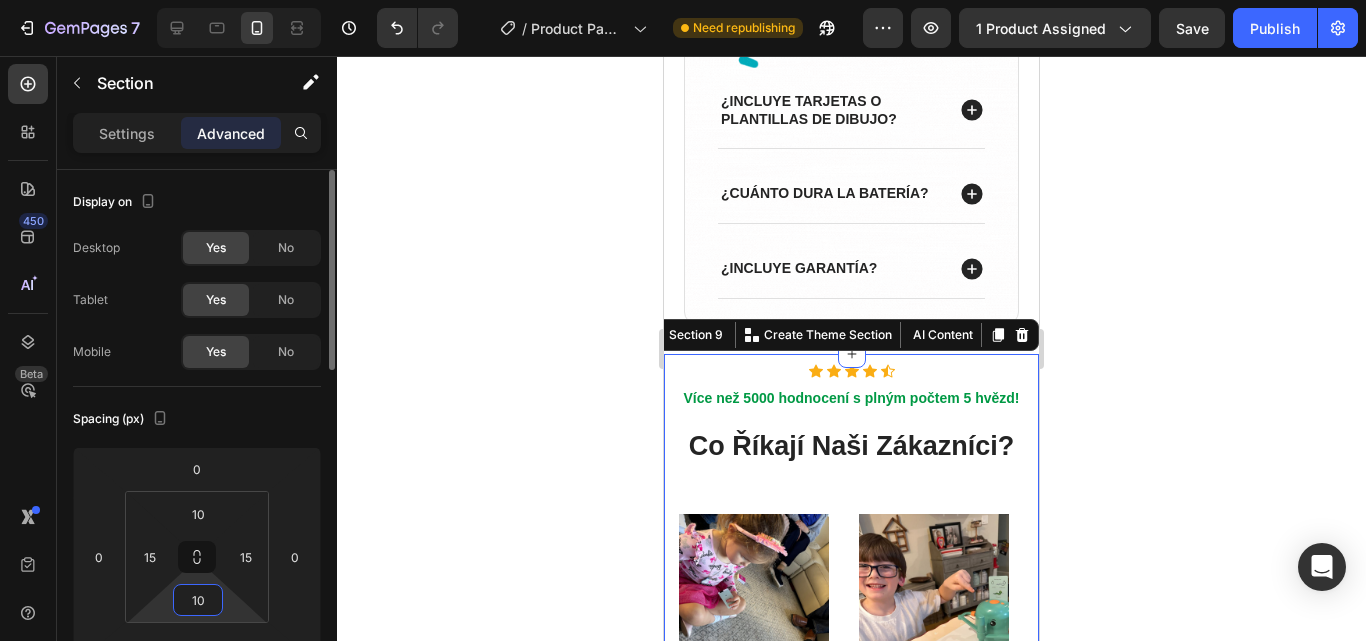 click on "10" at bounding box center [198, 600] 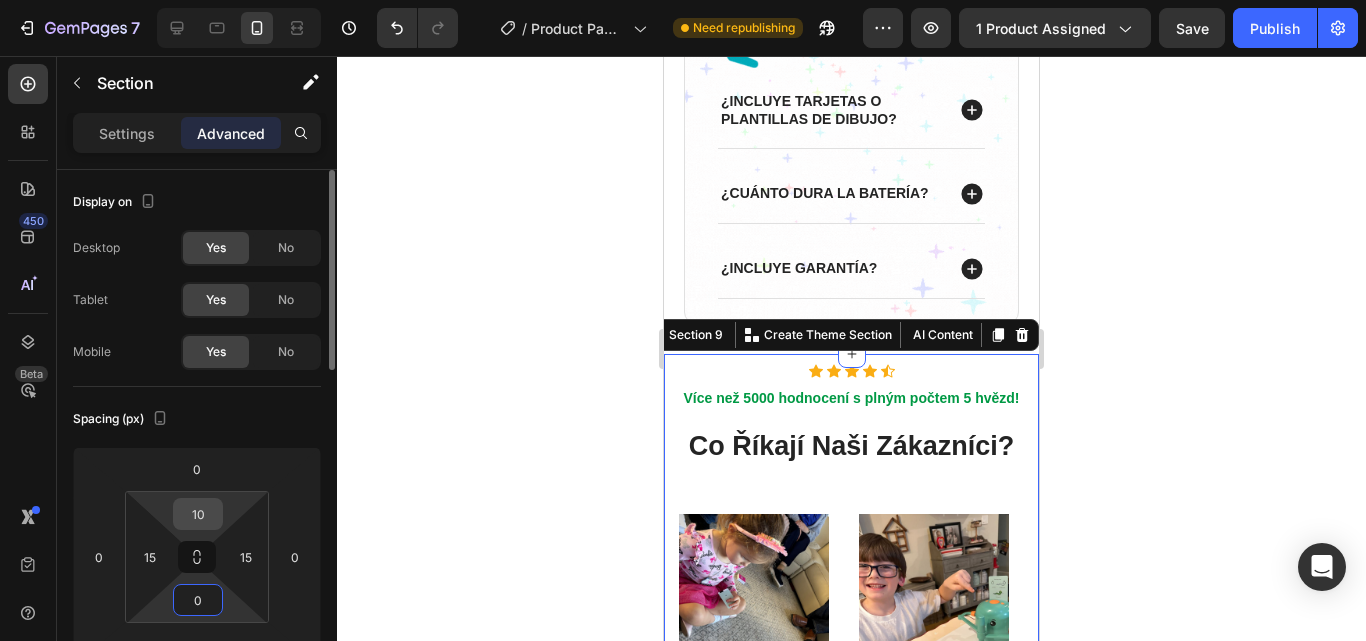 type on "0" 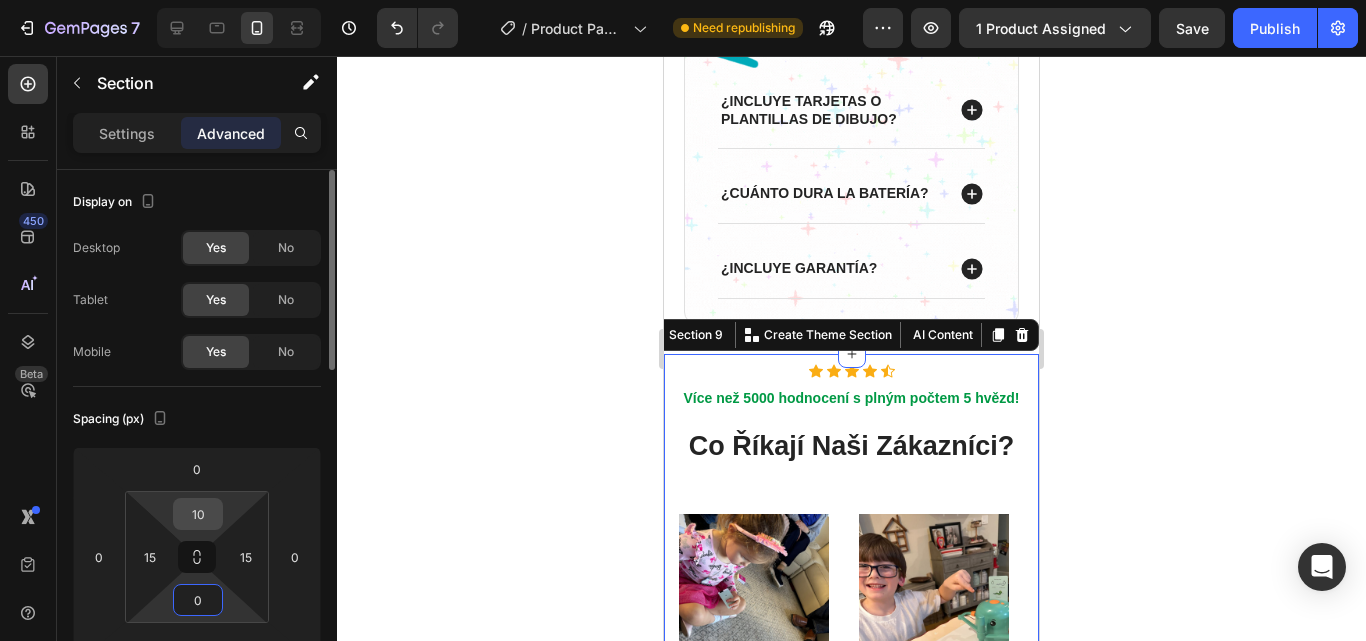 click on "10" at bounding box center [198, 514] 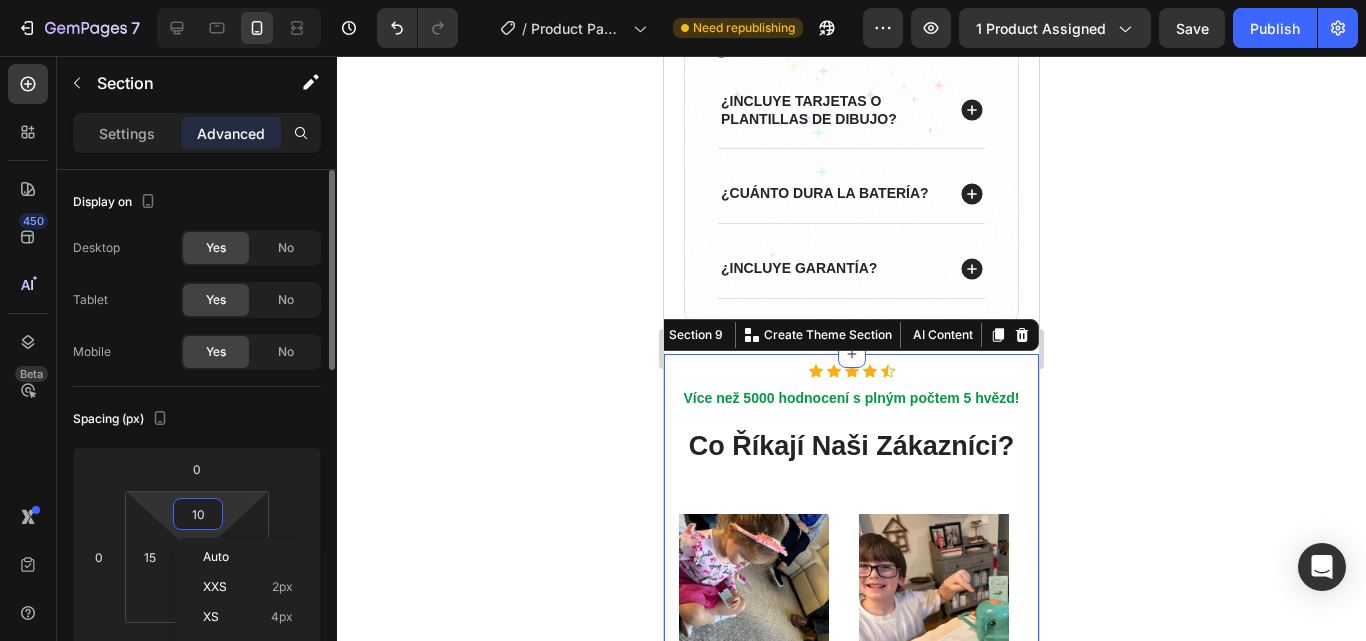 click on "10" at bounding box center [198, 514] 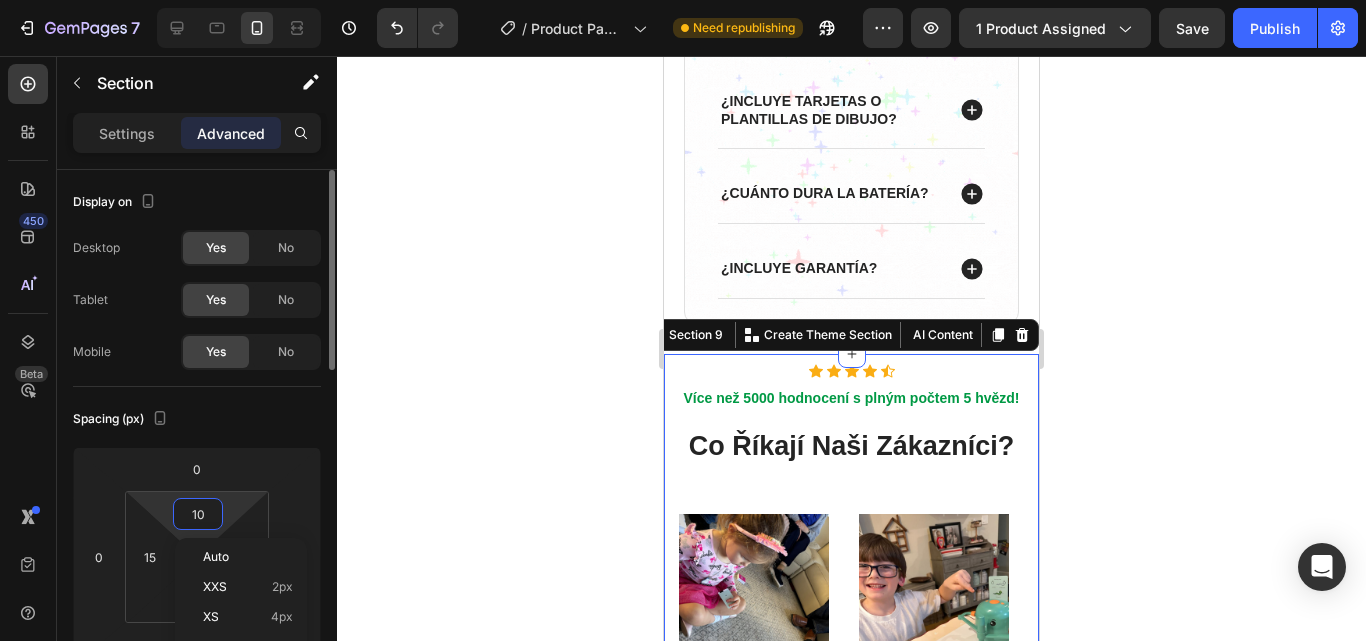 type on "0" 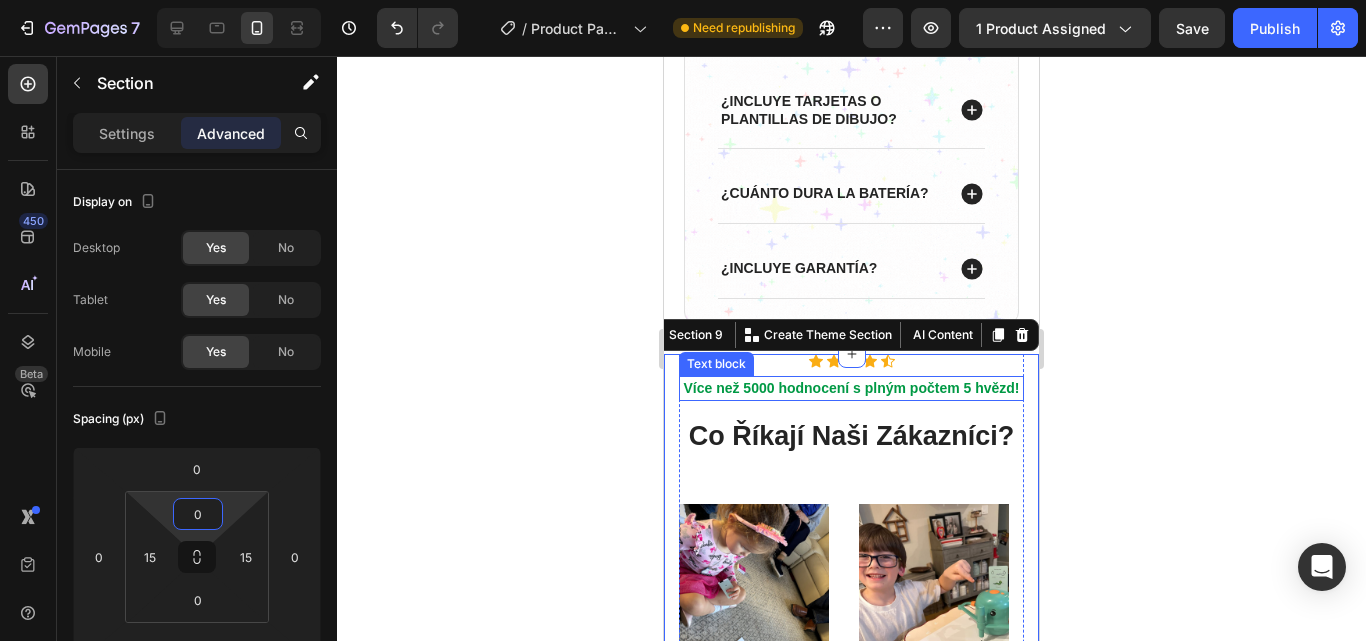 click 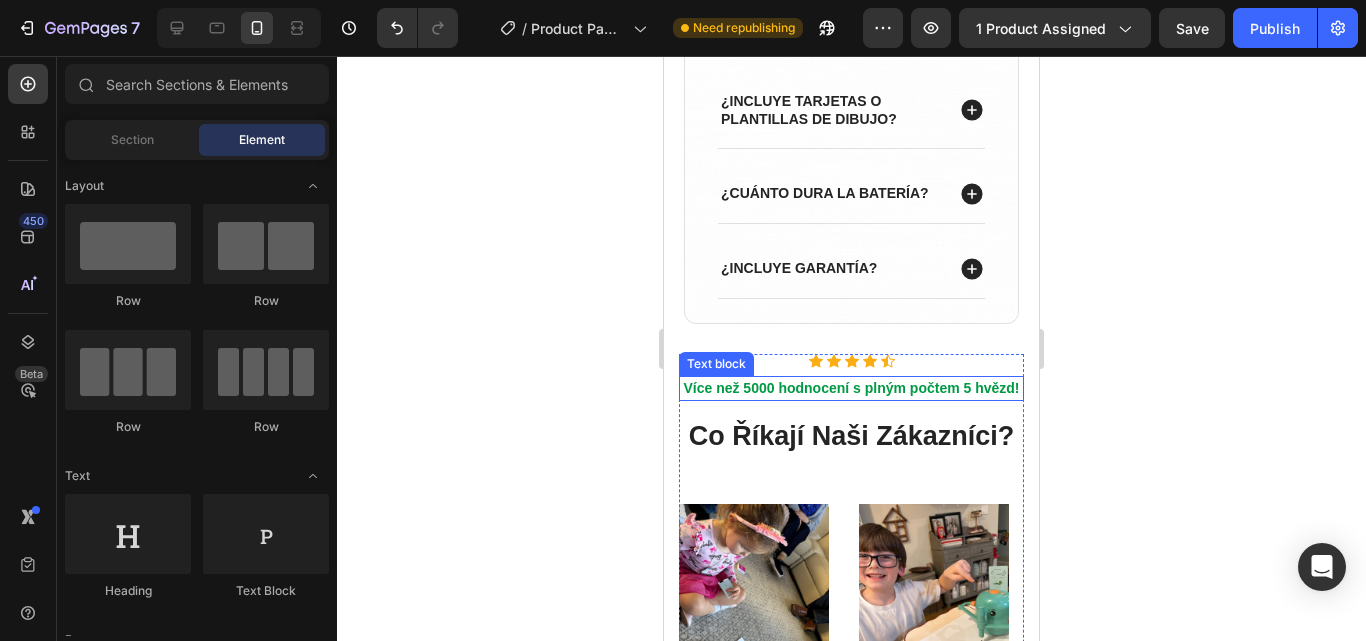 click 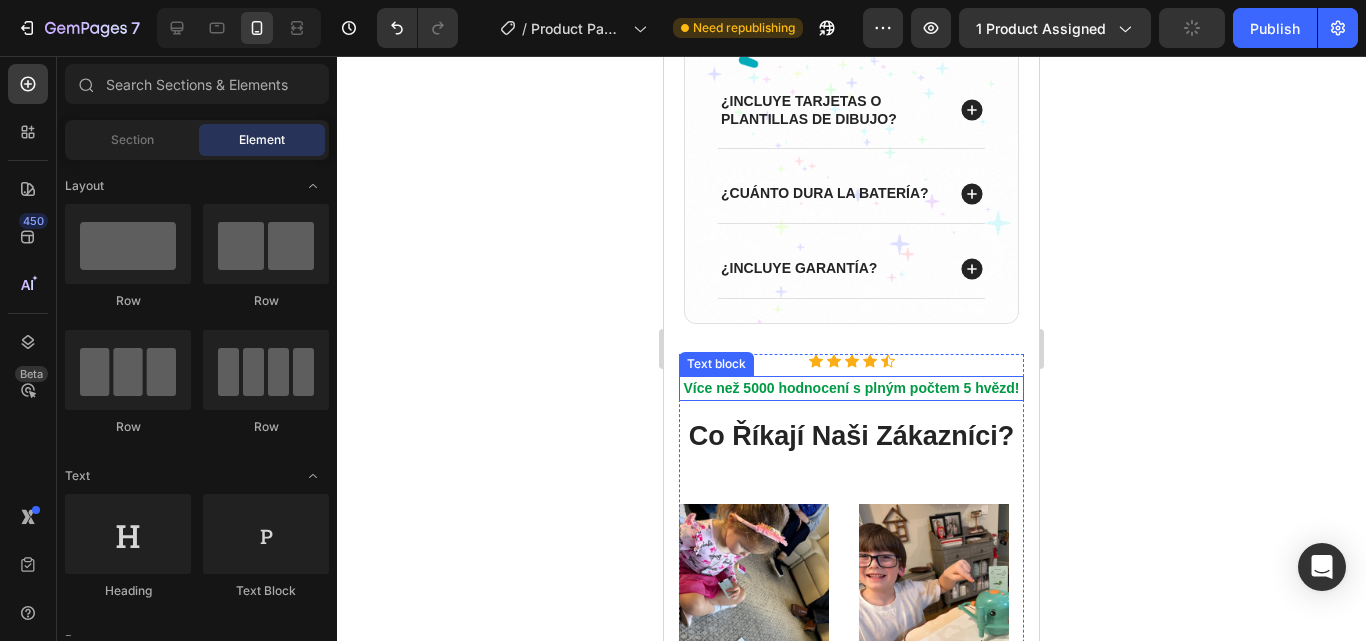 click 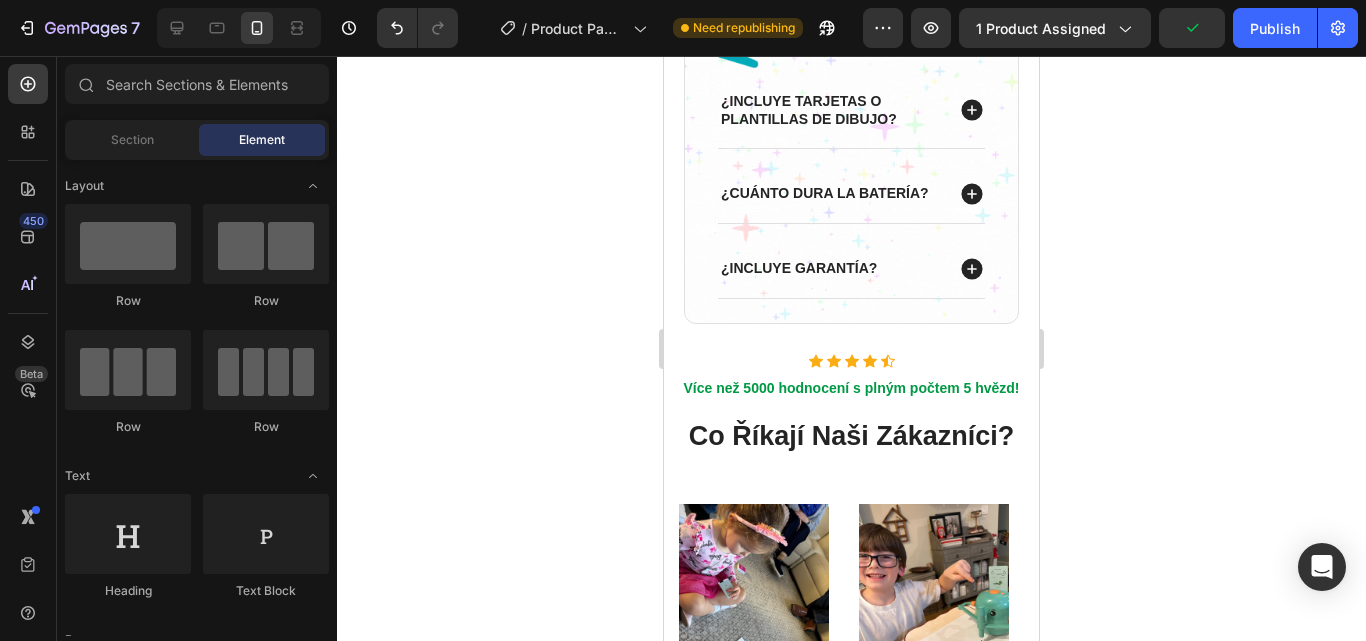 click 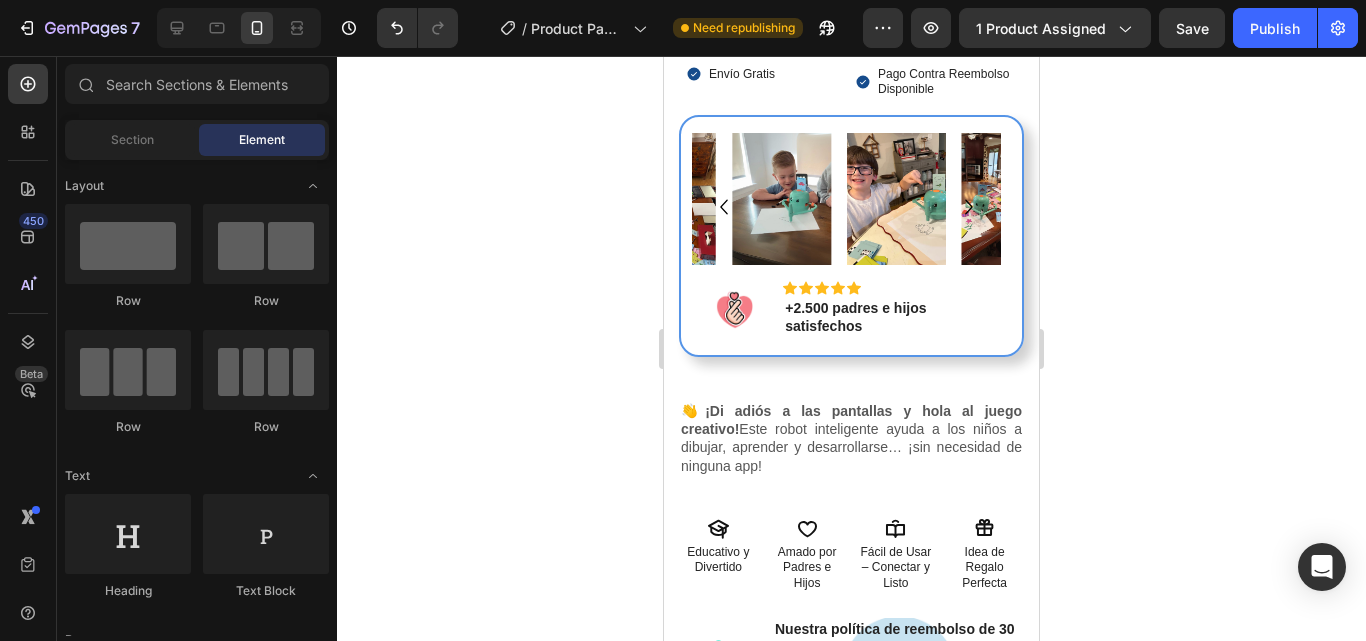 scroll, scrollTop: 582, scrollLeft: 0, axis: vertical 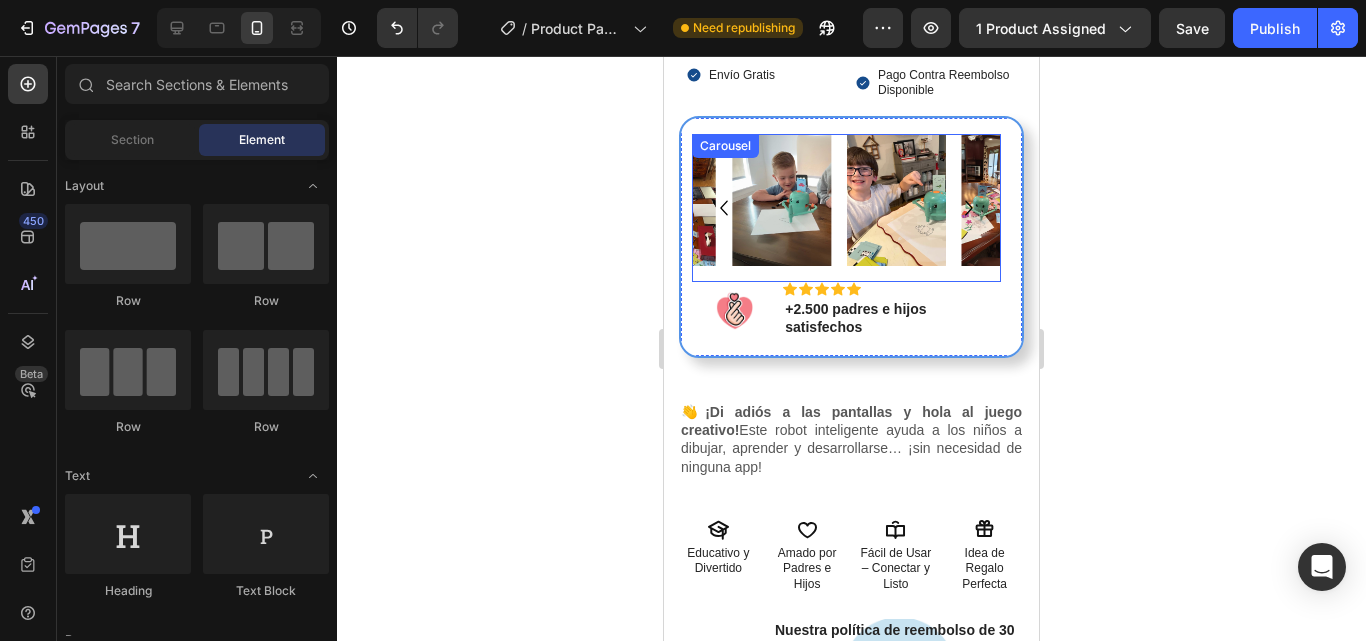 click 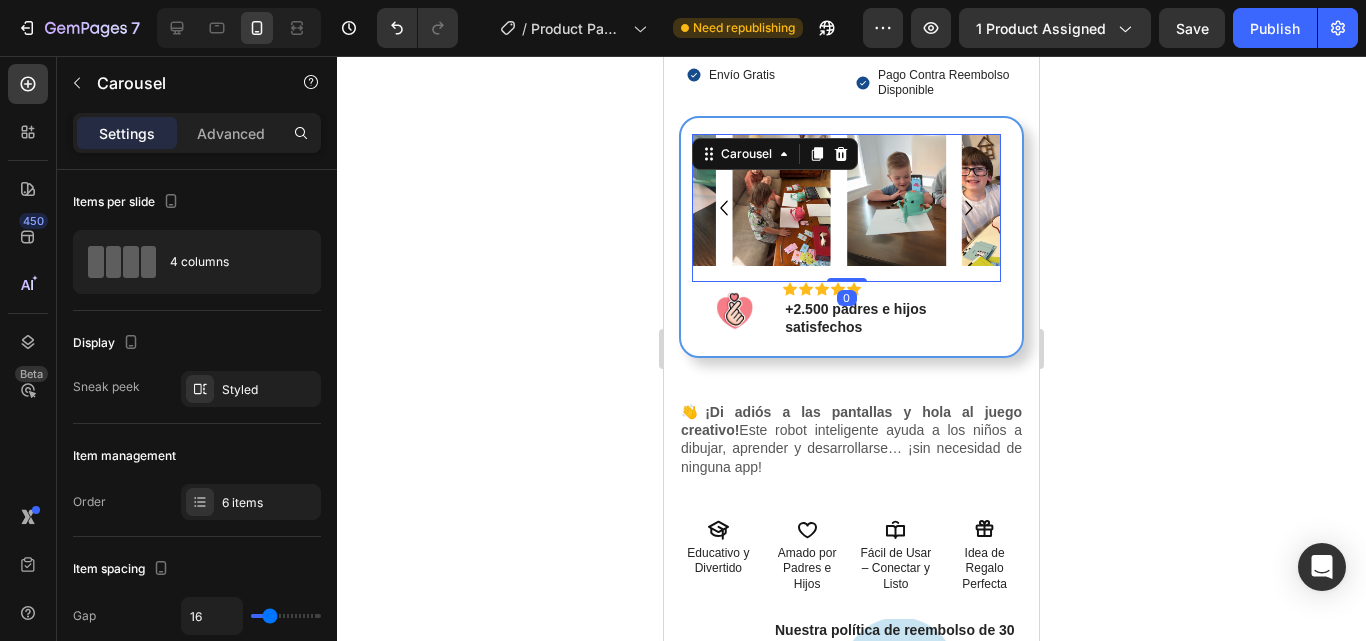 click 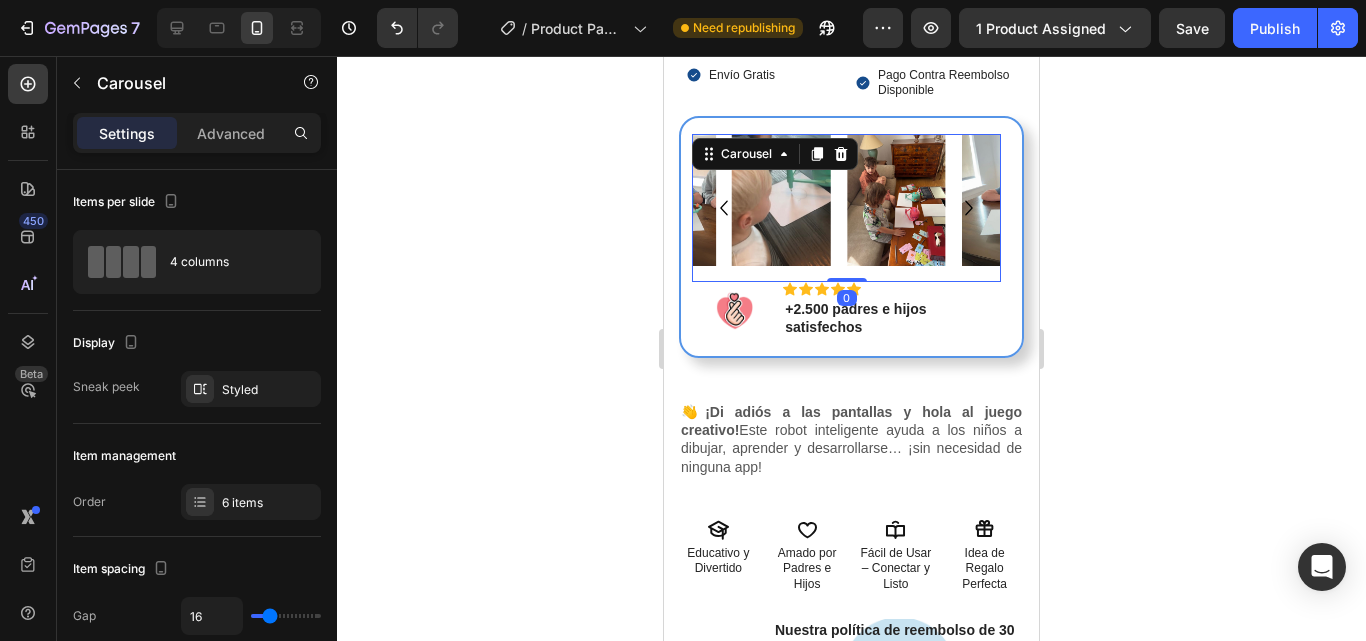 click 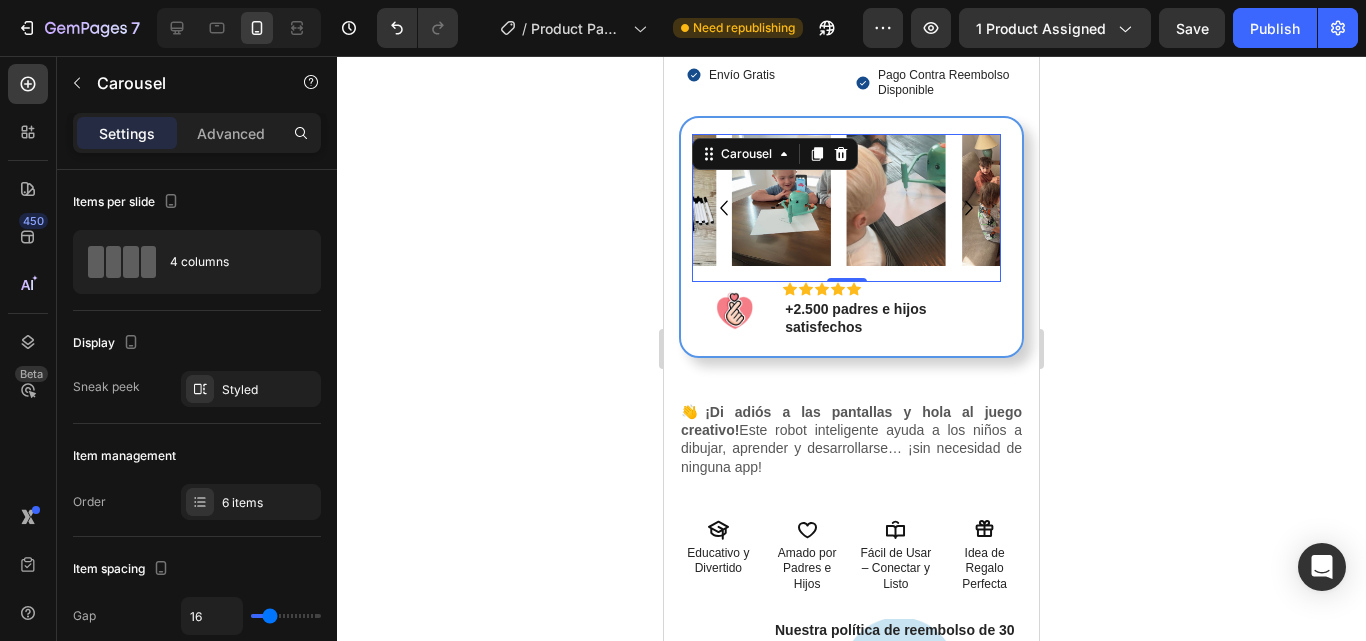 click 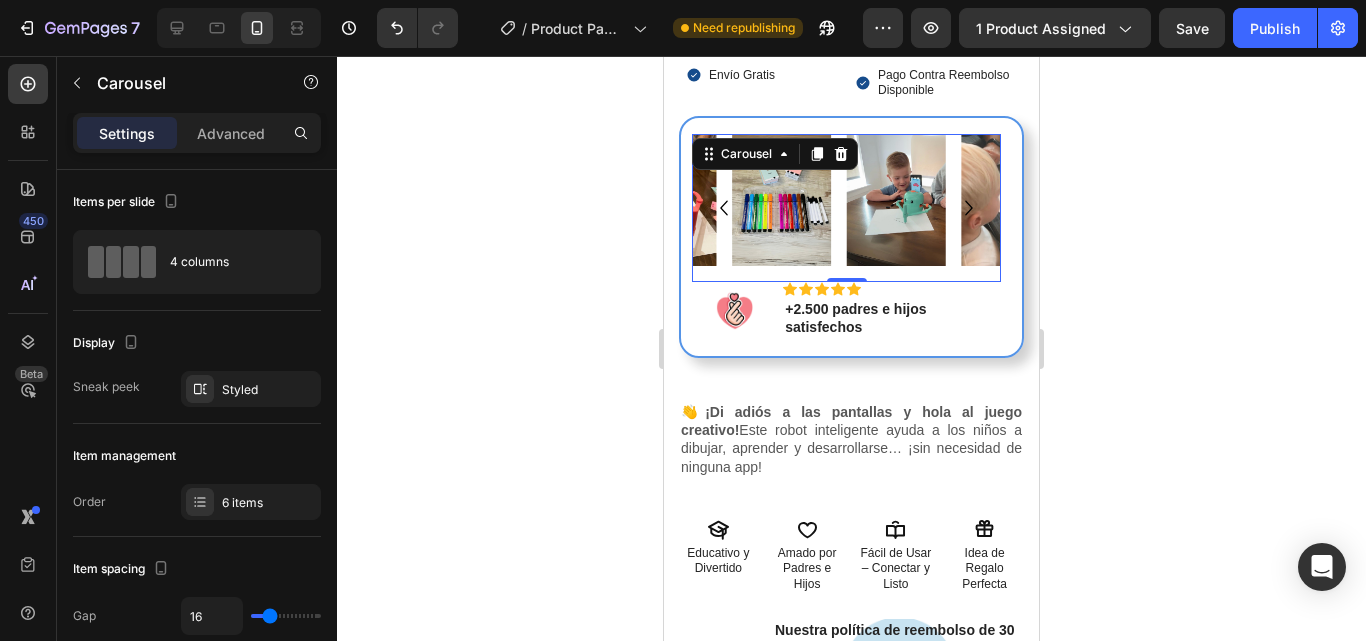 click 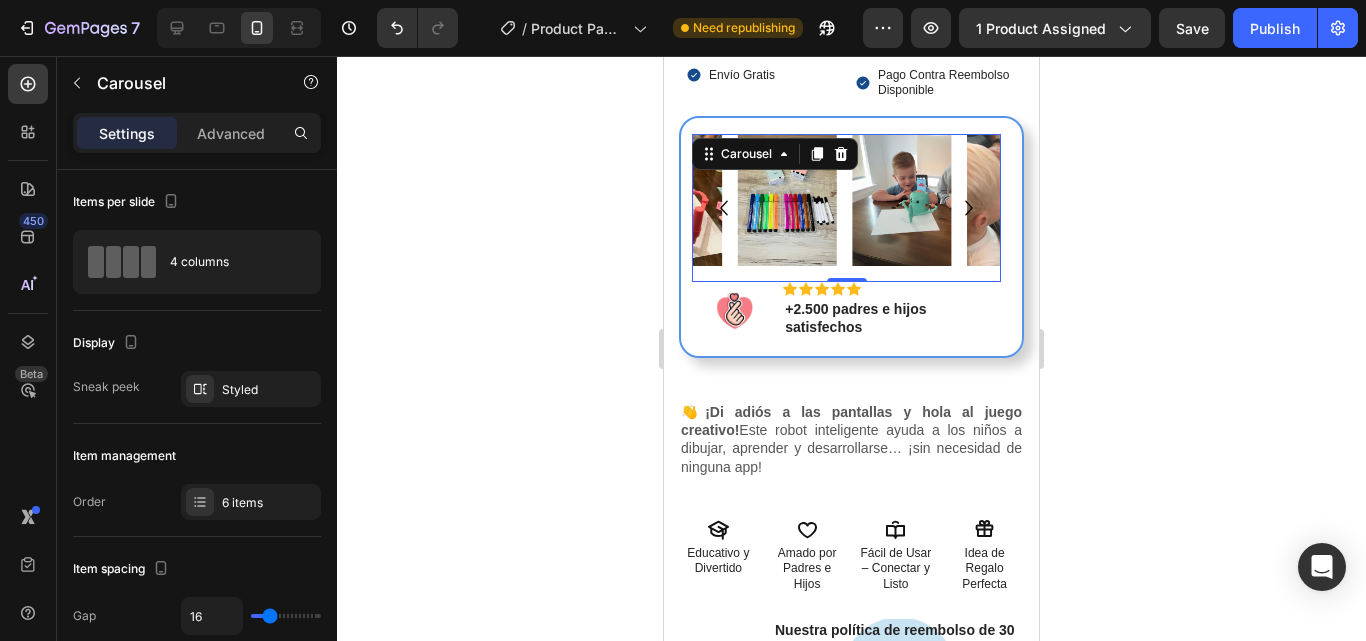 click 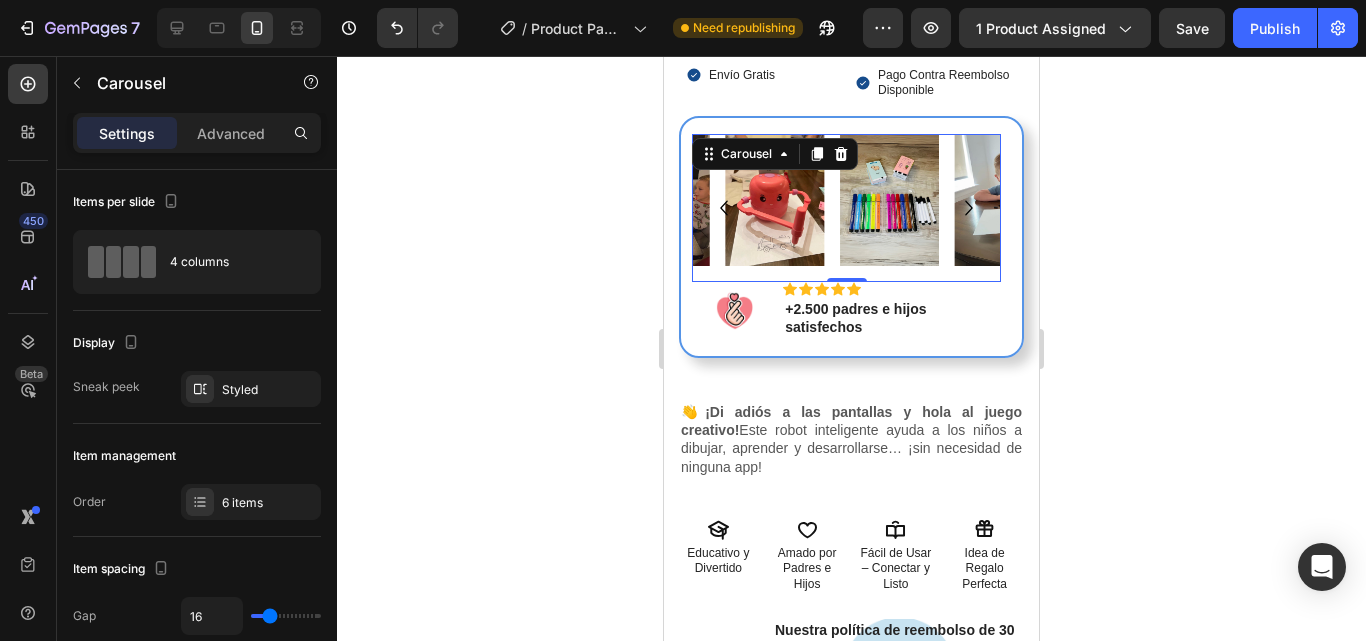 click 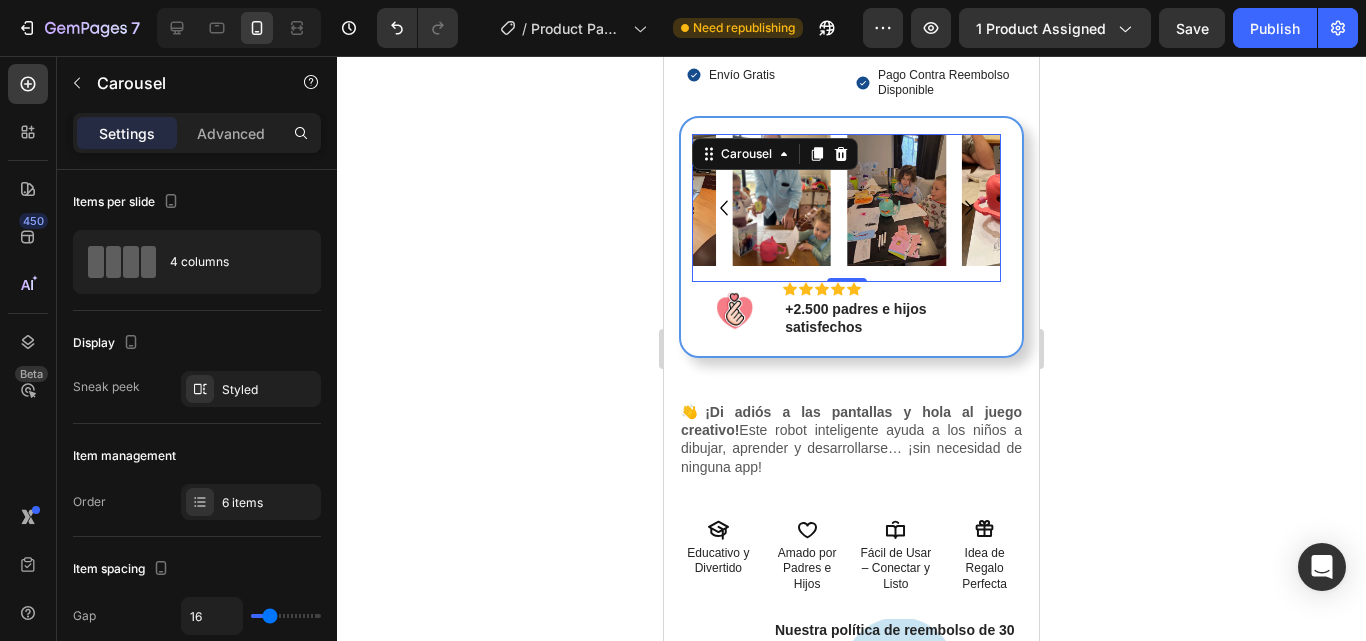 click 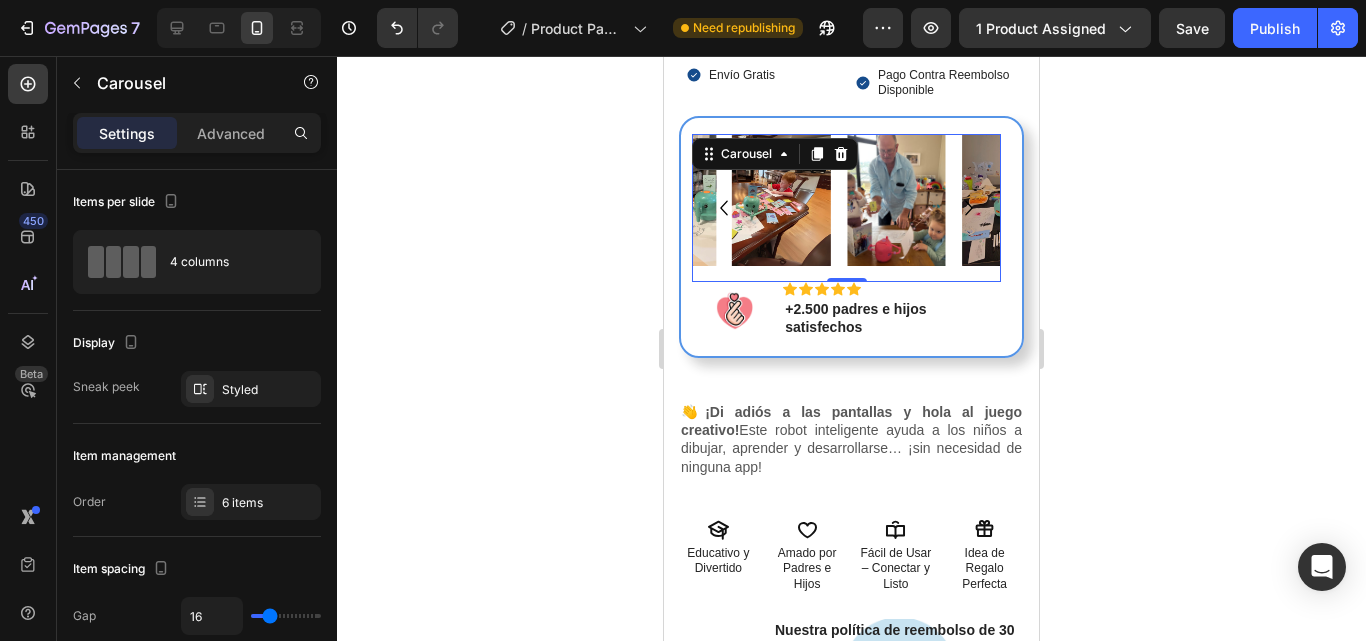 click 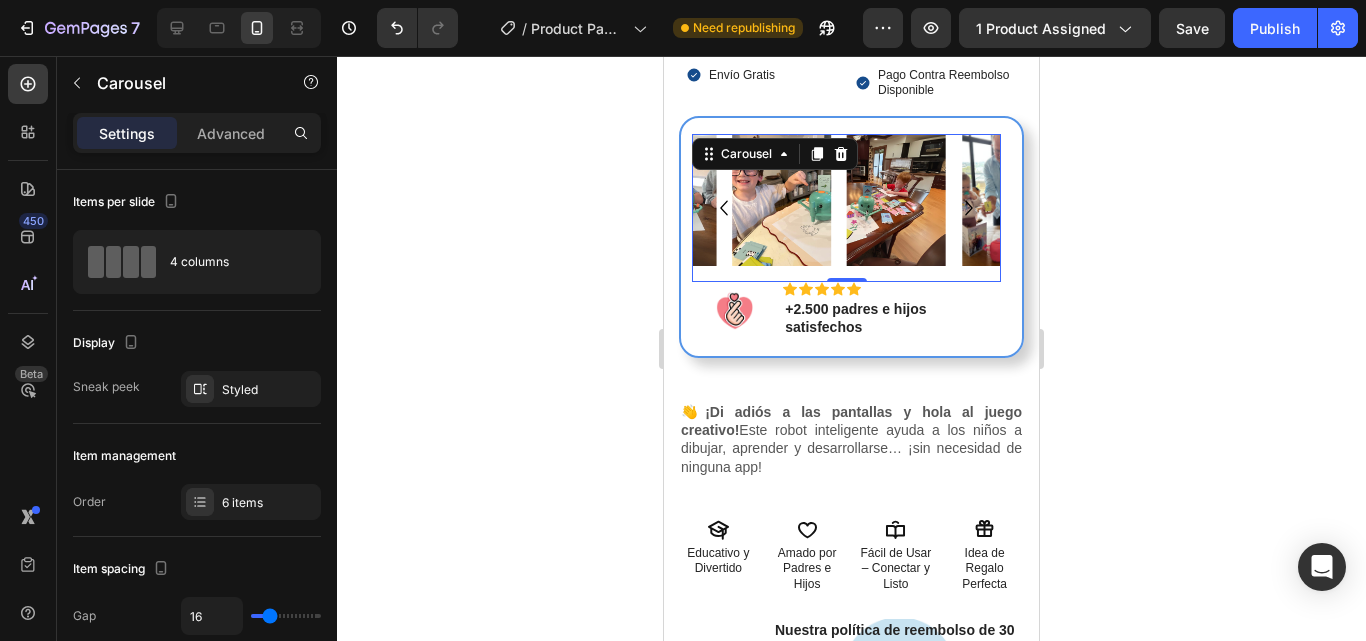 click 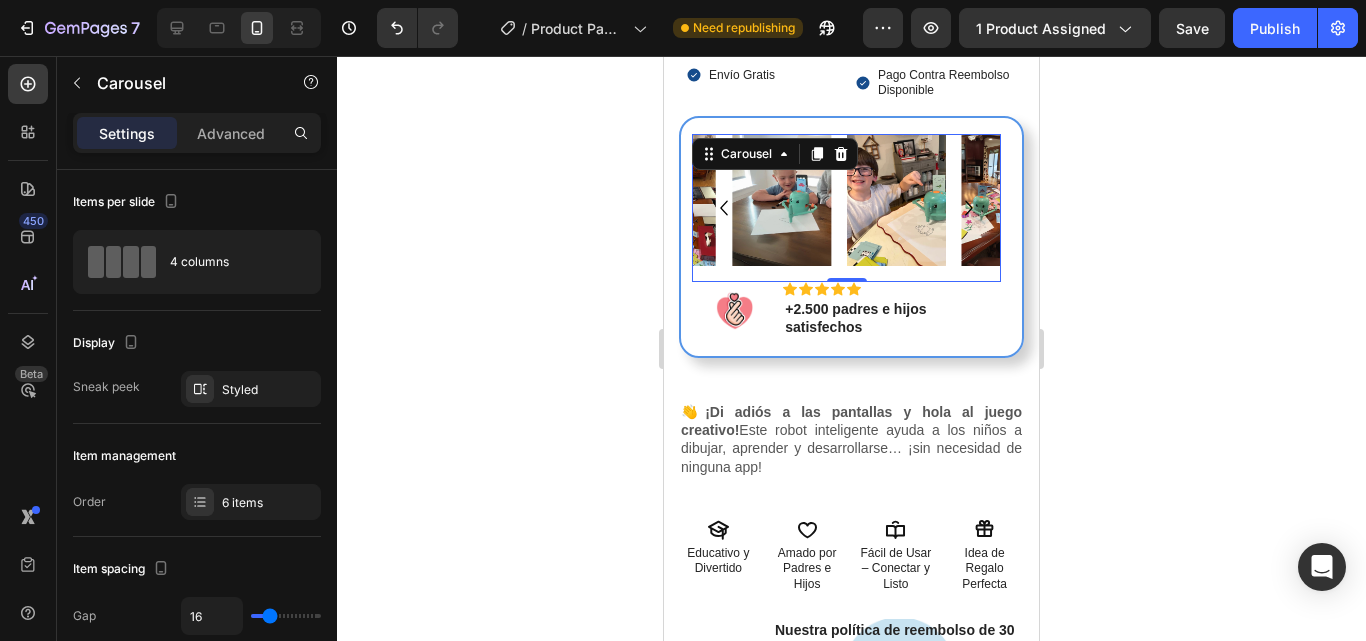 click 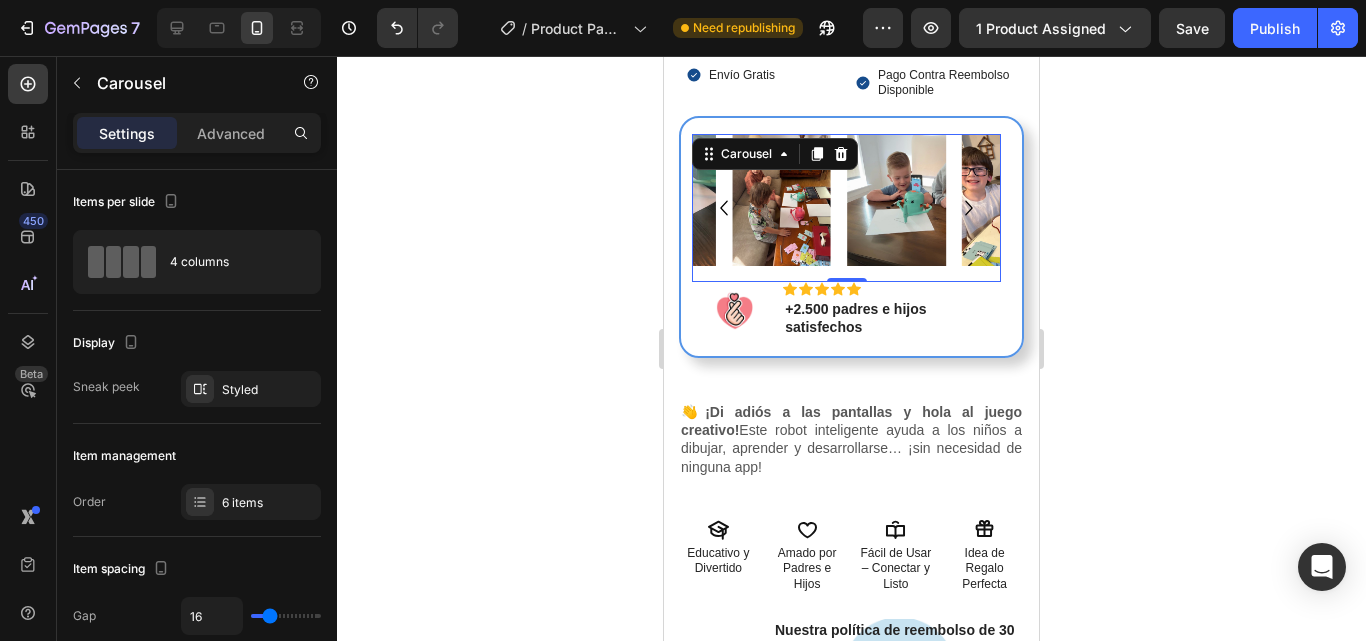 click 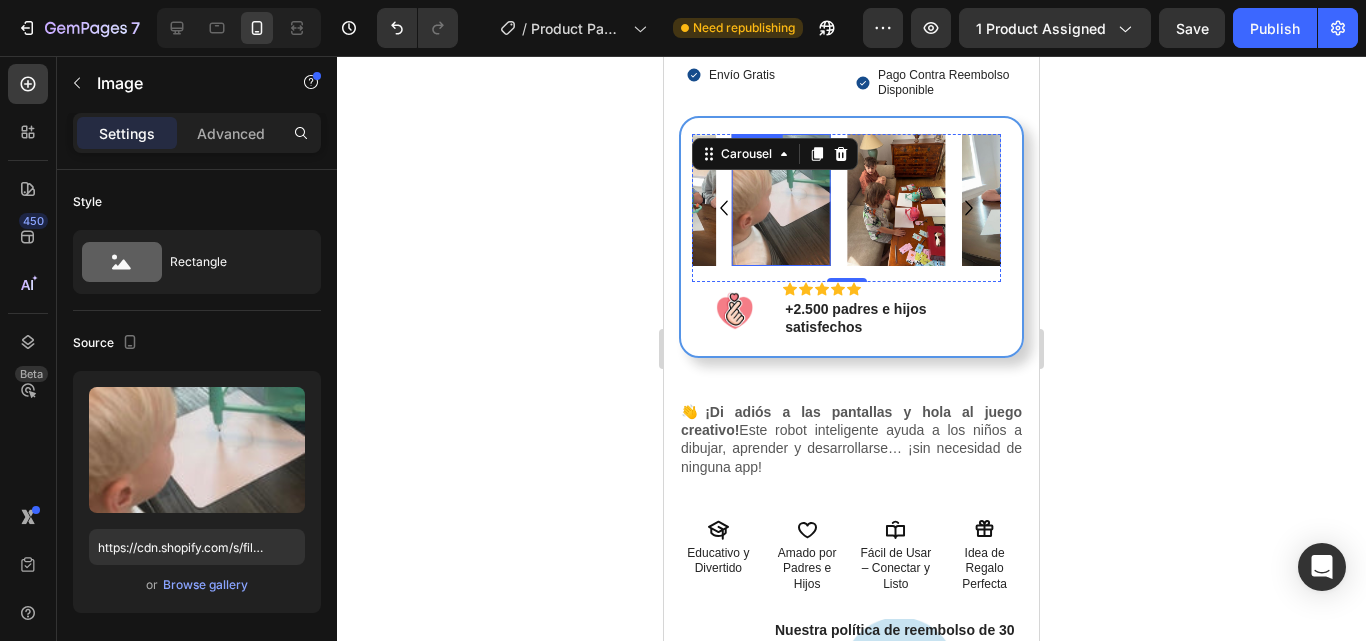 click at bounding box center (781, 200) 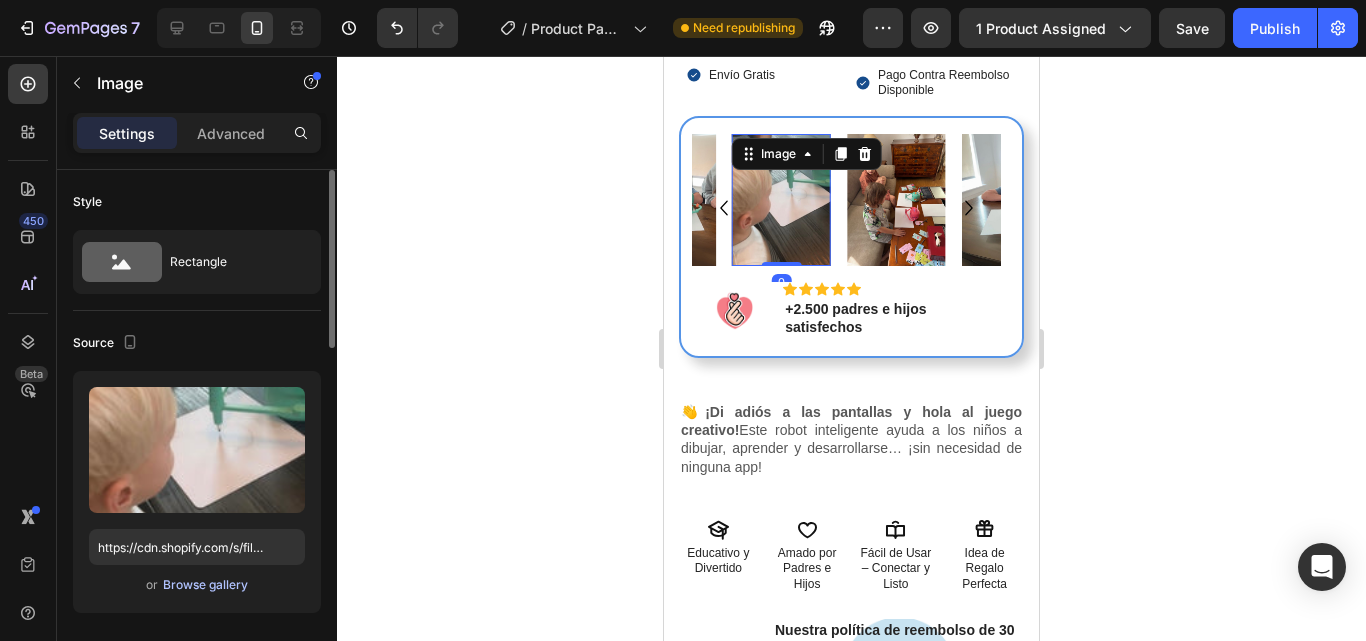 click on "Browse gallery" at bounding box center [205, 585] 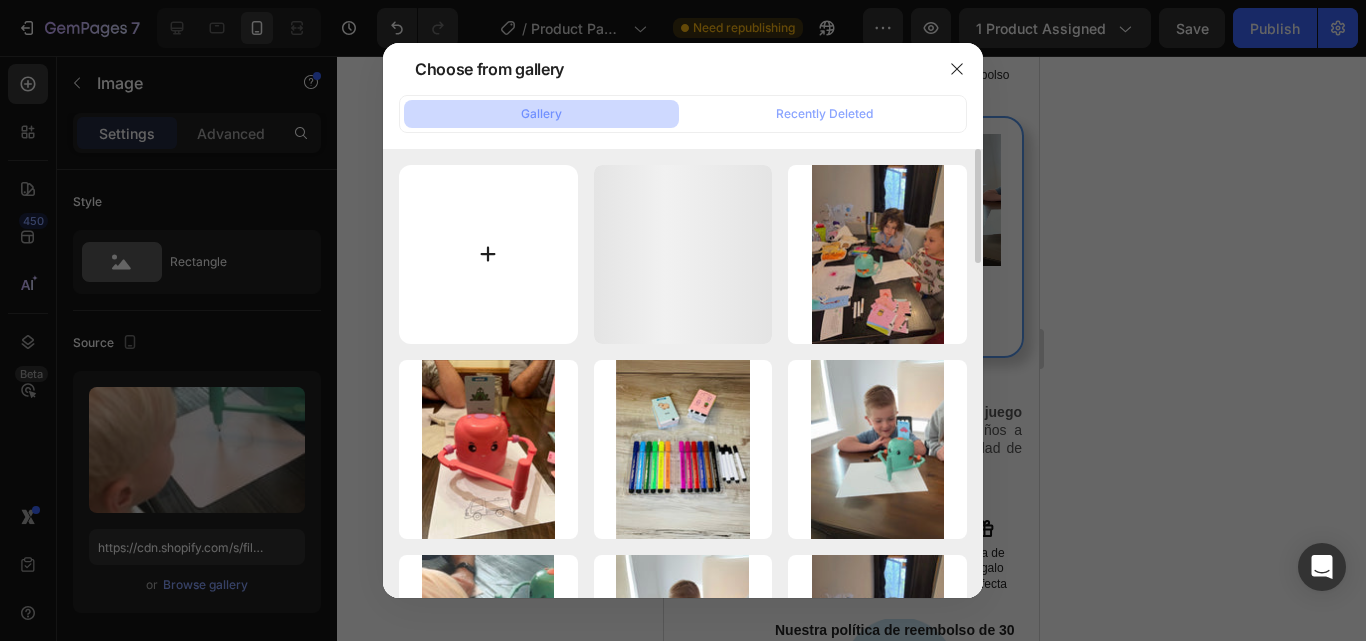 click at bounding box center (488, 254) 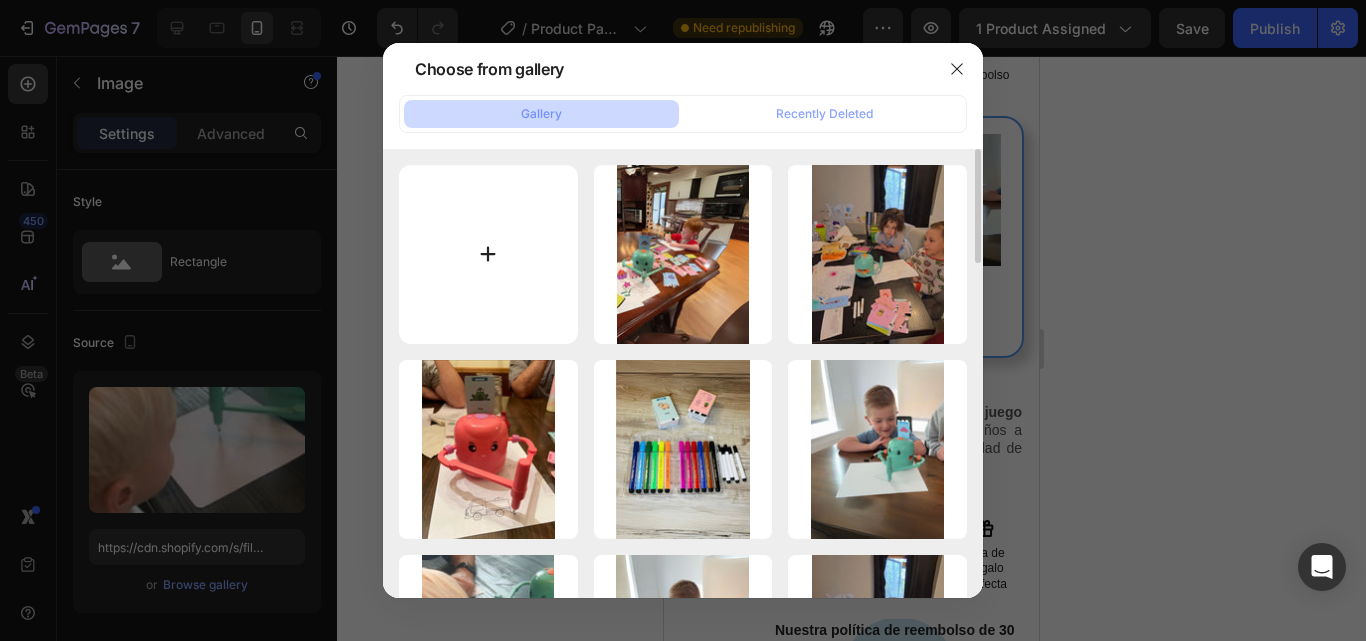 type on "C:\fakepath\8REQWCd-jB_mid.jpg" 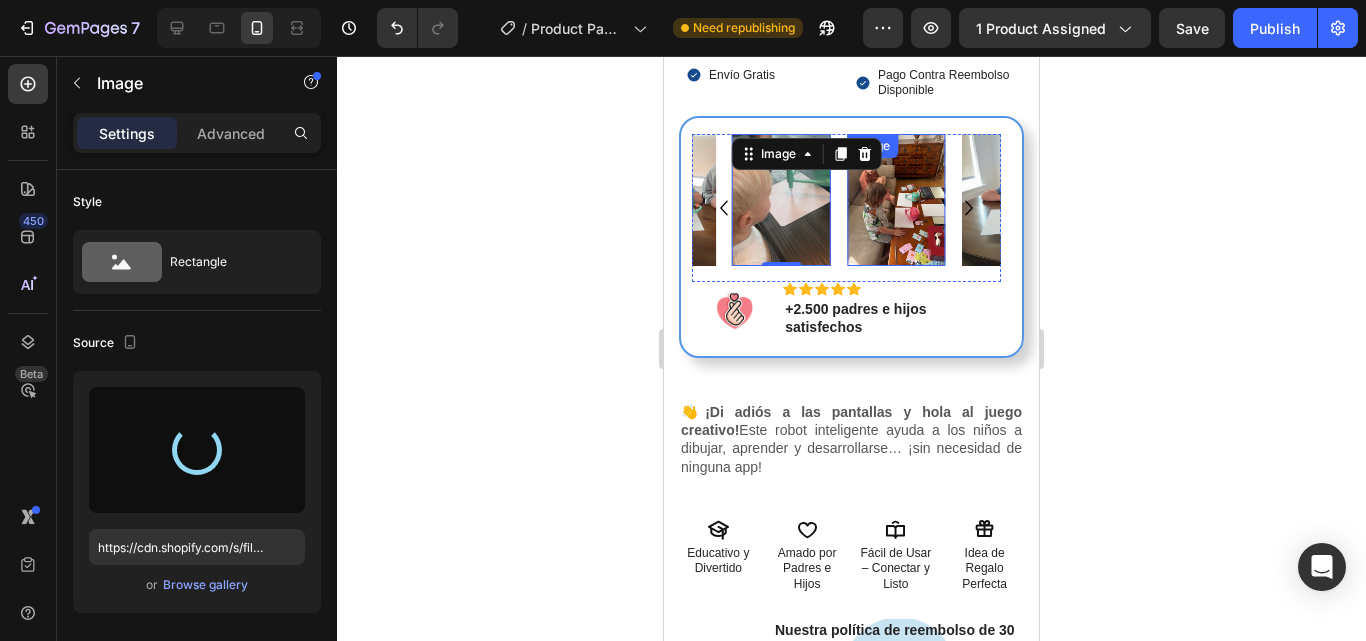 type on "https://cdn.shopify.com/s/files/1/0668/8777/8392/files/gempages_577773056173278149-6fb927fe-6711-4b34-bde3-c2a234b7b5ea.jpg" 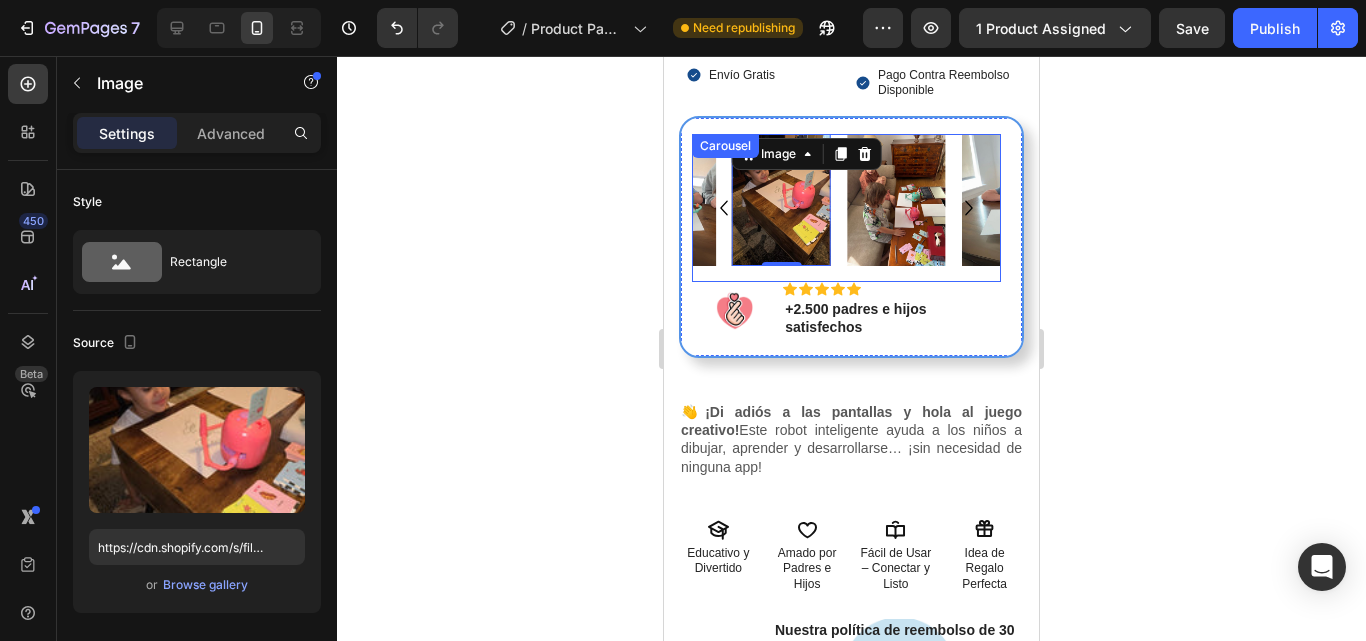 click 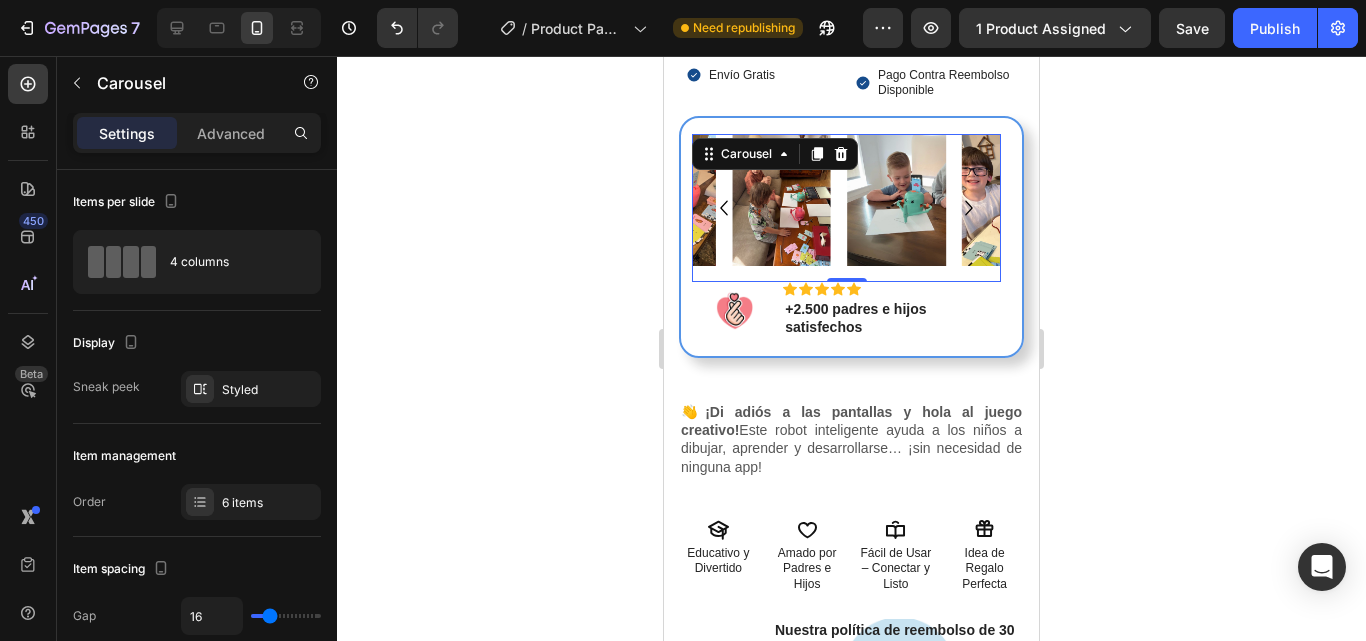 click 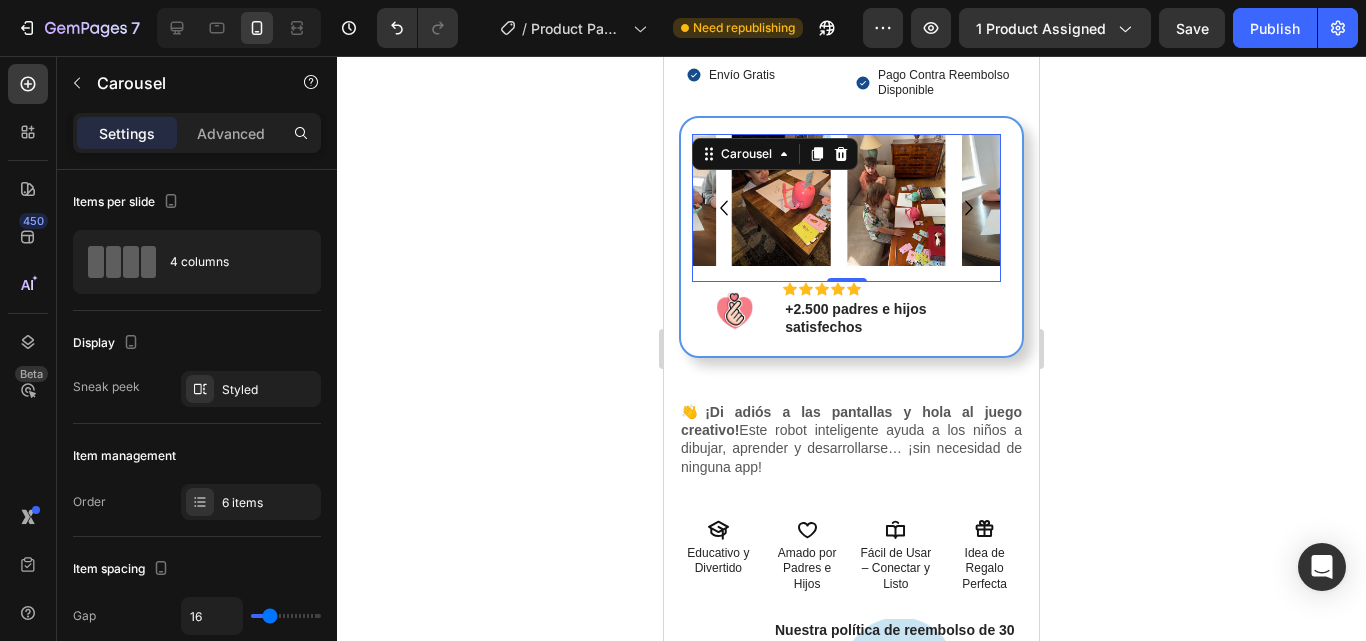 click 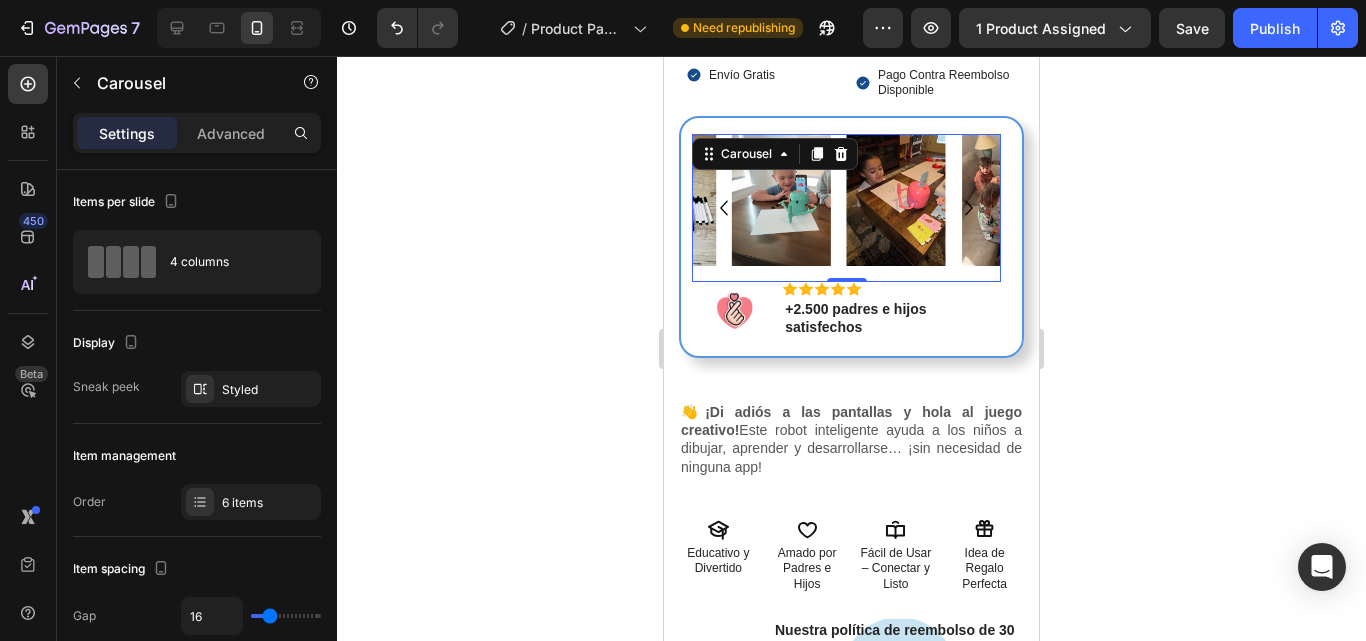 click 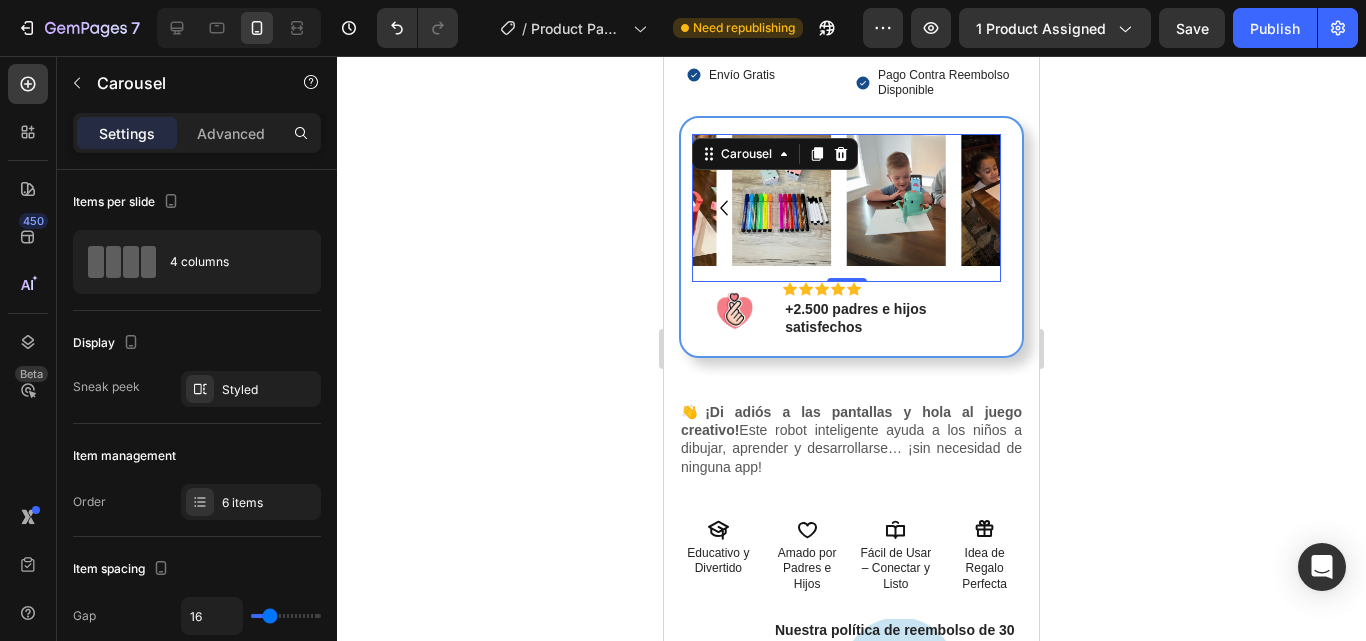 click 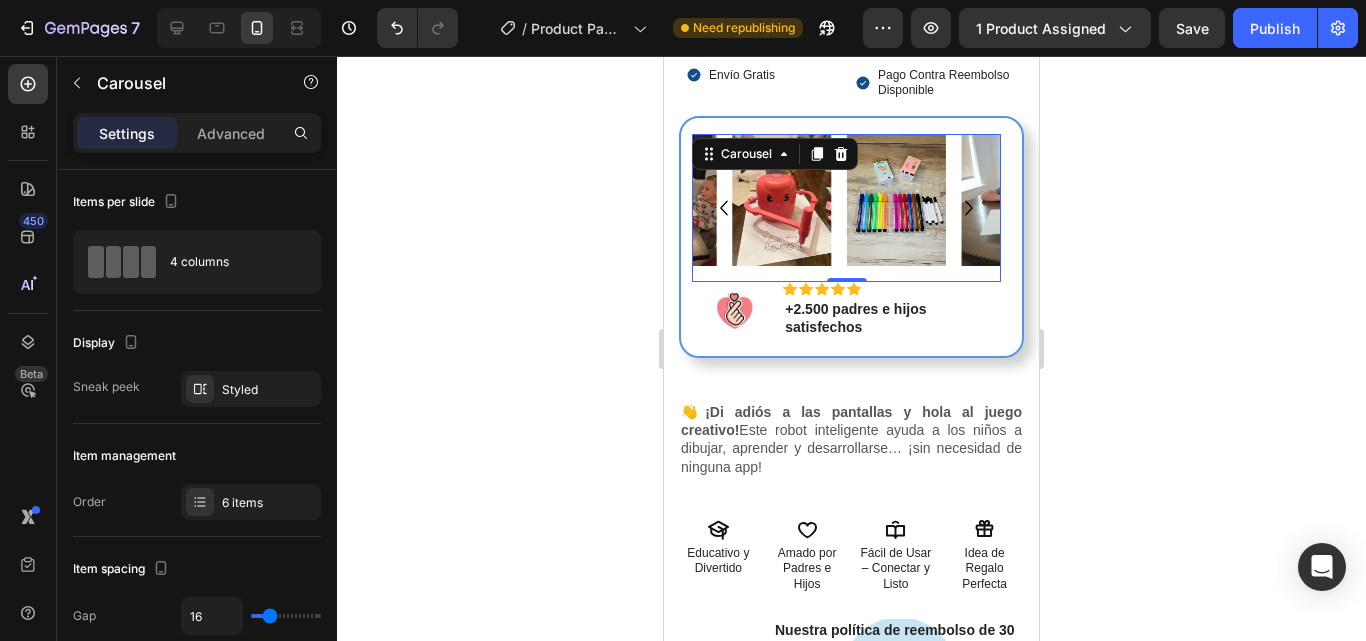 click 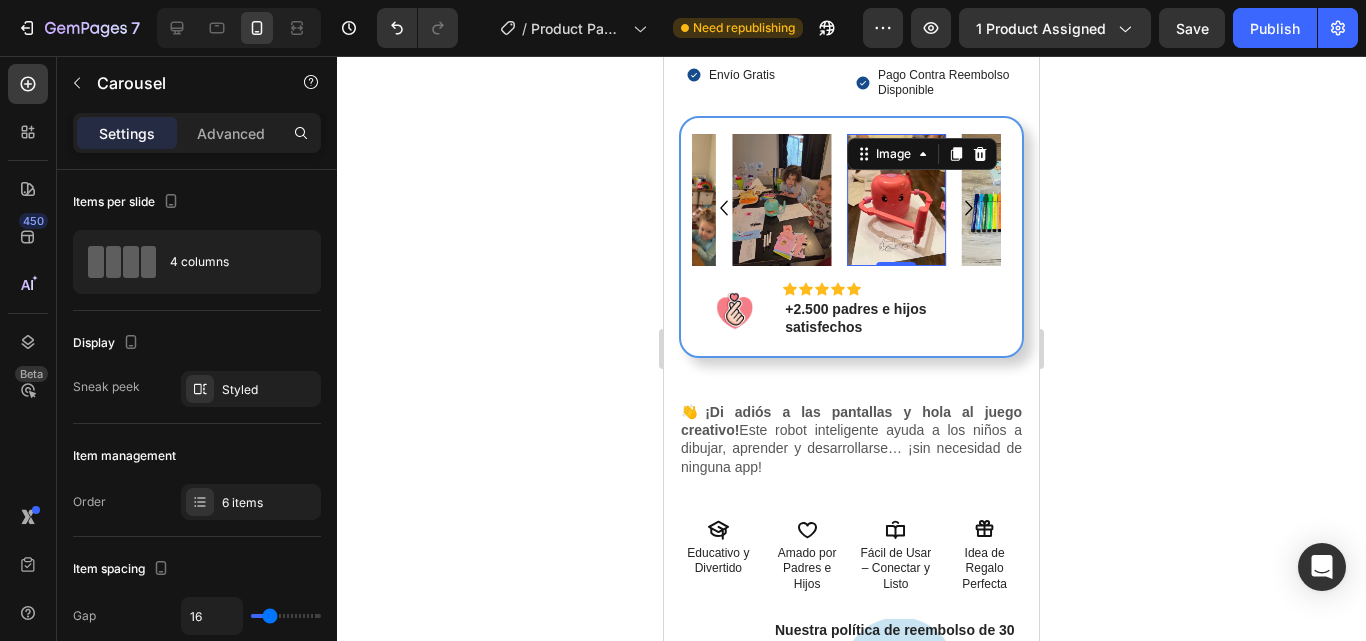 click at bounding box center [896, 200] 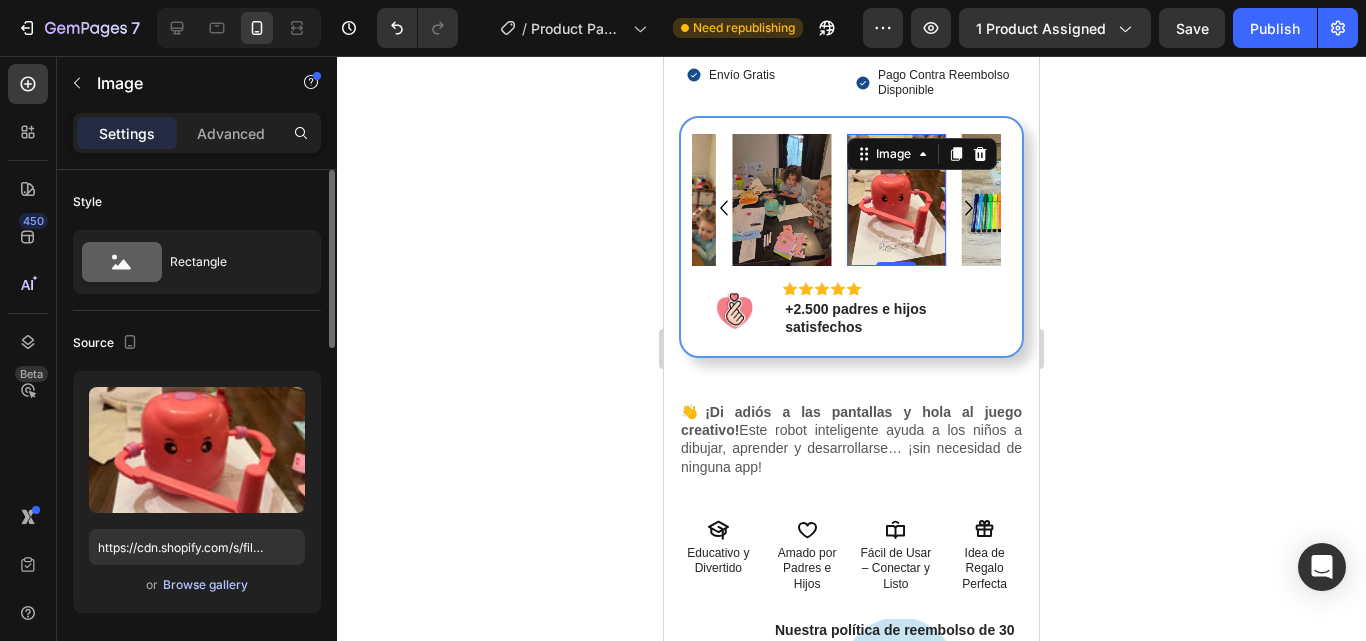 click on "Browse gallery" at bounding box center (205, 585) 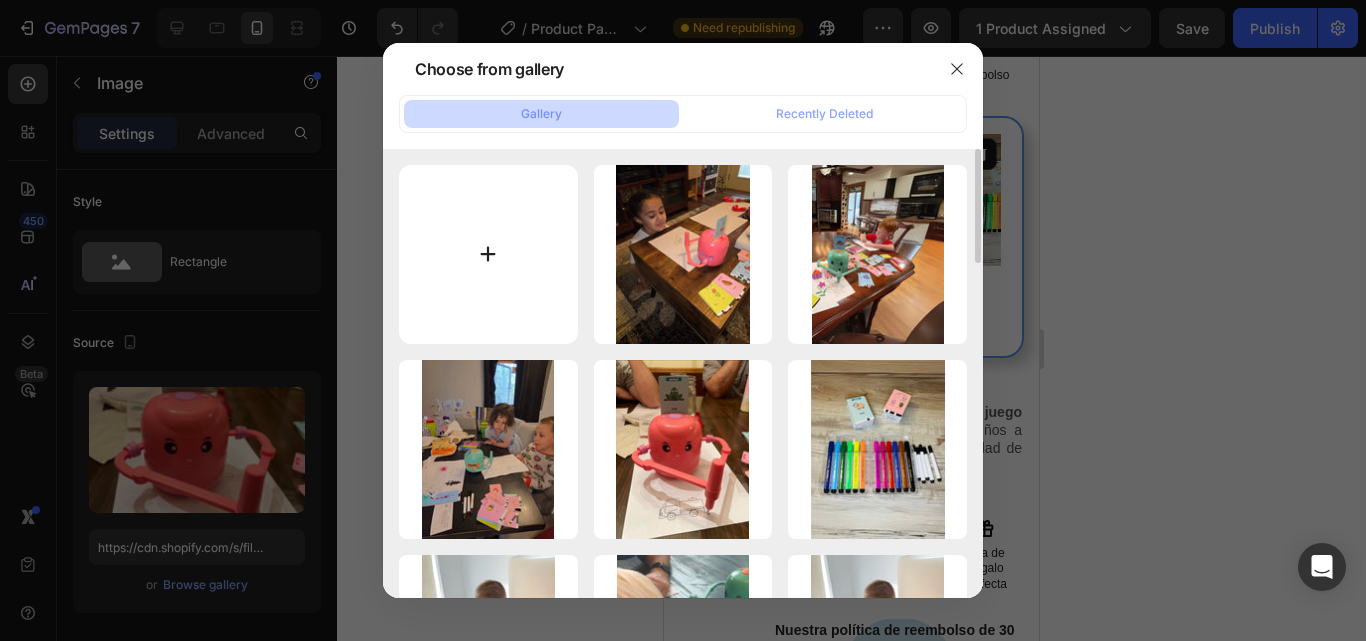click at bounding box center [488, 254] 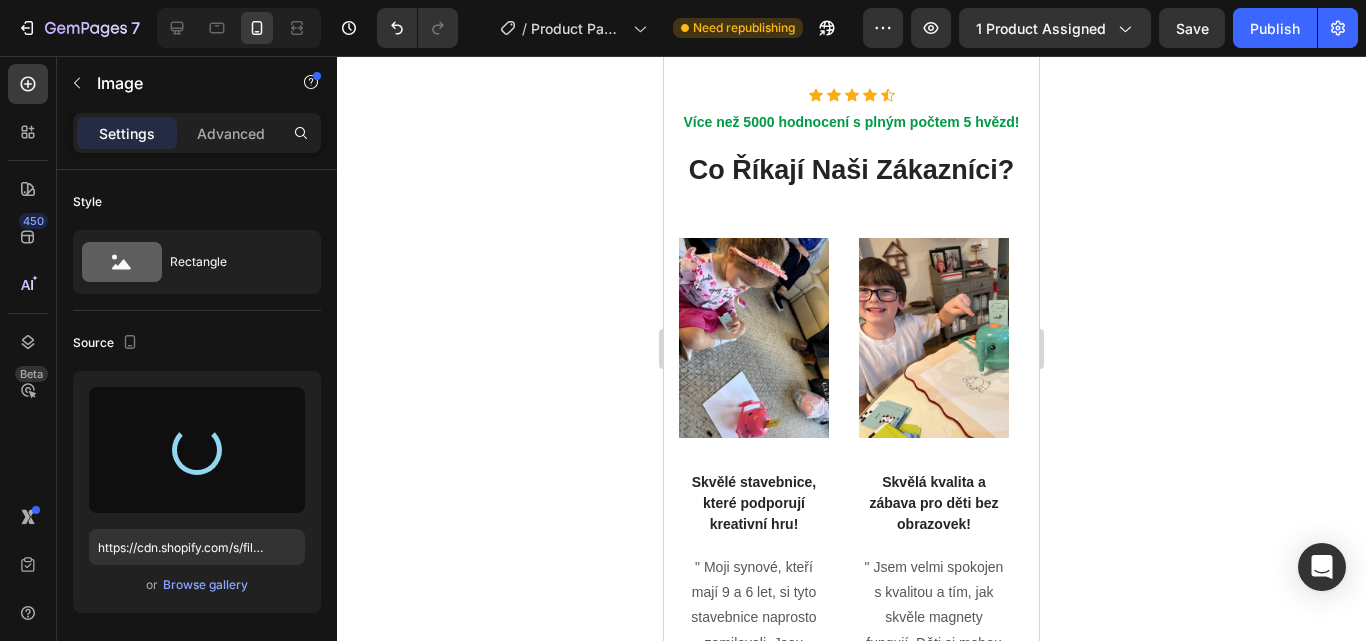 scroll, scrollTop: 5896, scrollLeft: 0, axis: vertical 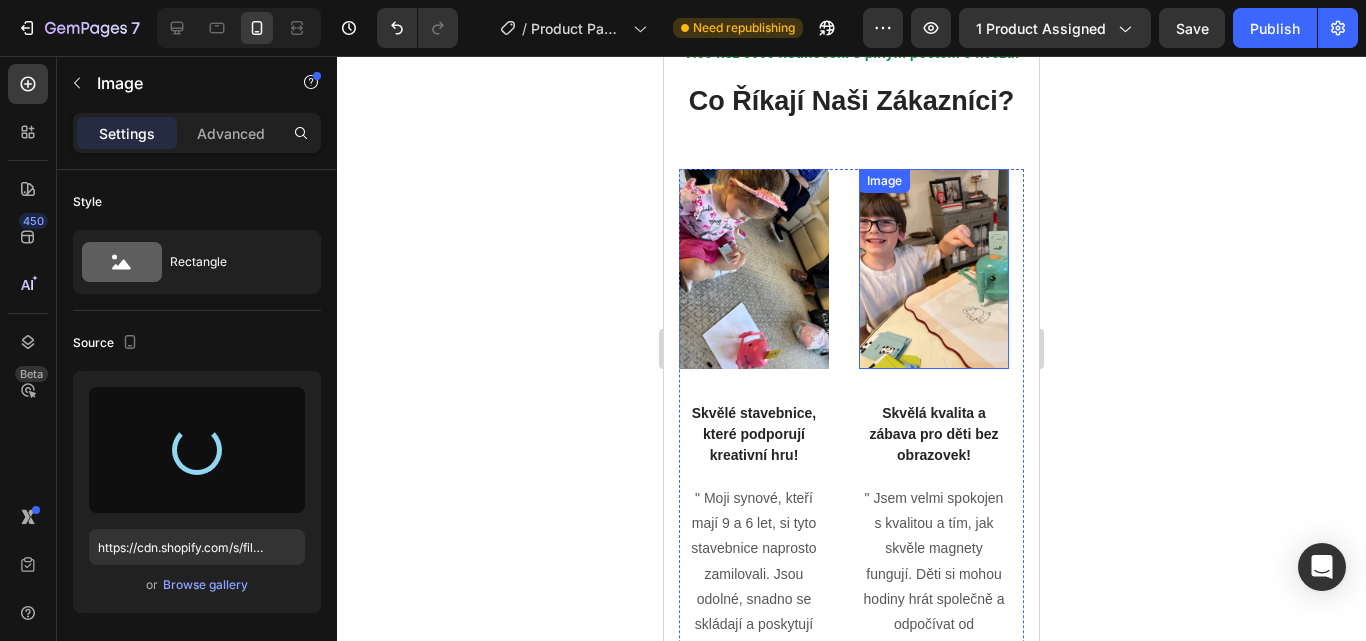 type on "https://cdn.shopify.com/s/files/1/0668/8777/8392/files/gempages_577773056173278149-6506d6b1-838f-4dc3-931a-3c8c7591de57.jpg" 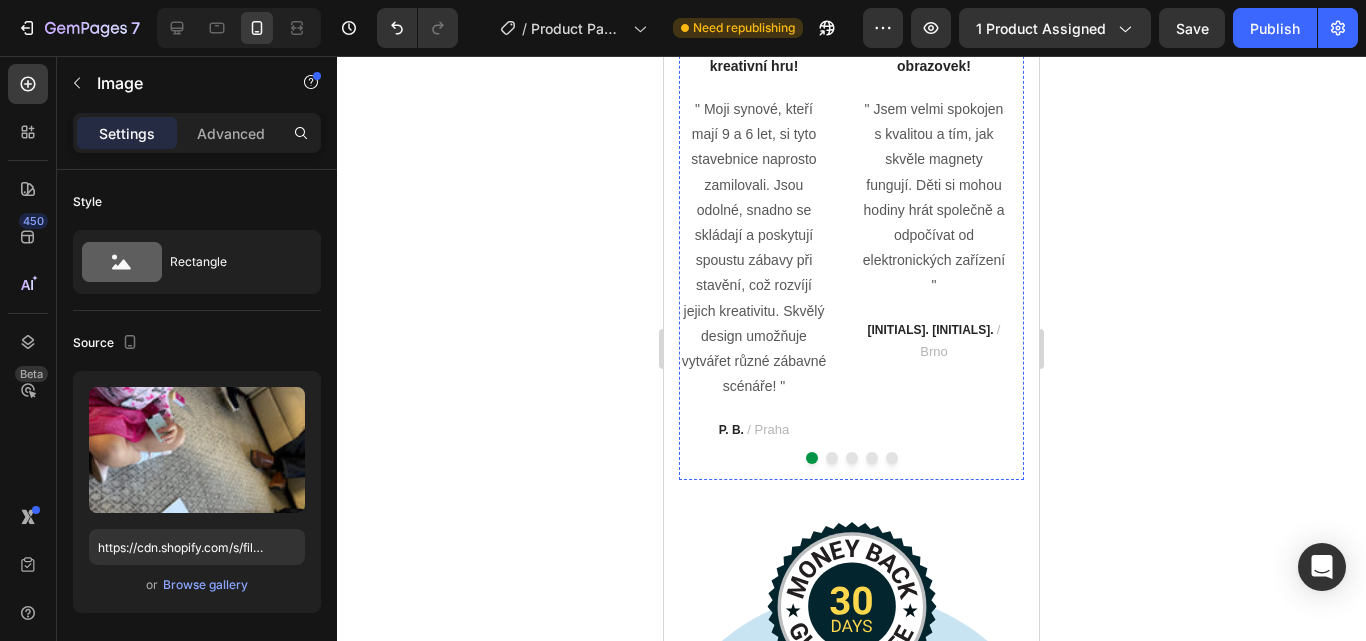 scroll, scrollTop: 6286, scrollLeft: 0, axis: vertical 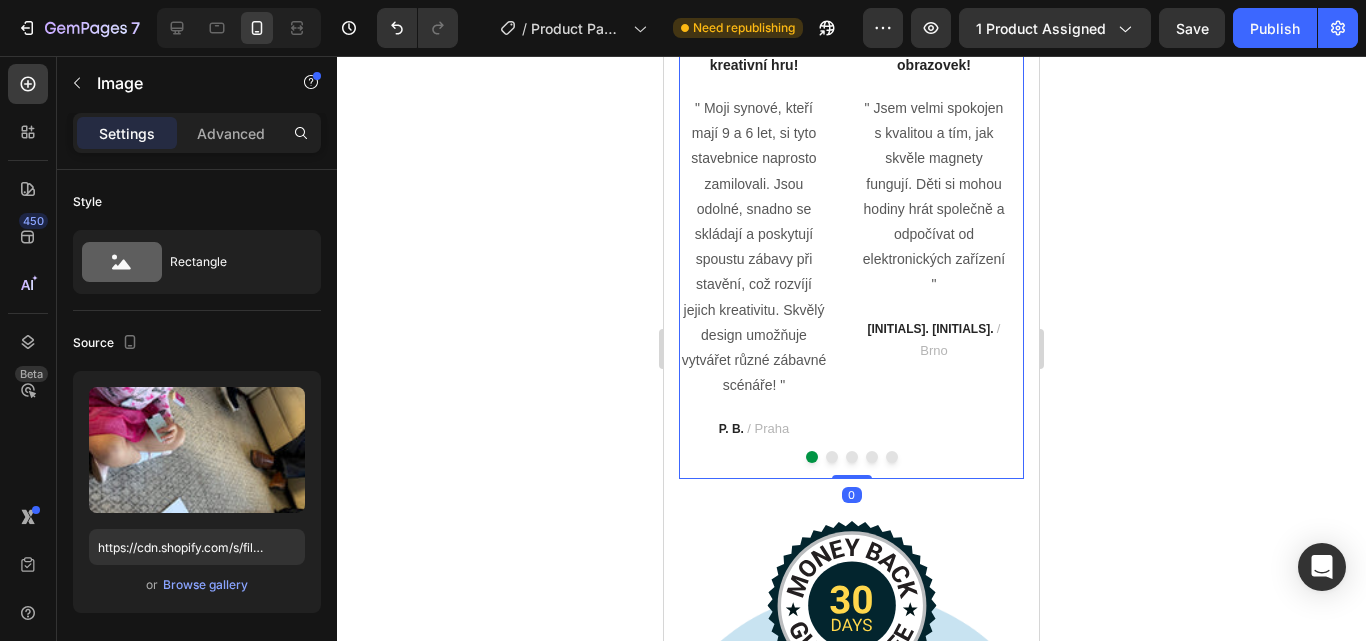 click at bounding box center (851, 457) 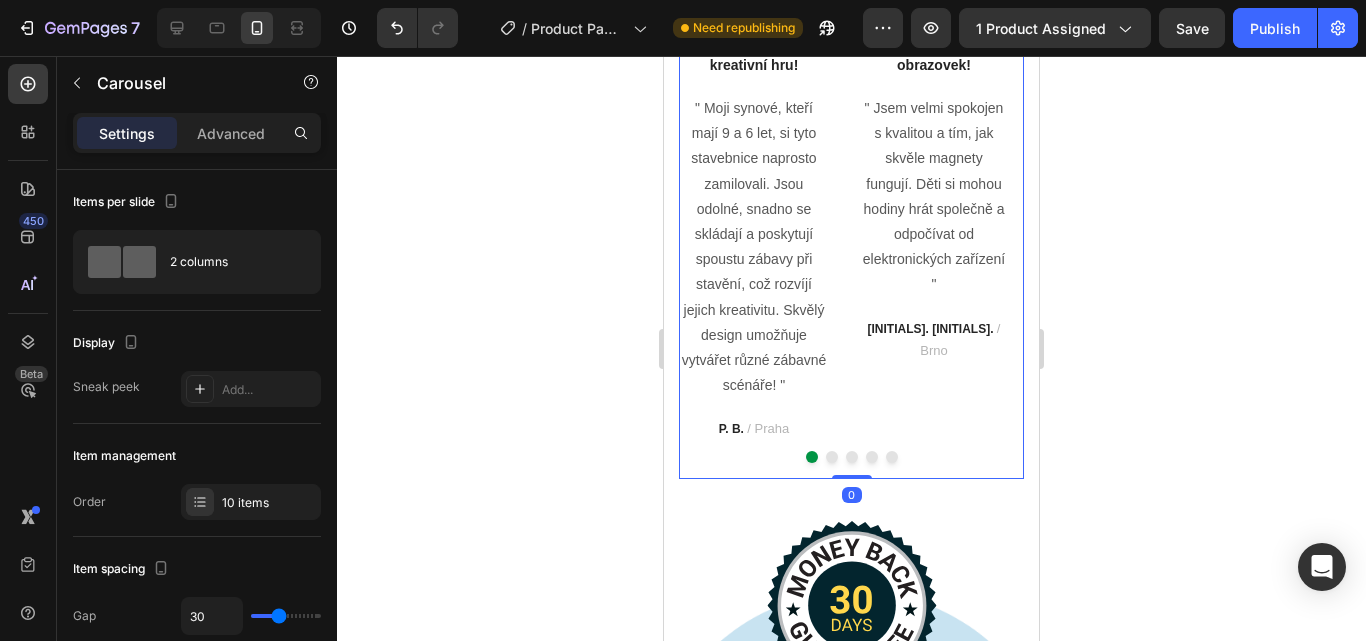 click at bounding box center (832, 457) 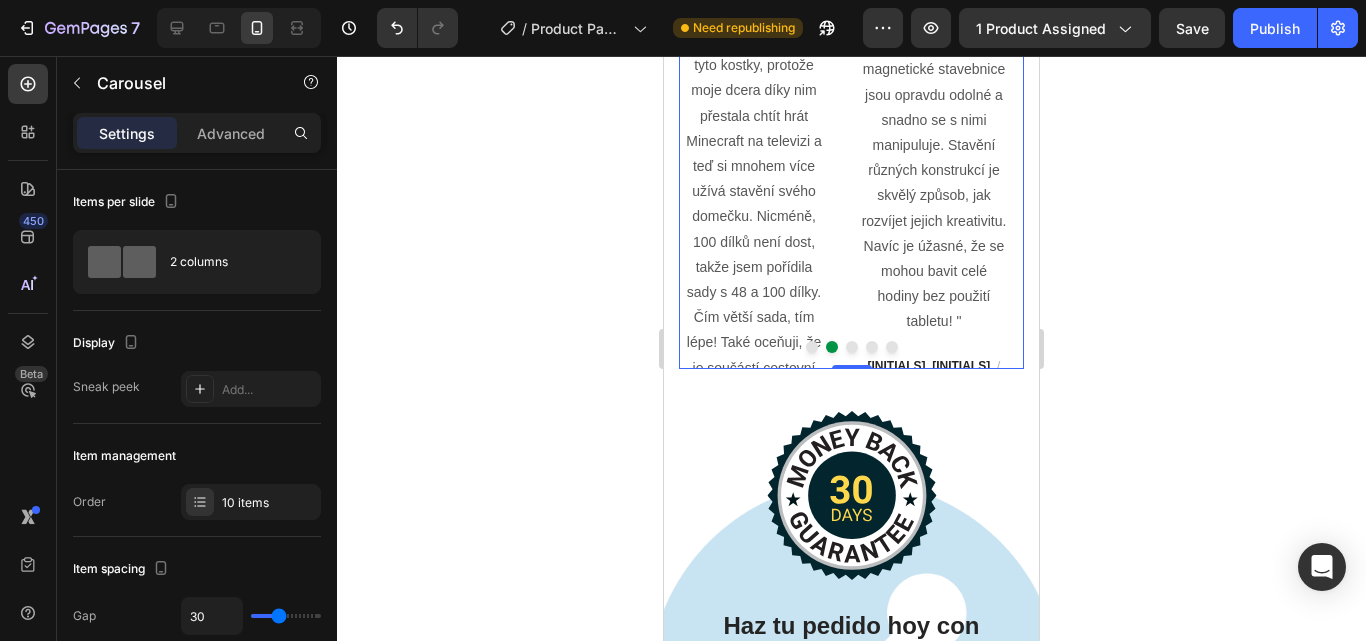 scroll, scrollTop: 6397, scrollLeft: 0, axis: vertical 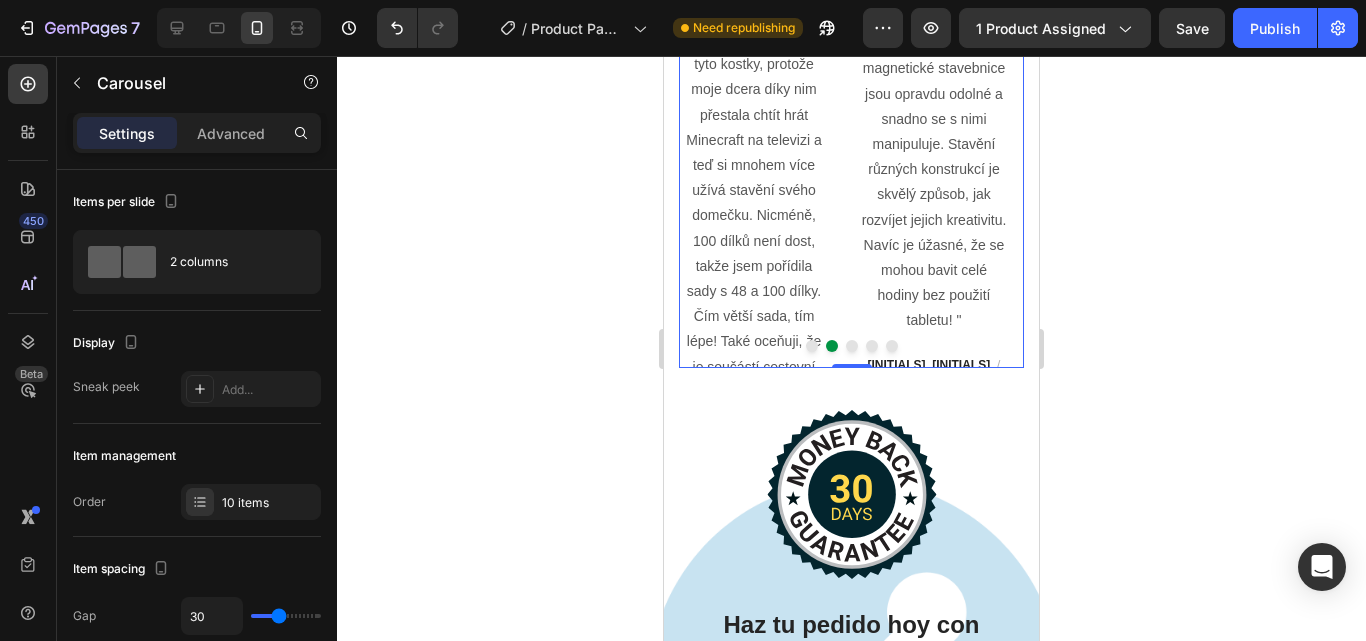 click at bounding box center [852, 346] 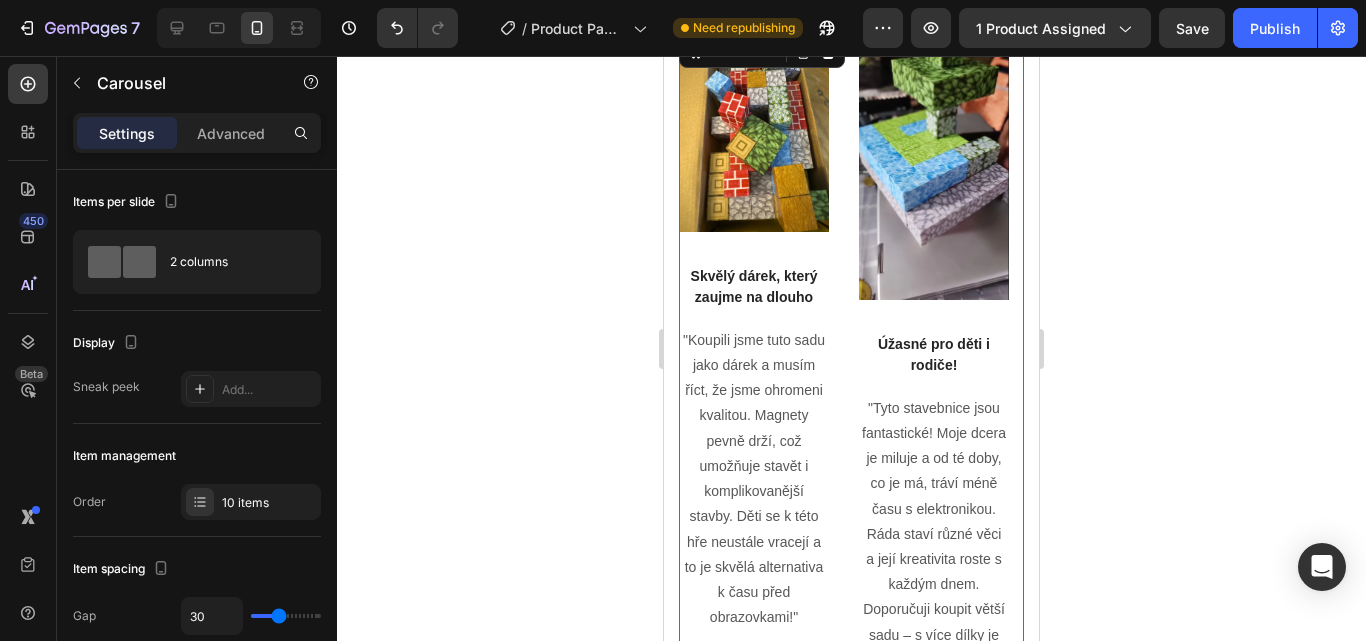 scroll, scrollTop: 5941, scrollLeft: 0, axis: vertical 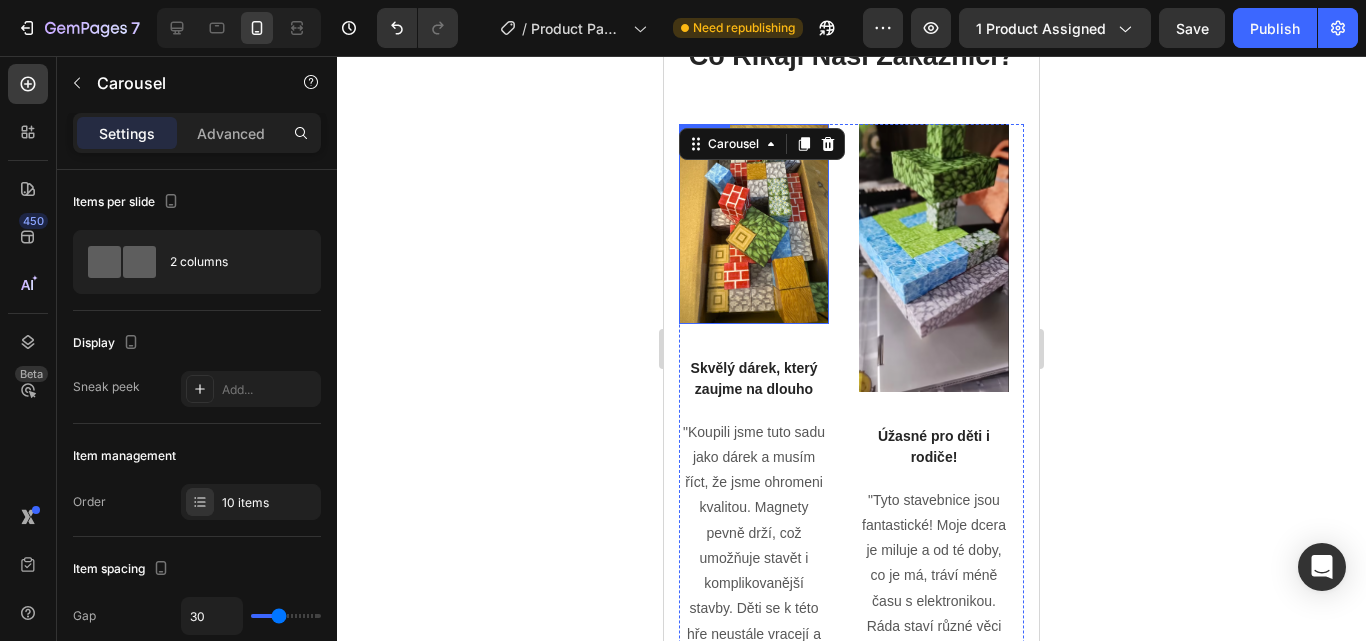 click at bounding box center [754, 224] 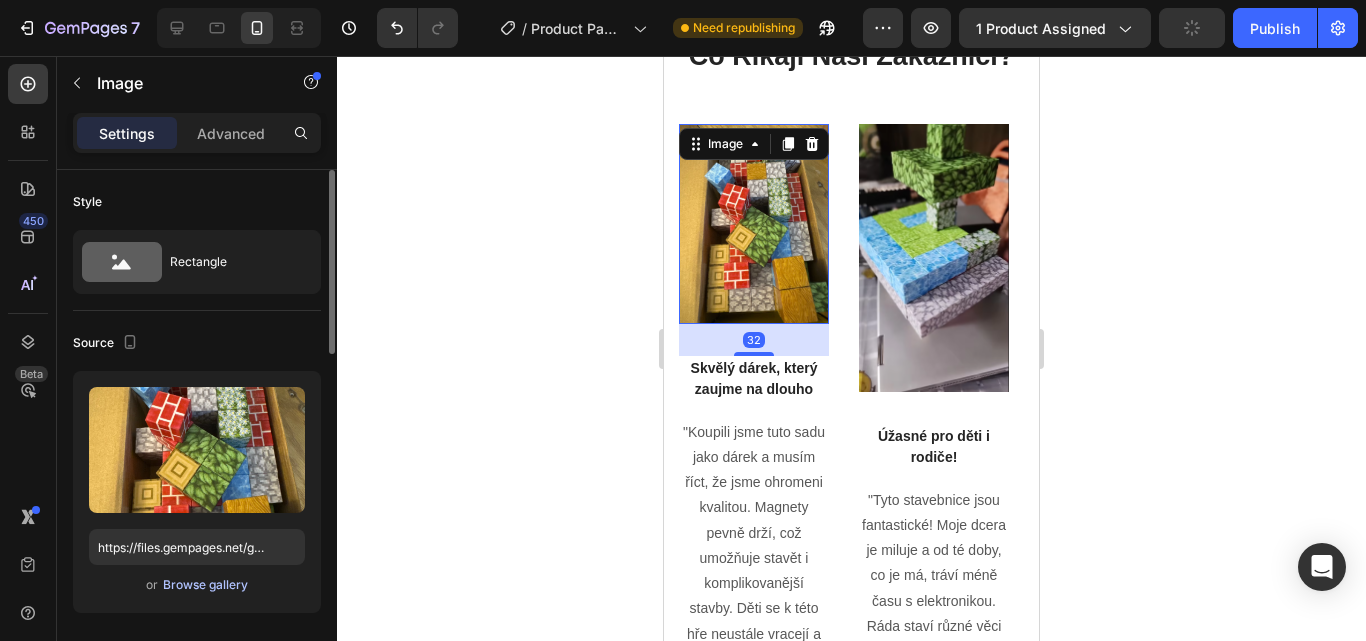 click on "Browse gallery" at bounding box center (205, 585) 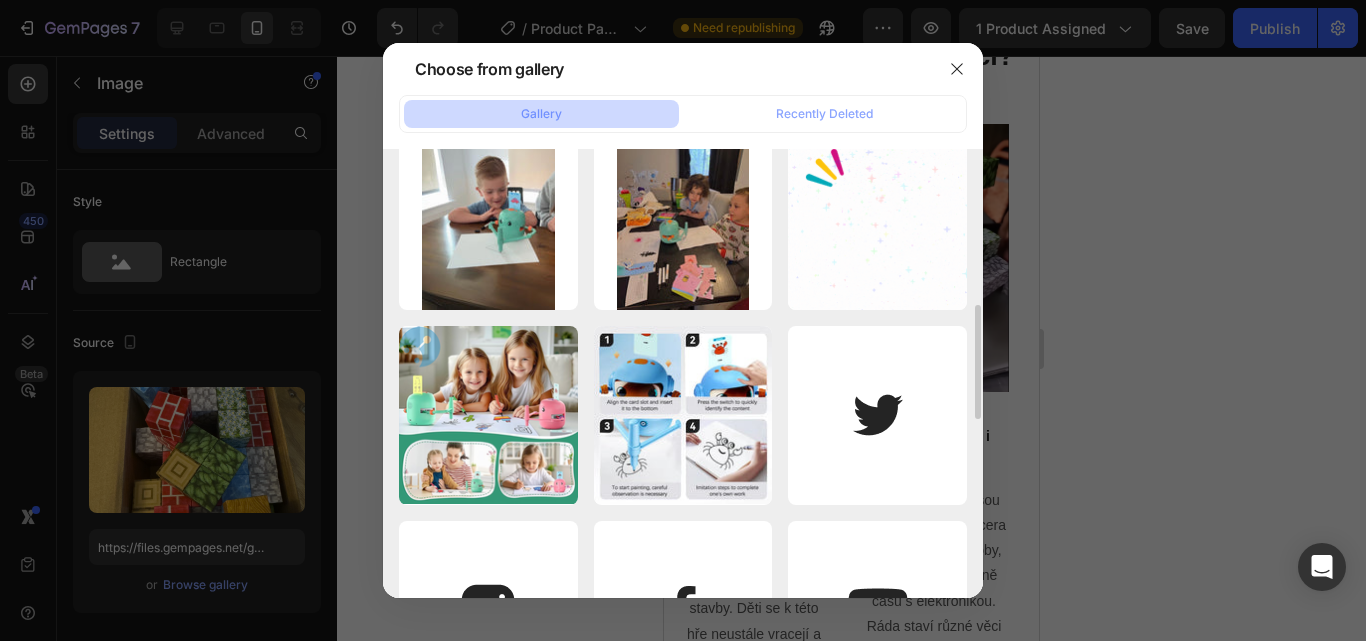 scroll, scrollTop: 505, scrollLeft: 0, axis: vertical 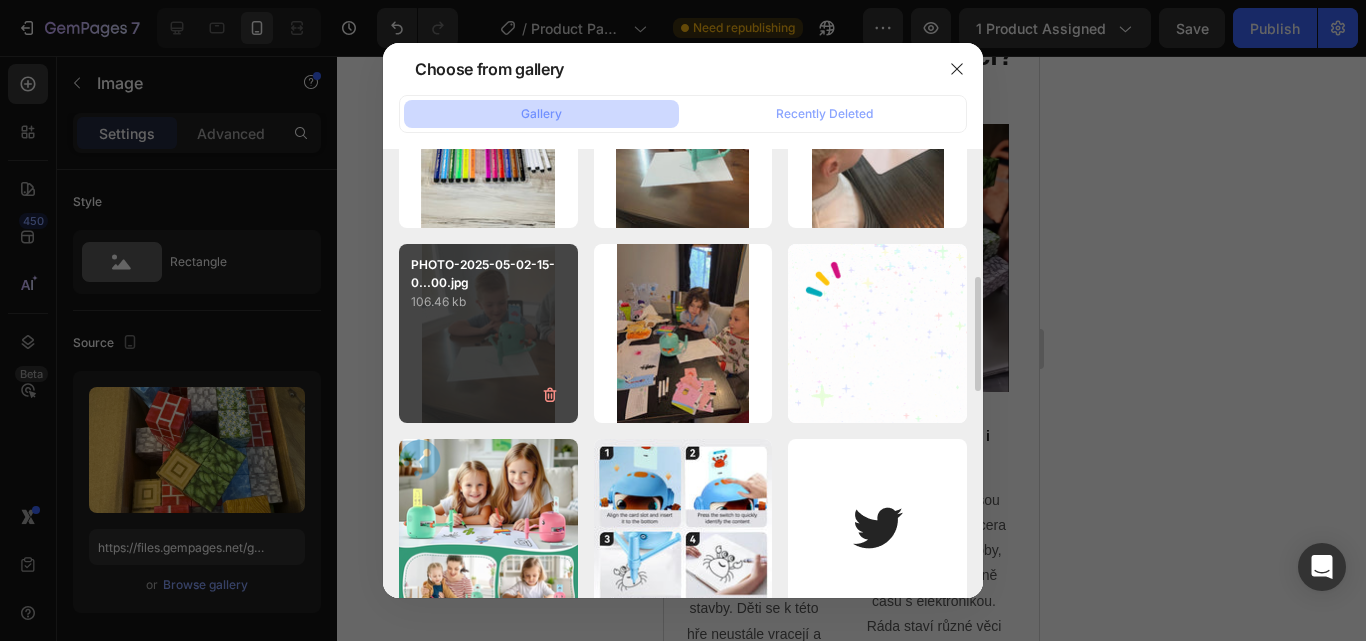 click on "106.46 kb" at bounding box center (488, 302) 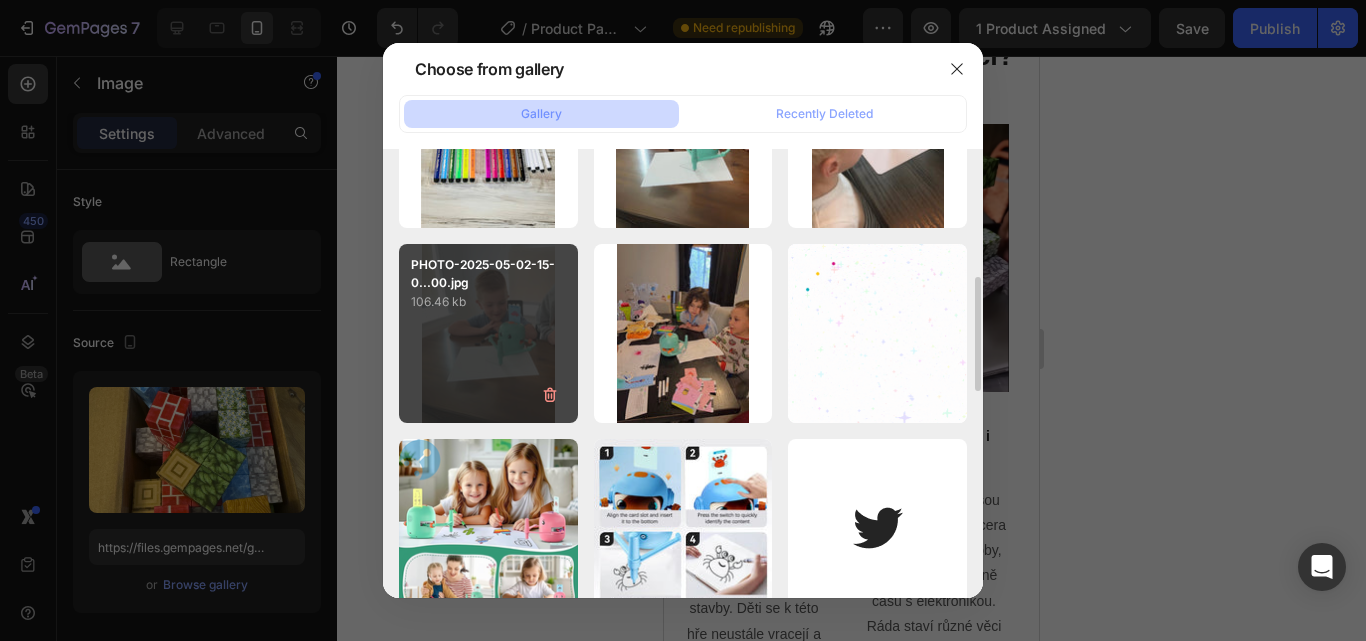 type on "https://cdn.shopify.com/s/files/1/0668/8777/8392/files/gempages_577773056173278149-0a79fd0d-0ebb-47b5-979f-3e58f7fb9f99.jpg" 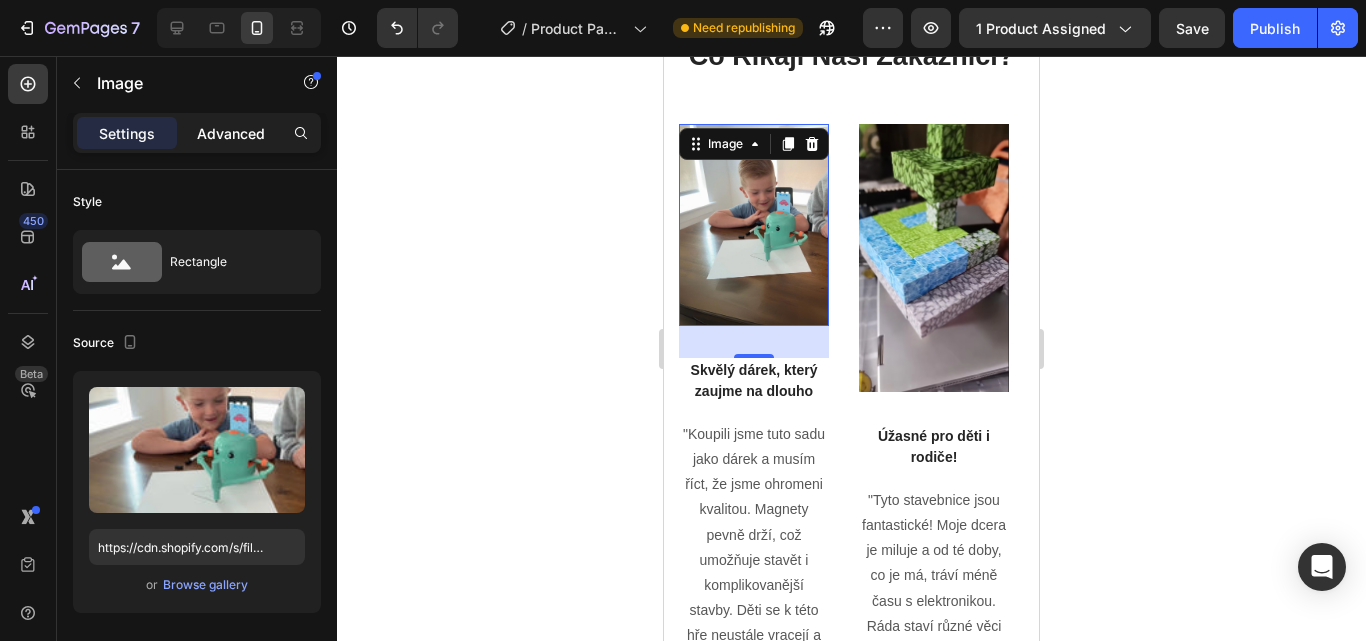 click on "Advanced" 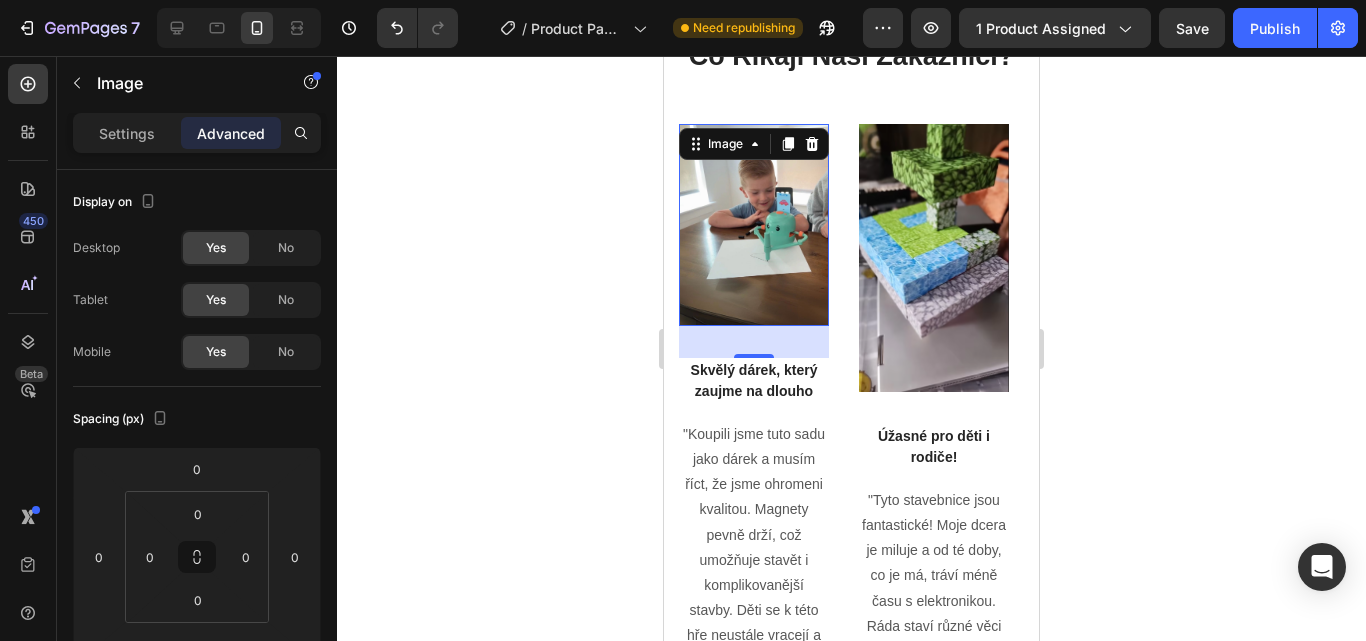 click on "Settings" at bounding box center [127, 133] 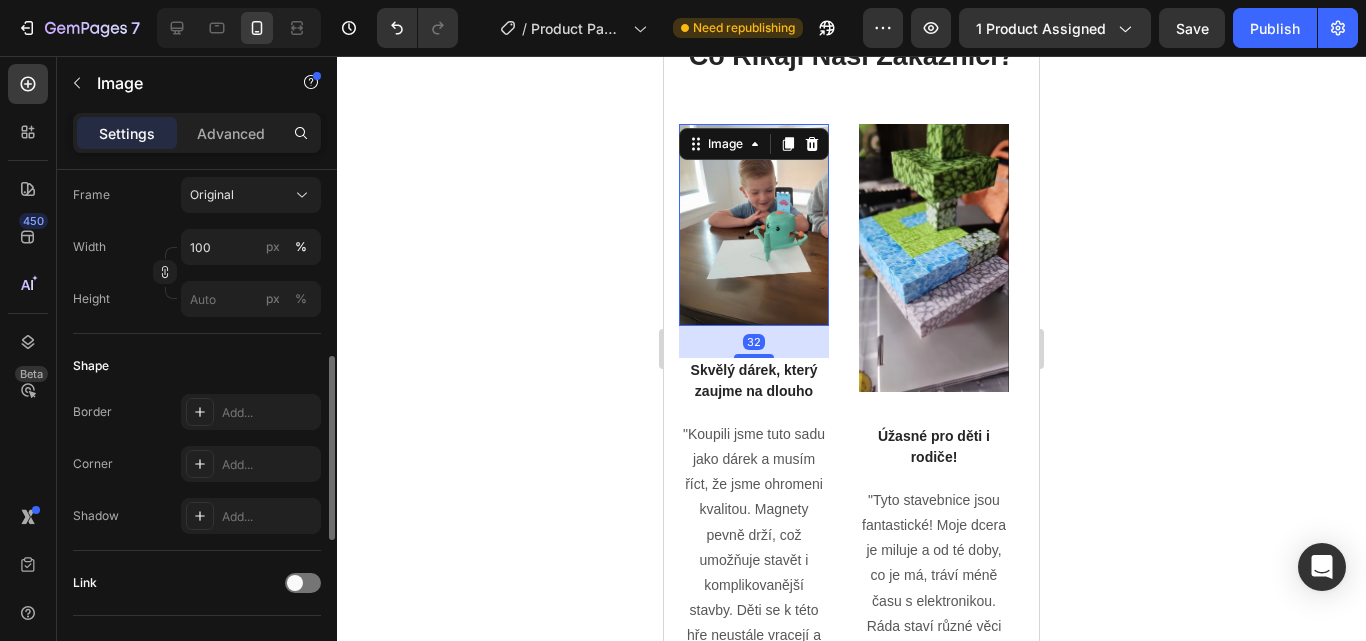 scroll, scrollTop: 530, scrollLeft: 0, axis: vertical 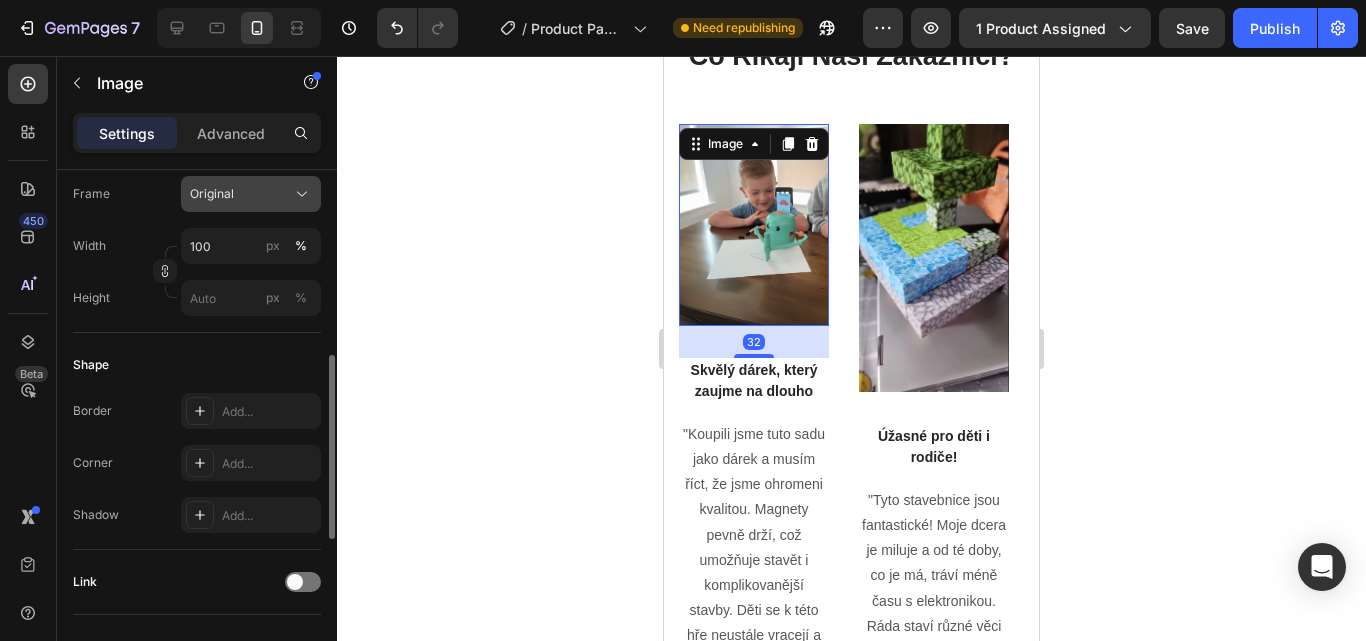 click on "Original" 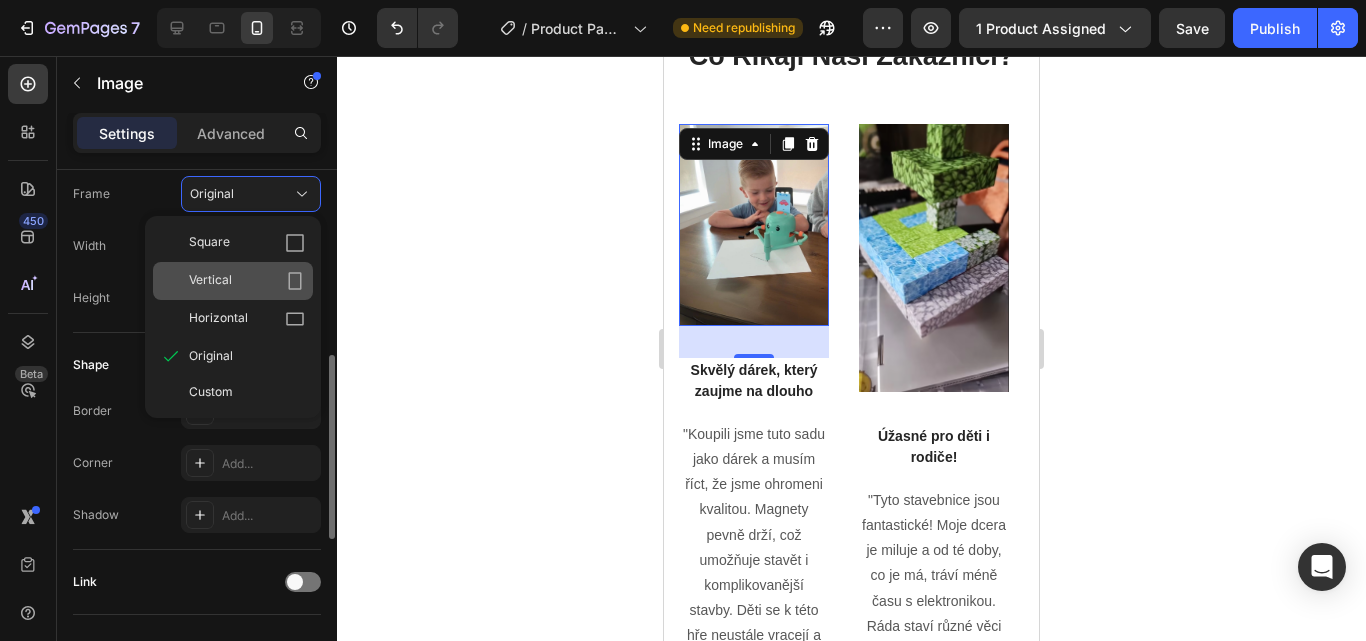 click on "Vertical" at bounding box center (247, 281) 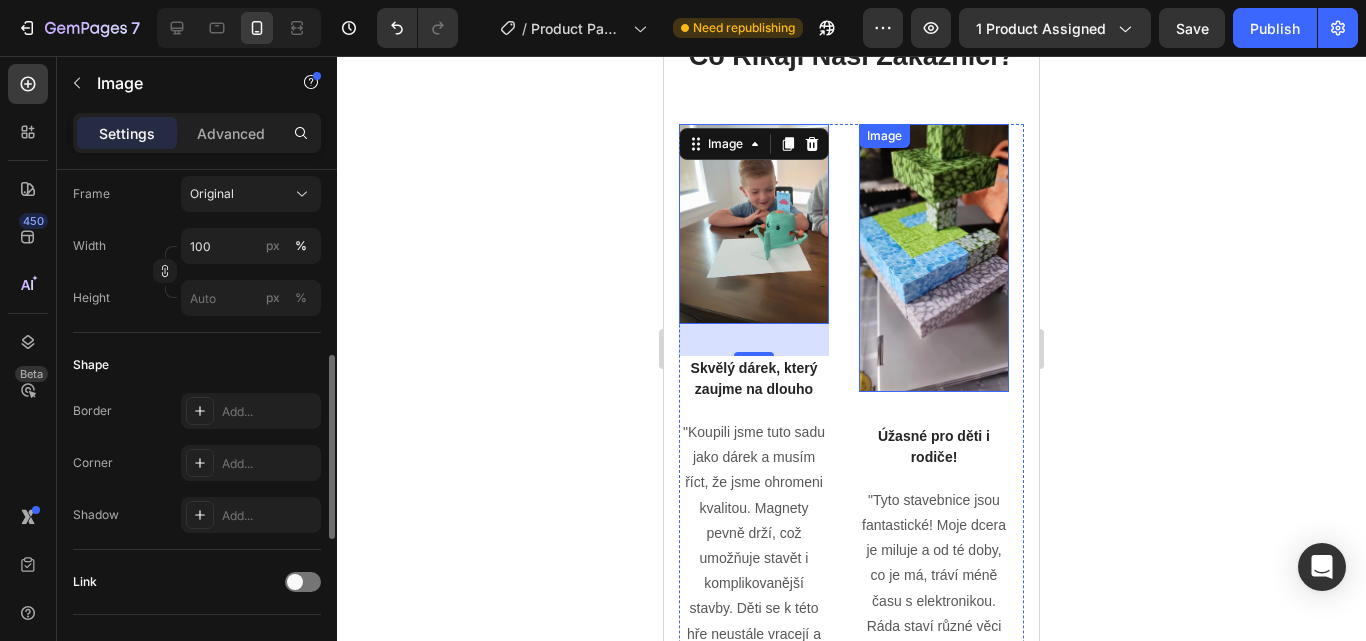 click at bounding box center [934, 258] 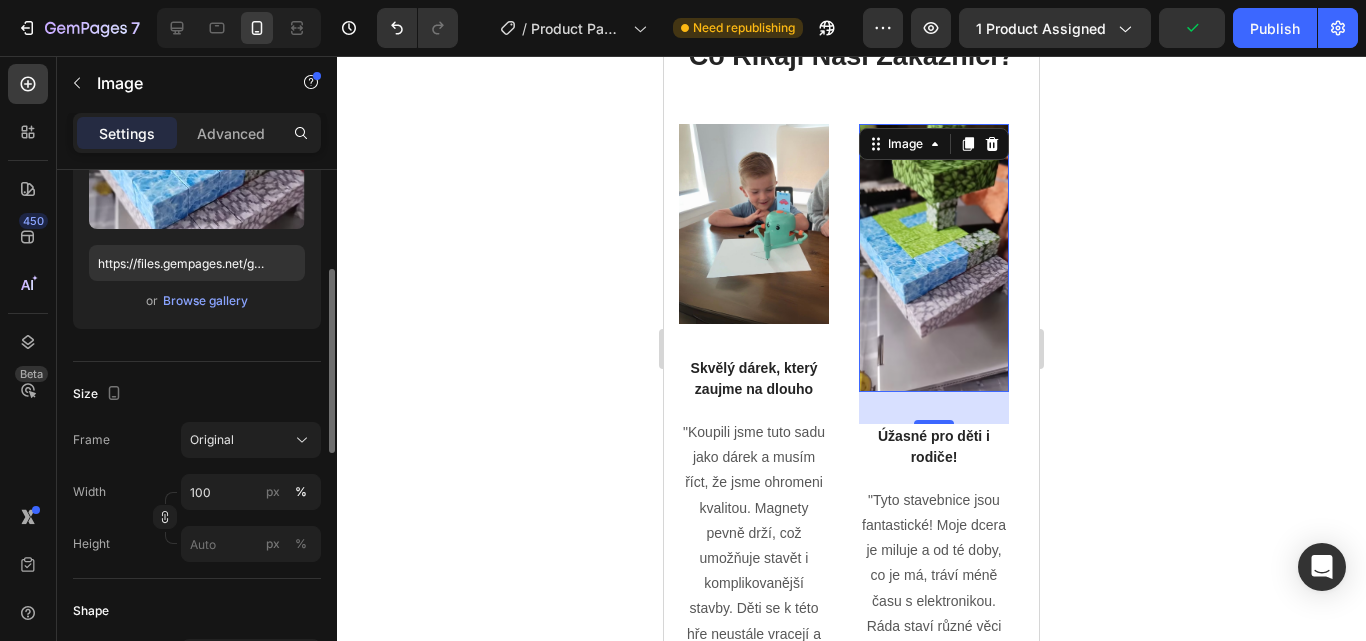 scroll, scrollTop: 283, scrollLeft: 0, axis: vertical 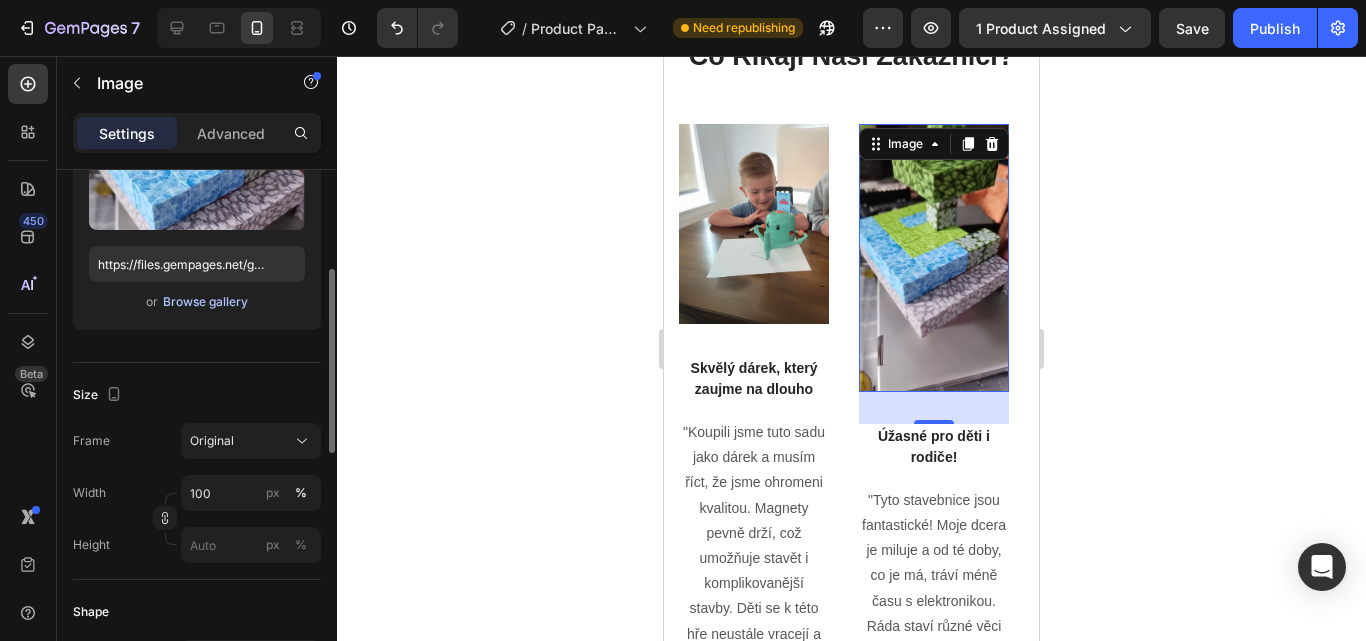 click on "Browse gallery" at bounding box center (205, 302) 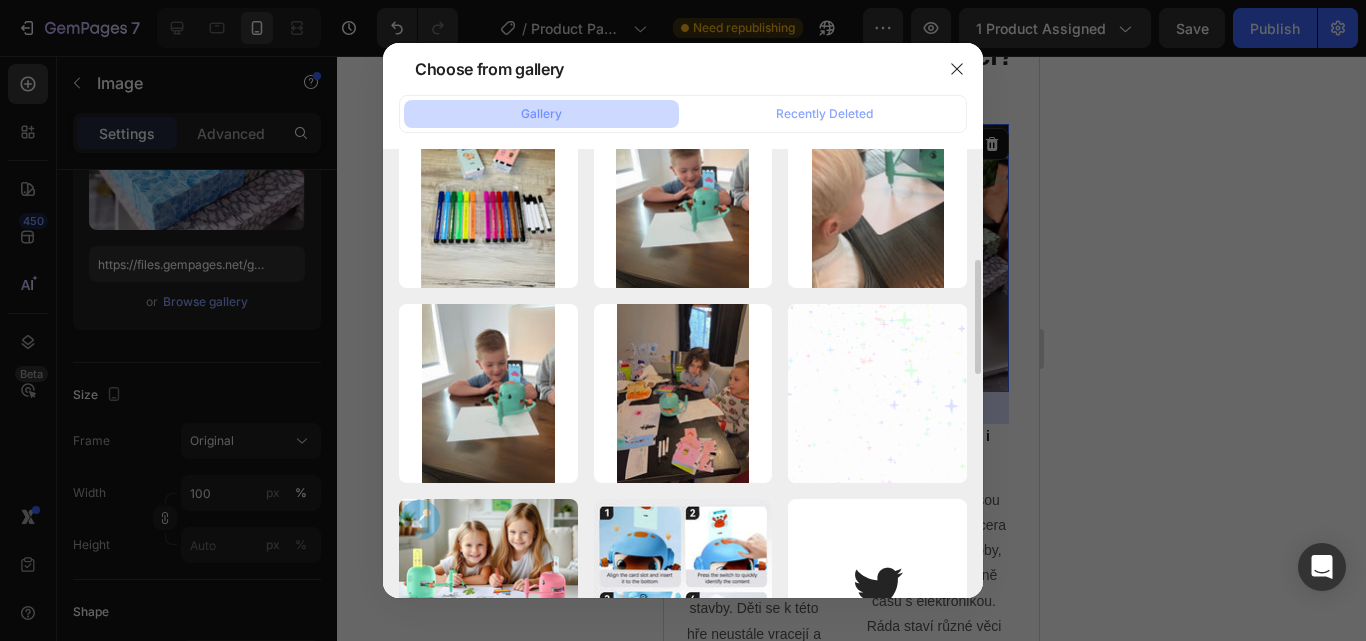 scroll, scrollTop: 445, scrollLeft: 0, axis: vertical 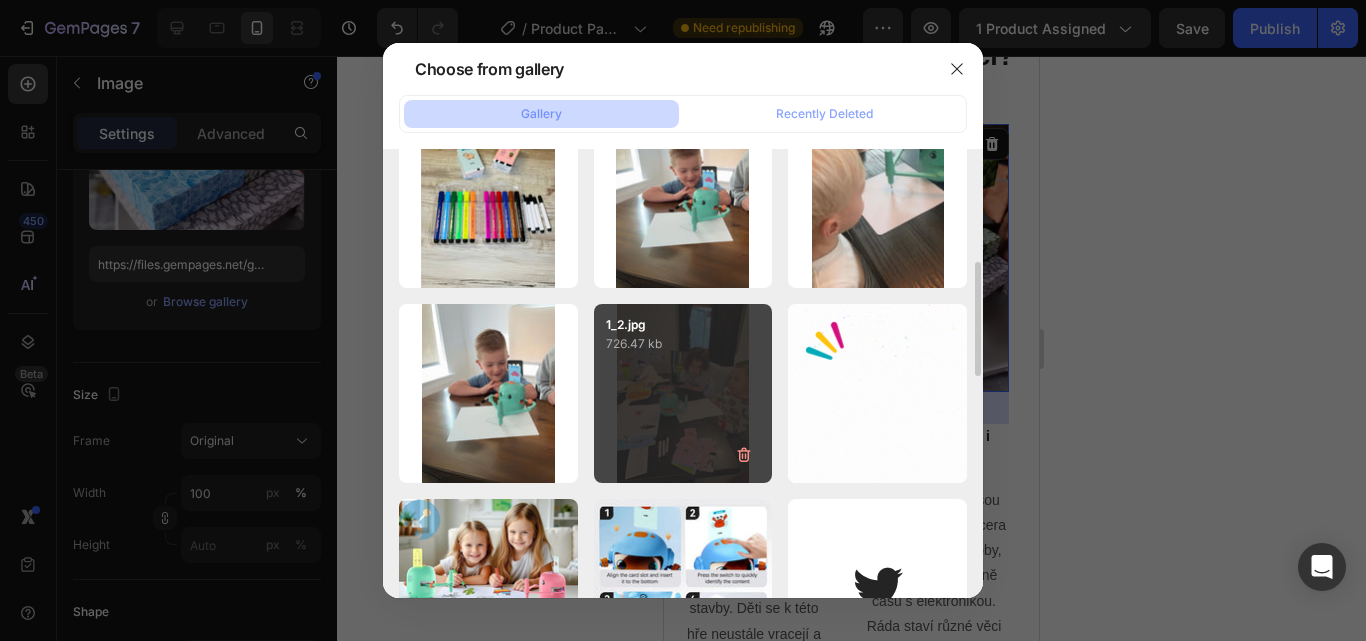 click on "1_2.jpg 726.47 kb" at bounding box center [683, 393] 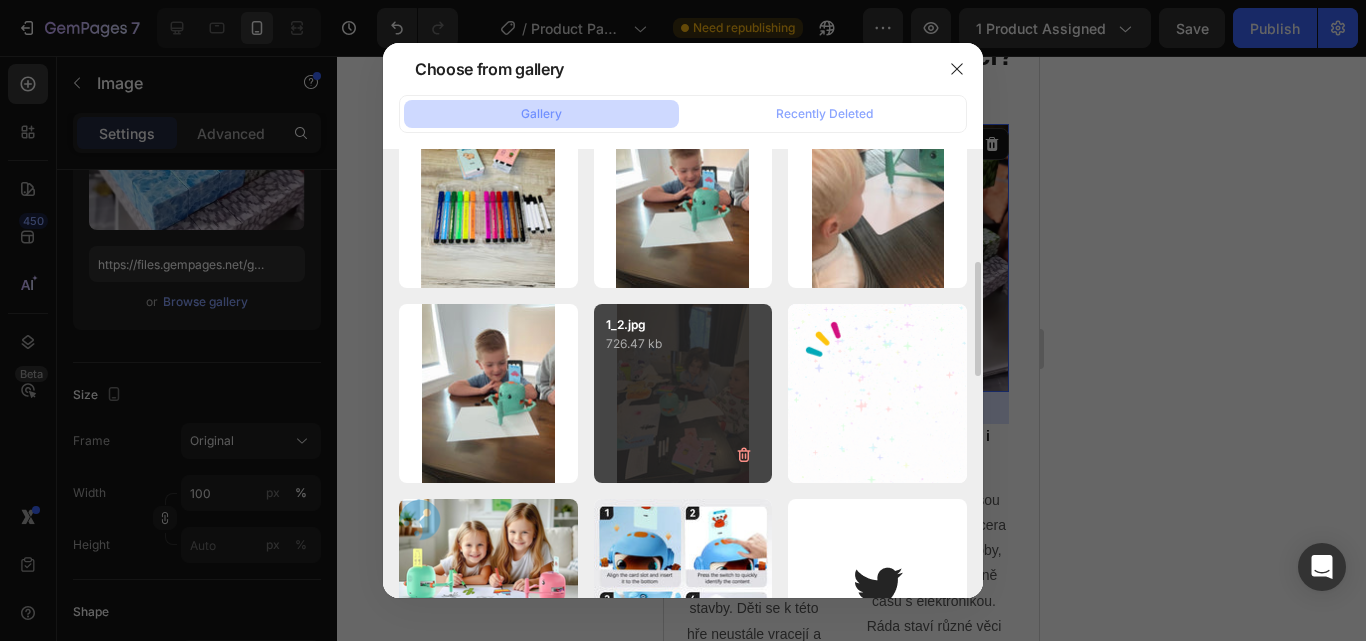 type on "https://cdn.shopify.com/s/files/1/0668/8777/8392/files/gempages_577773056173278149-23af28a5-8792-4573-8384-0792f3b6c71a.jpg" 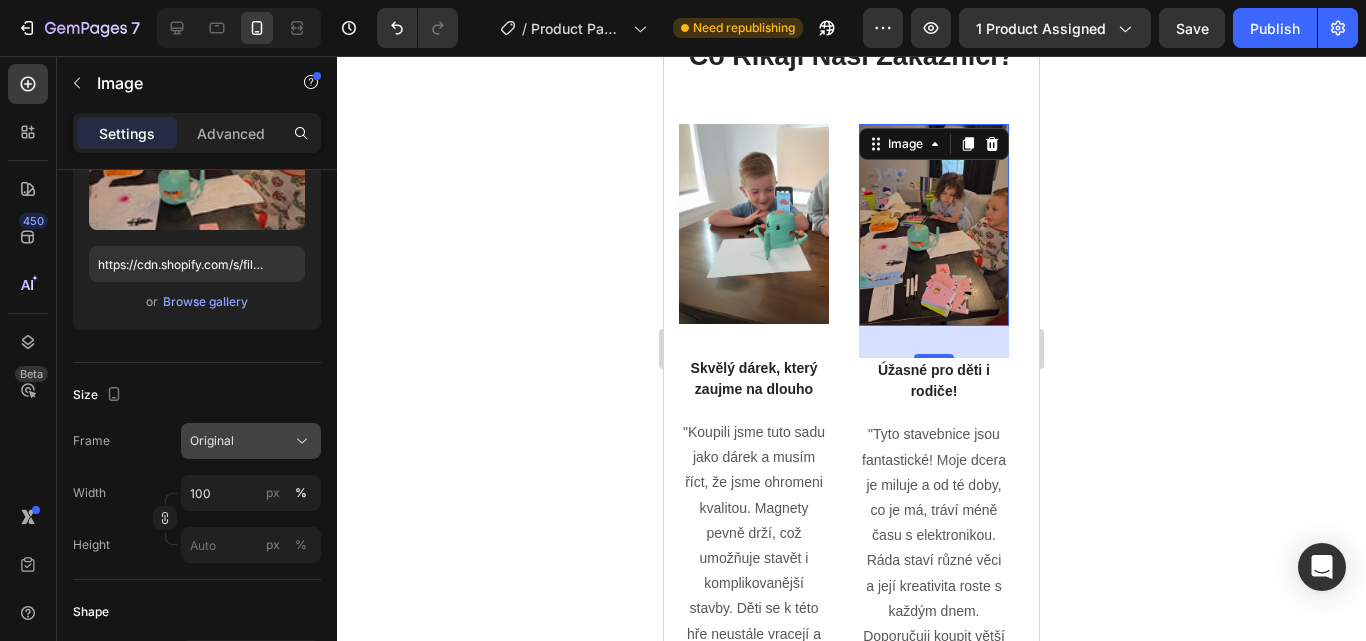click on "Original" 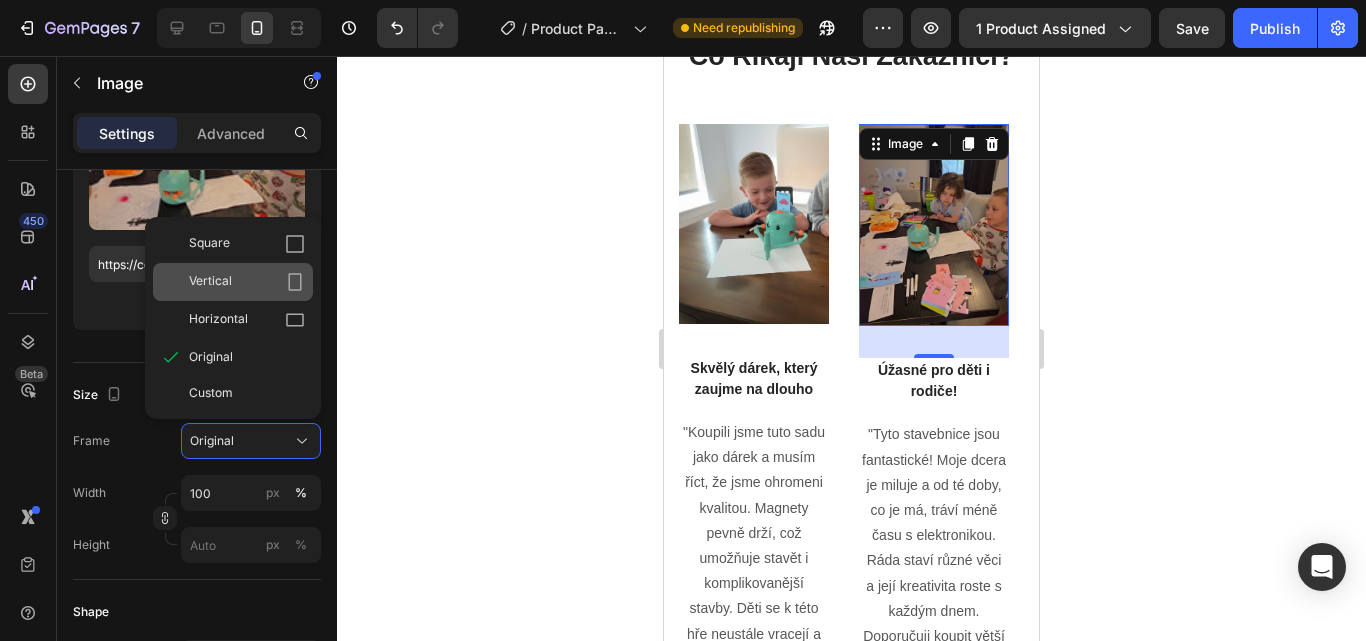 click on "Vertical" at bounding box center [247, 282] 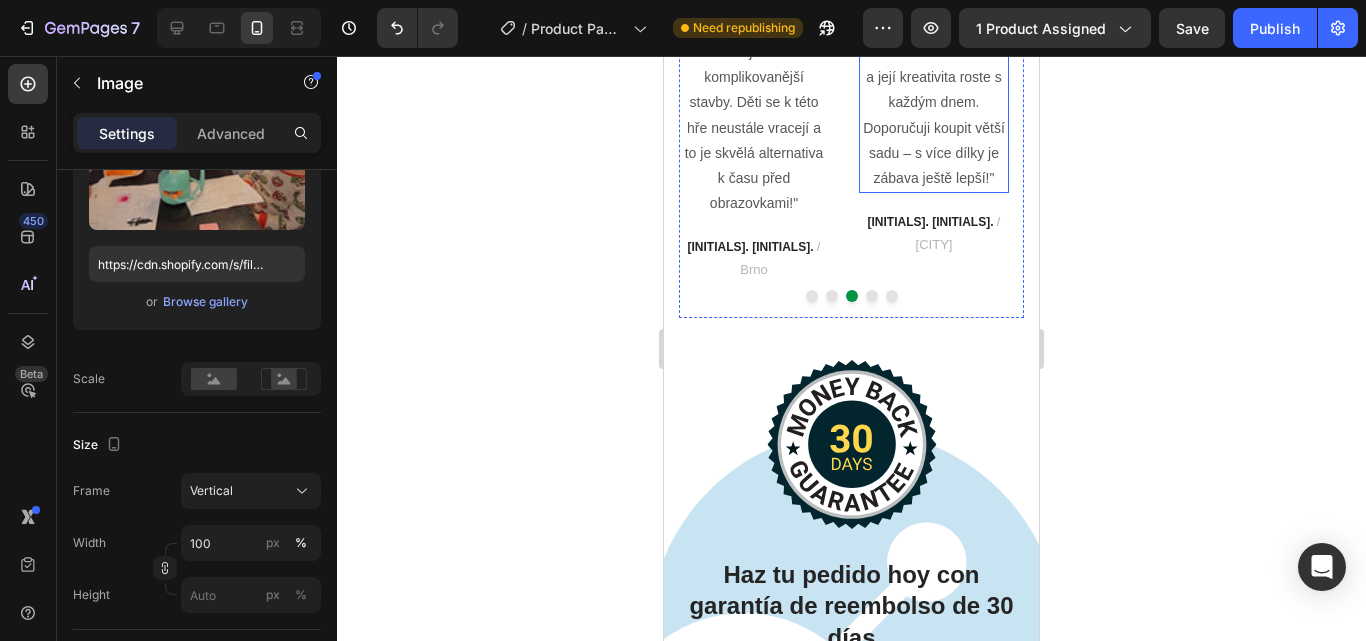 scroll, scrollTop: 6449, scrollLeft: 0, axis: vertical 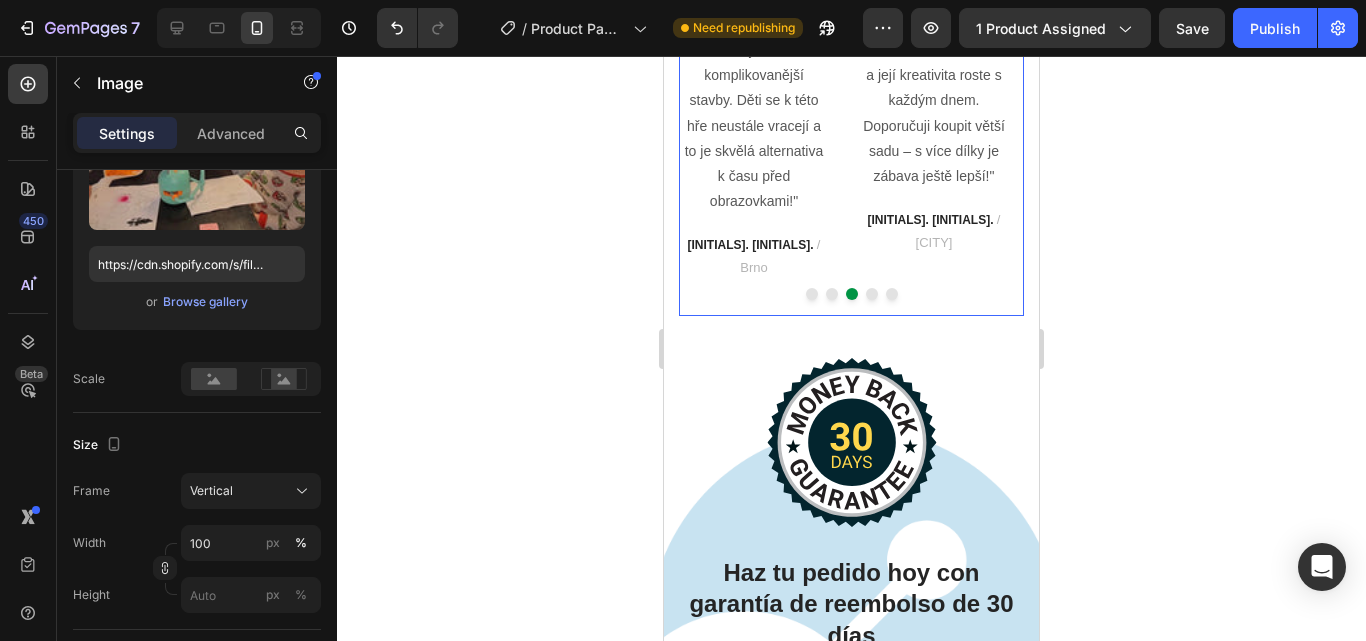click at bounding box center (832, 294) 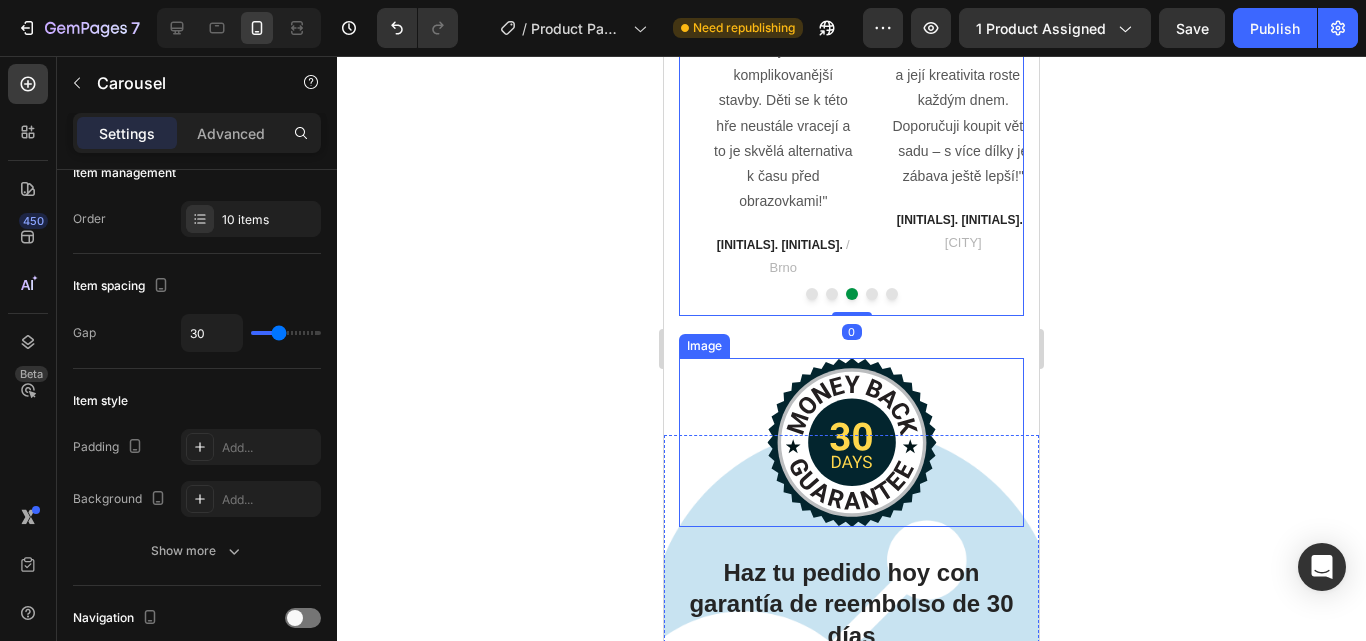 scroll, scrollTop: 0, scrollLeft: 0, axis: both 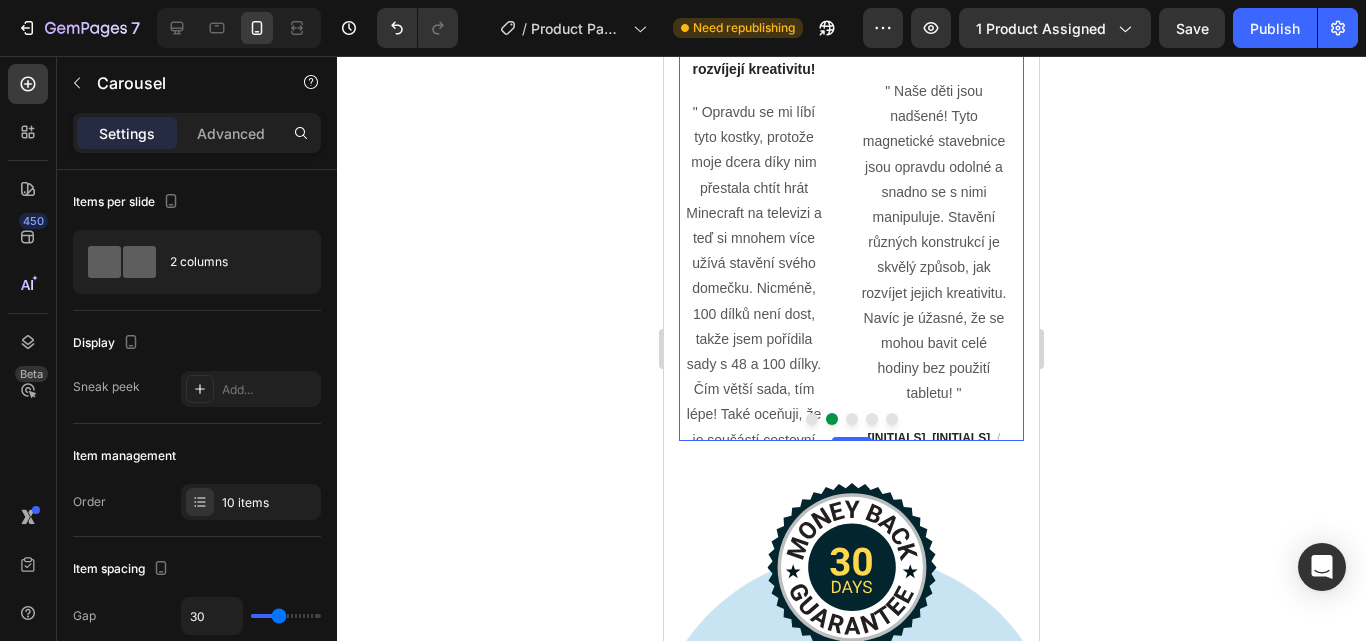 click at bounding box center [812, 419] 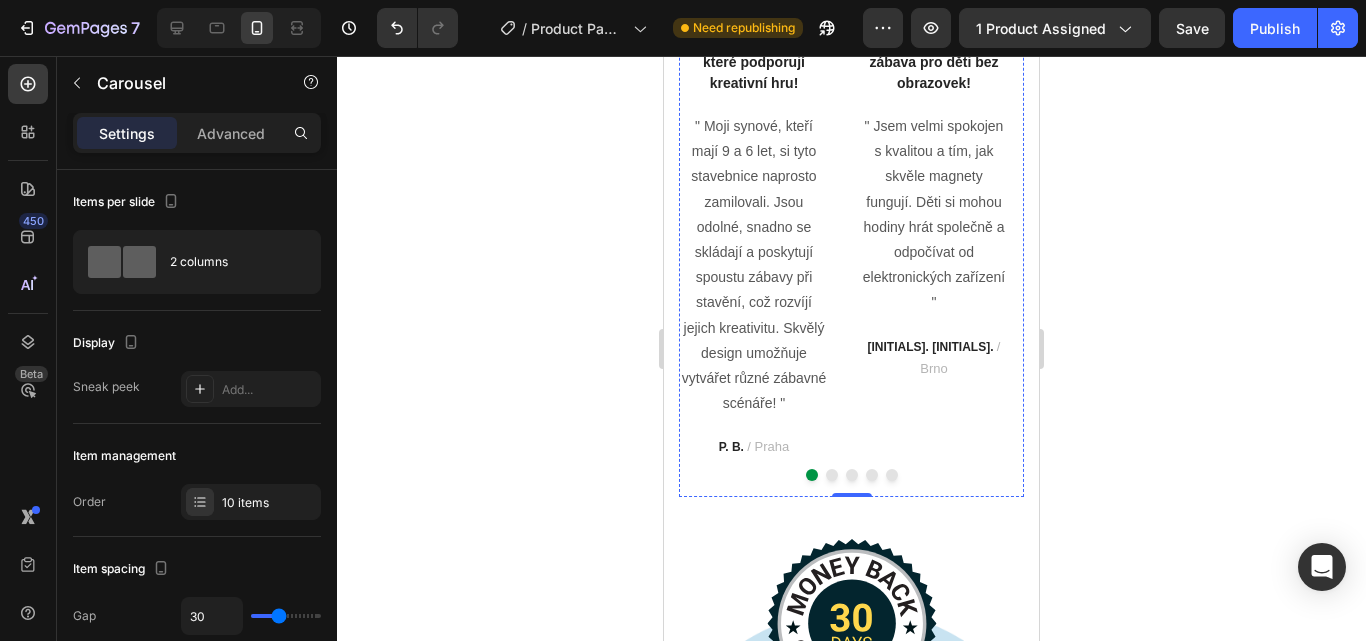 scroll, scrollTop: 6269, scrollLeft: 0, axis: vertical 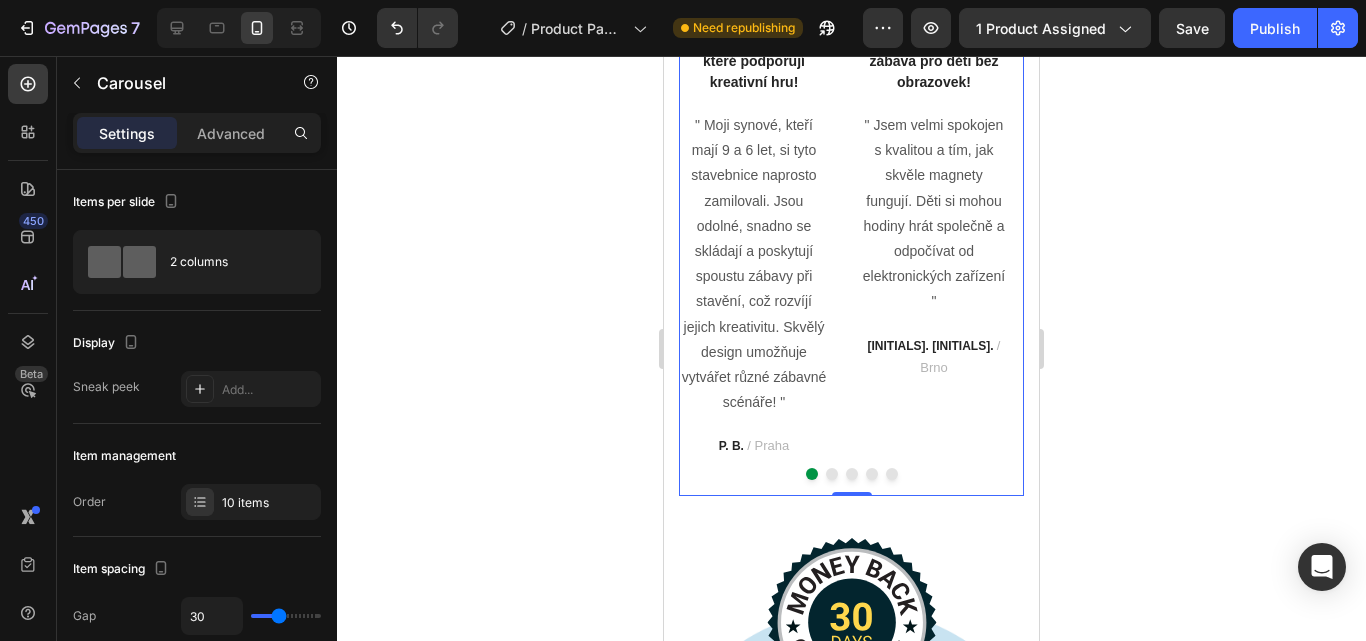 click at bounding box center (832, 474) 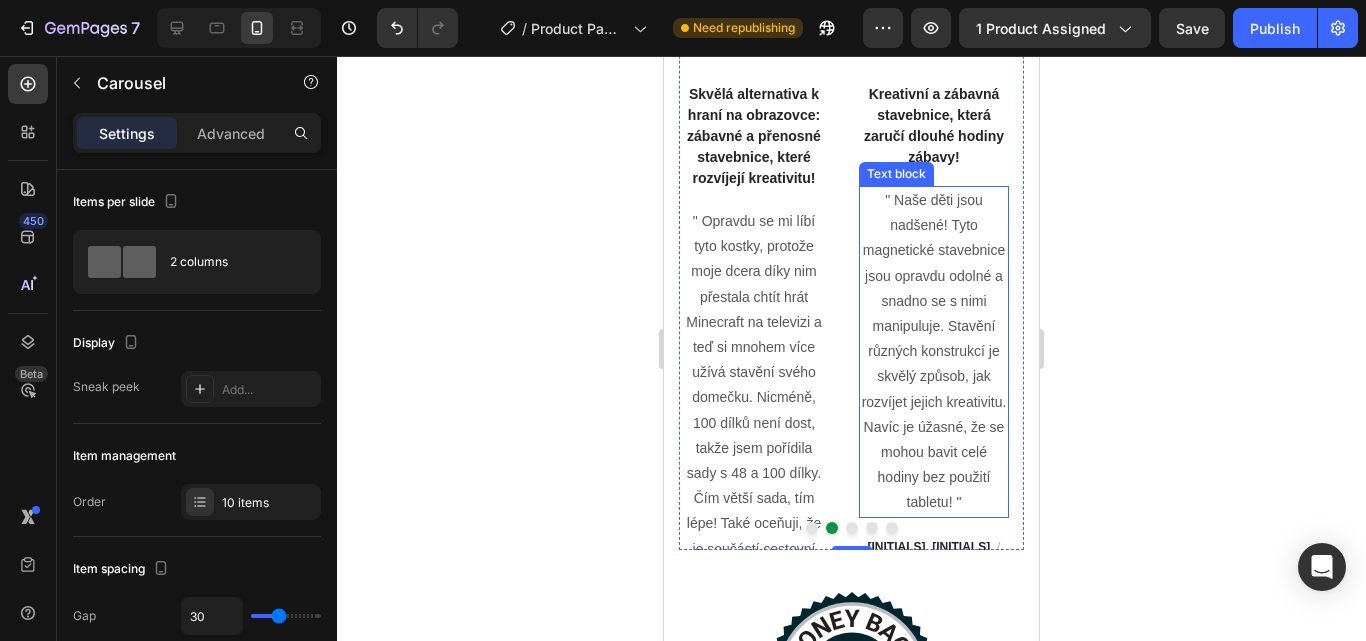 scroll, scrollTop: 6216, scrollLeft: 0, axis: vertical 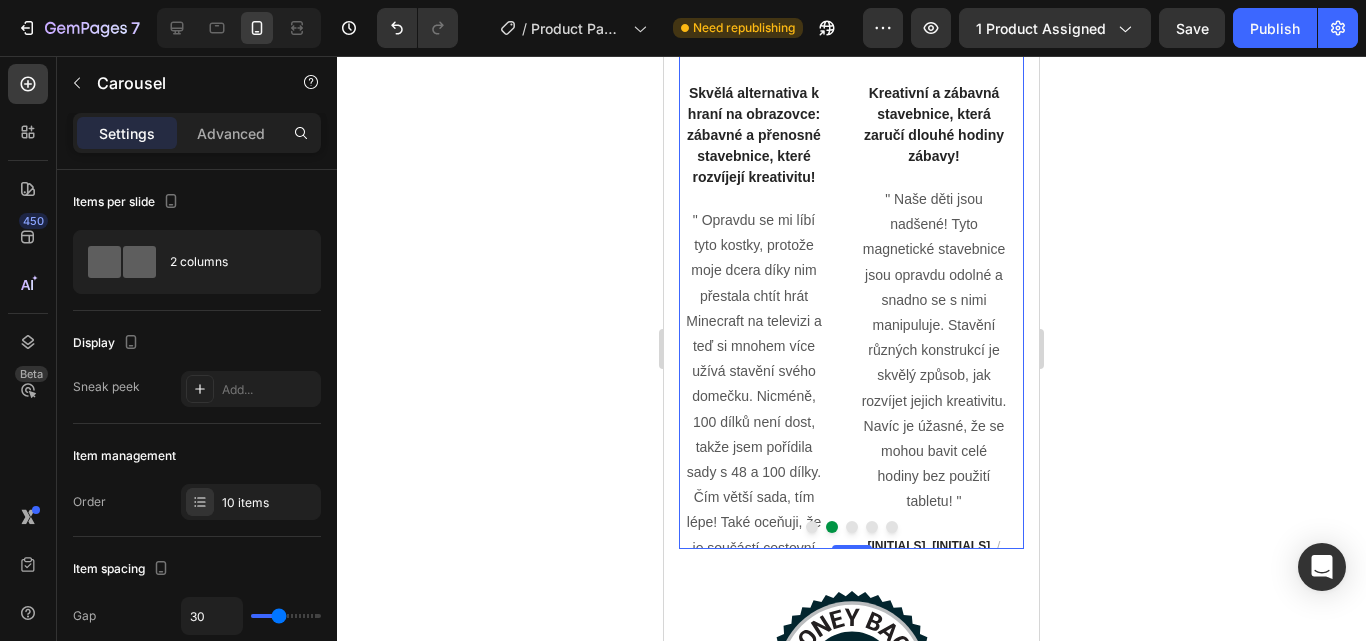 click at bounding box center [852, 527] 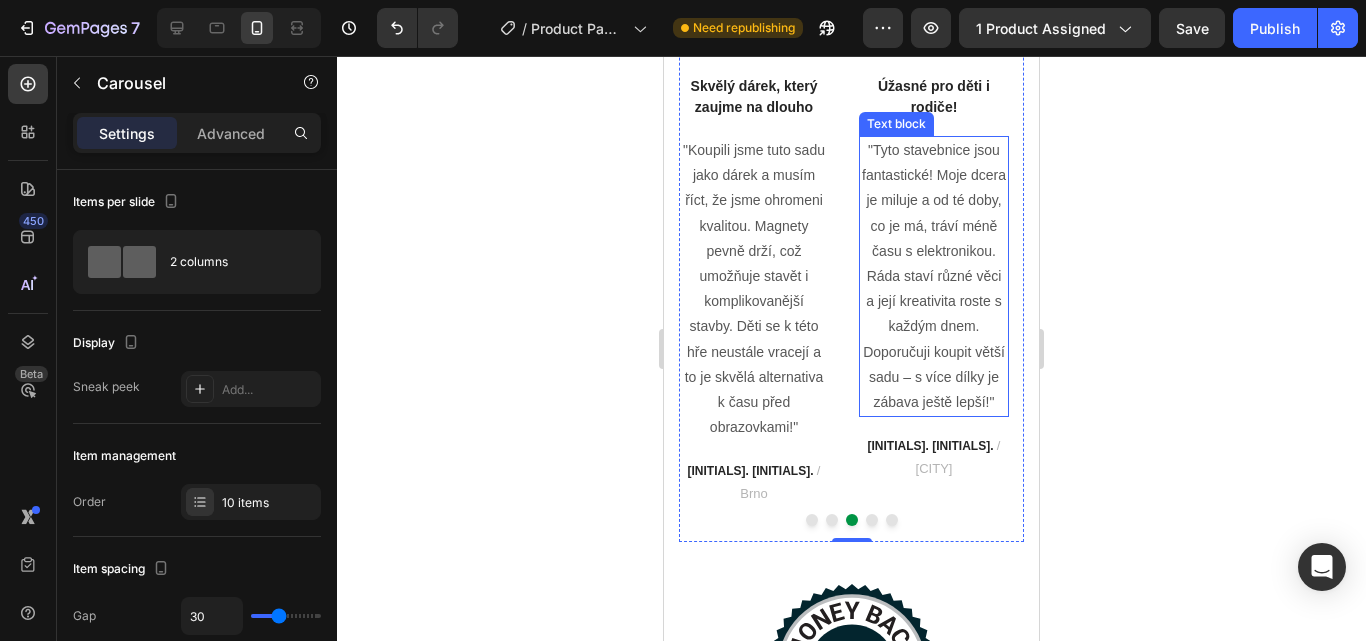 scroll, scrollTop: 6224, scrollLeft: 0, axis: vertical 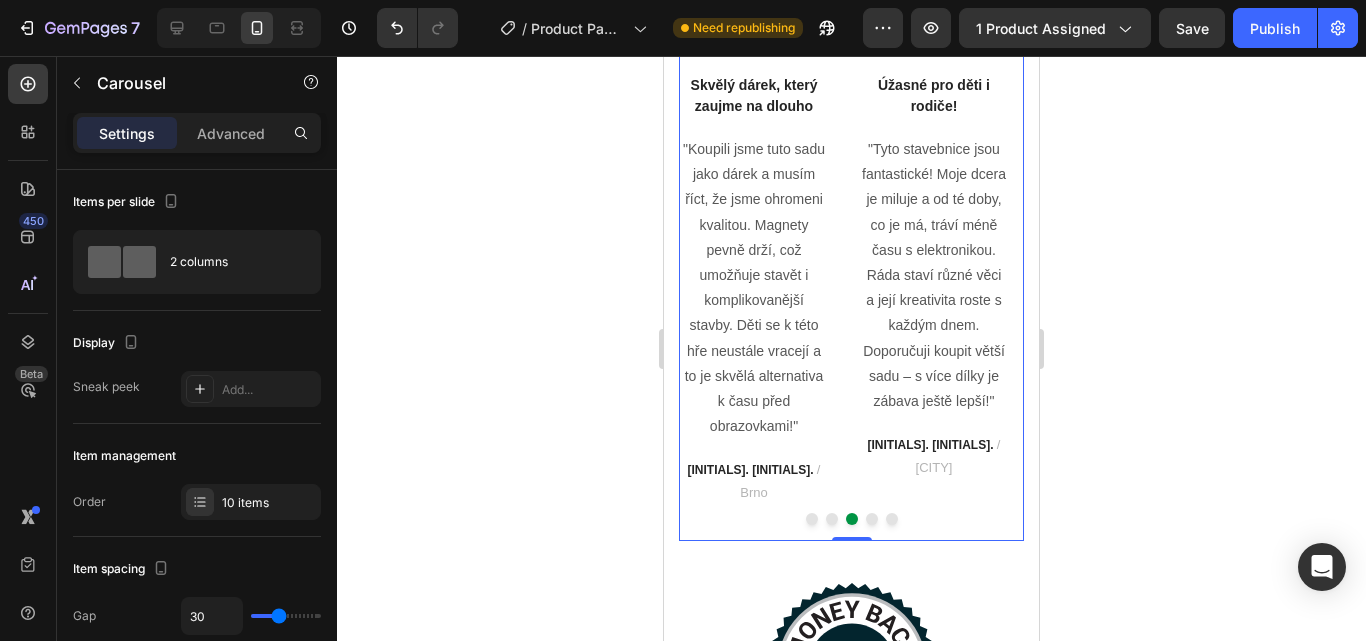 click at bounding box center (872, 519) 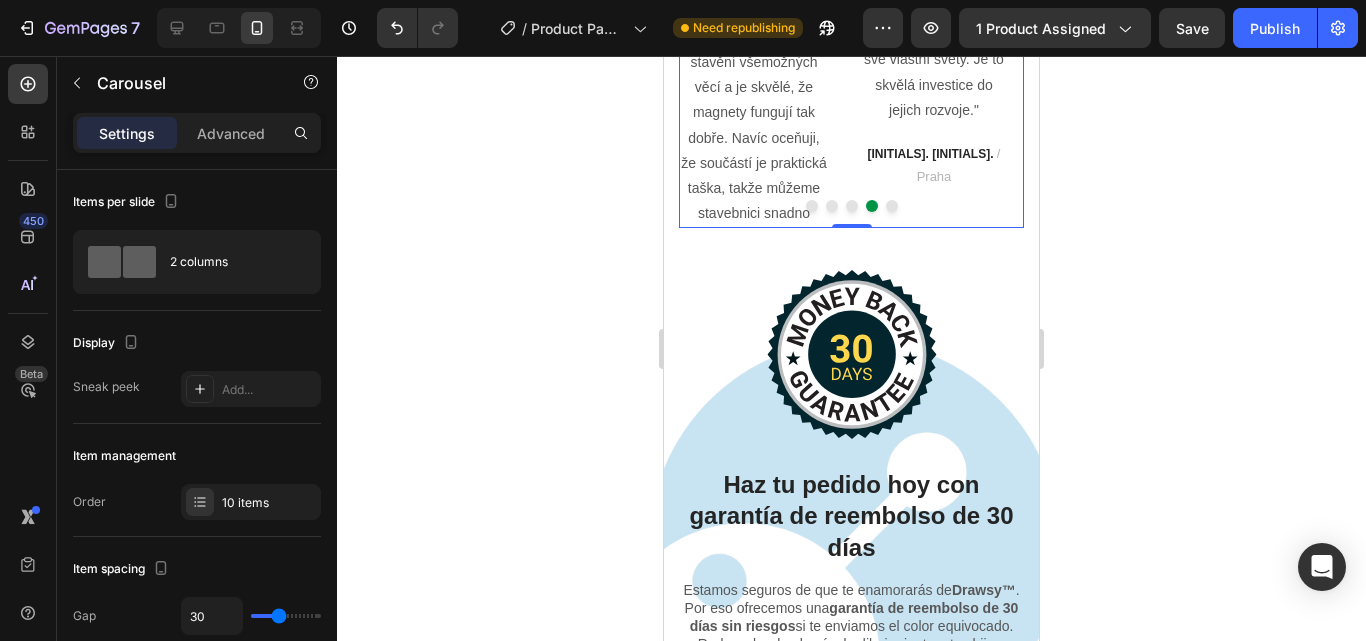 scroll, scrollTop: 6538, scrollLeft: 0, axis: vertical 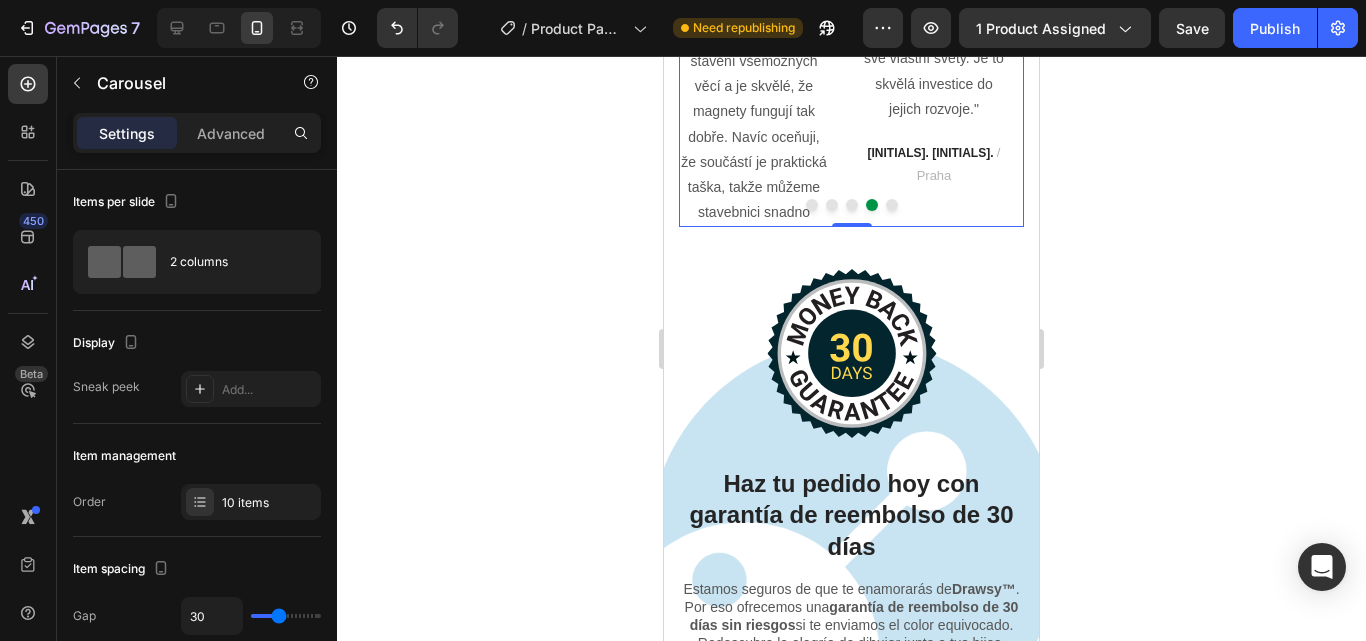 click at bounding box center (832, 205) 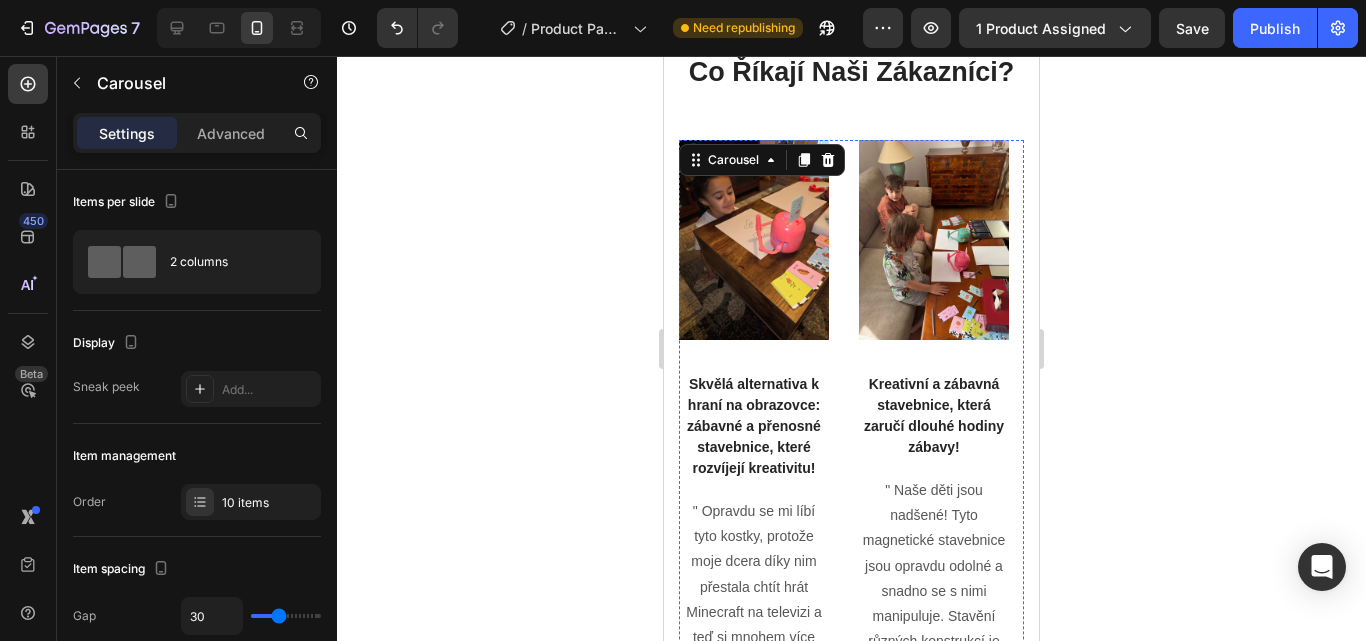 scroll, scrollTop: 5921, scrollLeft: 0, axis: vertical 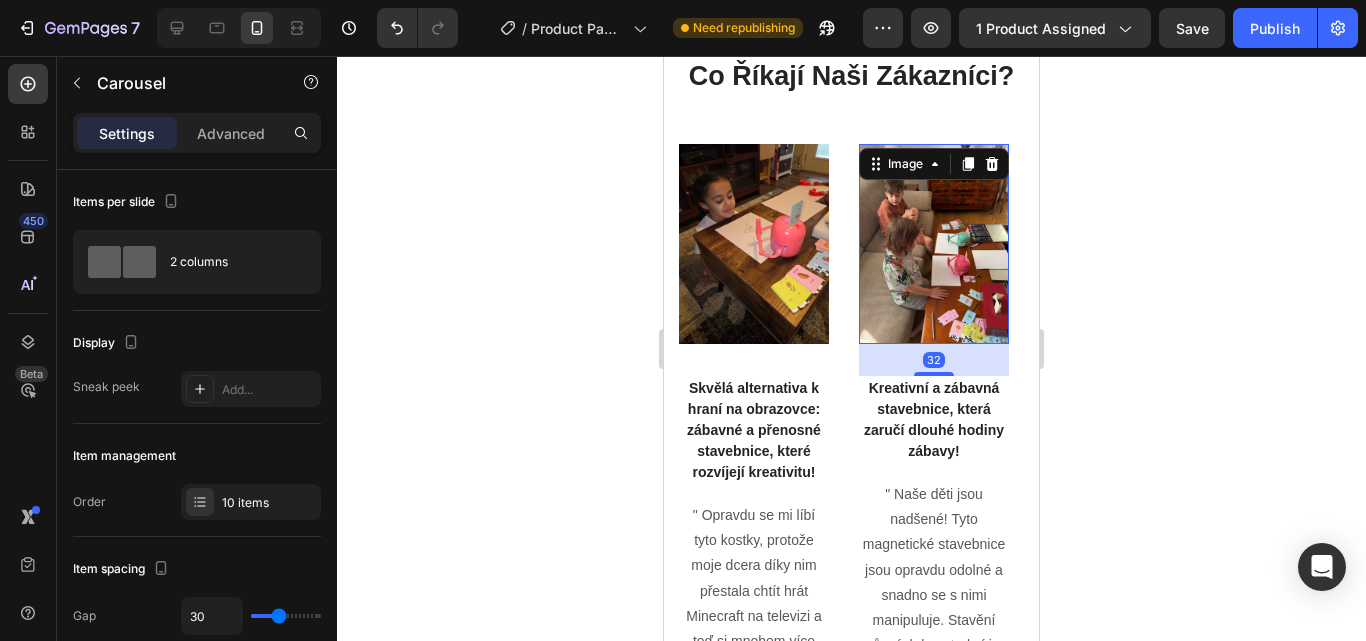 click at bounding box center [934, 244] 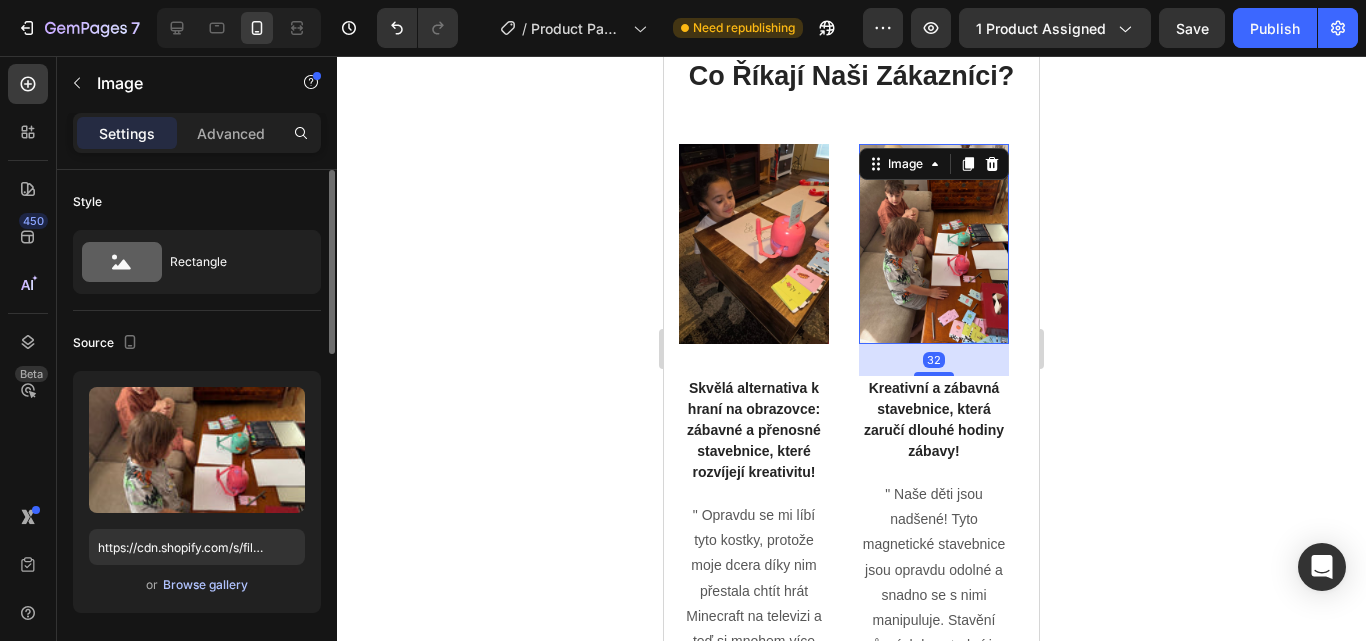click on "Browse gallery" at bounding box center (205, 585) 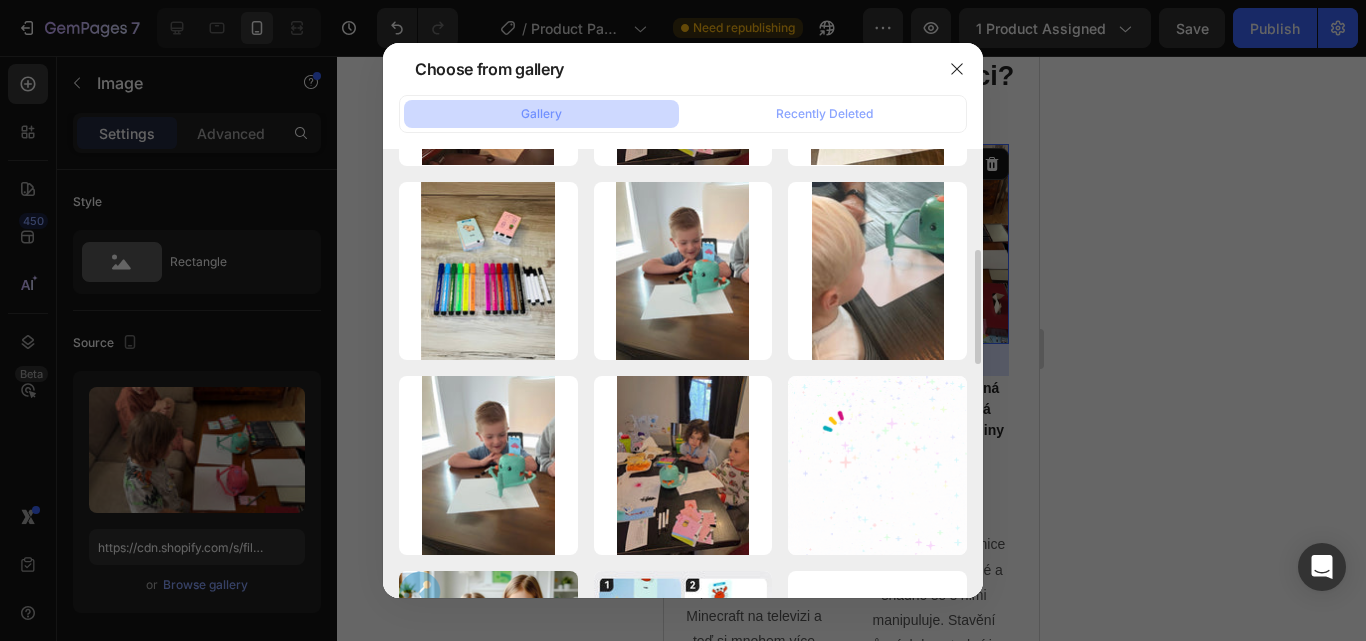 scroll, scrollTop: 379, scrollLeft: 0, axis: vertical 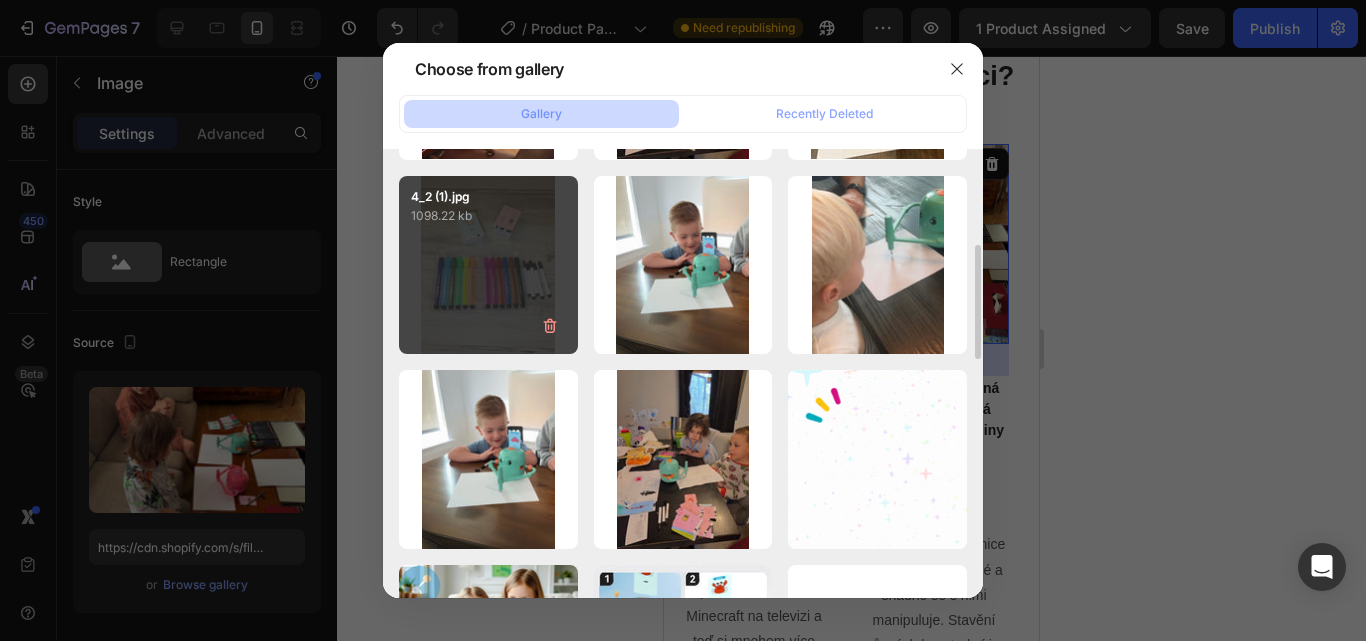 click on "4_2 (1).jpg 1098.22 kb" at bounding box center [488, 265] 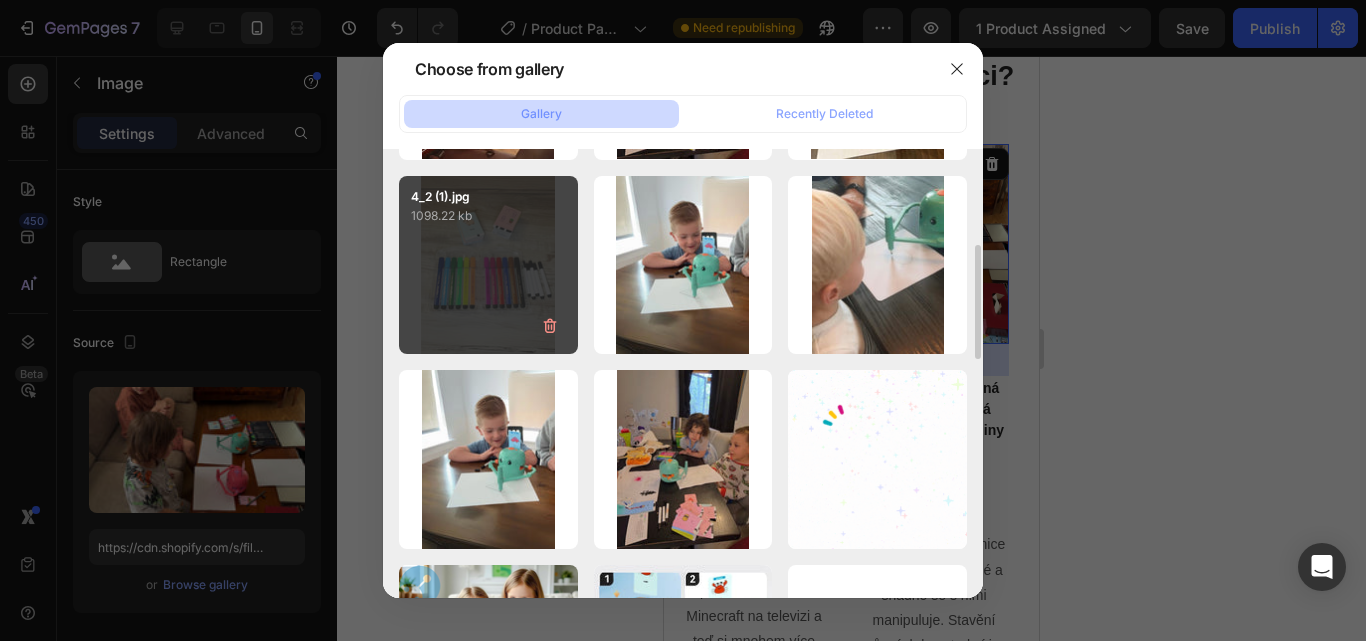 type on "https://cdn.shopify.com/s/files/1/0668/8777/8392/files/gempages_577773056173278149-23bcbb2c-db84-4c37-b18a-480076c4a042.jpg" 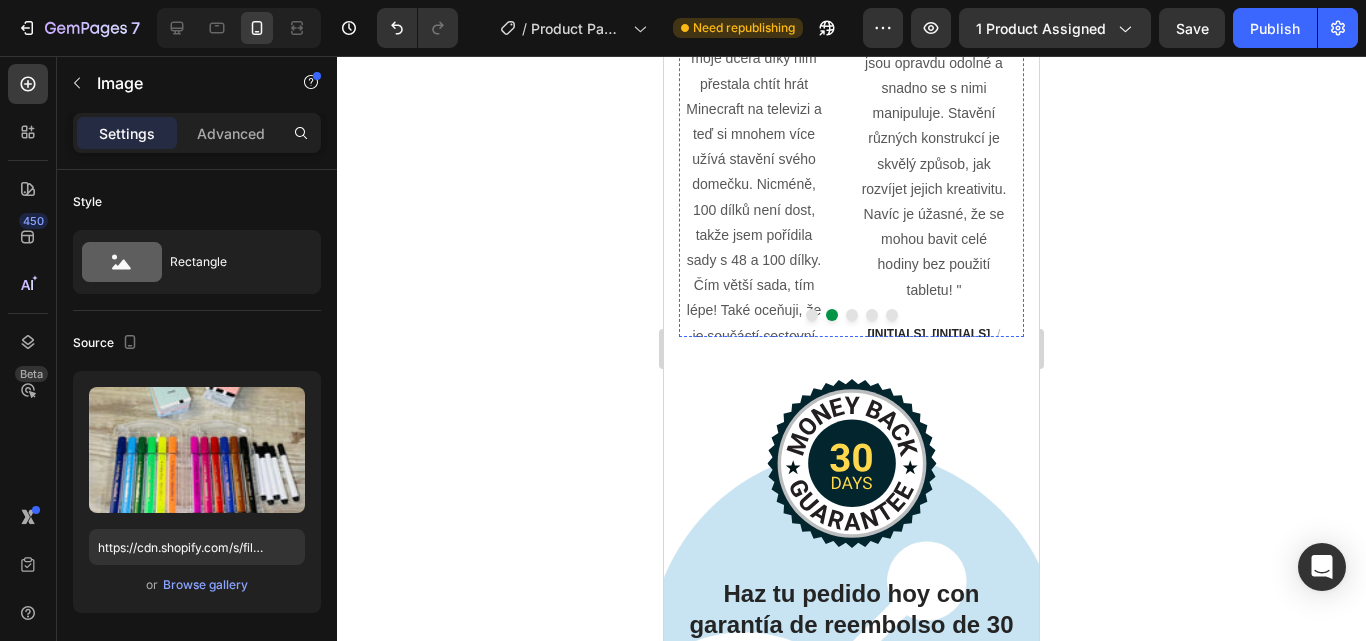scroll, scrollTop: 6442, scrollLeft: 0, axis: vertical 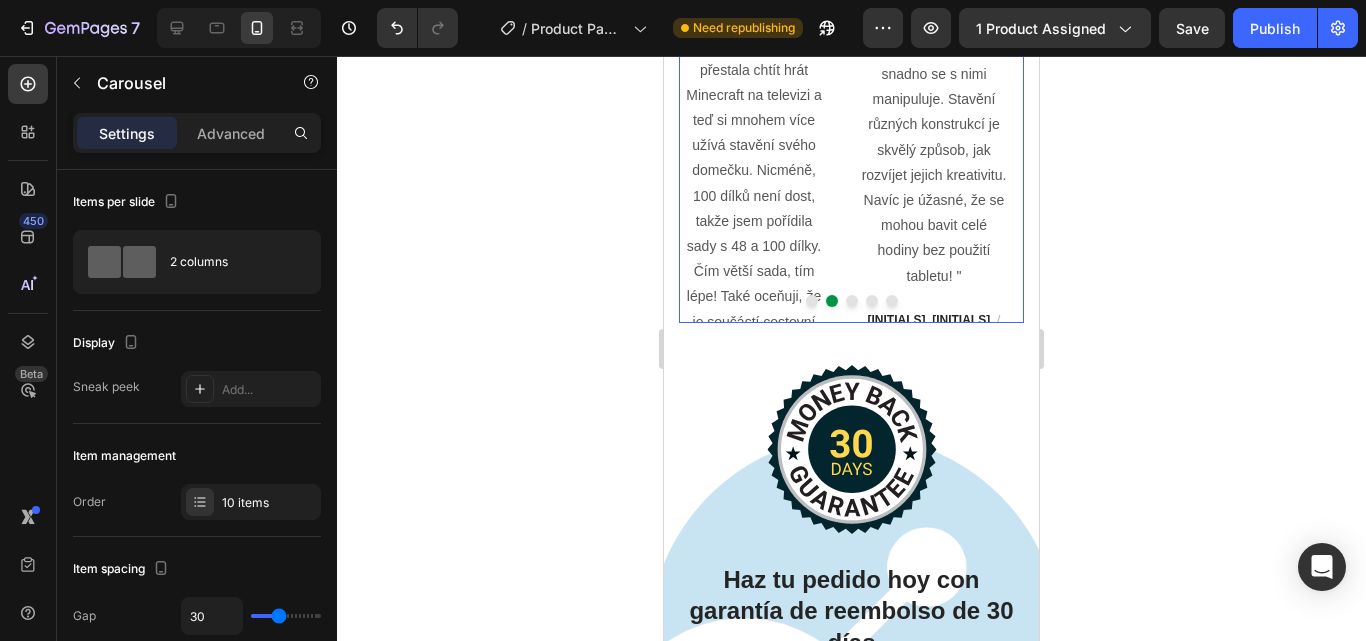 click at bounding box center [852, 301] 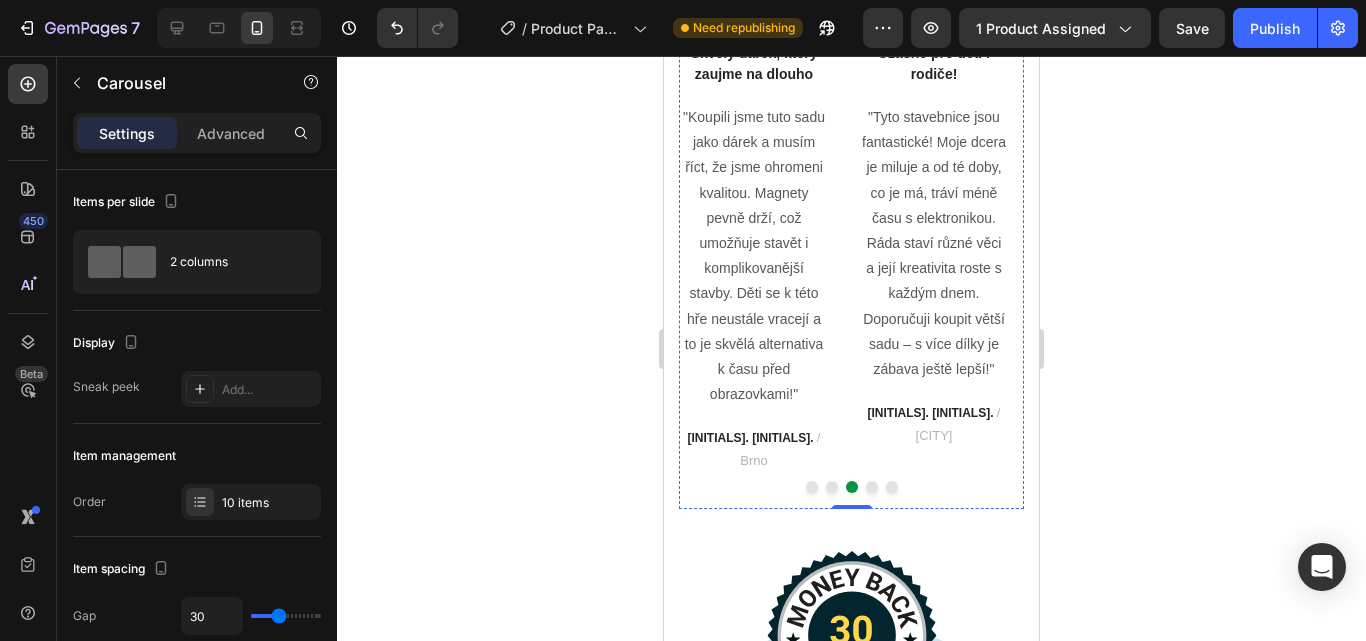 scroll, scrollTop: 6272, scrollLeft: 0, axis: vertical 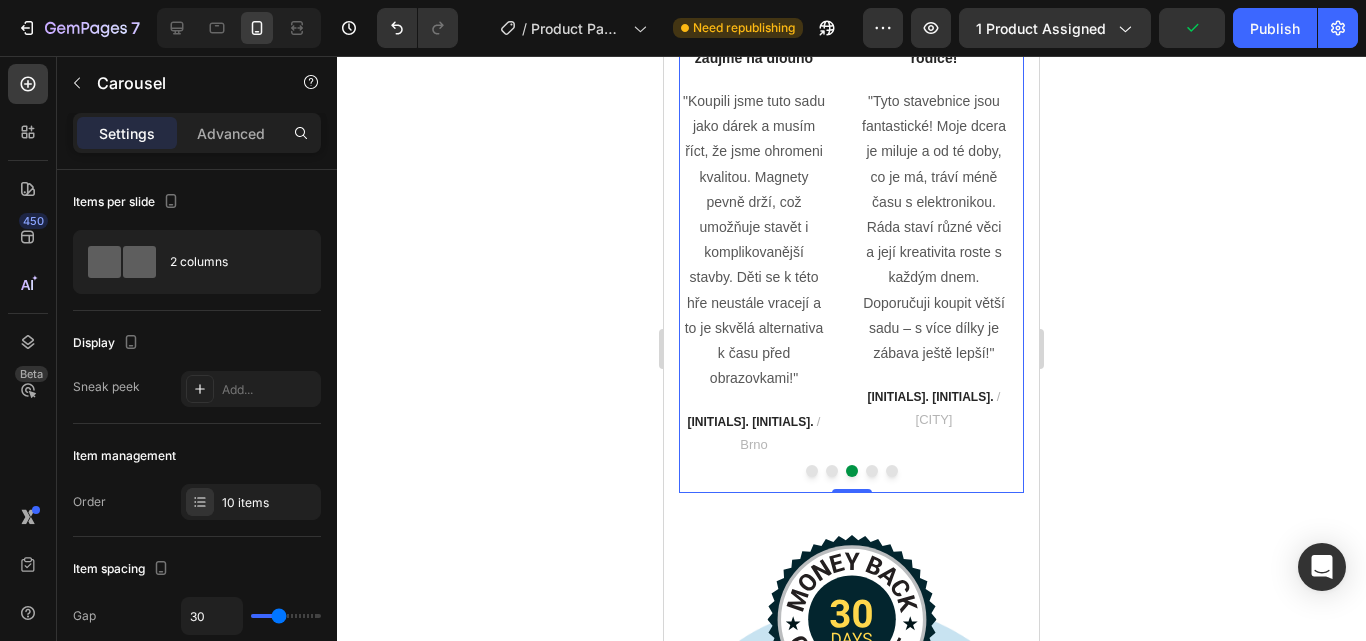 click at bounding box center [872, 471] 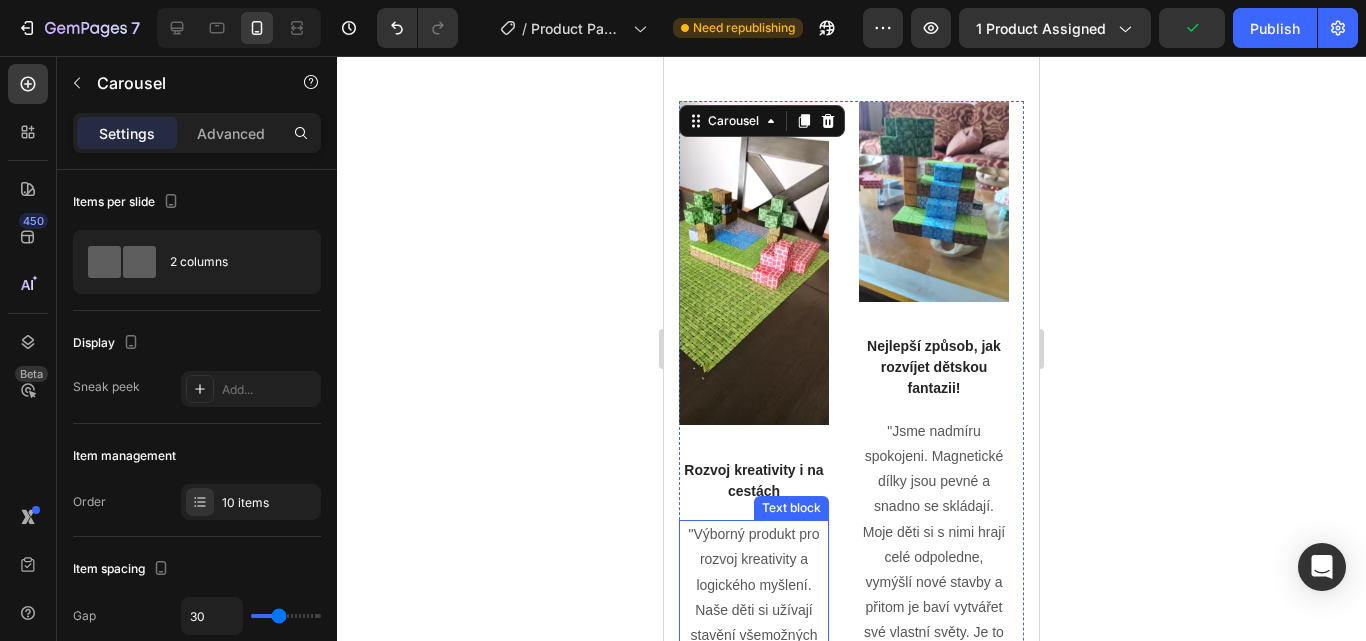 scroll, scrollTop: 5963, scrollLeft: 0, axis: vertical 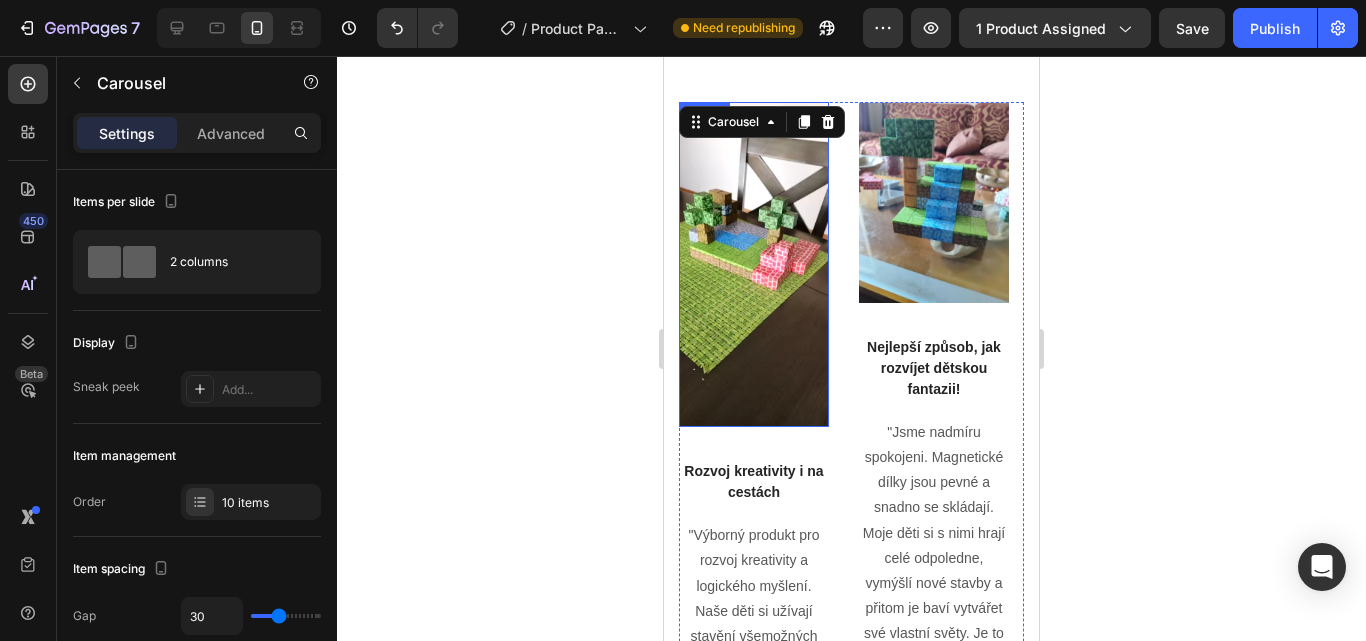 click at bounding box center [754, 264] 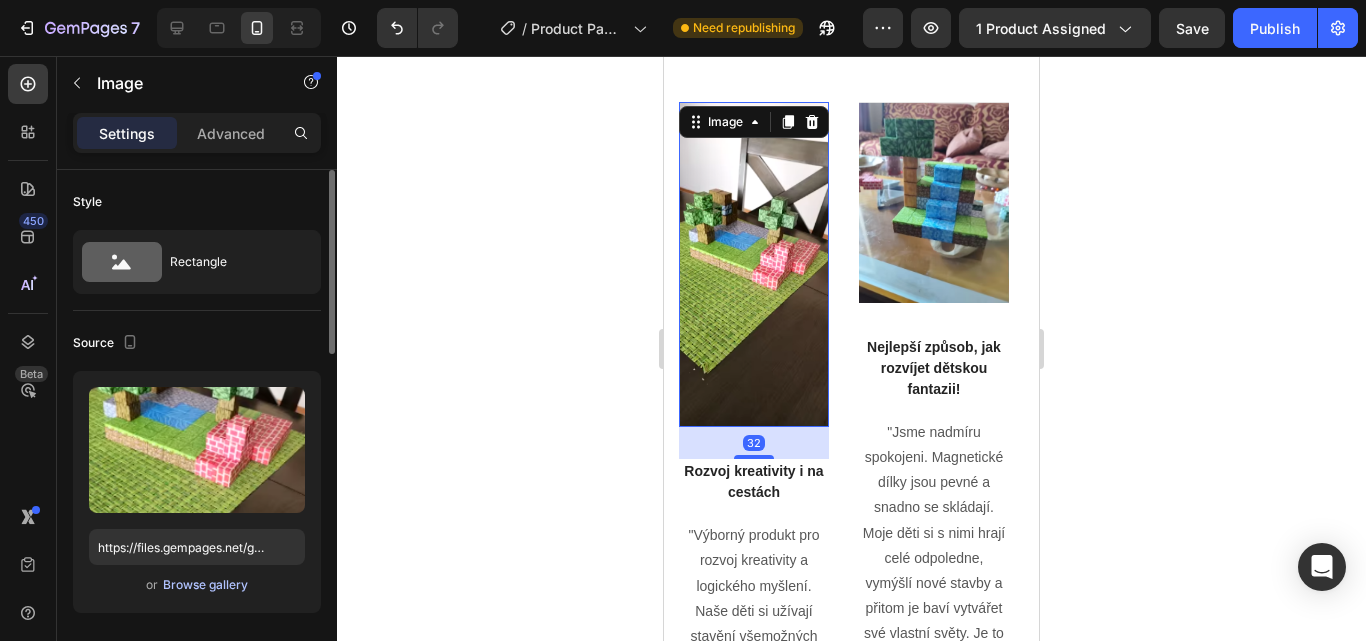 click on "Browse gallery" at bounding box center (205, 585) 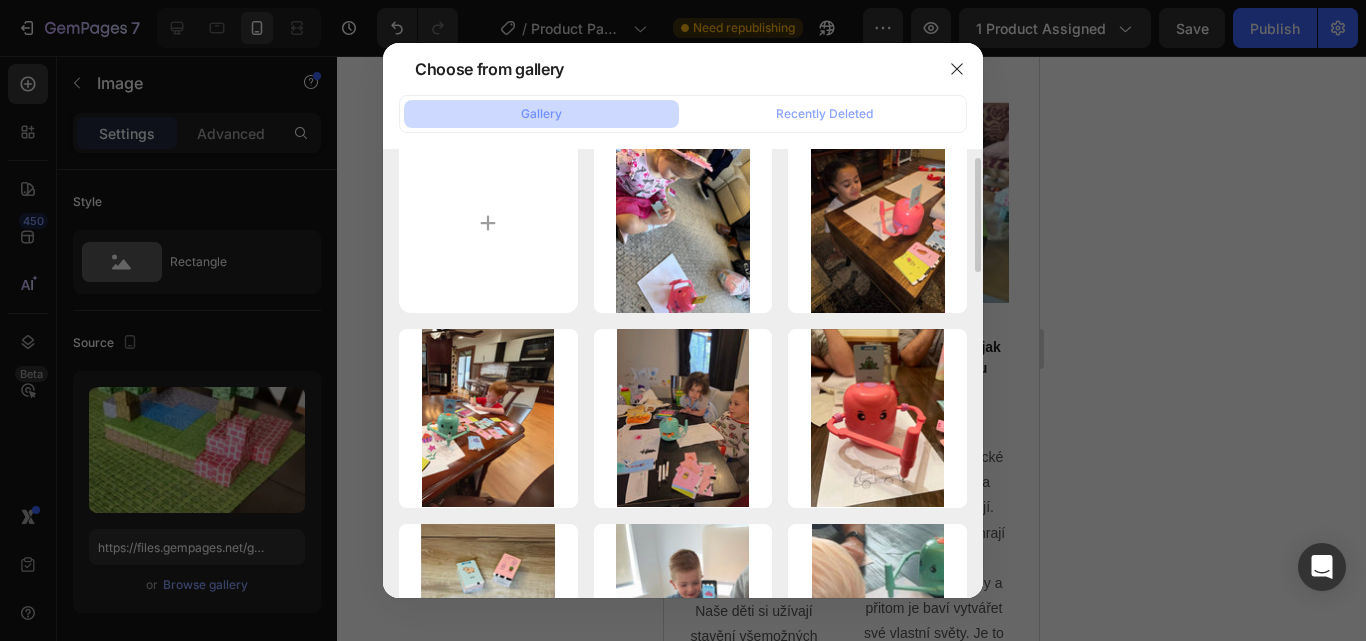 scroll, scrollTop: 30, scrollLeft: 0, axis: vertical 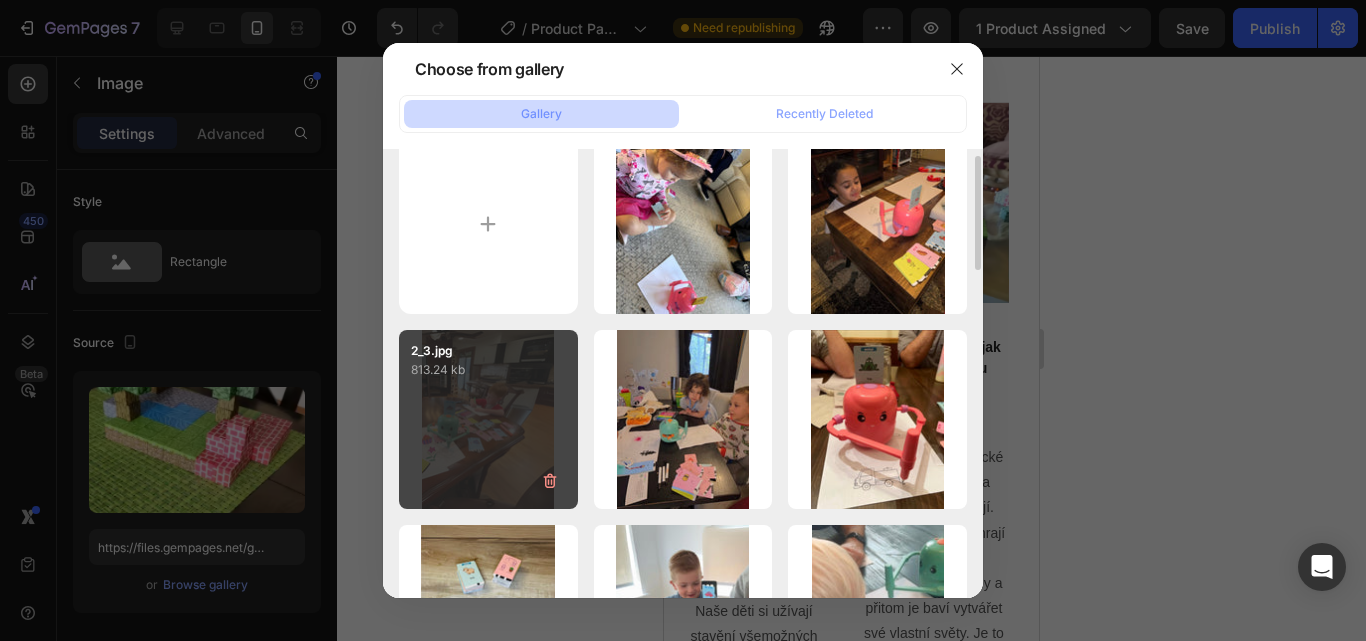 click on "2_3.jpg 813.24 kb" at bounding box center (488, 419) 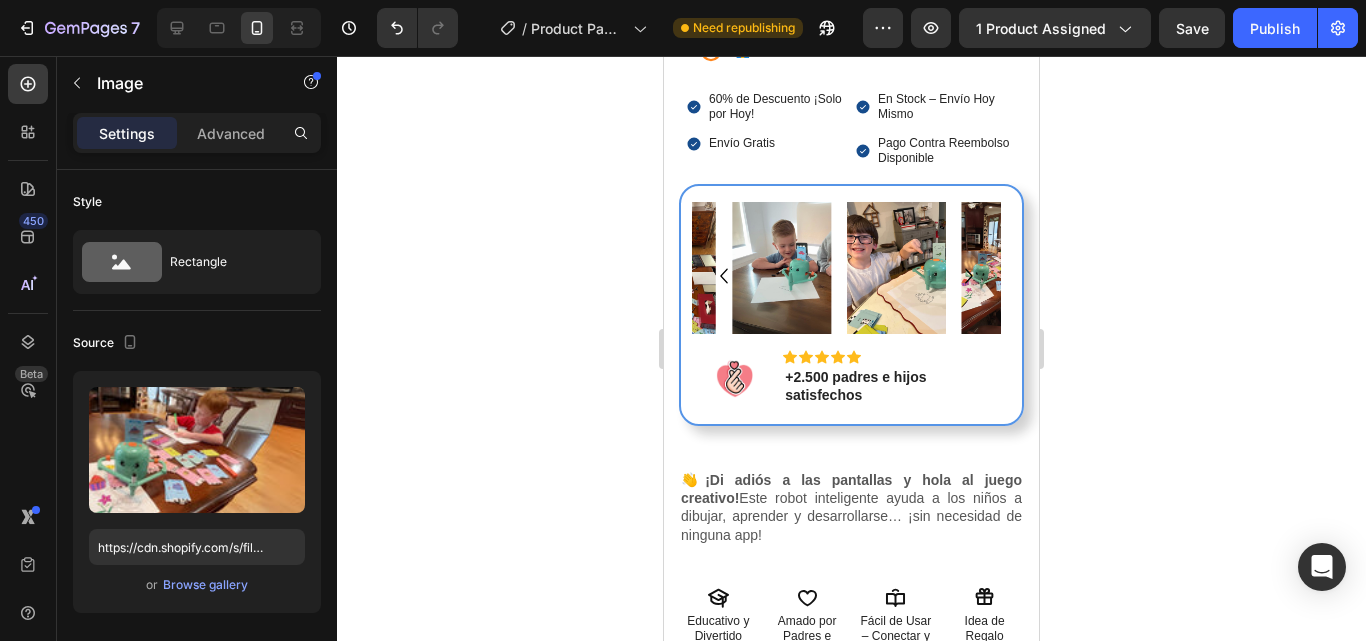 scroll, scrollTop: 610, scrollLeft: 0, axis: vertical 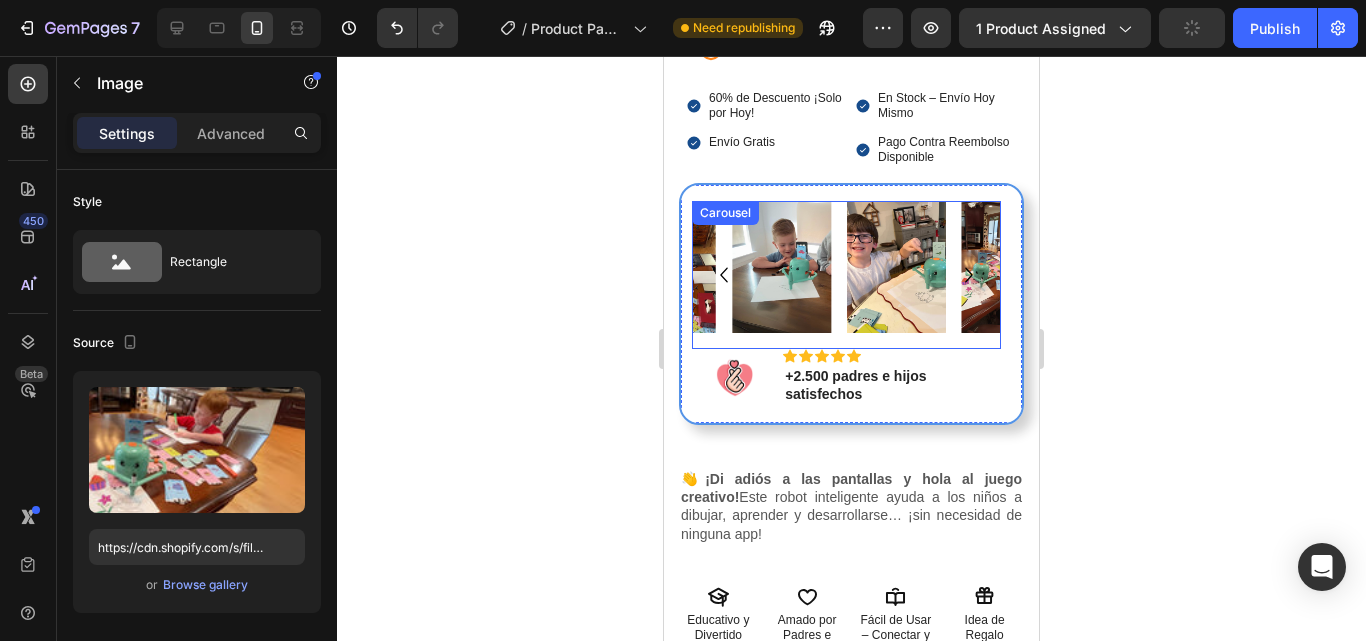 click 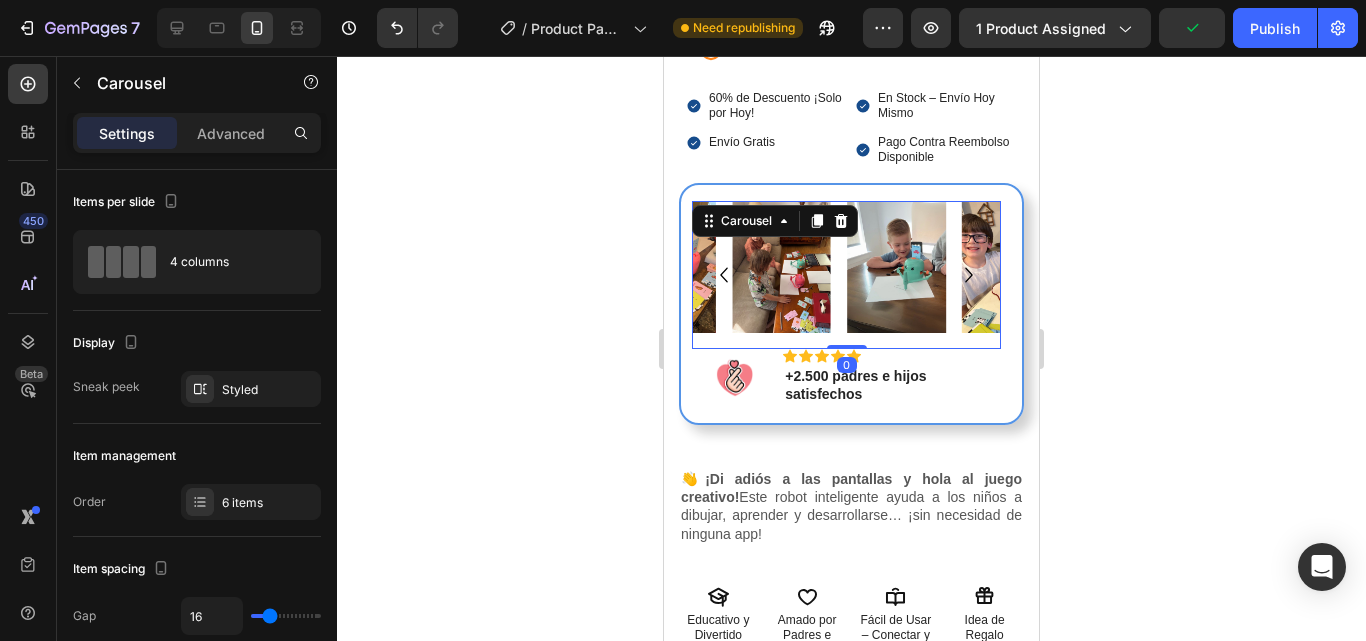 click 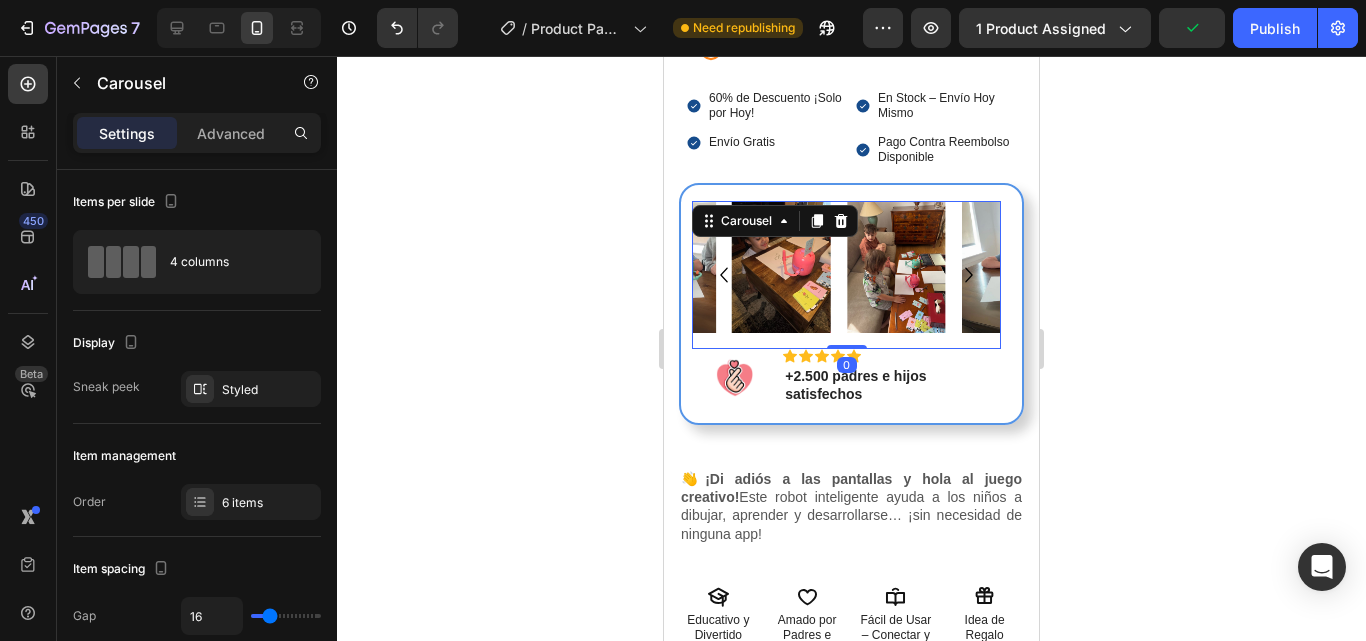 click 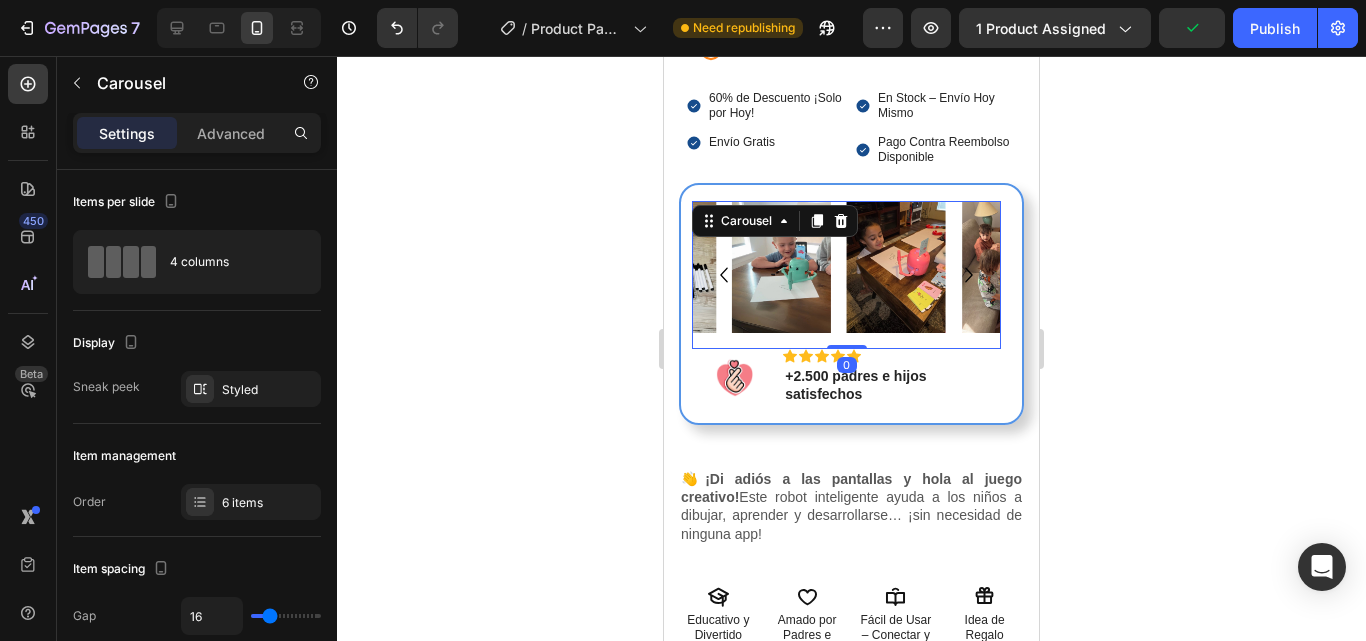 click 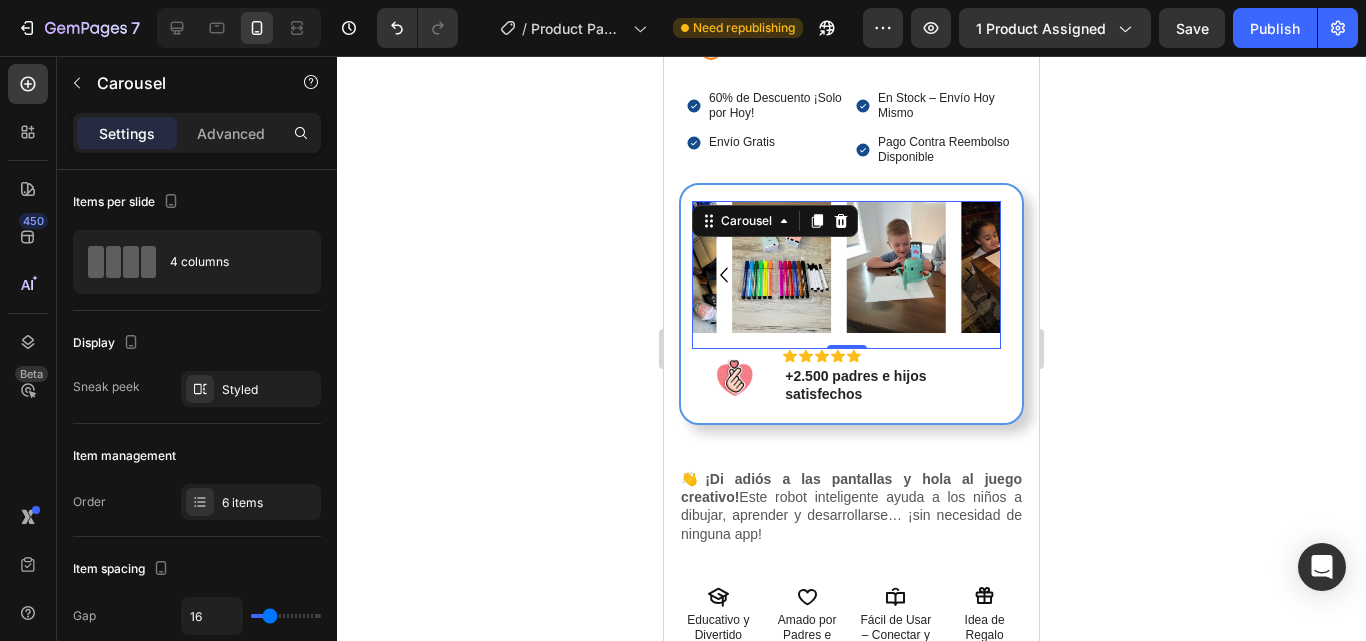 click 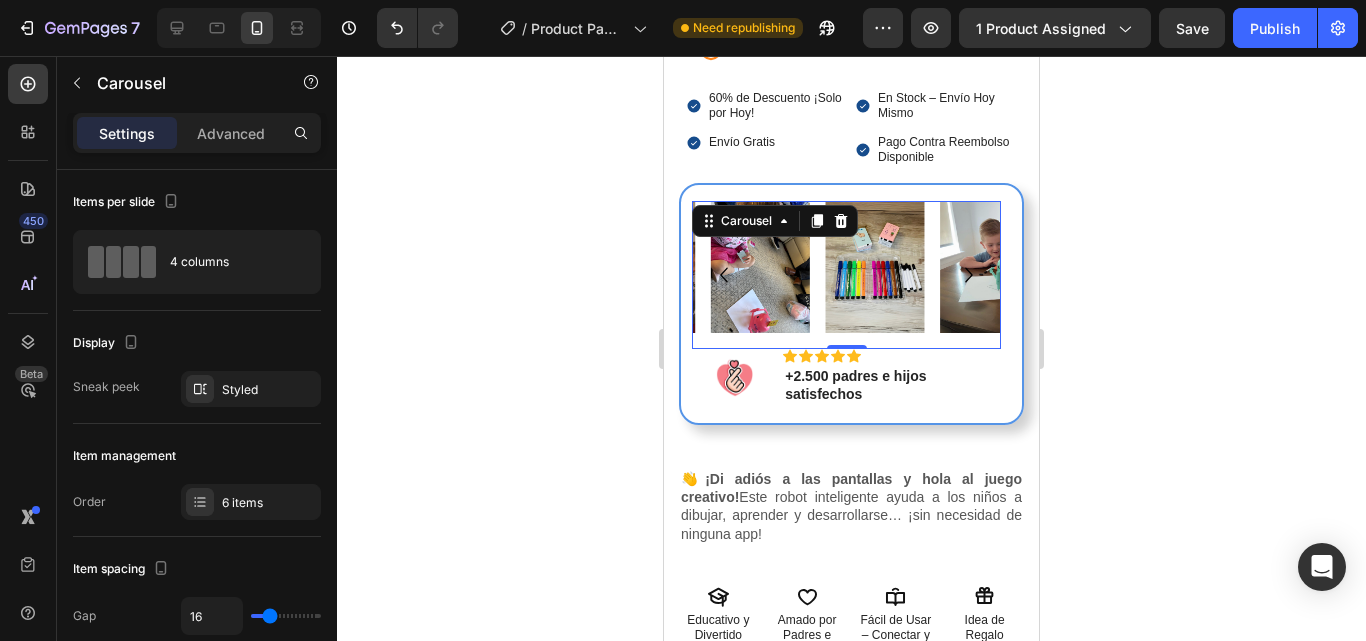 click 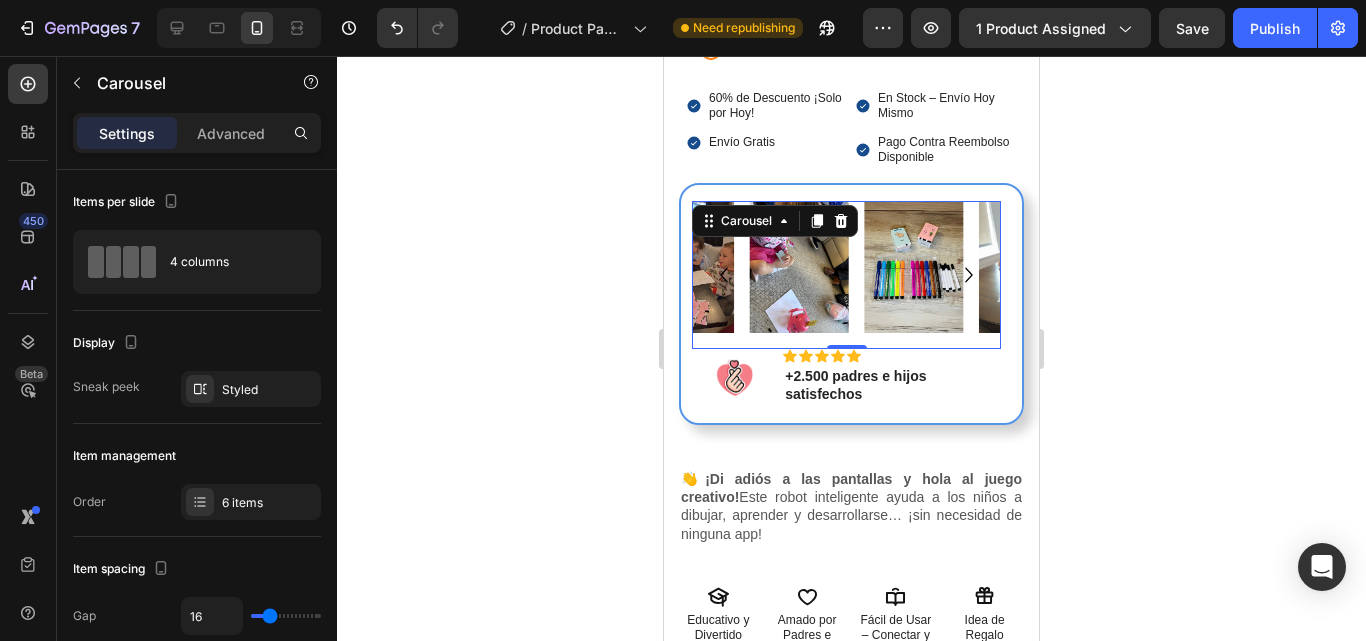 click 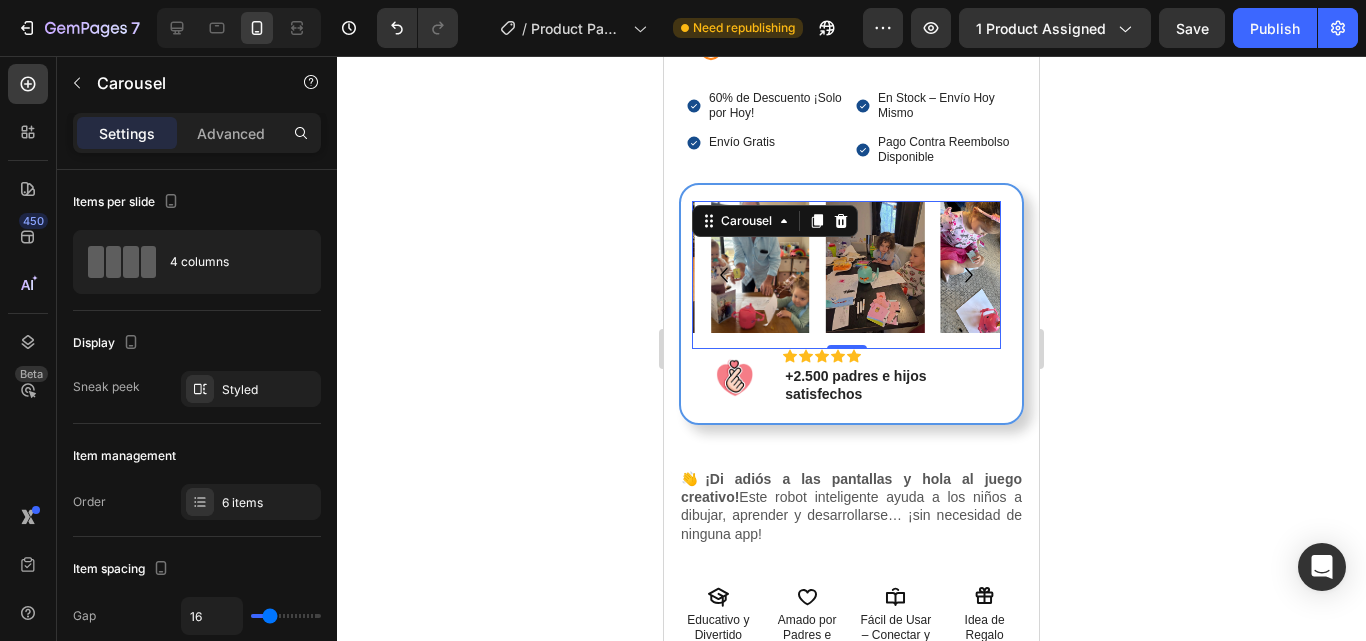 click 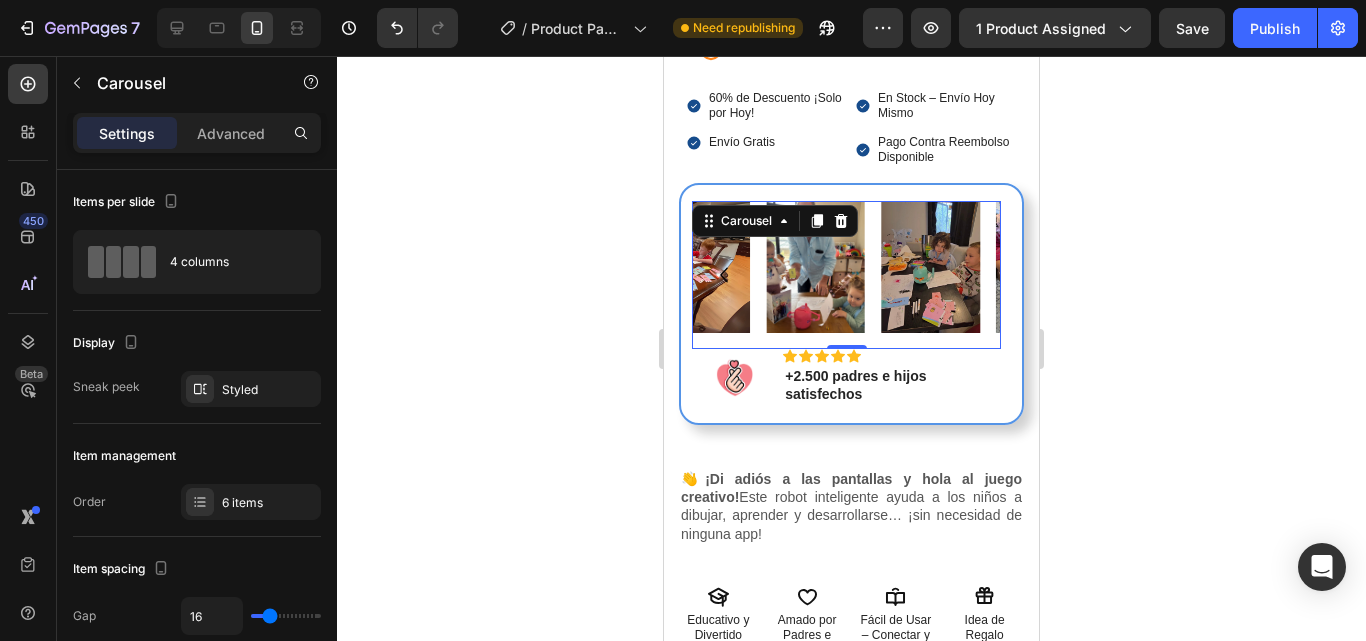click 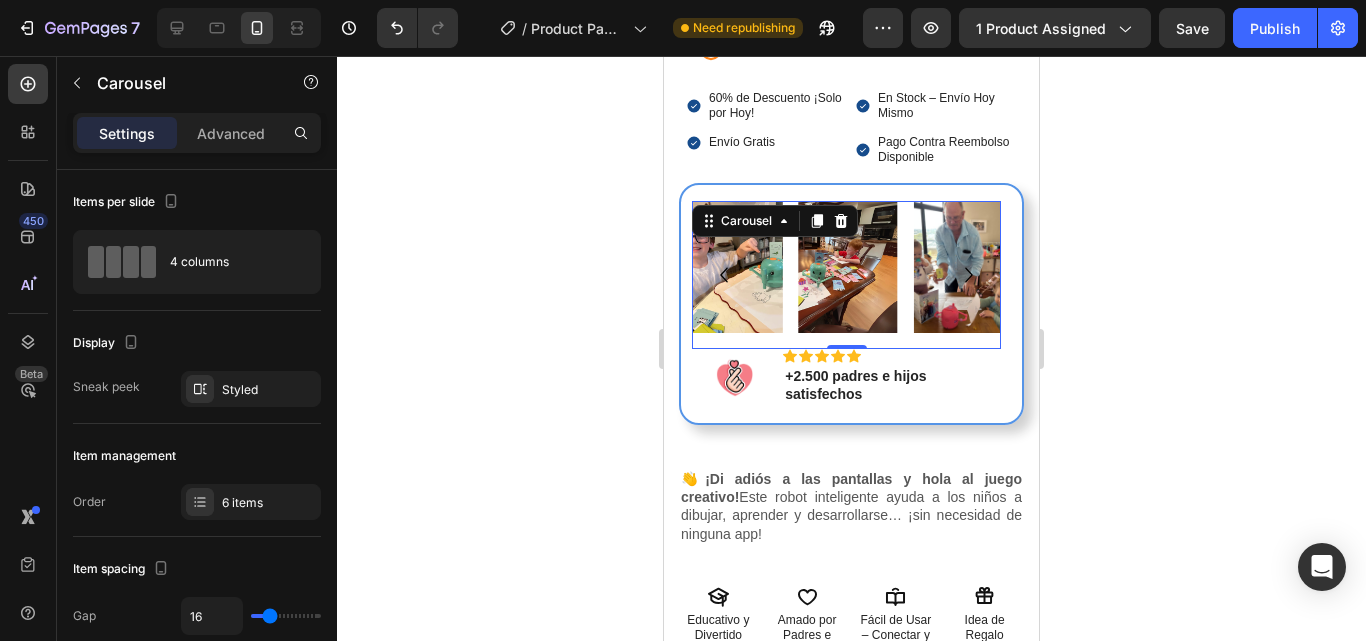 click 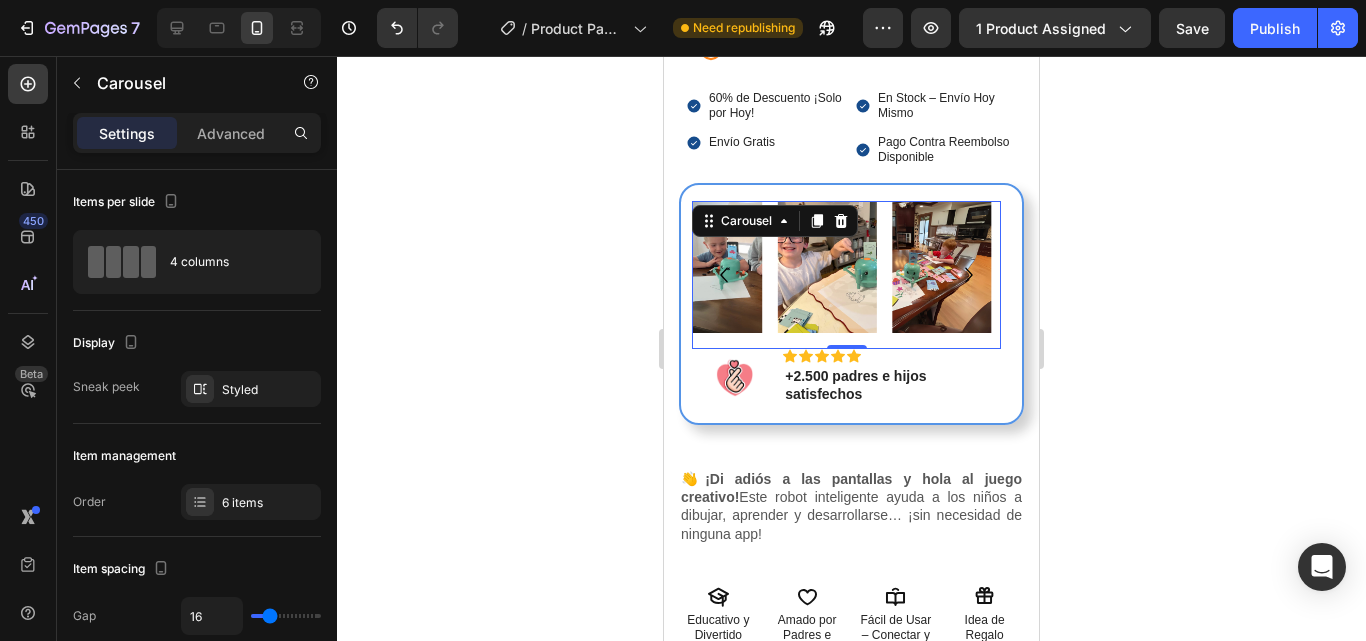 click 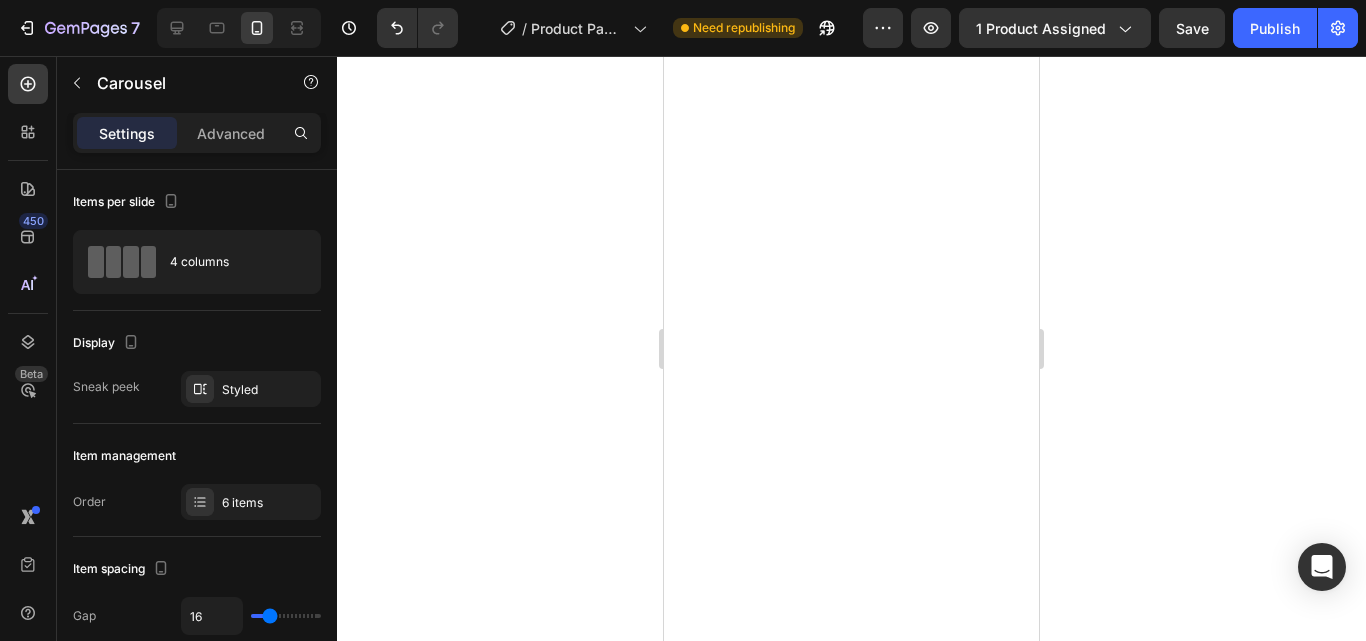 scroll, scrollTop: 0, scrollLeft: 0, axis: both 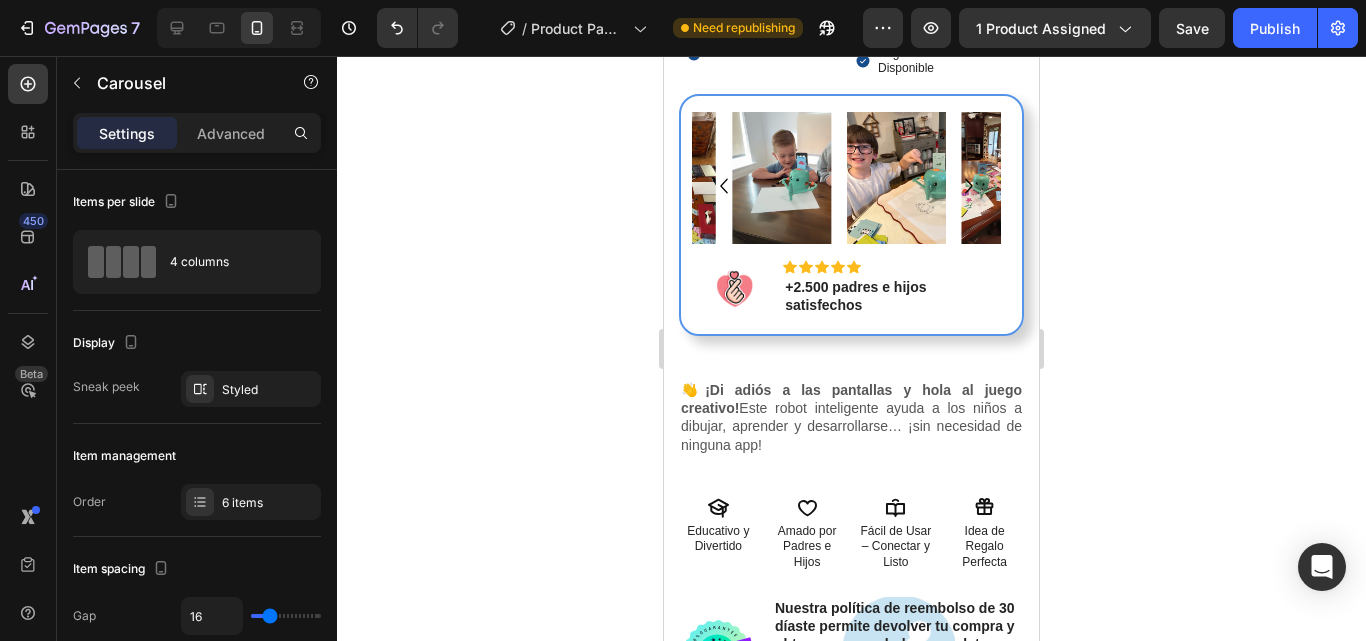 click 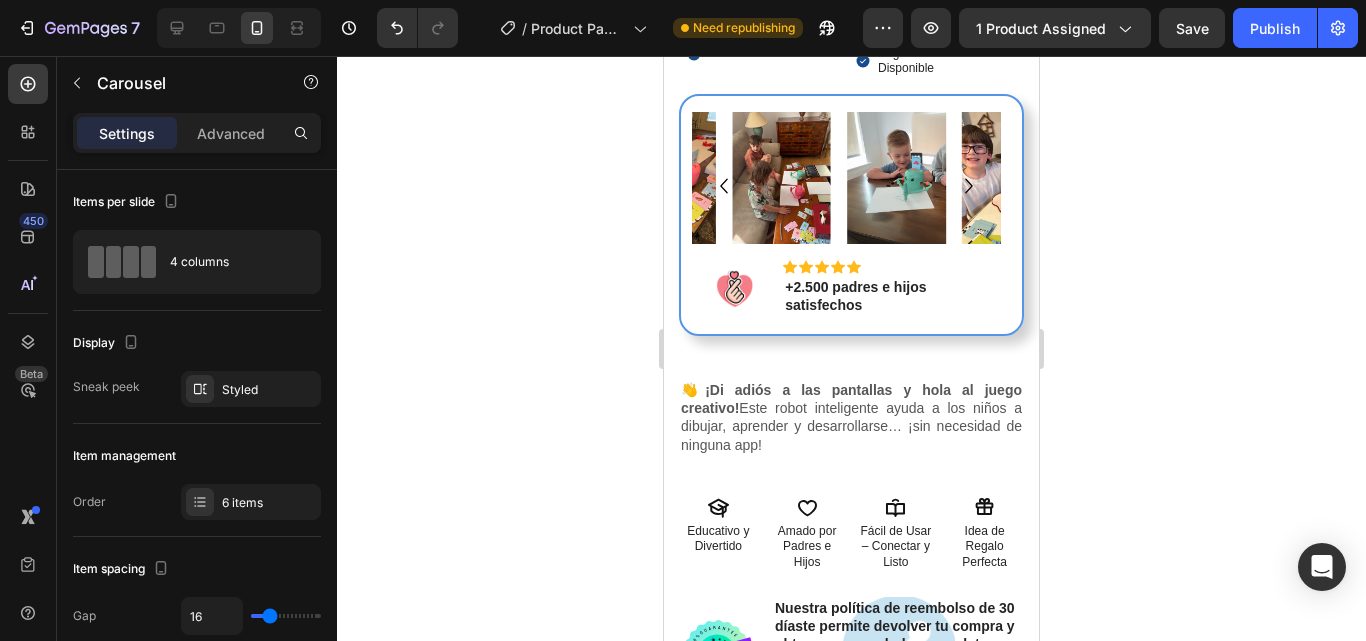click 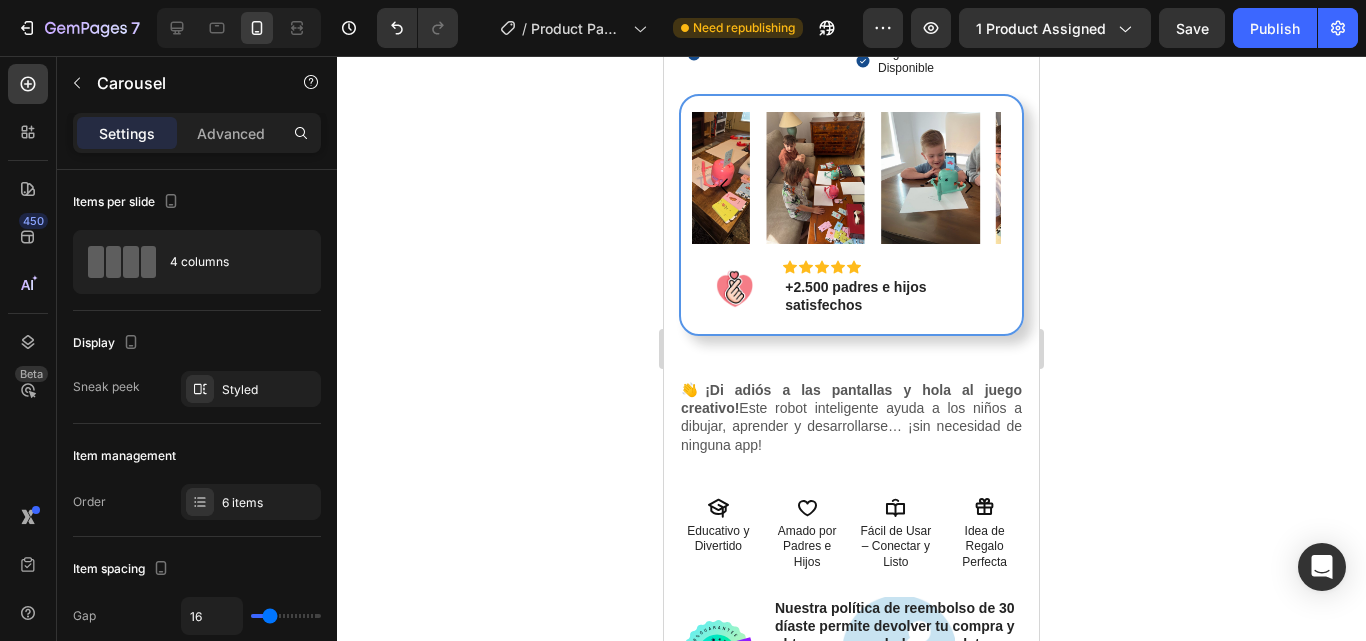 click 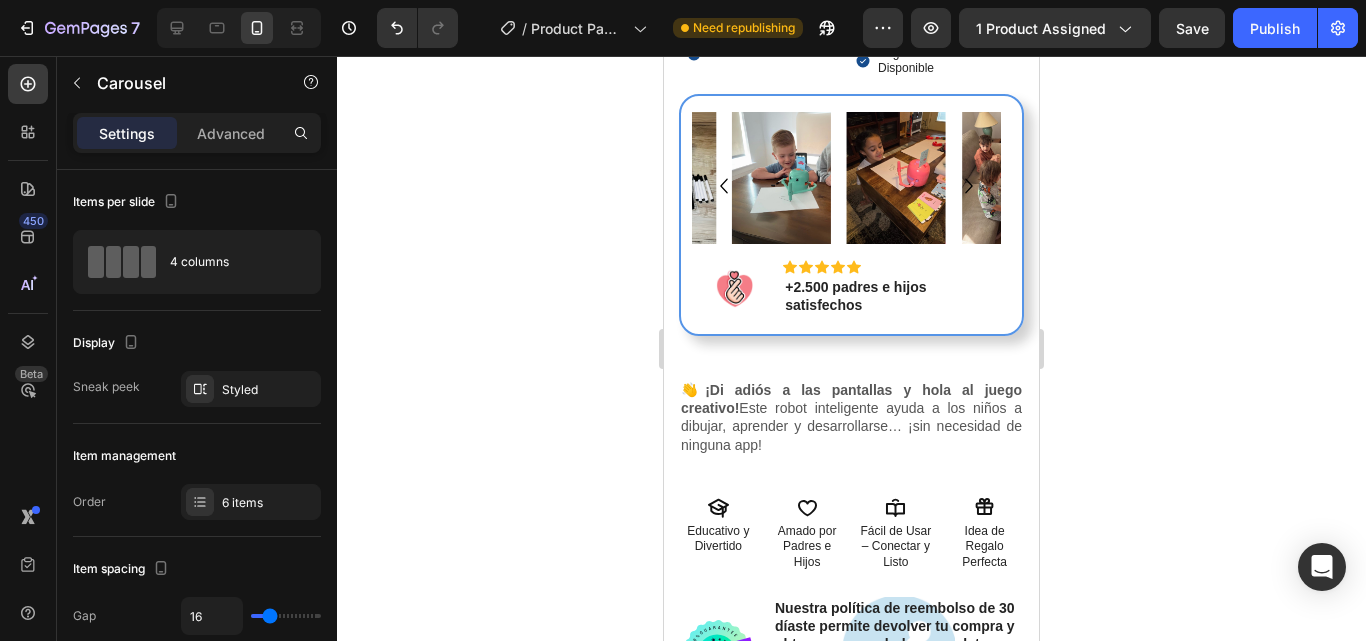 click 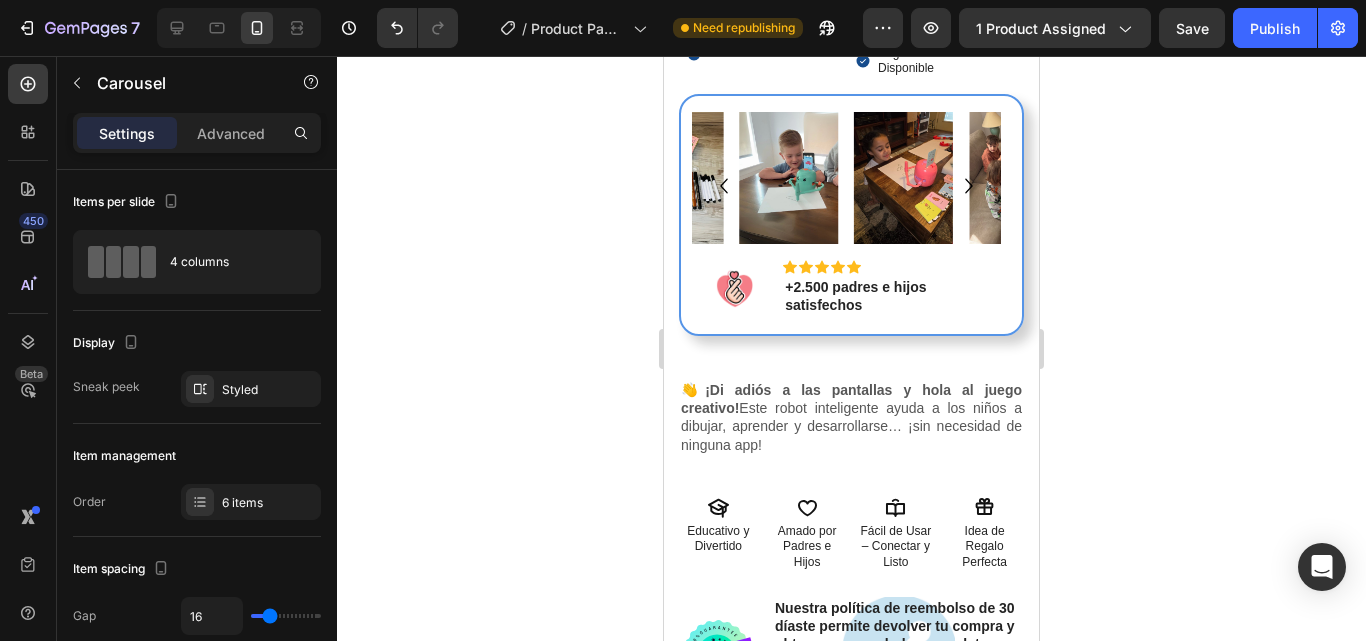 click at bounding box center (789, 178) 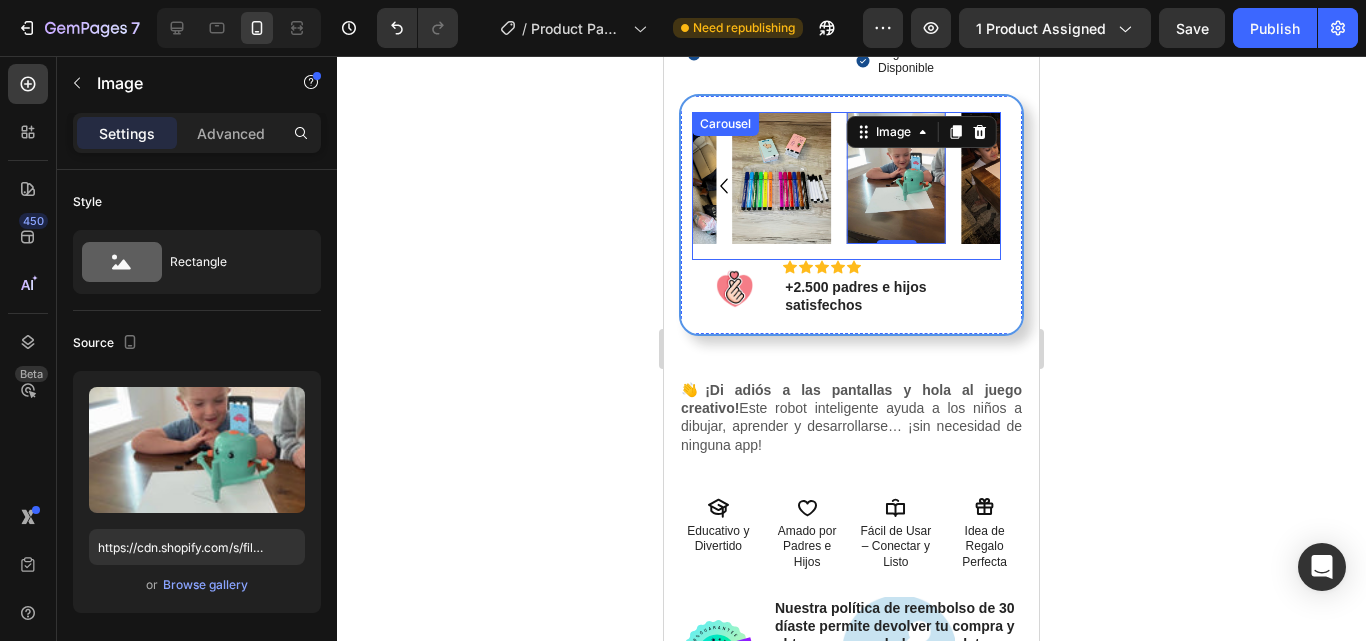 click on "Image" at bounding box center [781, 186] 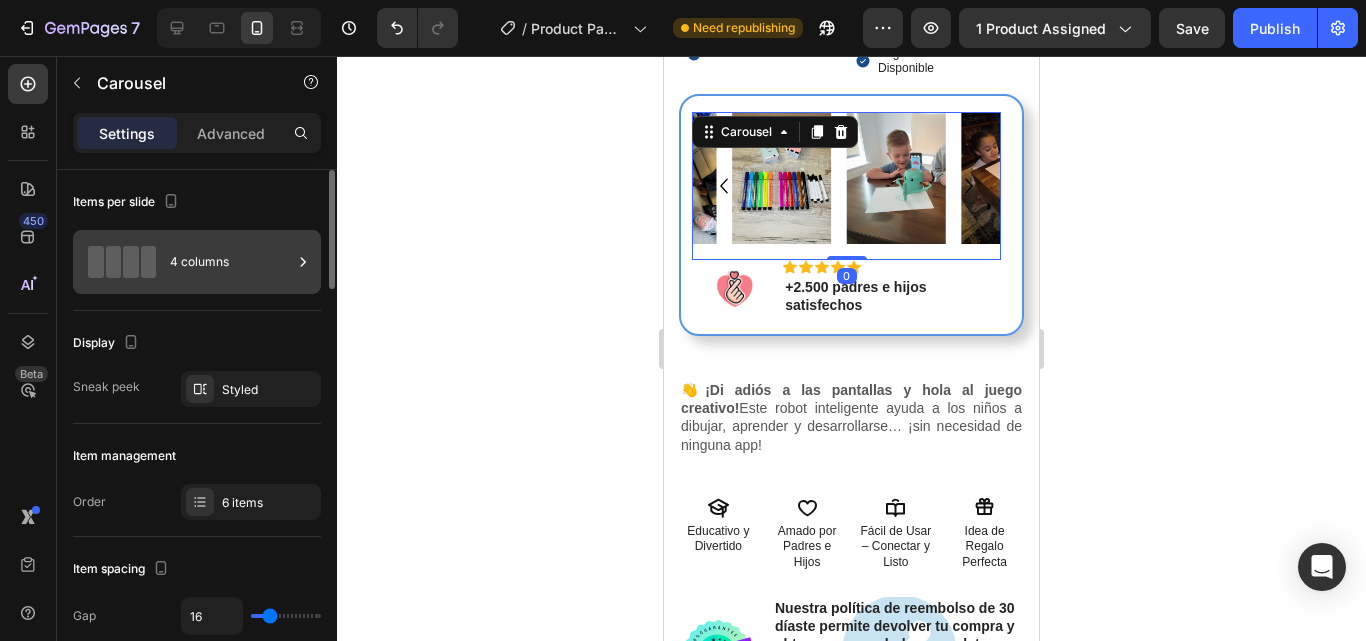 click on "4 columns" at bounding box center [231, 262] 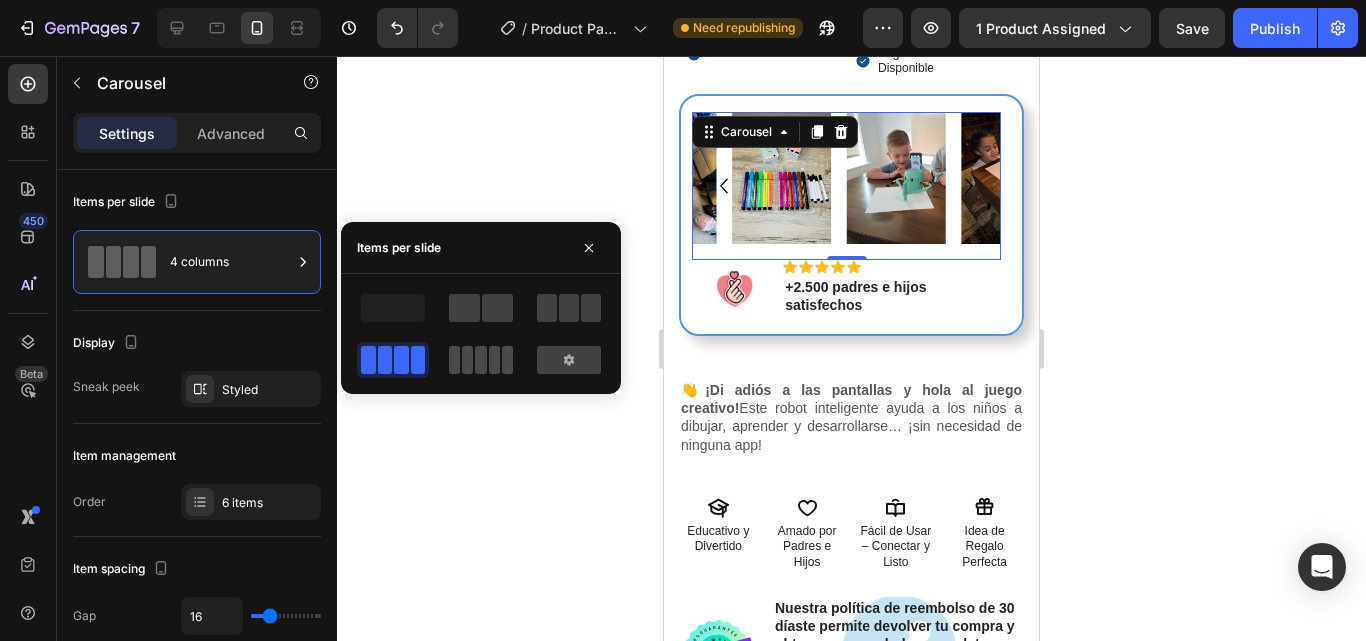 click at bounding box center [481, 360] 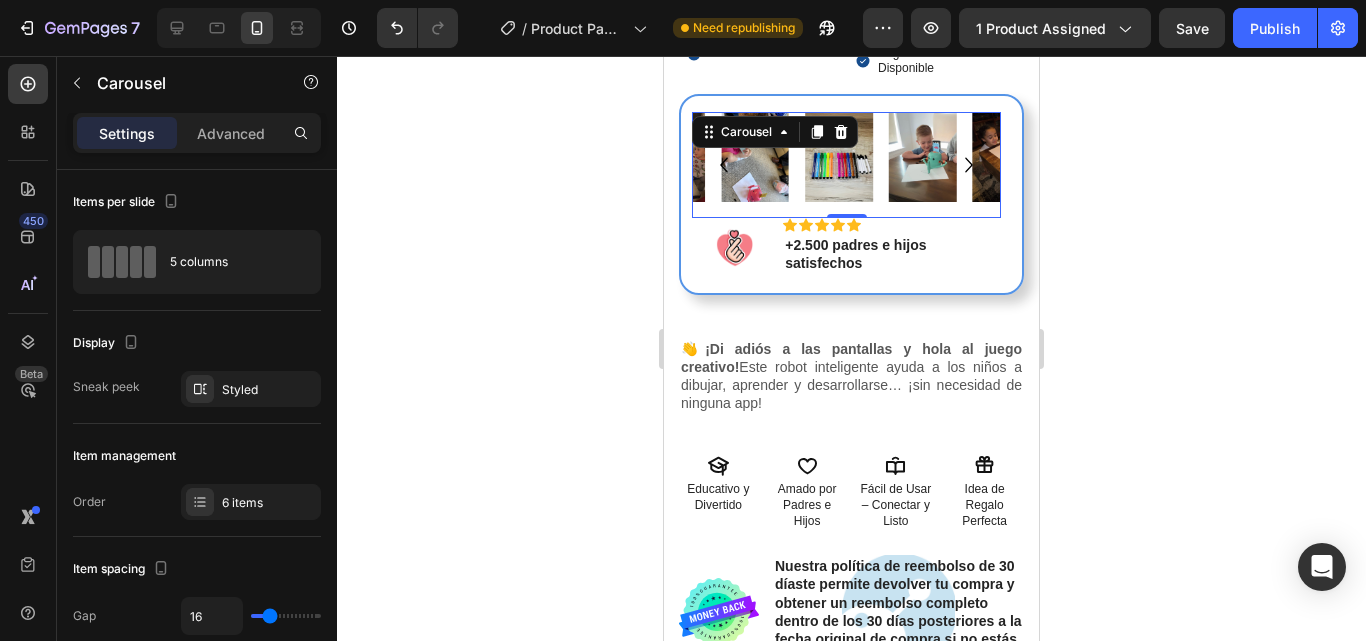 click 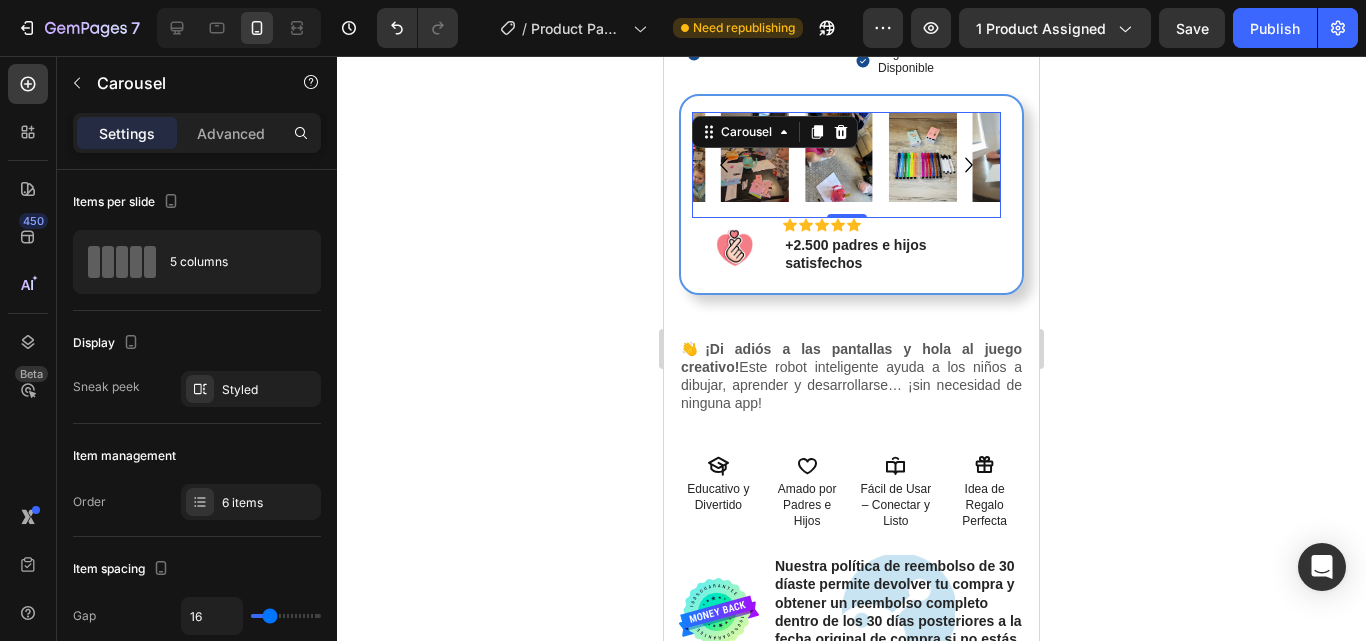 click 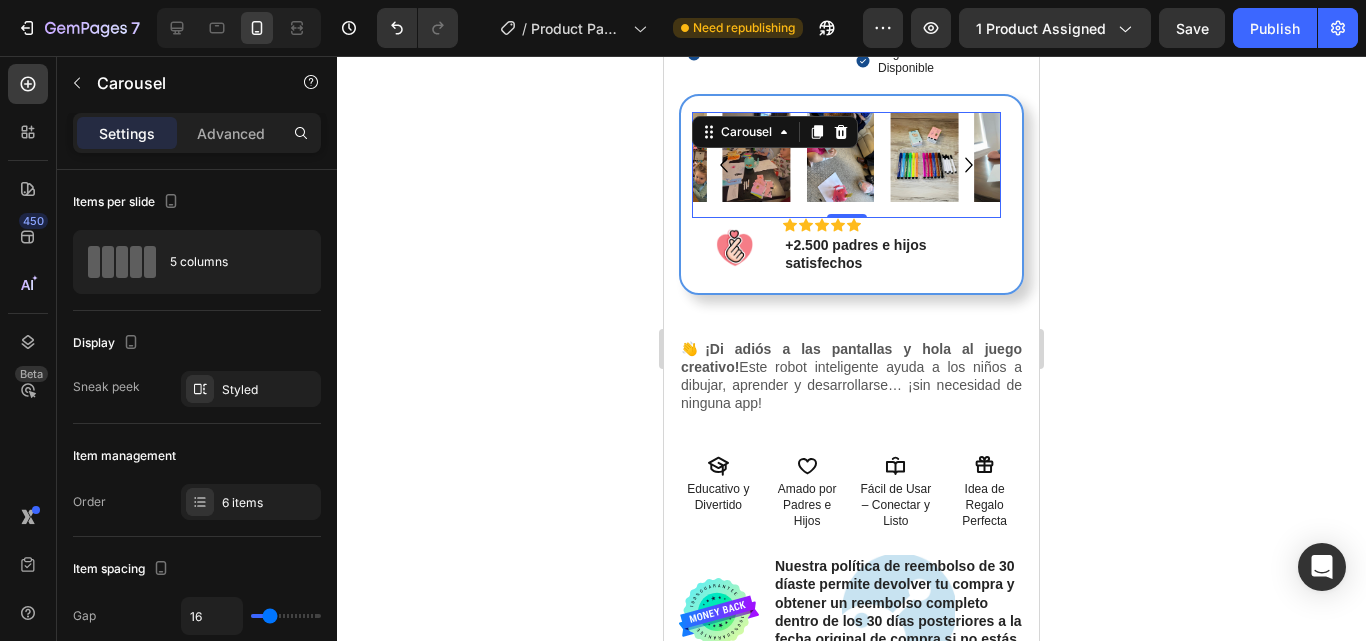 click 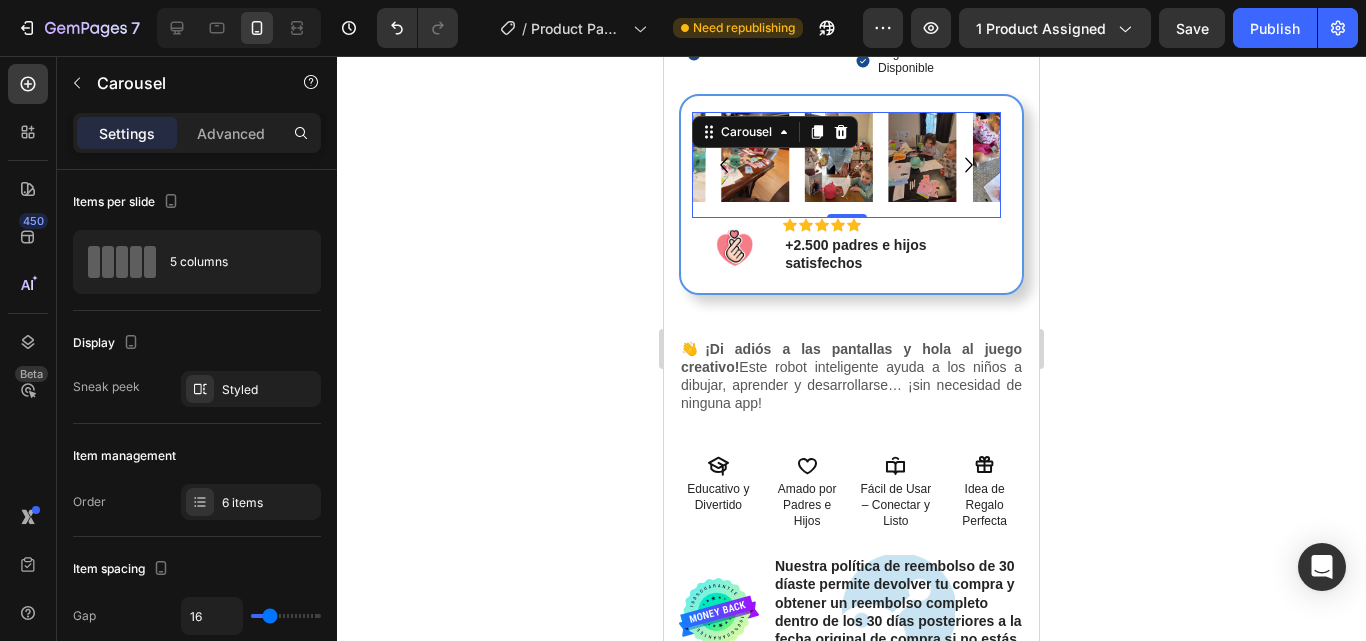 click 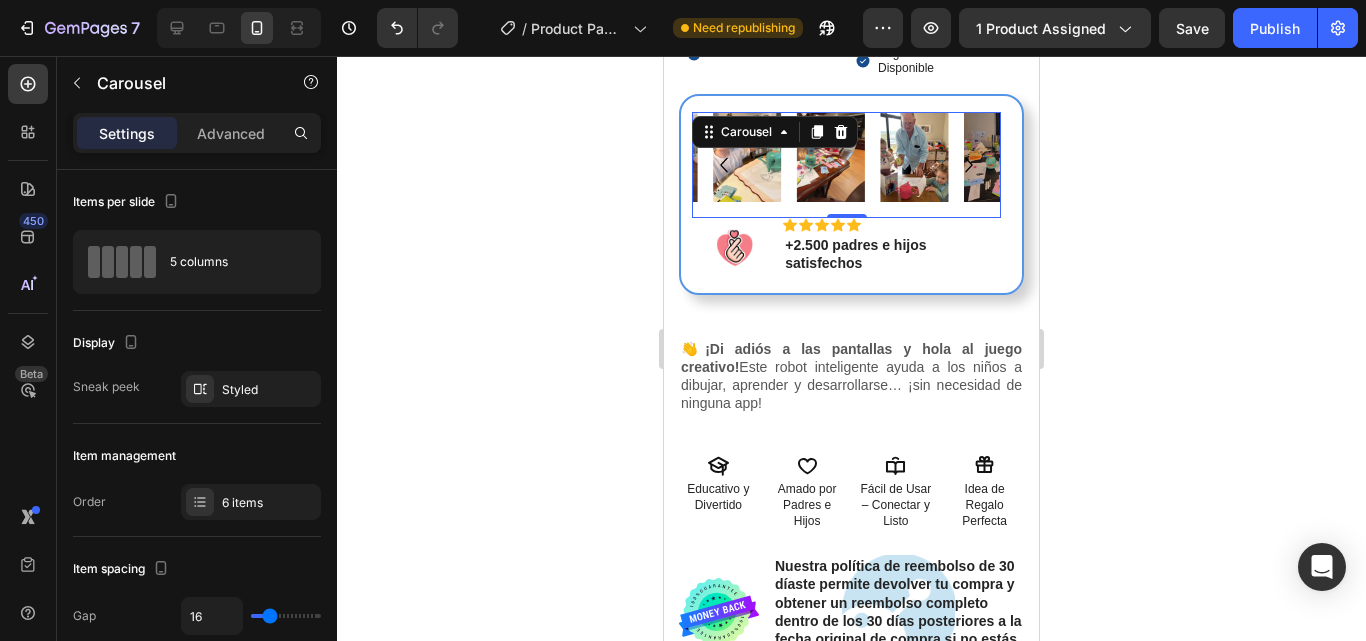 click 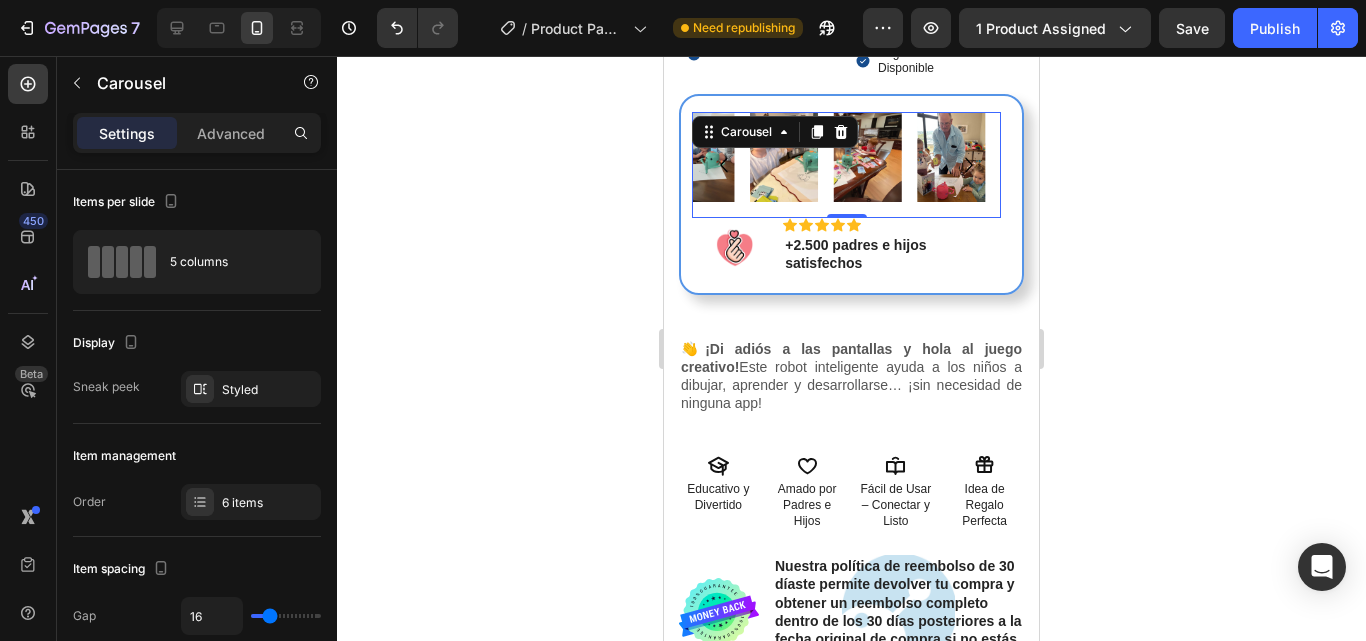 click 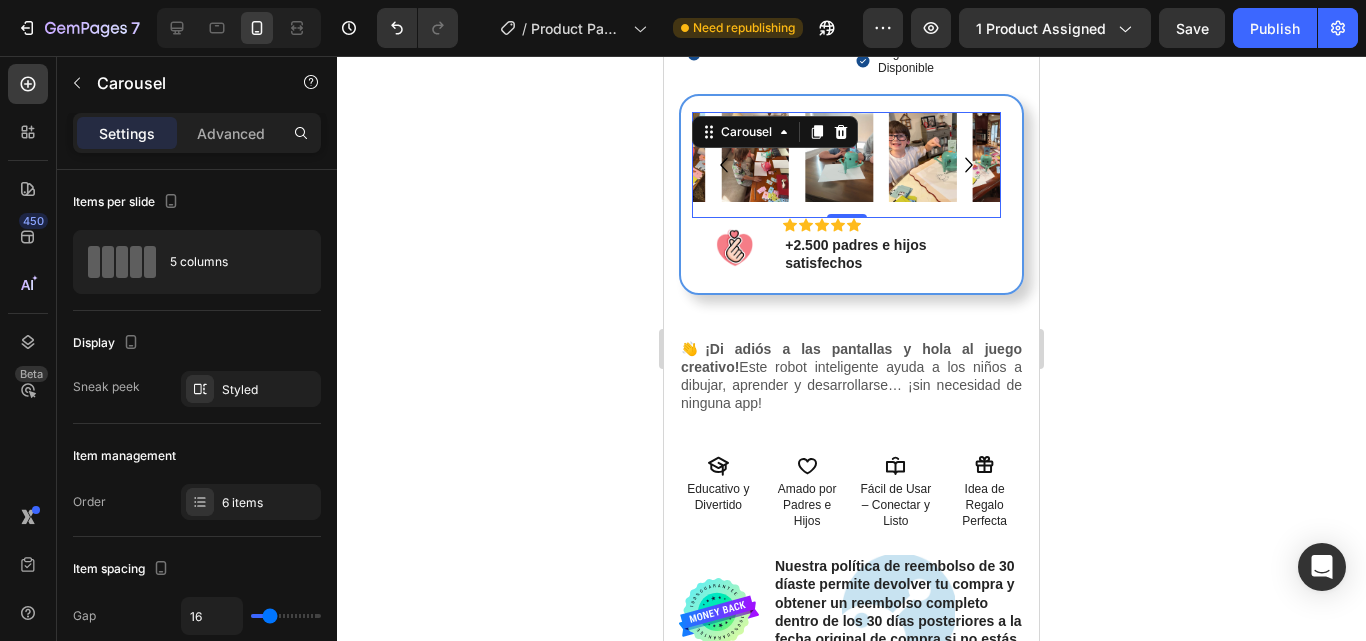click 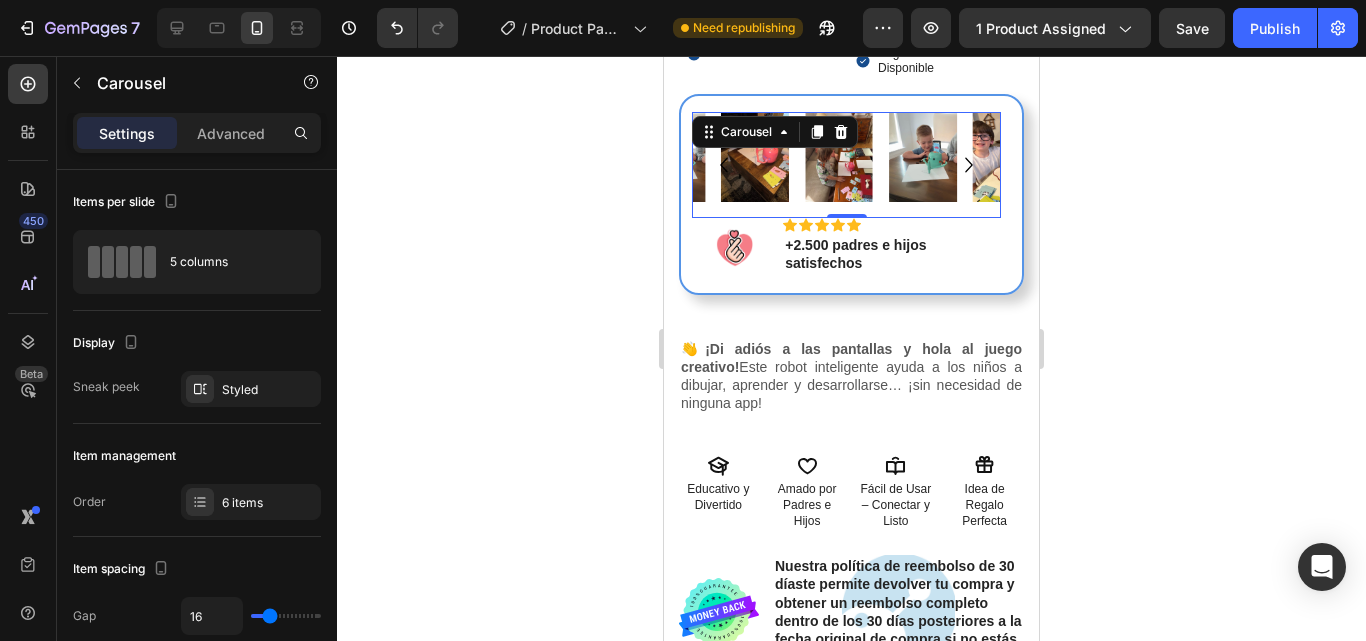 click 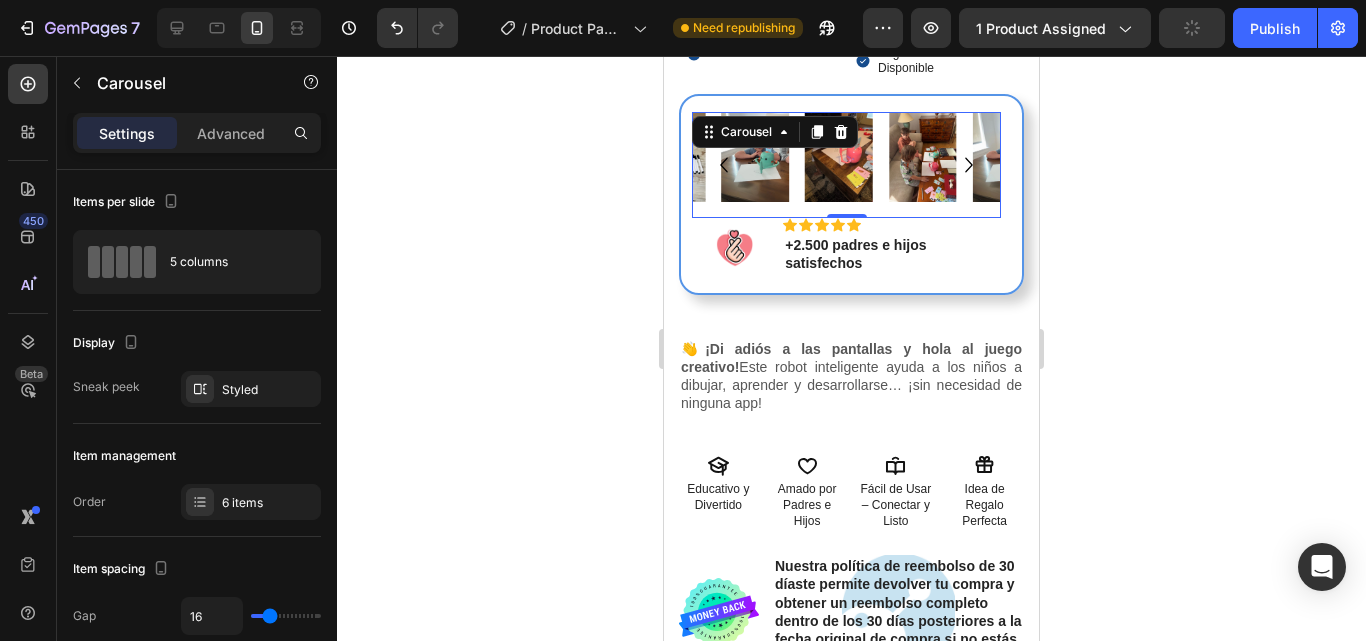 click 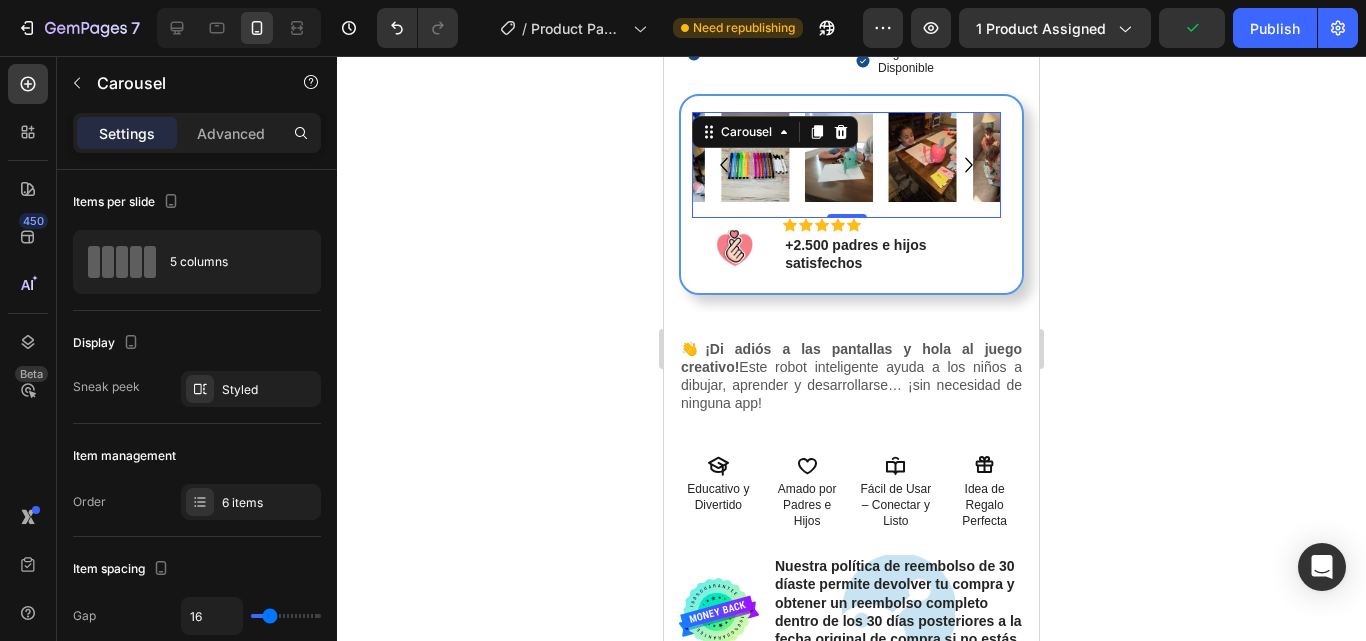 click 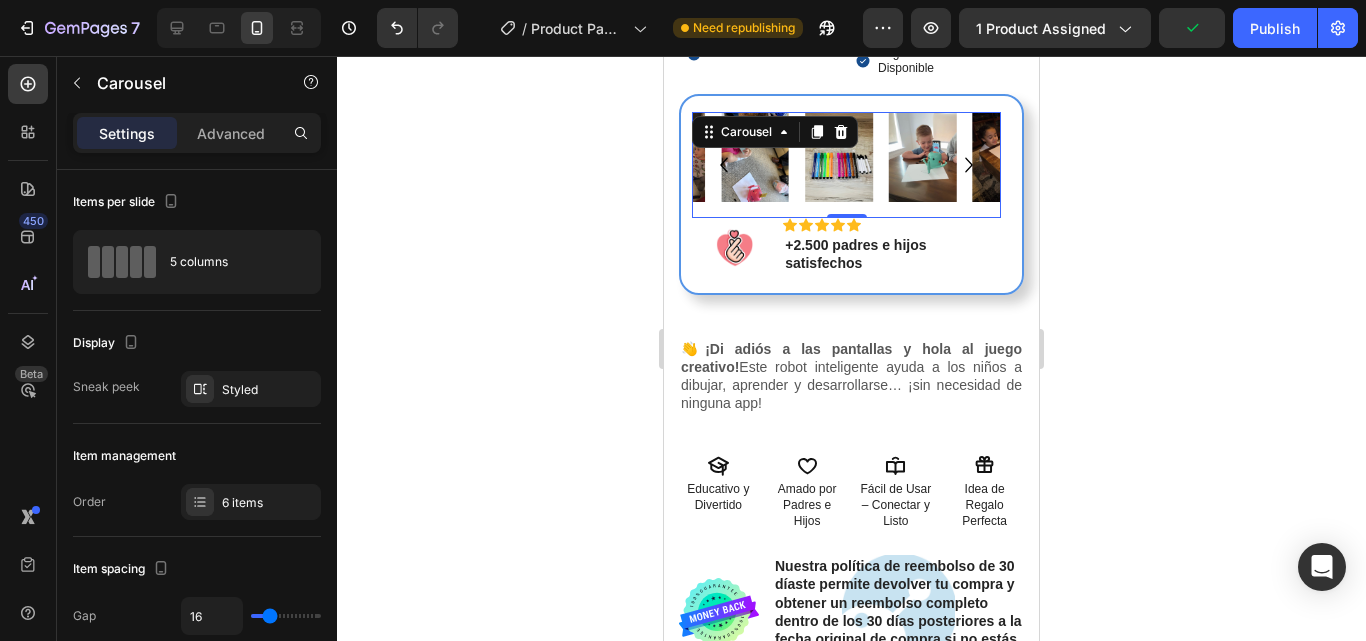 click 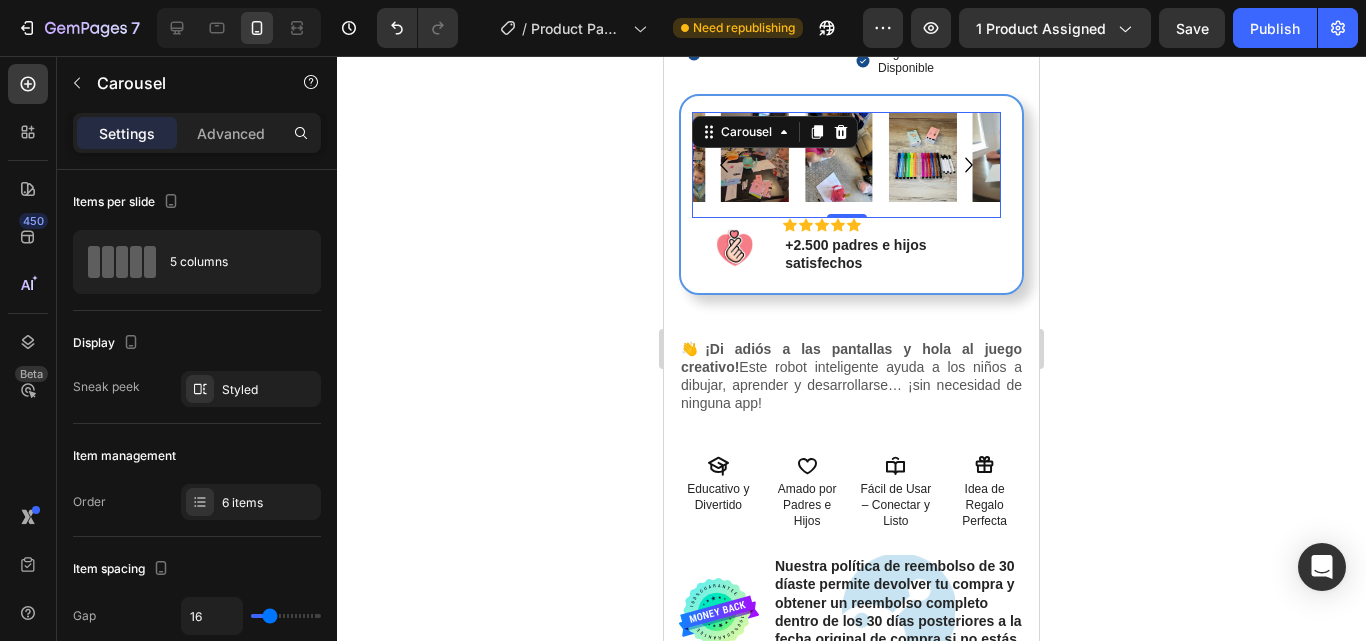 click 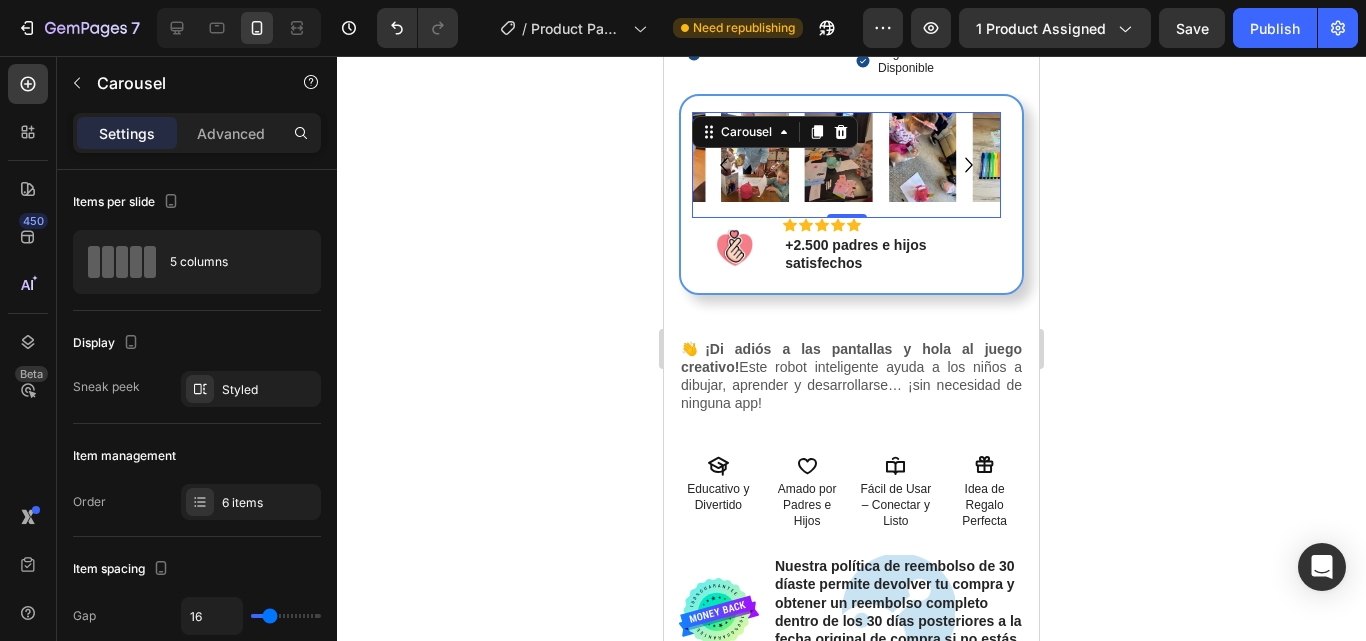 click on "Image" at bounding box center [755, 165] 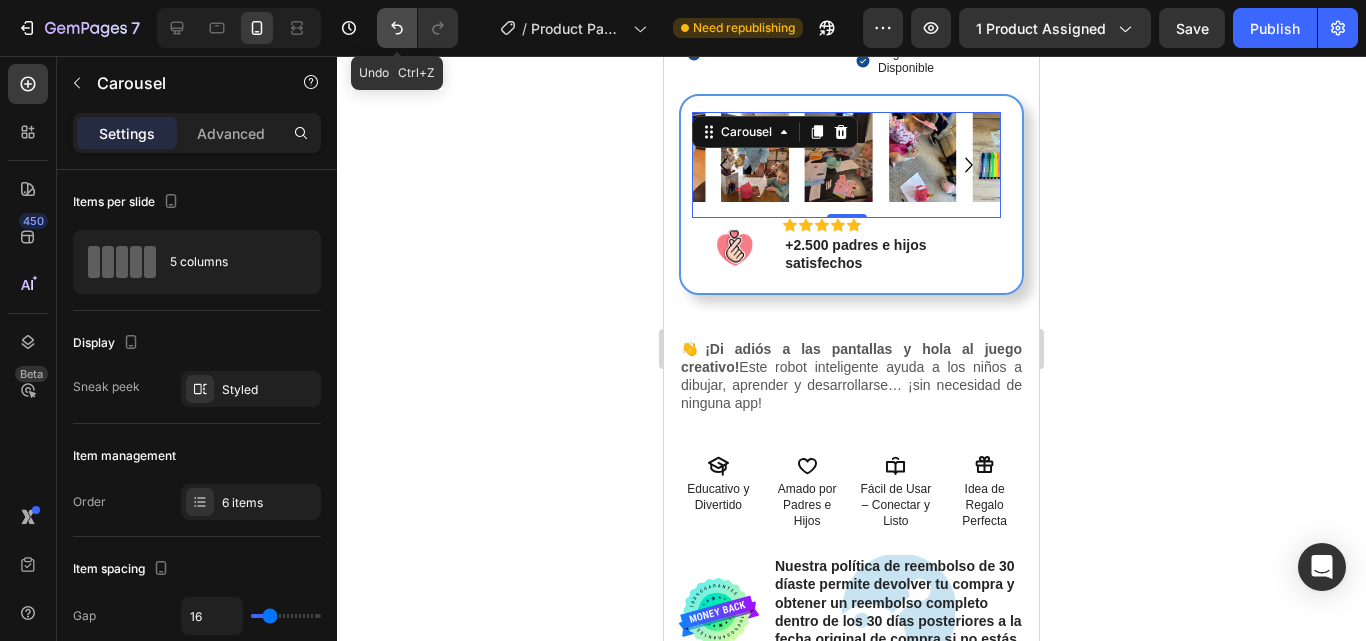 click 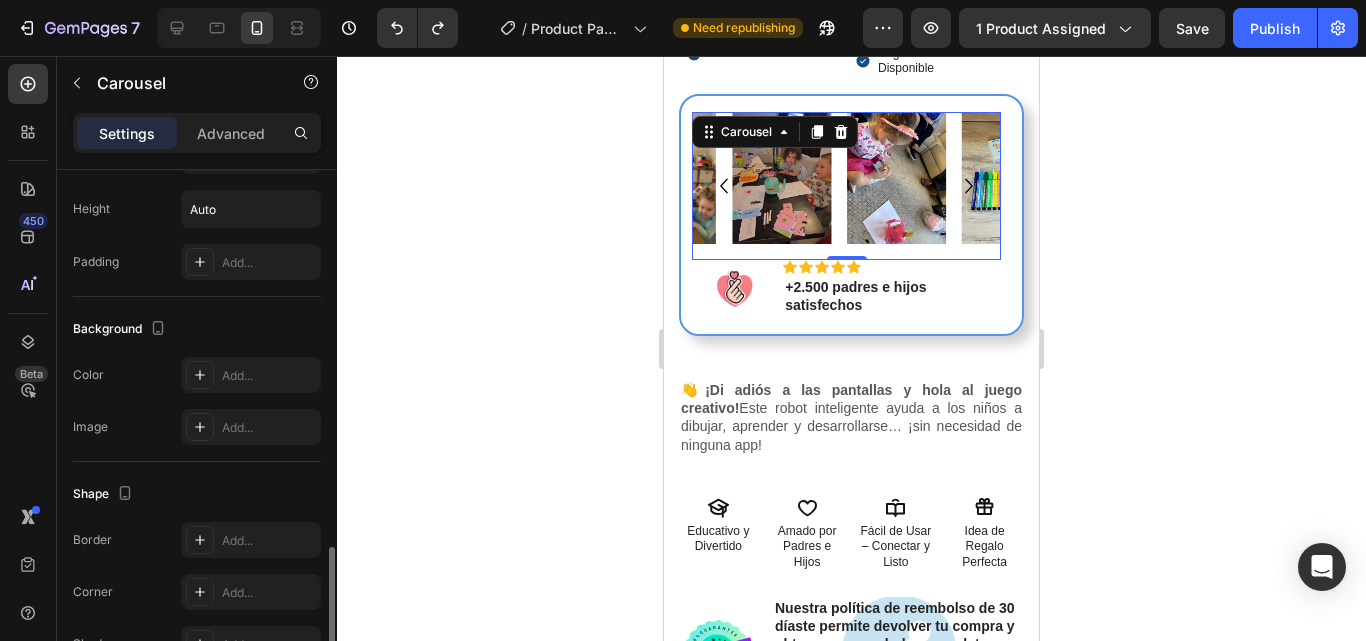 scroll, scrollTop: 1796, scrollLeft: 0, axis: vertical 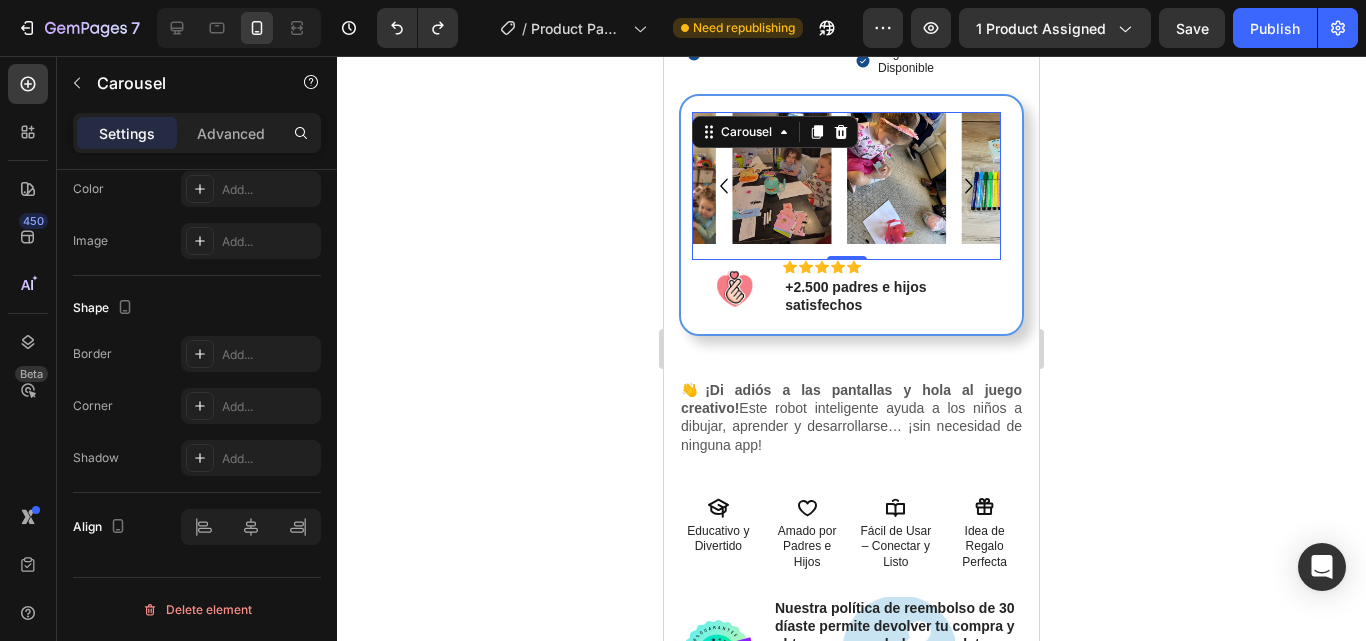 click 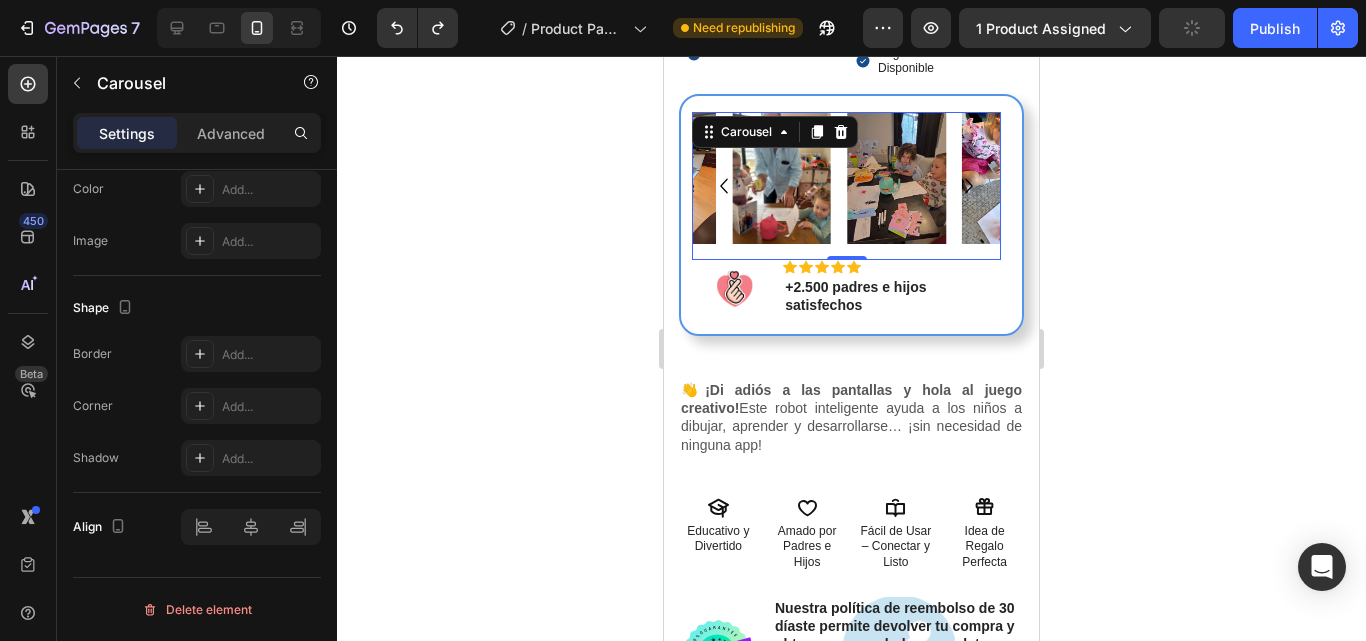 click 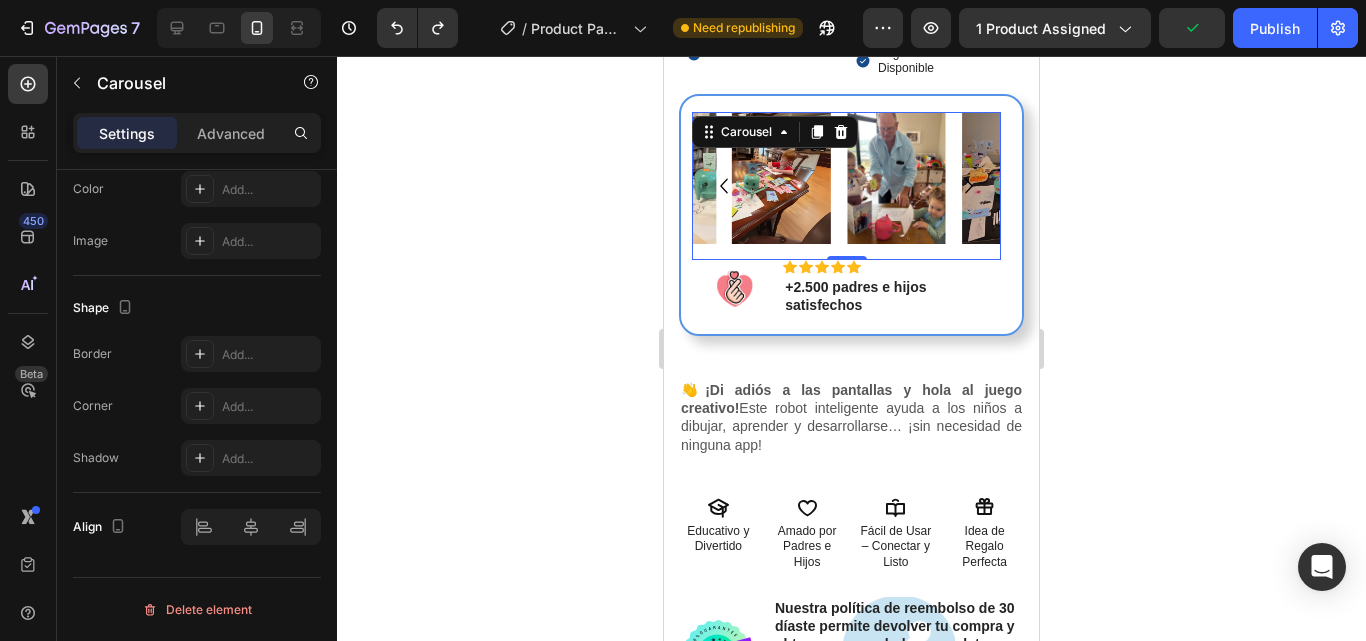 click 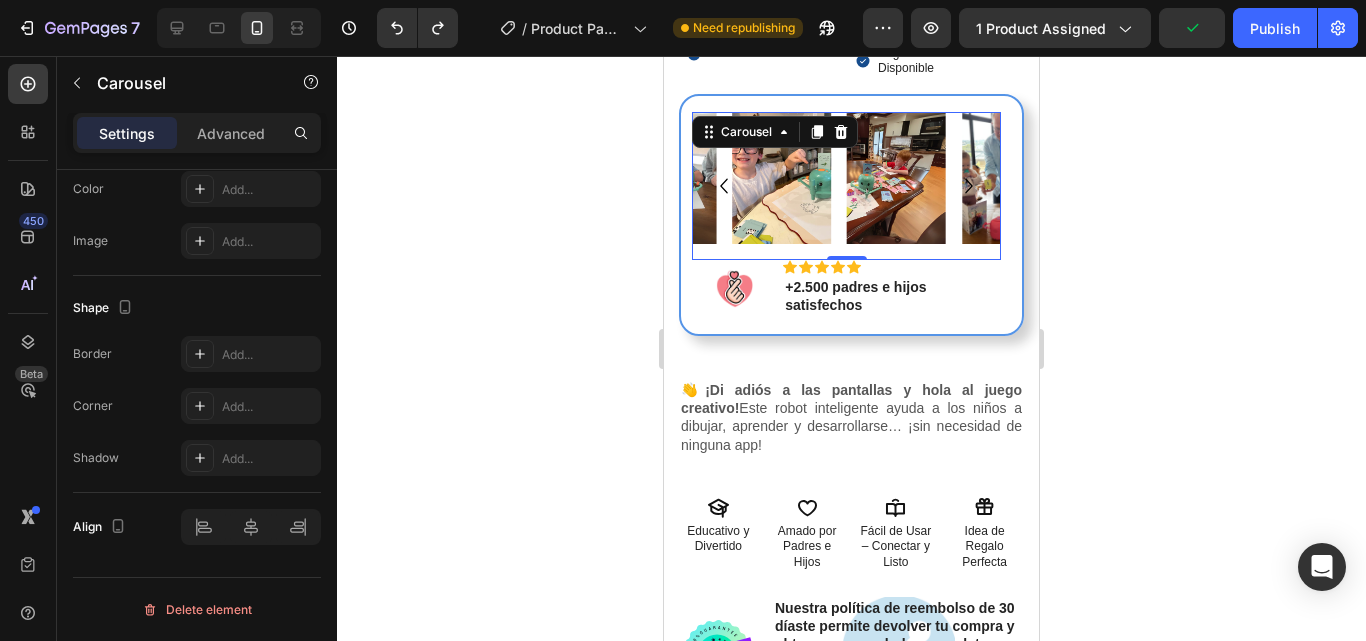 click 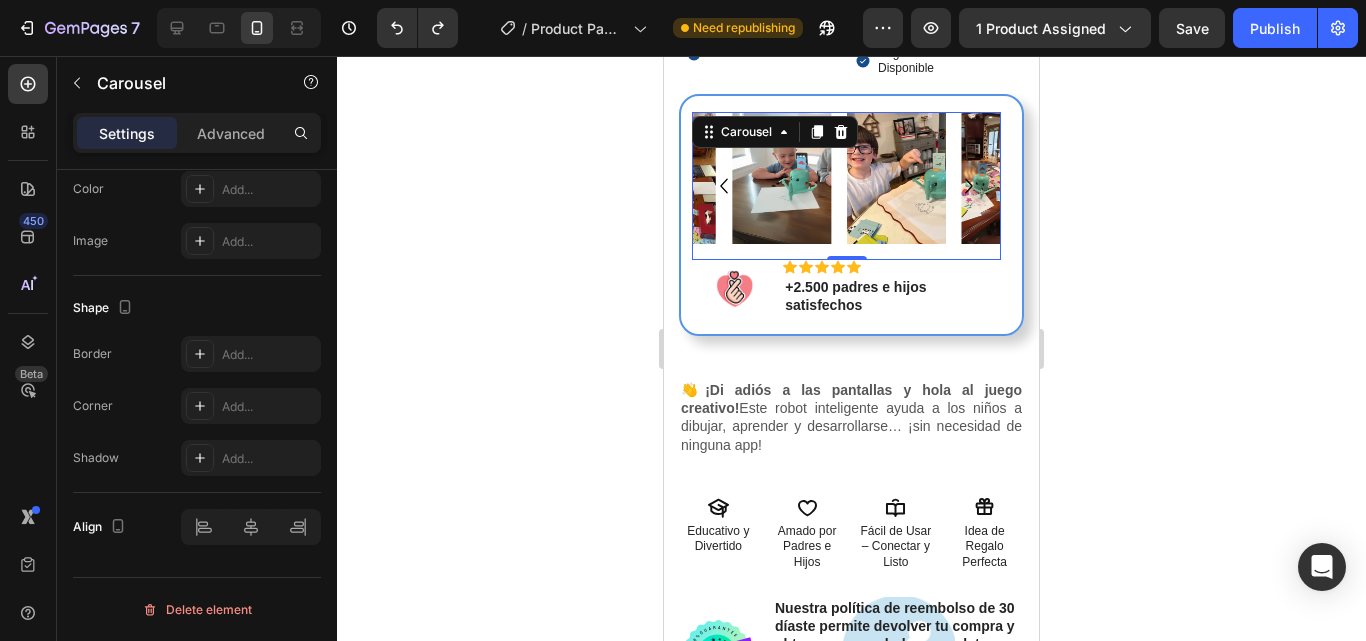 click 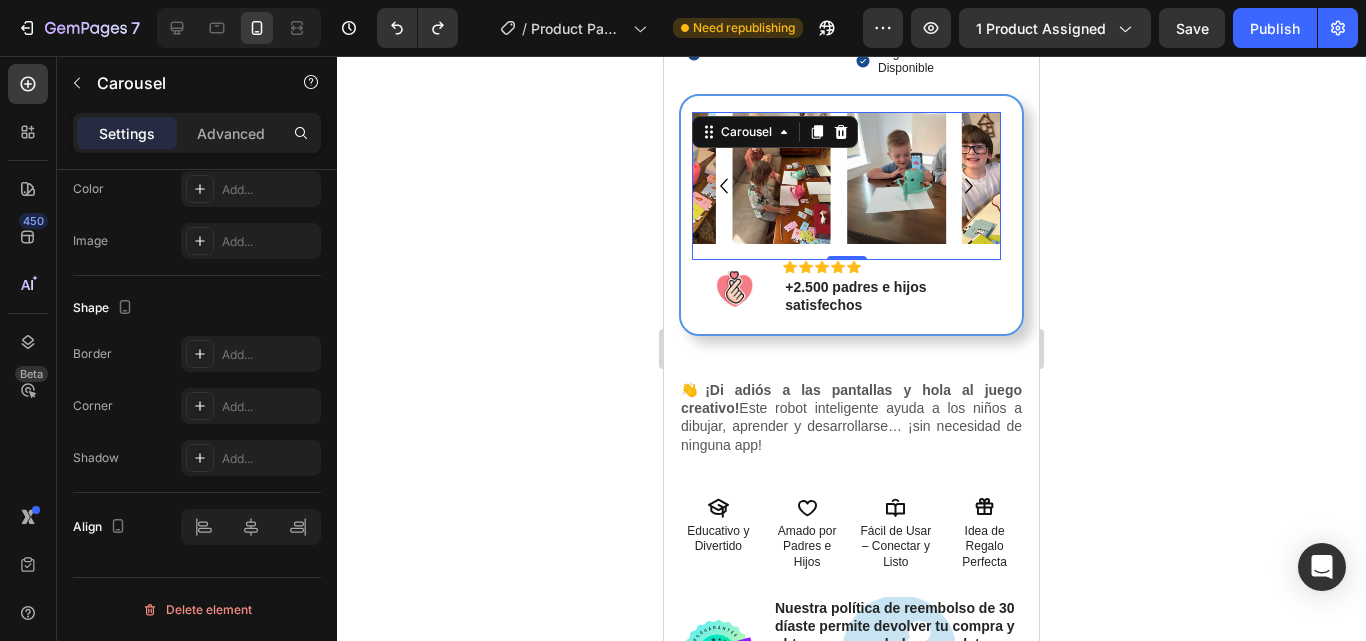 click 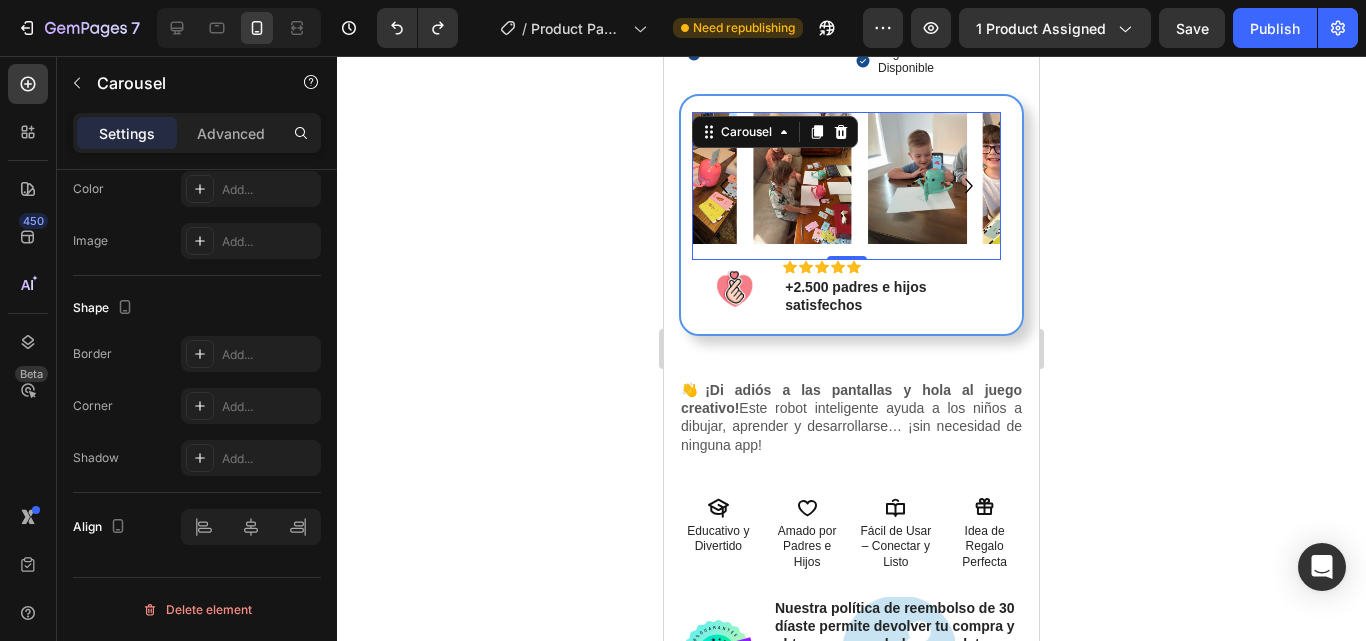 click 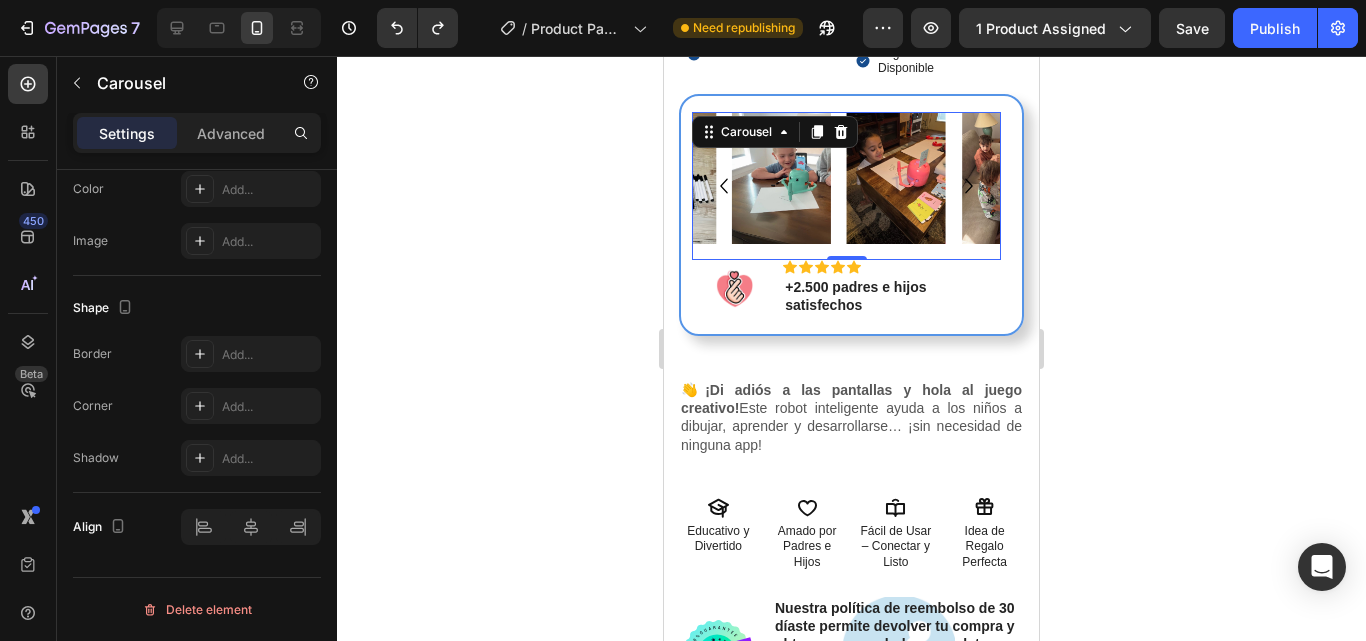 click 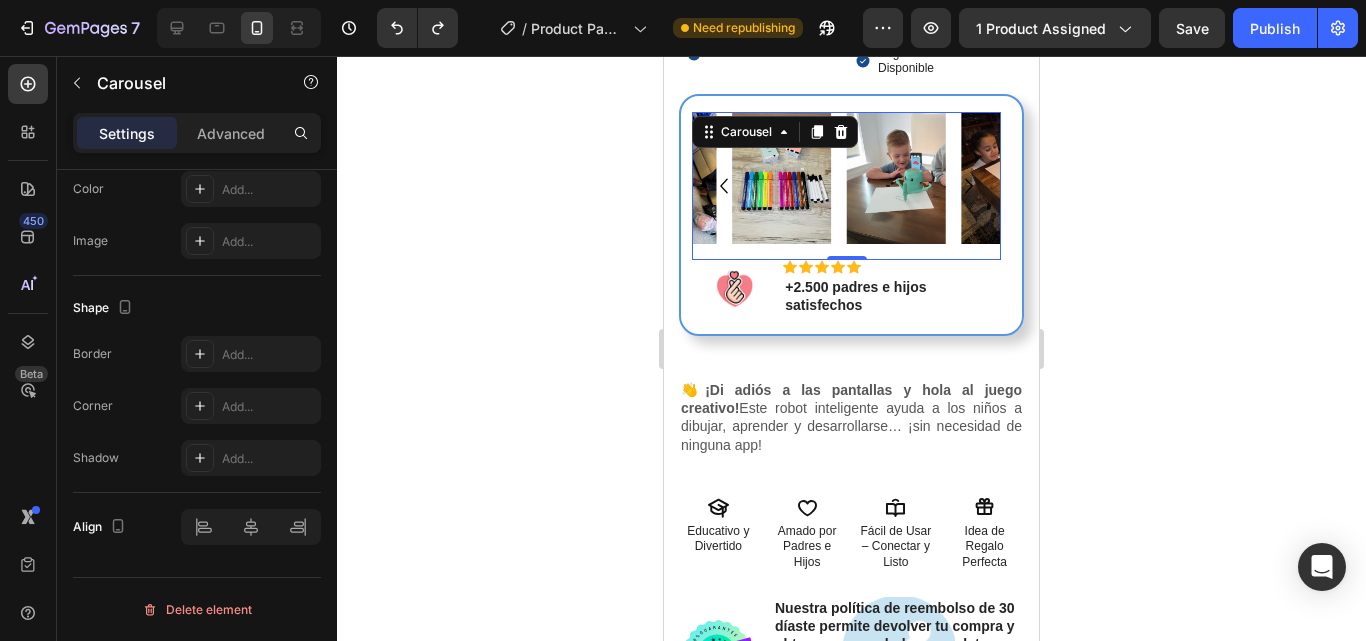click 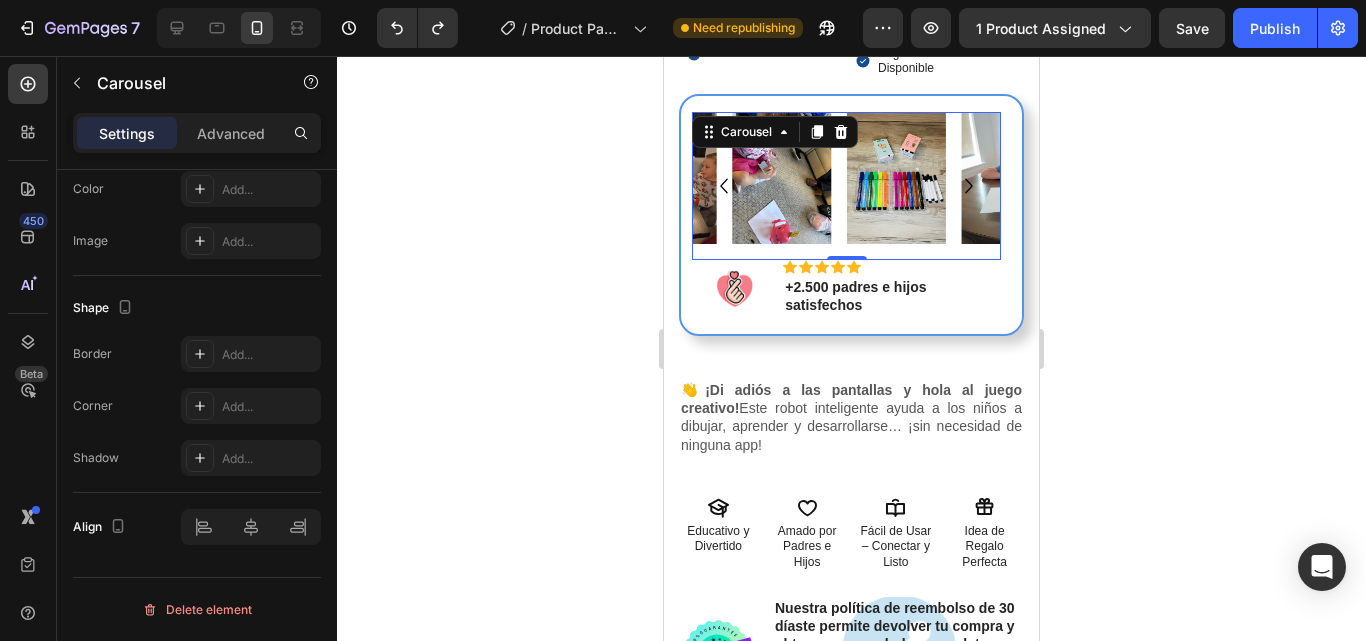 click 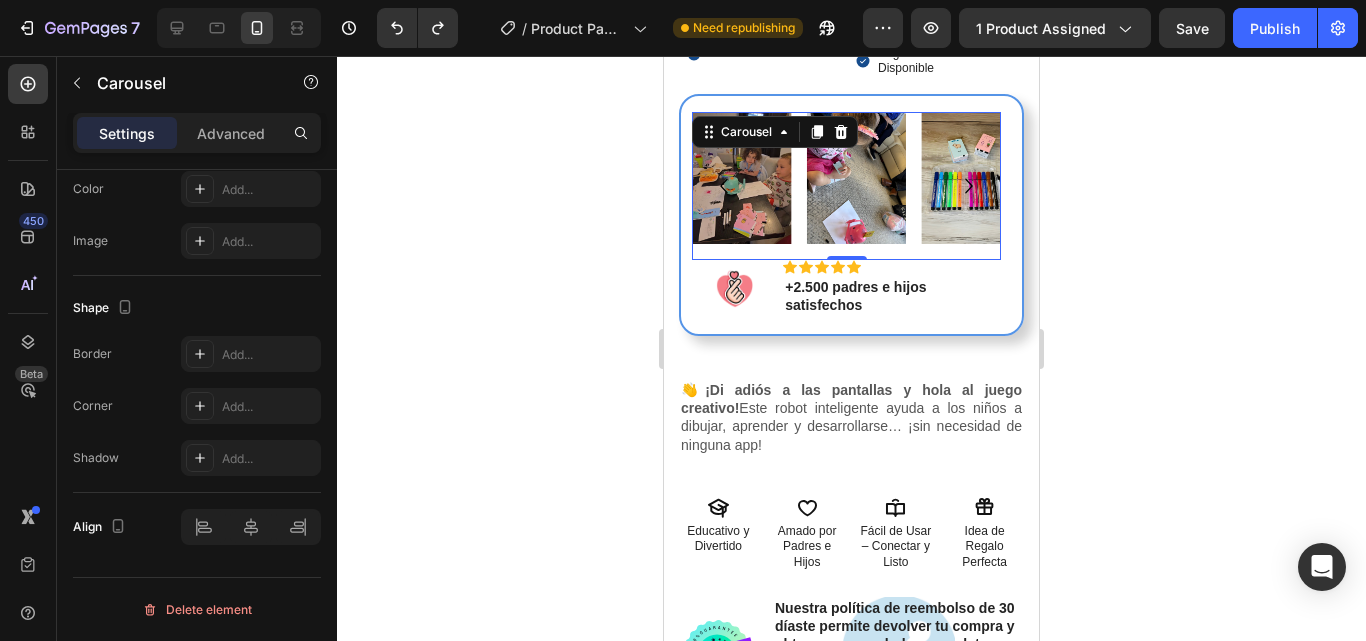 click 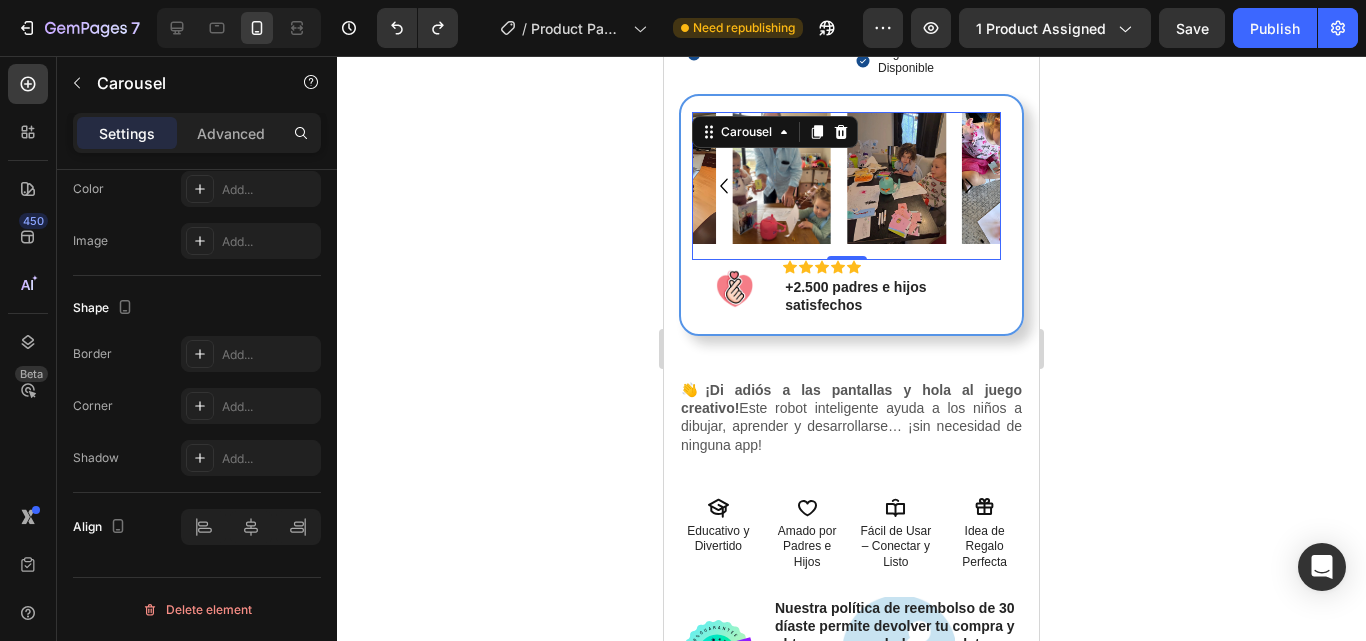 click 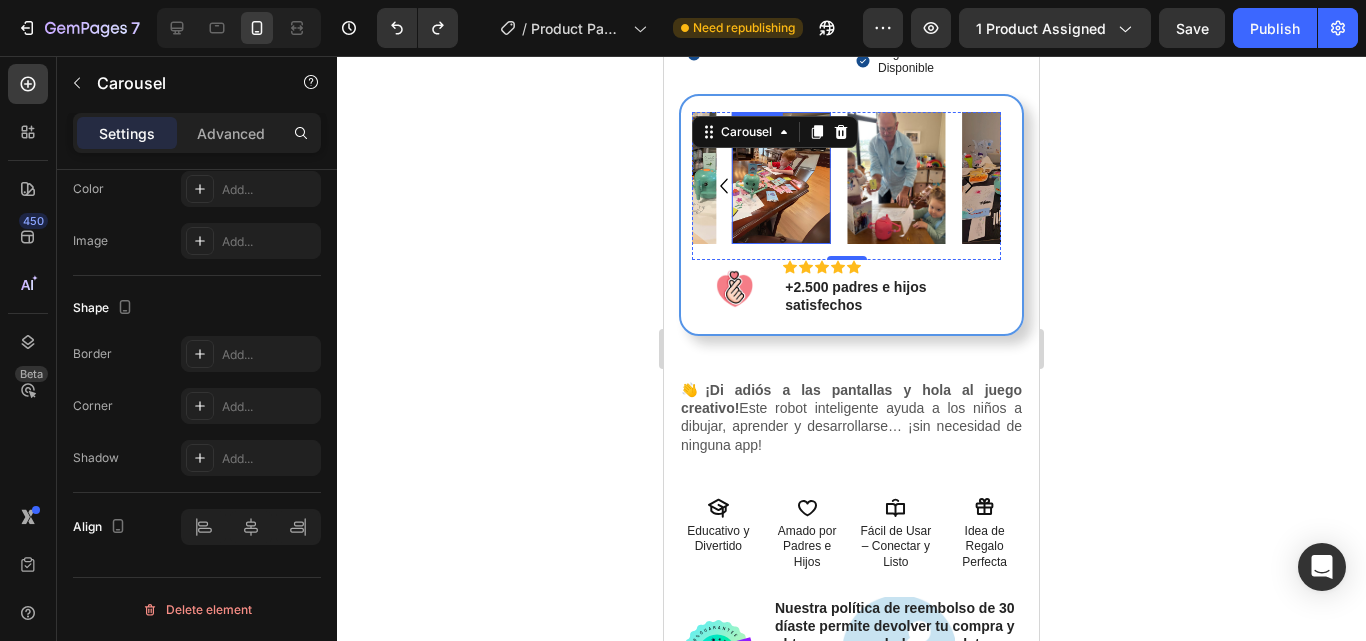 click at bounding box center [781, 178] 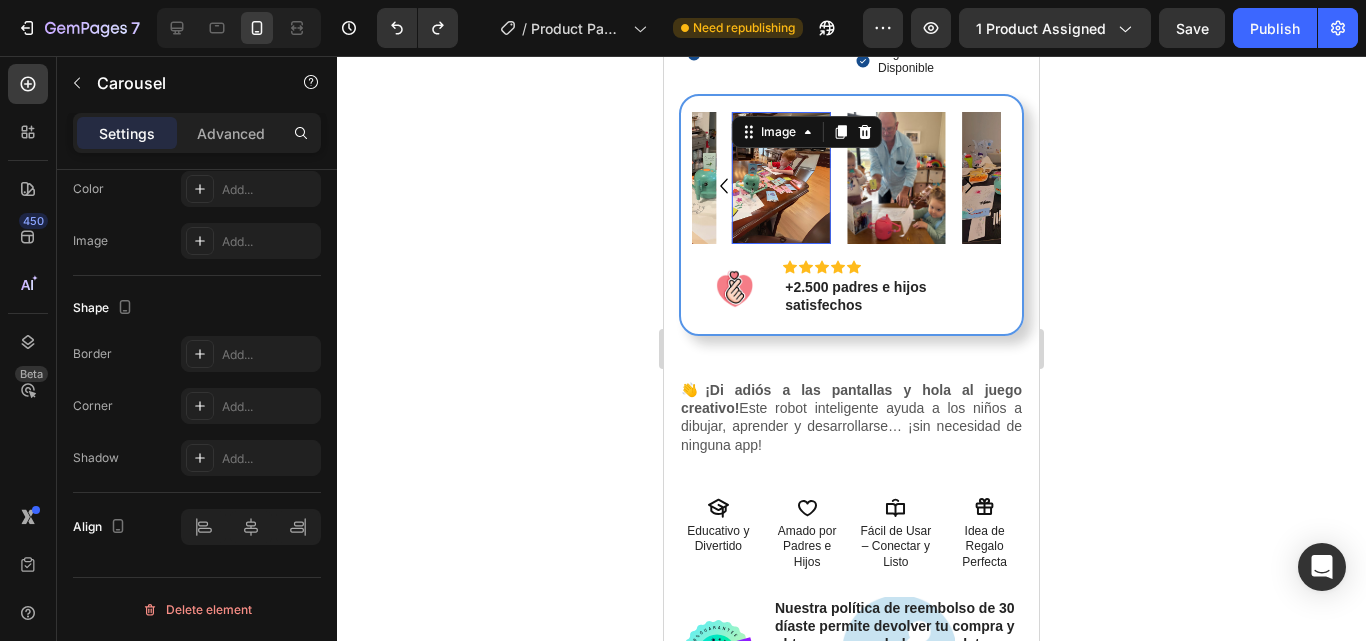 scroll, scrollTop: 0, scrollLeft: 0, axis: both 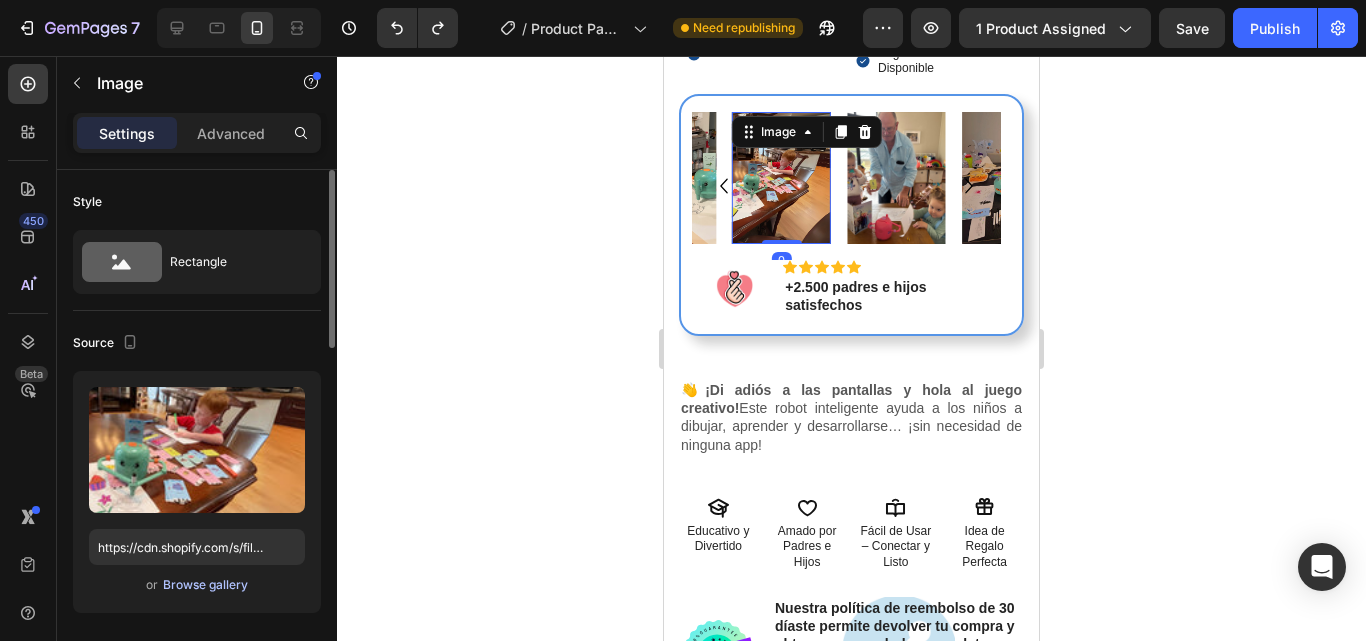 click on "Browse gallery" at bounding box center (205, 585) 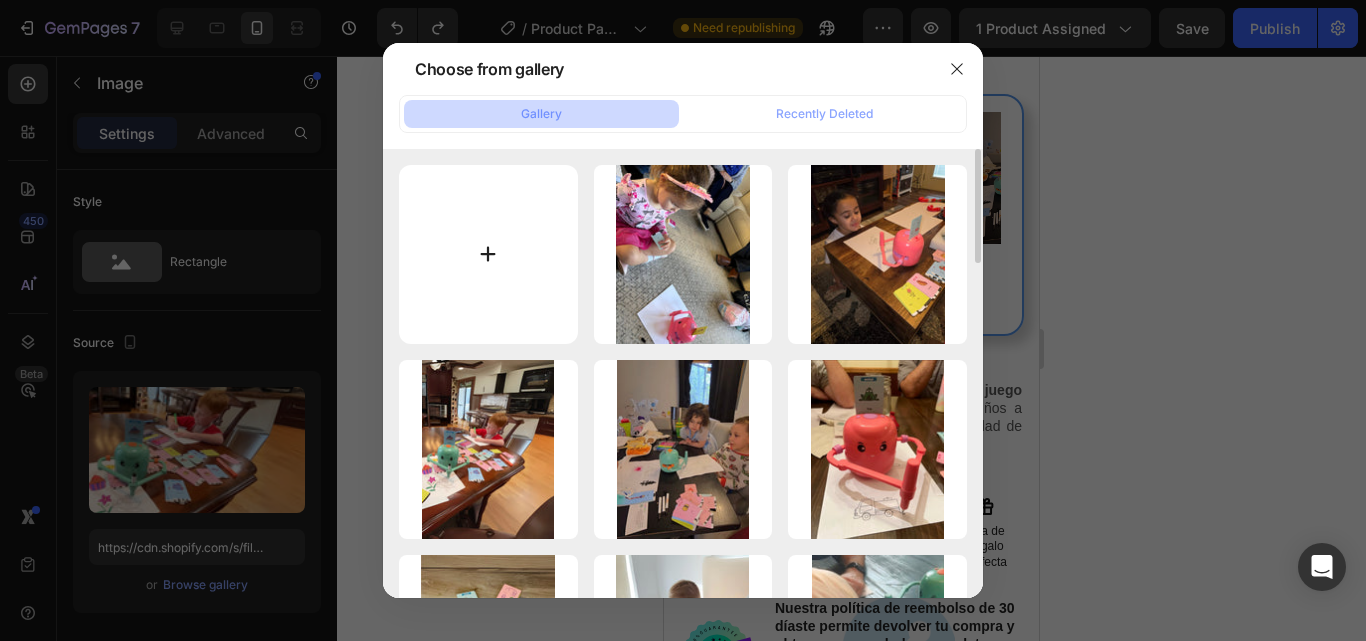click at bounding box center (488, 254) 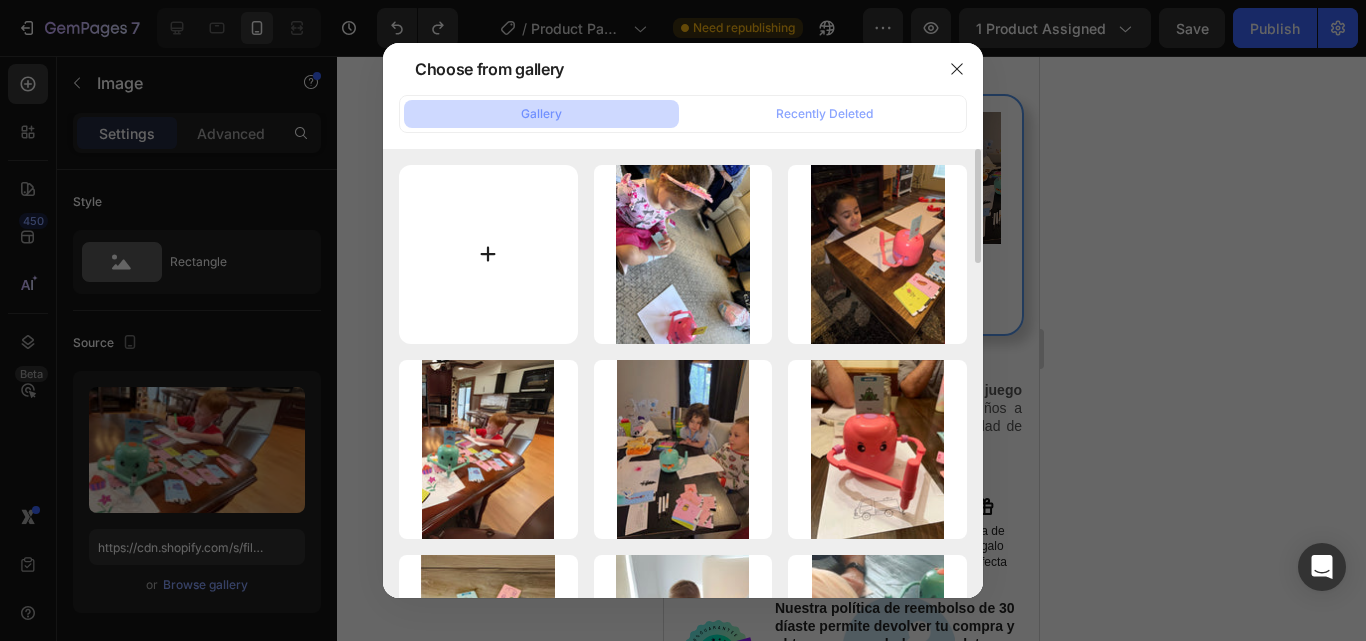 type on "C:\fakepath\kkkk.jpg" 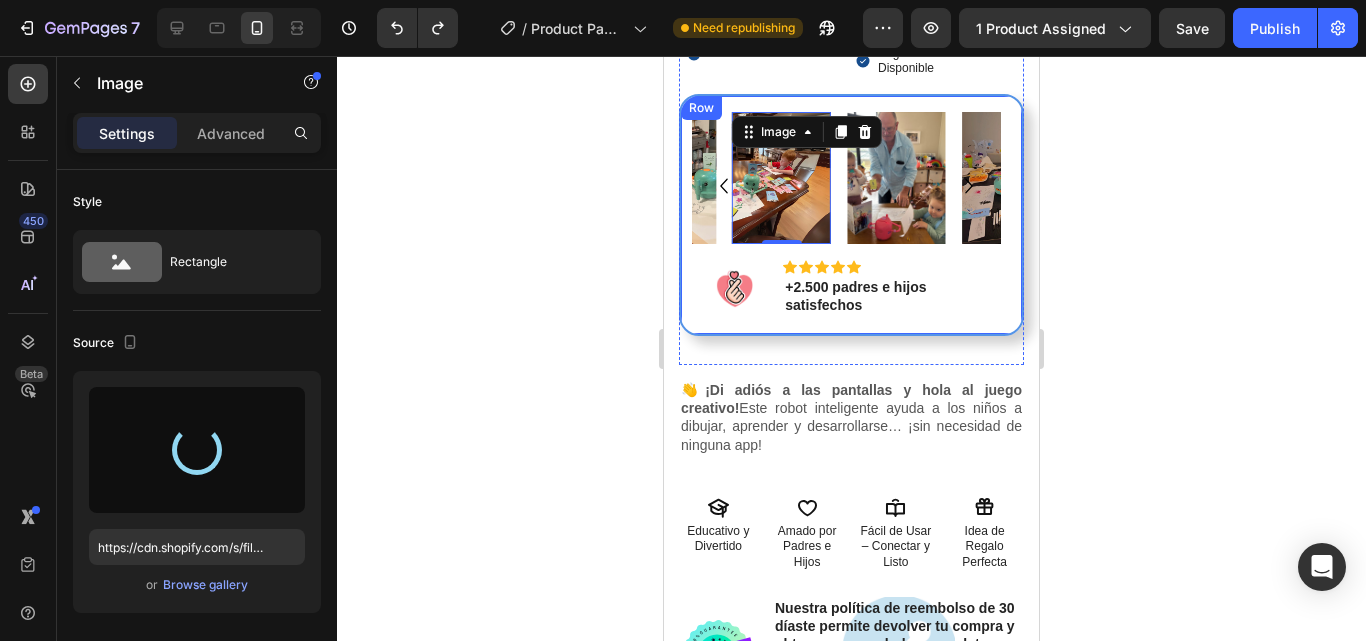 type on "https://cdn.shopify.com/s/files/1/0668/8777/8392/files/gempages_577773056173278149-be844422-2e27-4439-8fc1-c42d011f2244.jpg" 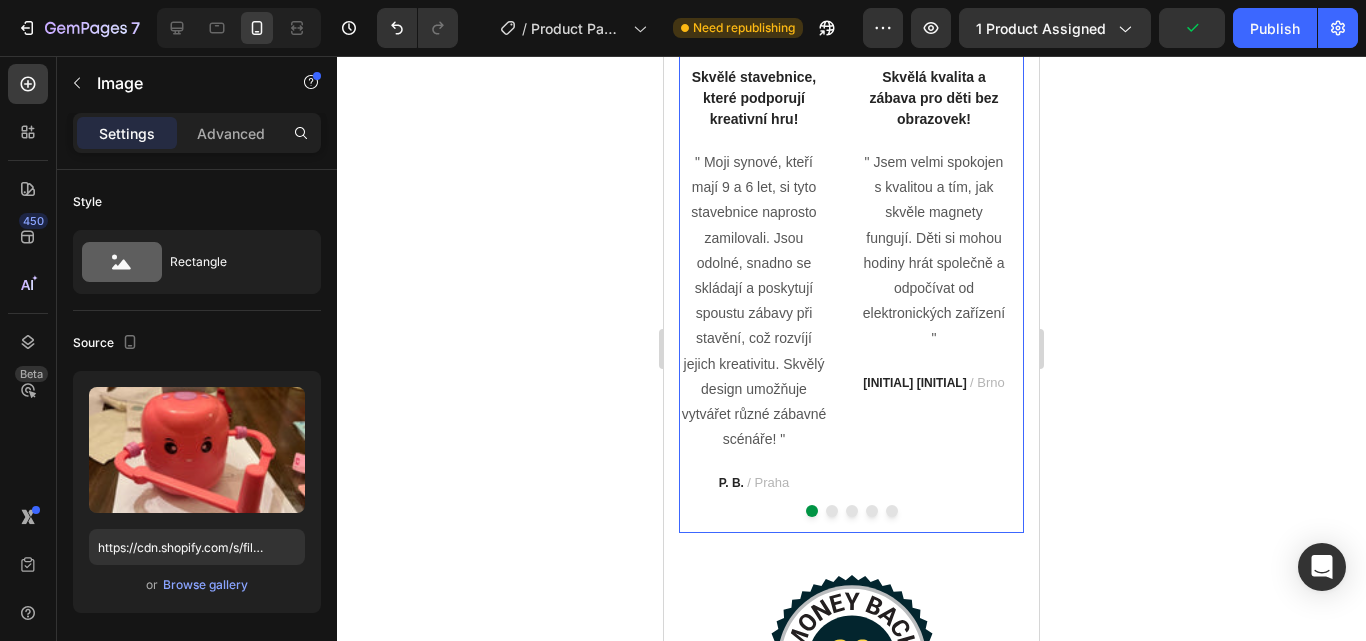 scroll, scrollTop: 6328, scrollLeft: 0, axis: vertical 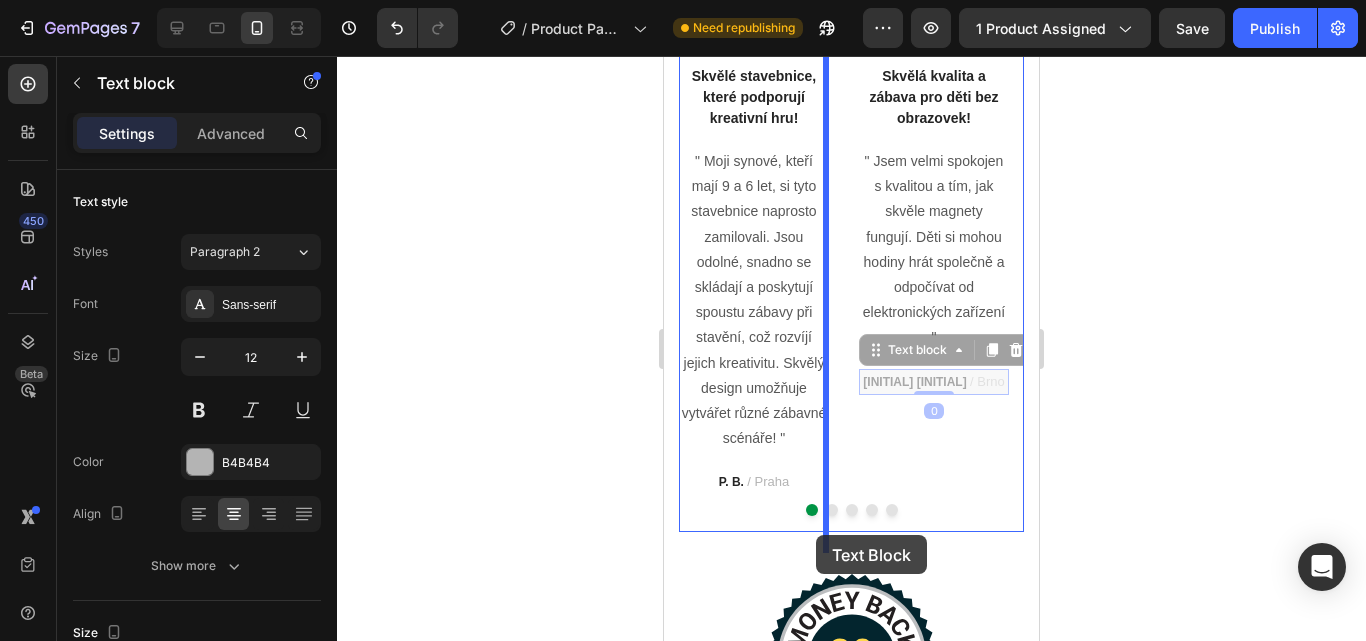 drag, startPoint x: 957, startPoint y: 397, endPoint x: 1303, endPoint y: 690, distance: 453.39276 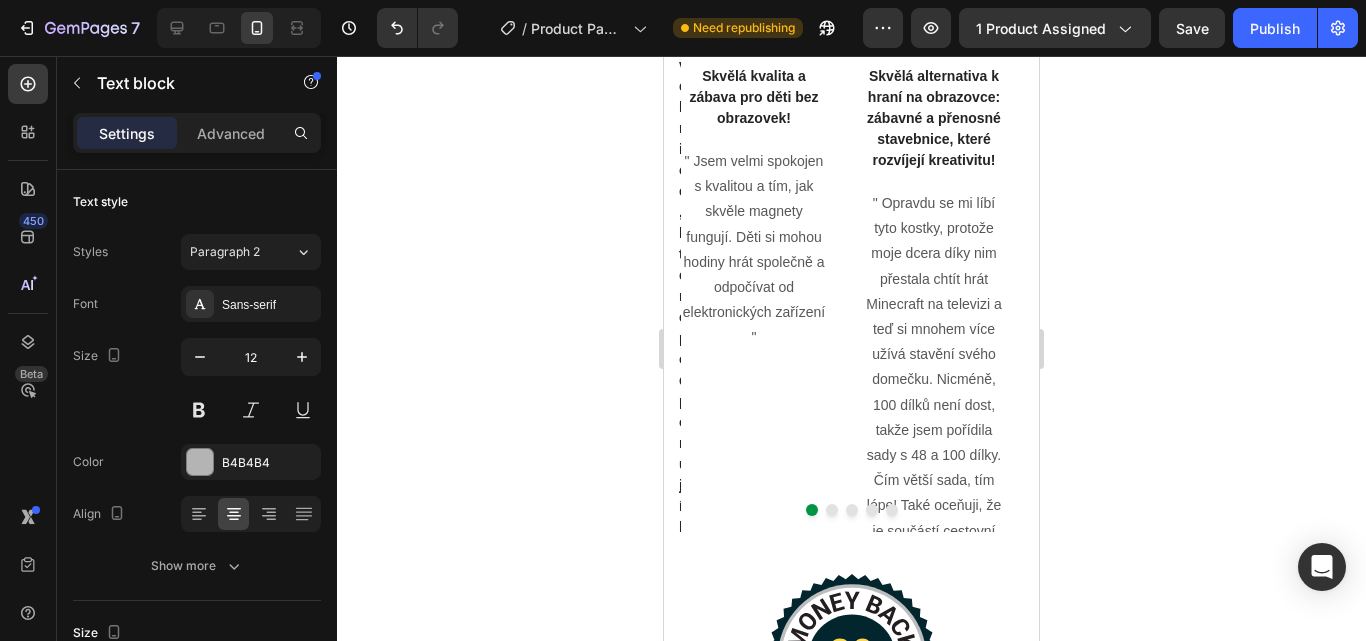 click 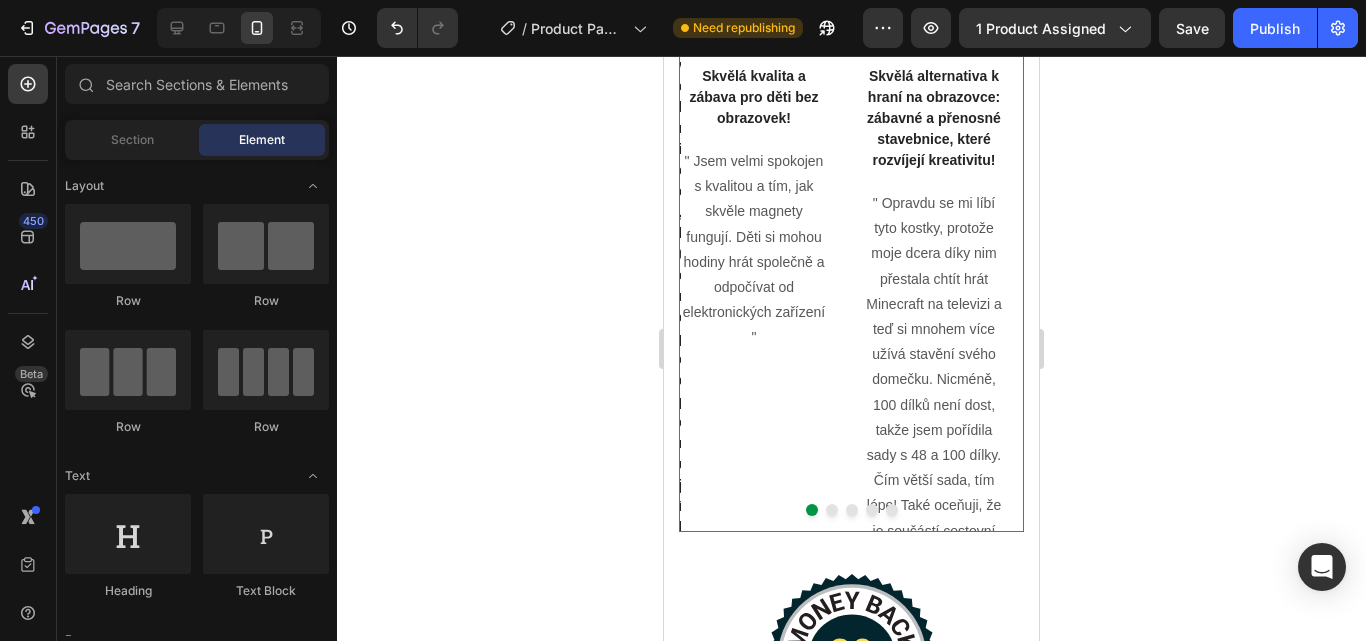 click at bounding box center (832, 510) 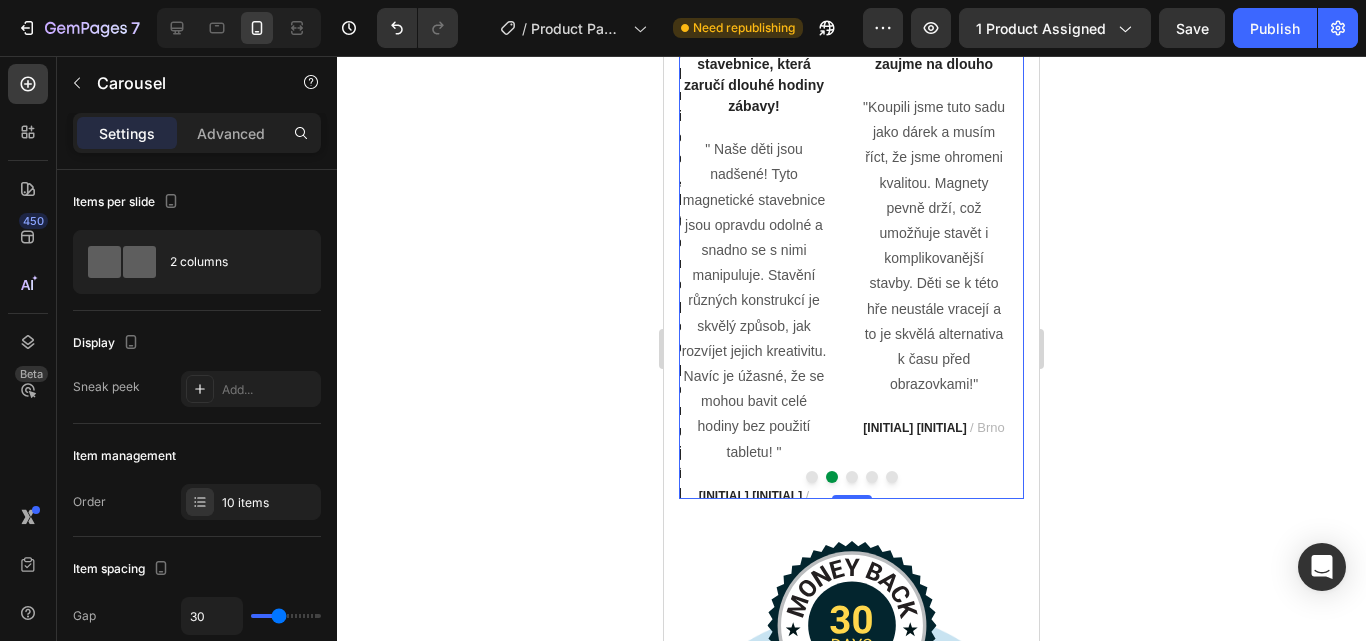 scroll, scrollTop: 6362, scrollLeft: 0, axis: vertical 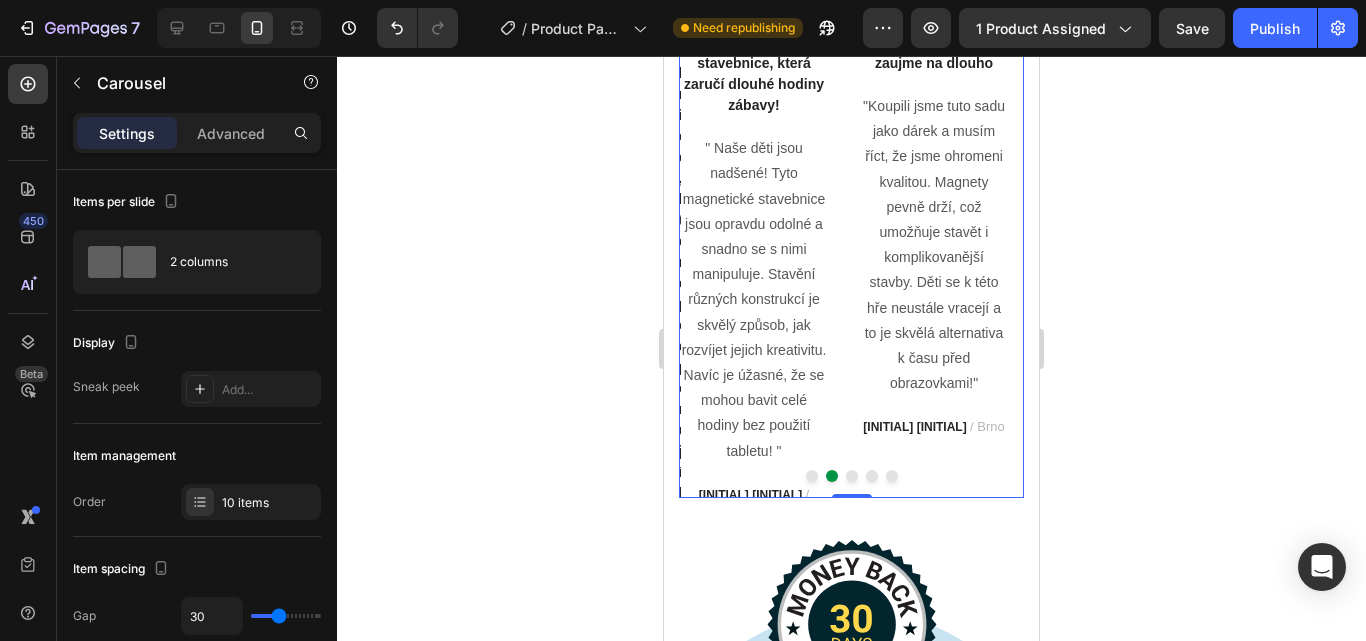 click at bounding box center (852, 476) 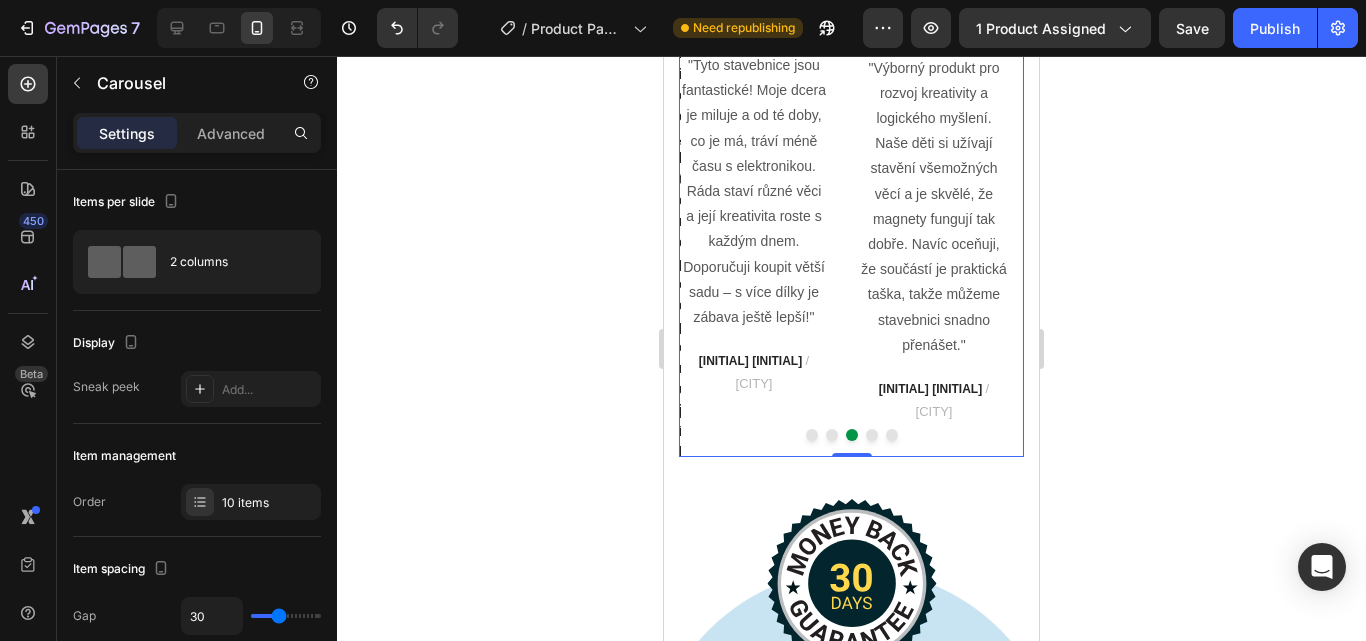 scroll, scrollTop: 6404, scrollLeft: 0, axis: vertical 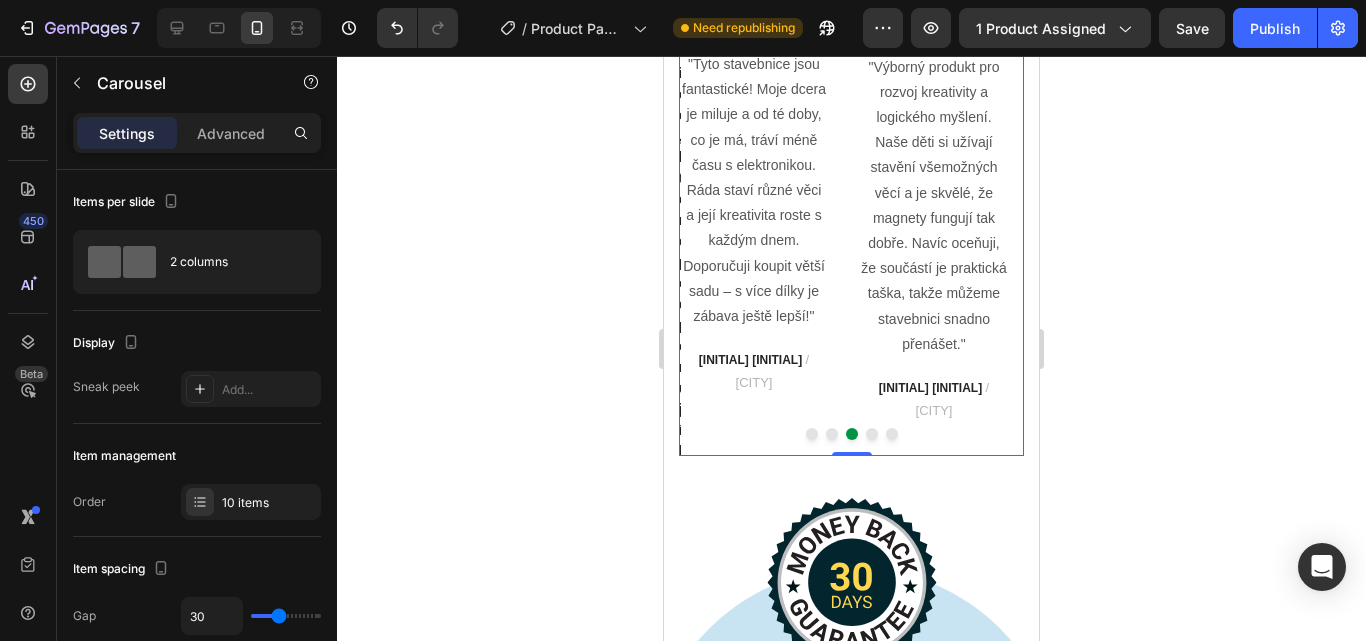 click on "Image Rozvoj kreativity i na cestách Text block "Výborný produkt pro rozvoj kreativity a logického myšlení. Naše děti si užívají stavění všemožných věcí a je skvělé, že magnety fungují tak dobře. Navíc oceňuji, že součástí je praktická taška, takže můžeme stavebnici snadno přenášet." Text block N. R.   / Ostrava Text block" at bounding box center (934, 106) 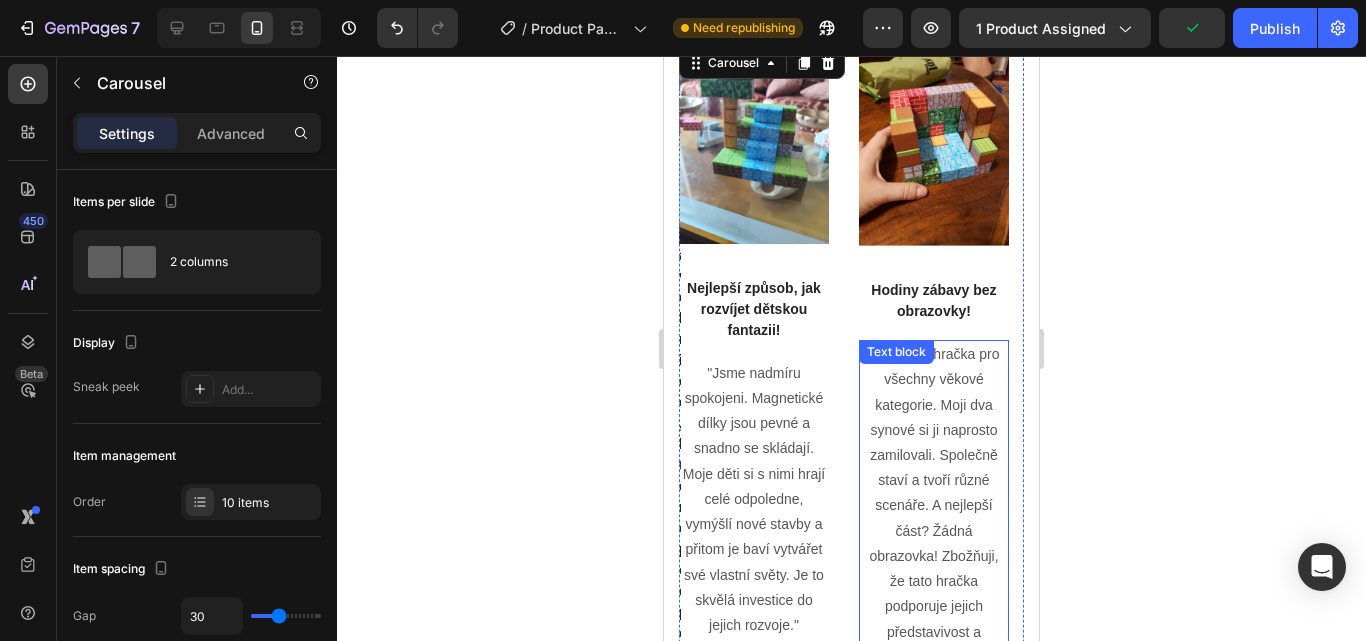 scroll, scrollTop: 6114, scrollLeft: 0, axis: vertical 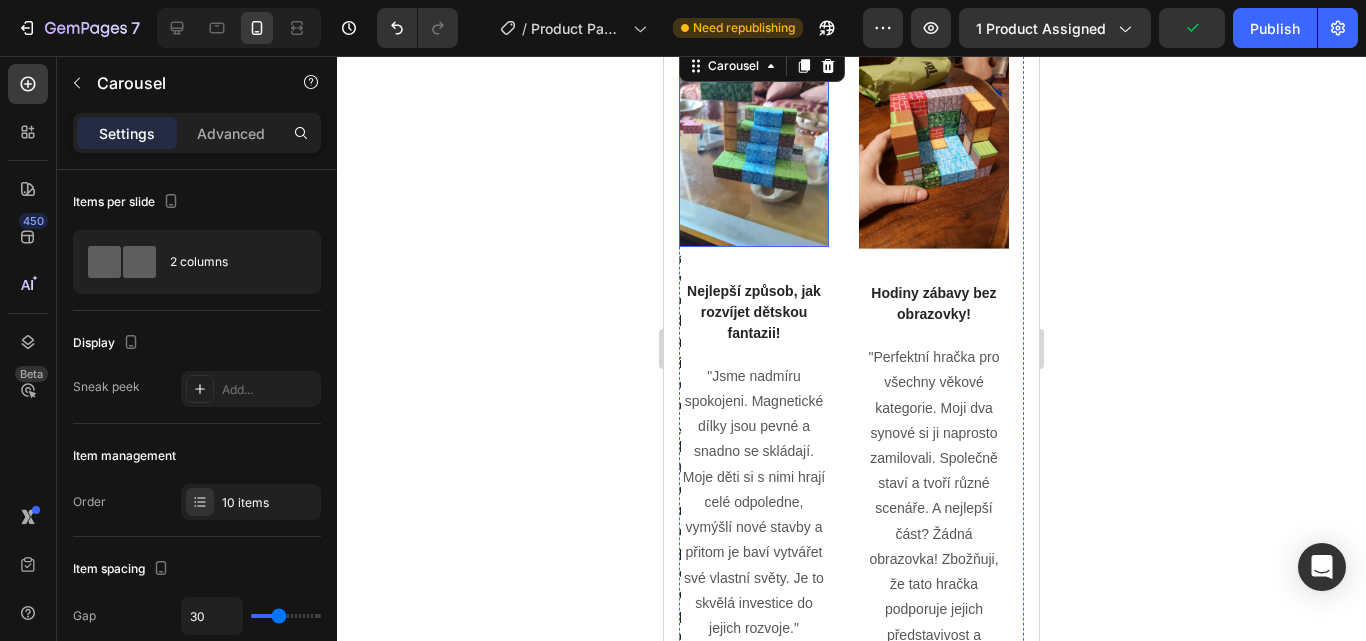 click at bounding box center (754, 146) 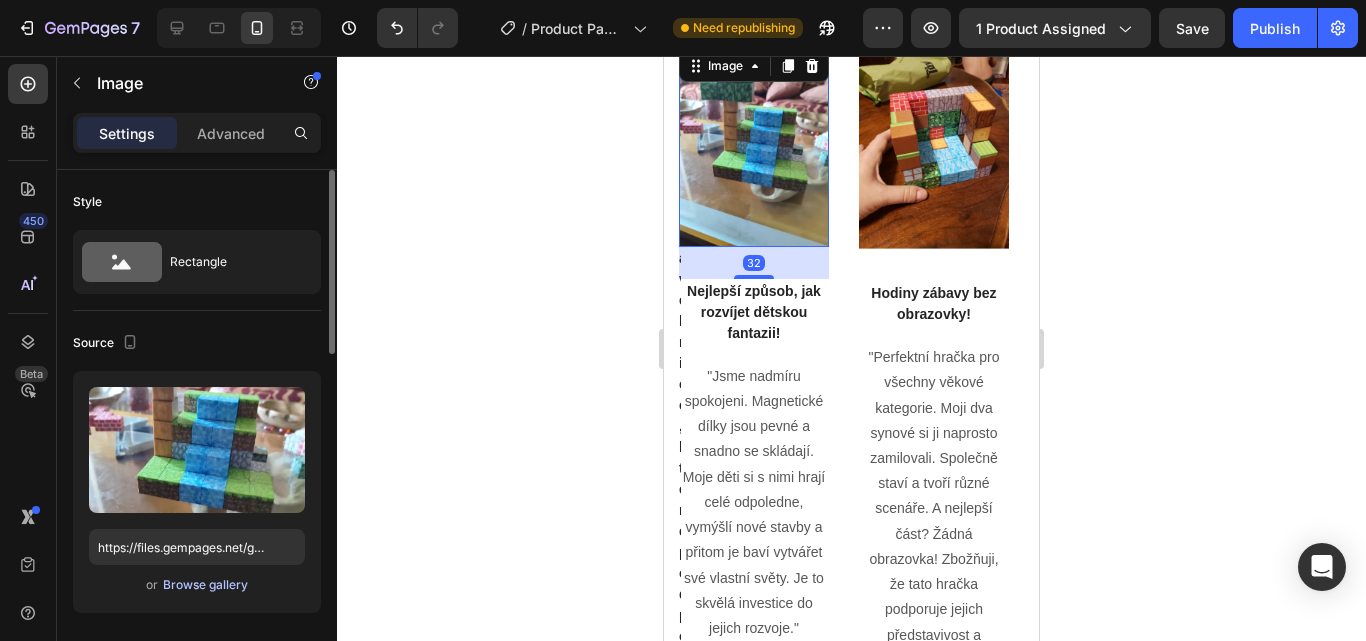 click on "Browse gallery" at bounding box center [205, 585] 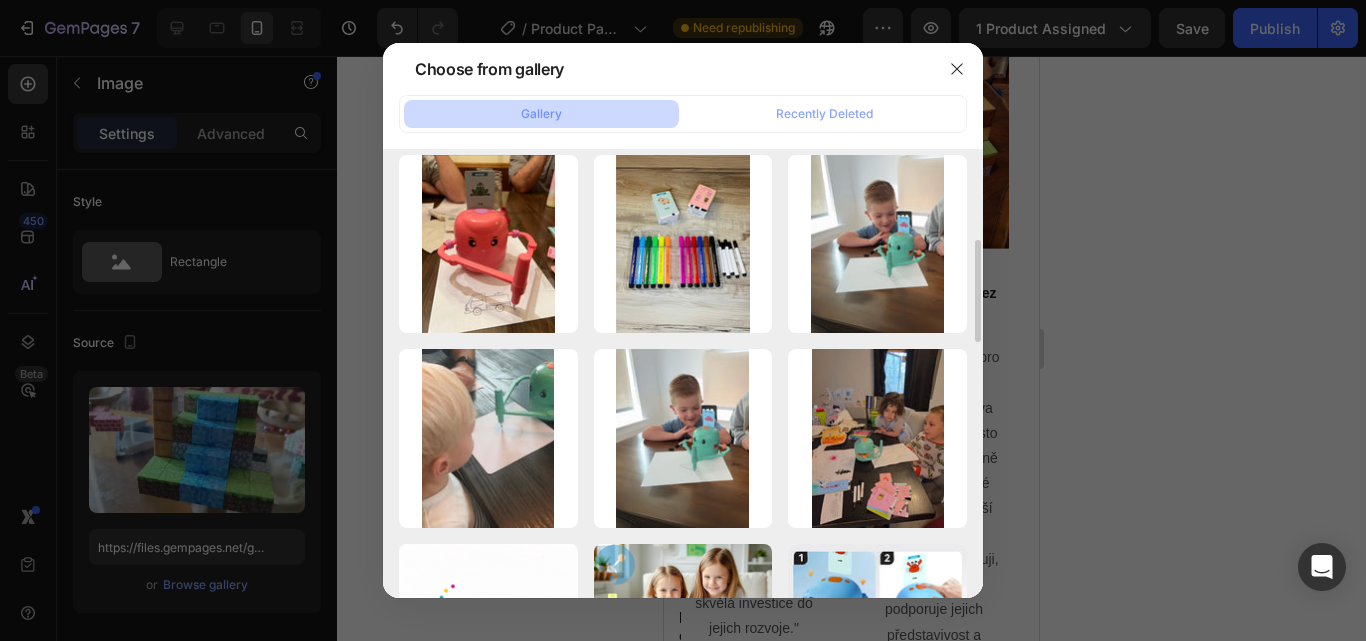 scroll, scrollTop: 401, scrollLeft: 0, axis: vertical 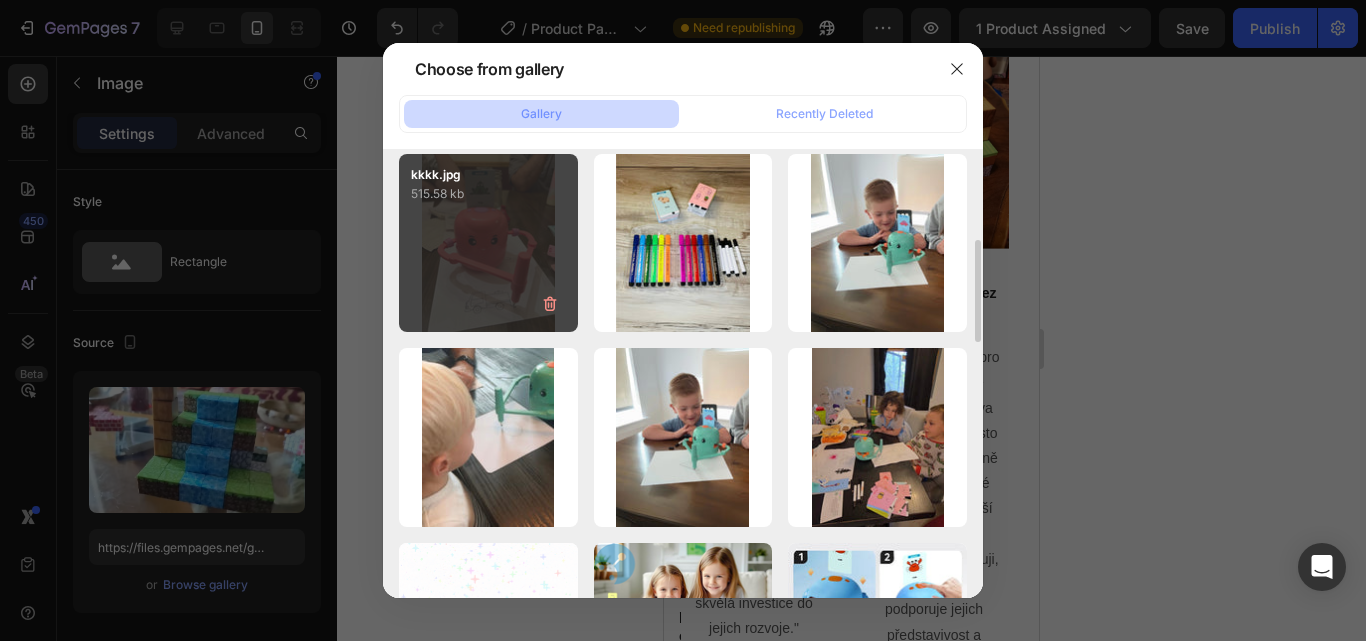 click on "kkkk.jpg 515.58 kb" at bounding box center (488, 243) 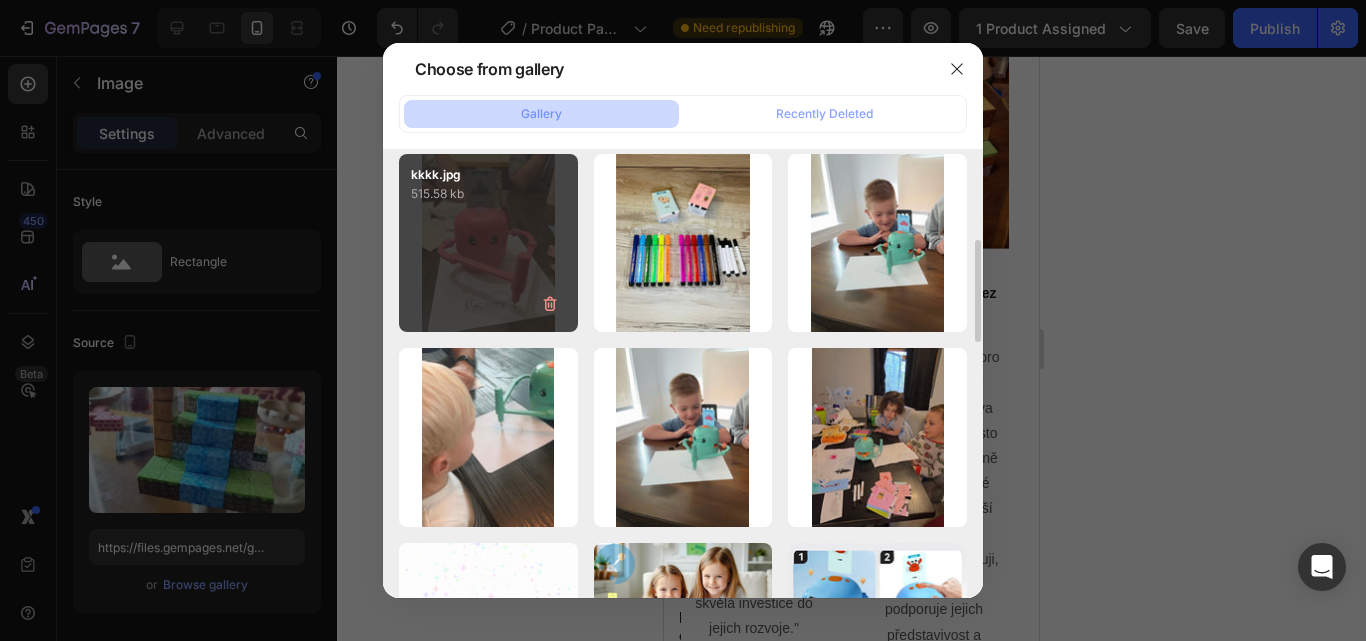 type on "https://cdn.shopify.com/s/files/1/0668/8777/8392/files/gempages_577773056173278149-be844422-2e27-4439-8fc1-c42d011f2244.jpg" 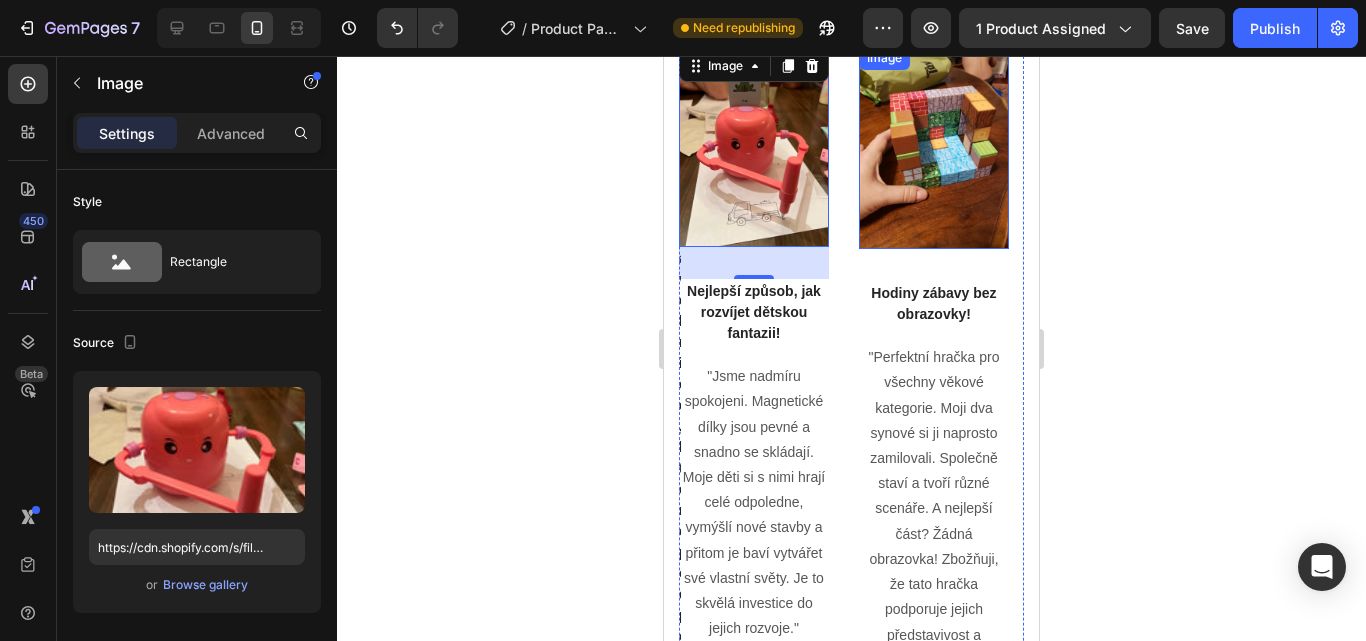 click at bounding box center (934, 147) 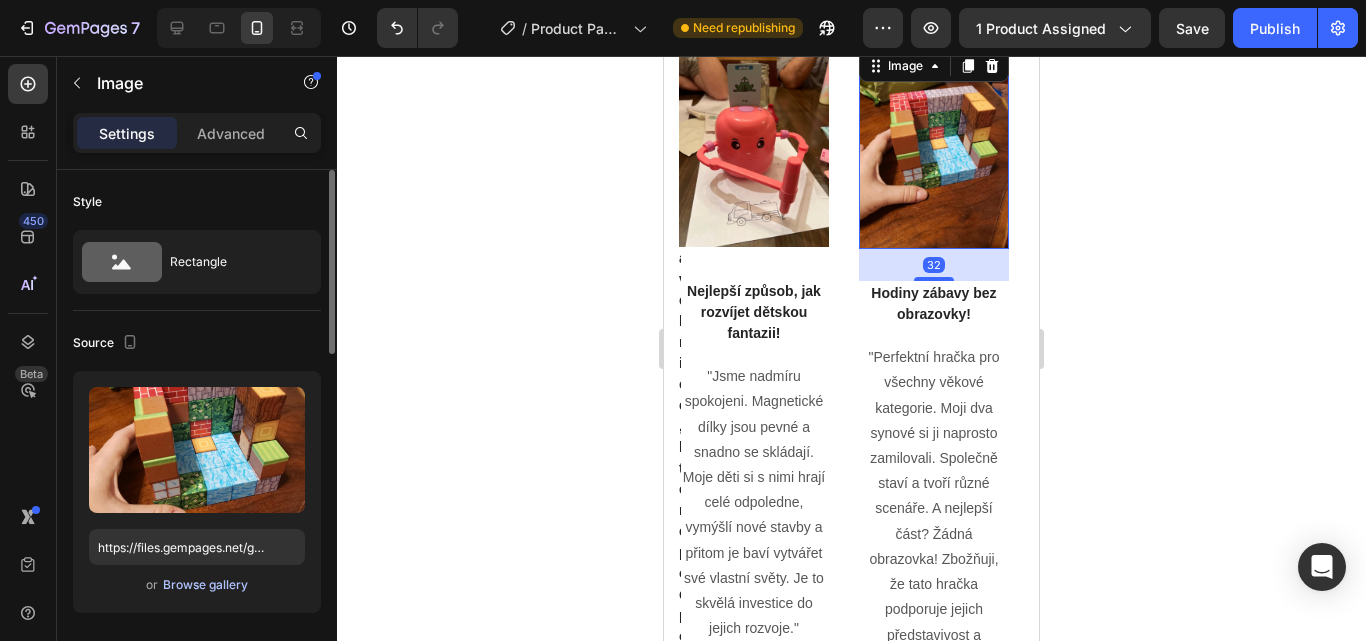 click on "Browse gallery" at bounding box center [205, 585] 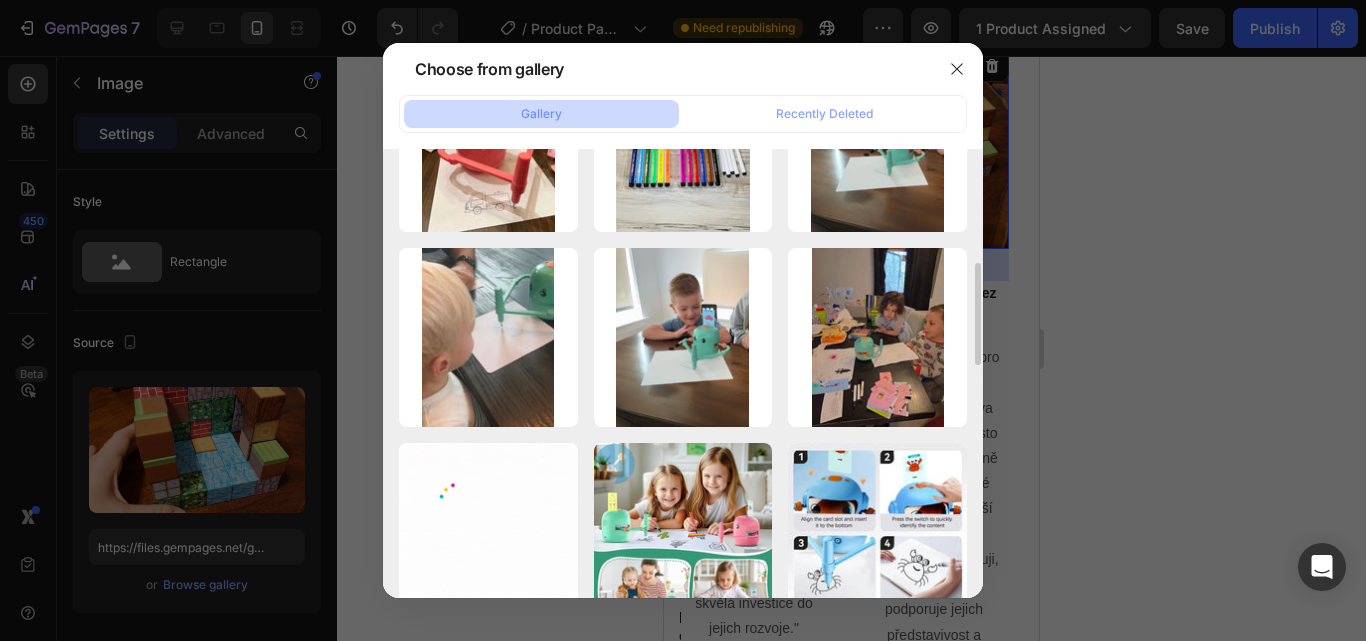 scroll, scrollTop: 502, scrollLeft: 0, axis: vertical 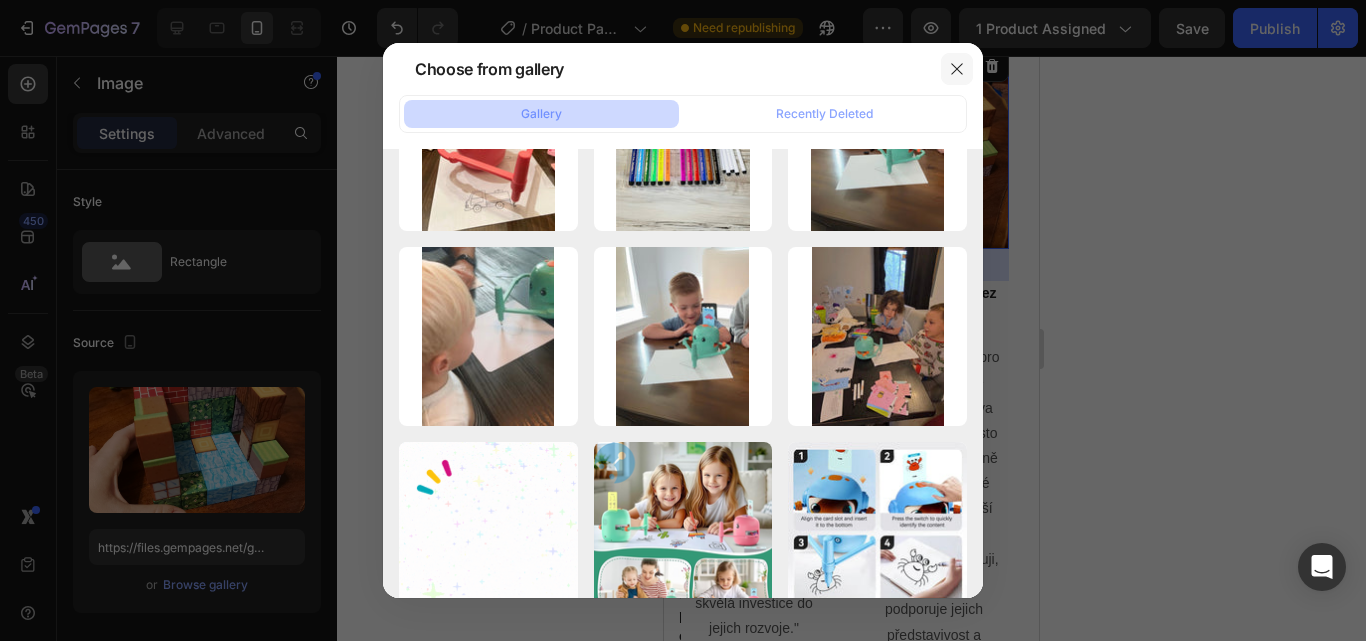 click 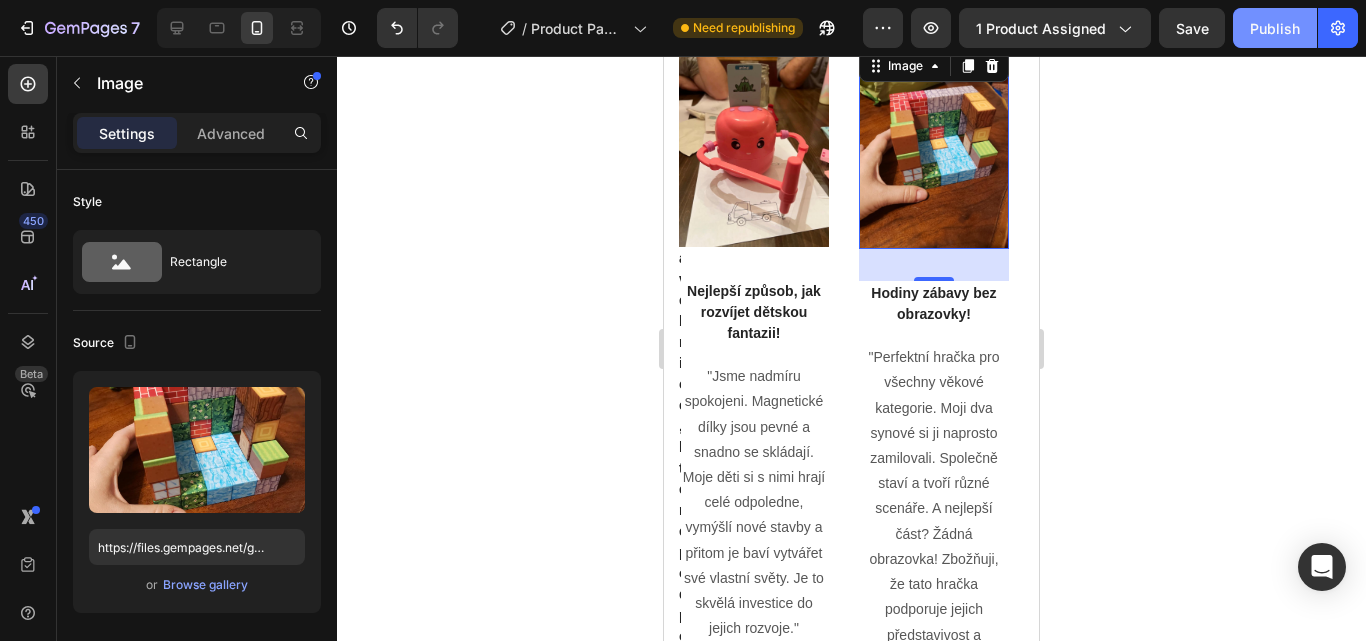 click on "Publish" at bounding box center (1275, 28) 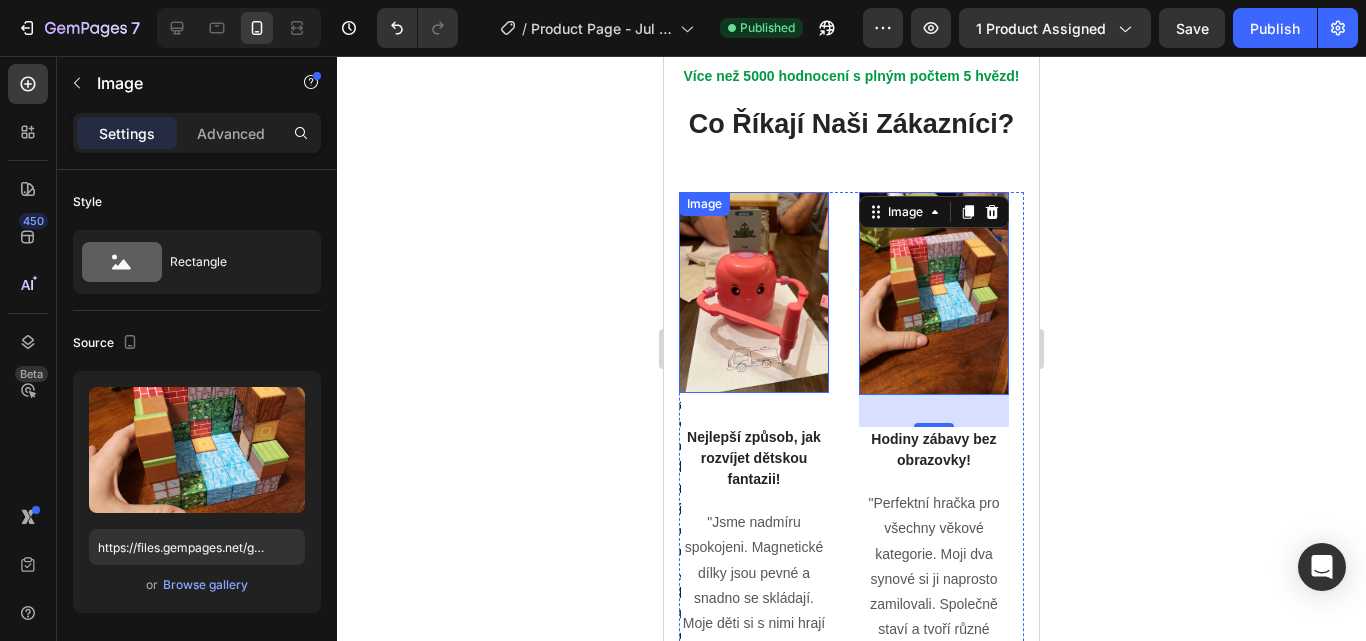 scroll, scrollTop: 5967, scrollLeft: 0, axis: vertical 